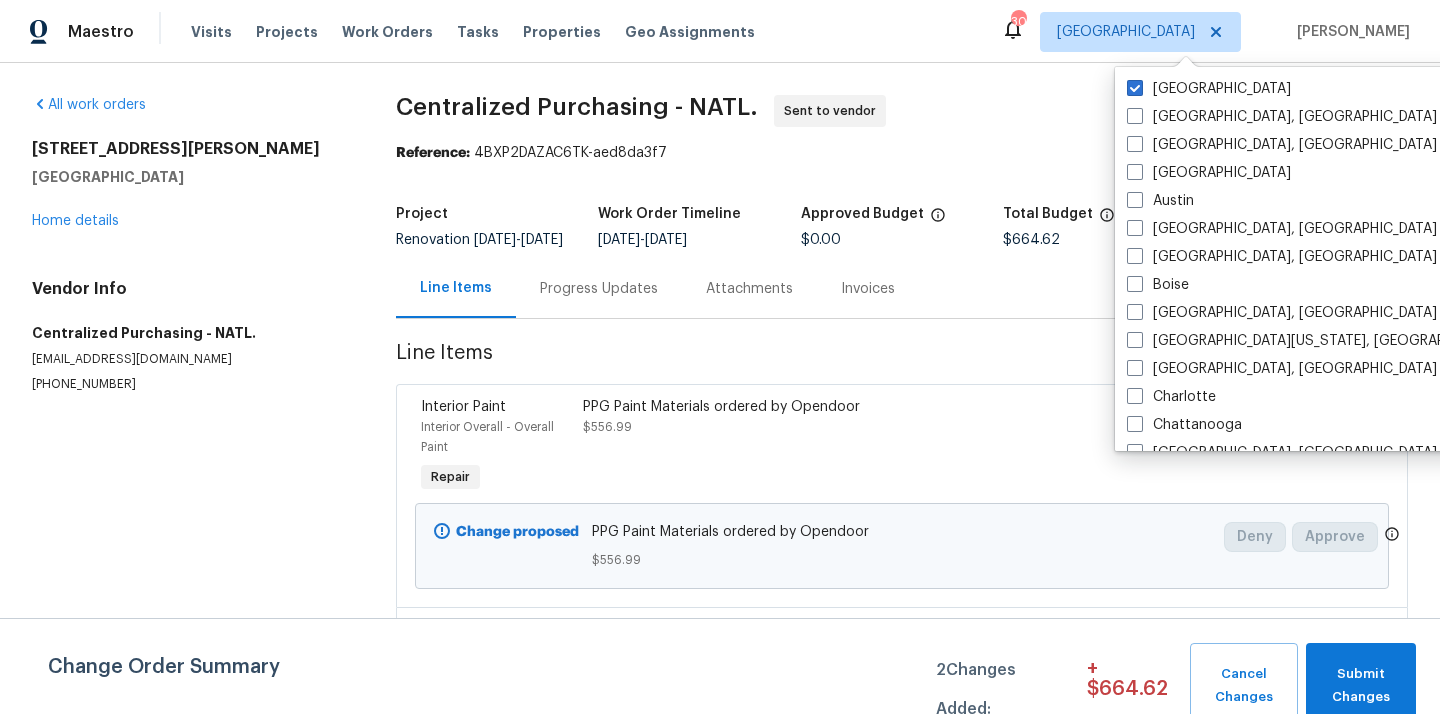 scroll, scrollTop: 0, scrollLeft: 0, axis: both 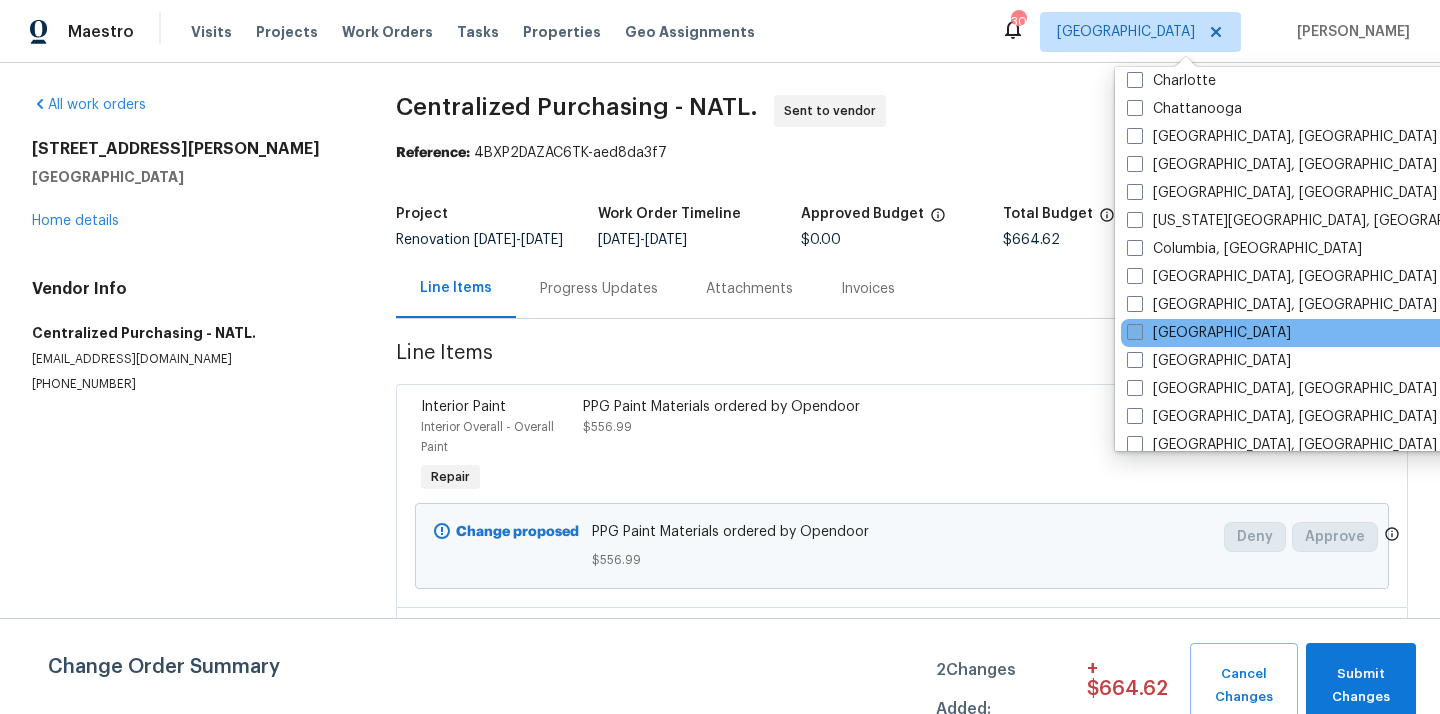 click on "[GEOGRAPHIC_DATA]" at bounding box center [1209, 333] 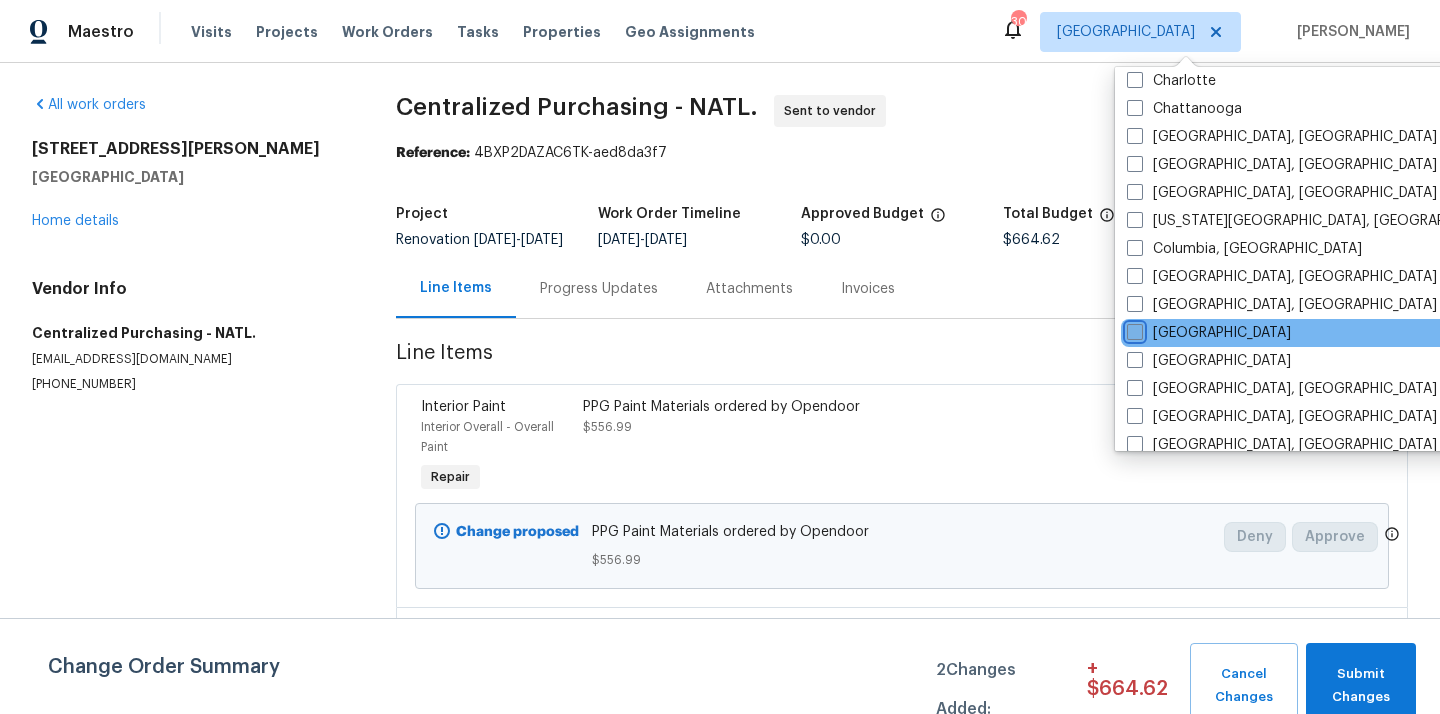 click on "[GEOGRAPHIC_DATA]" at bounding box center (1133, 329) 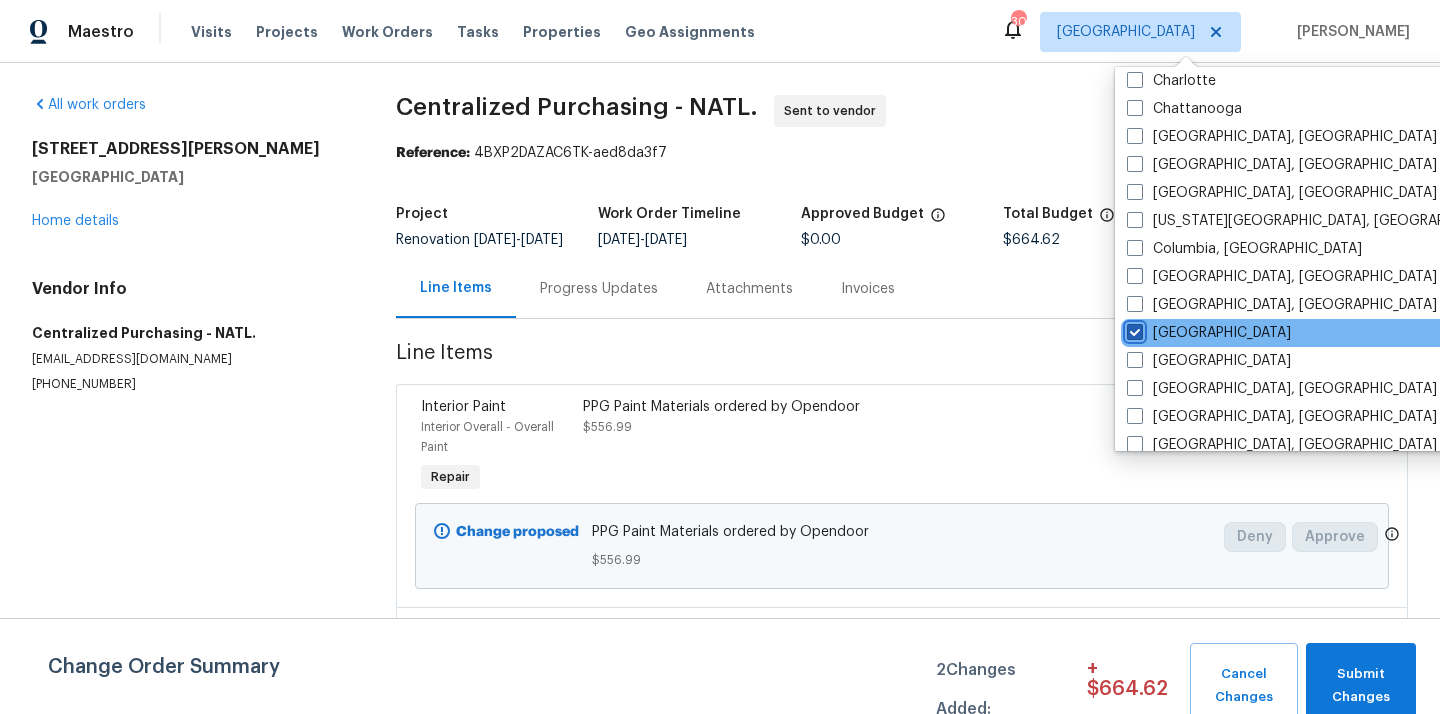 checkbox on "true" 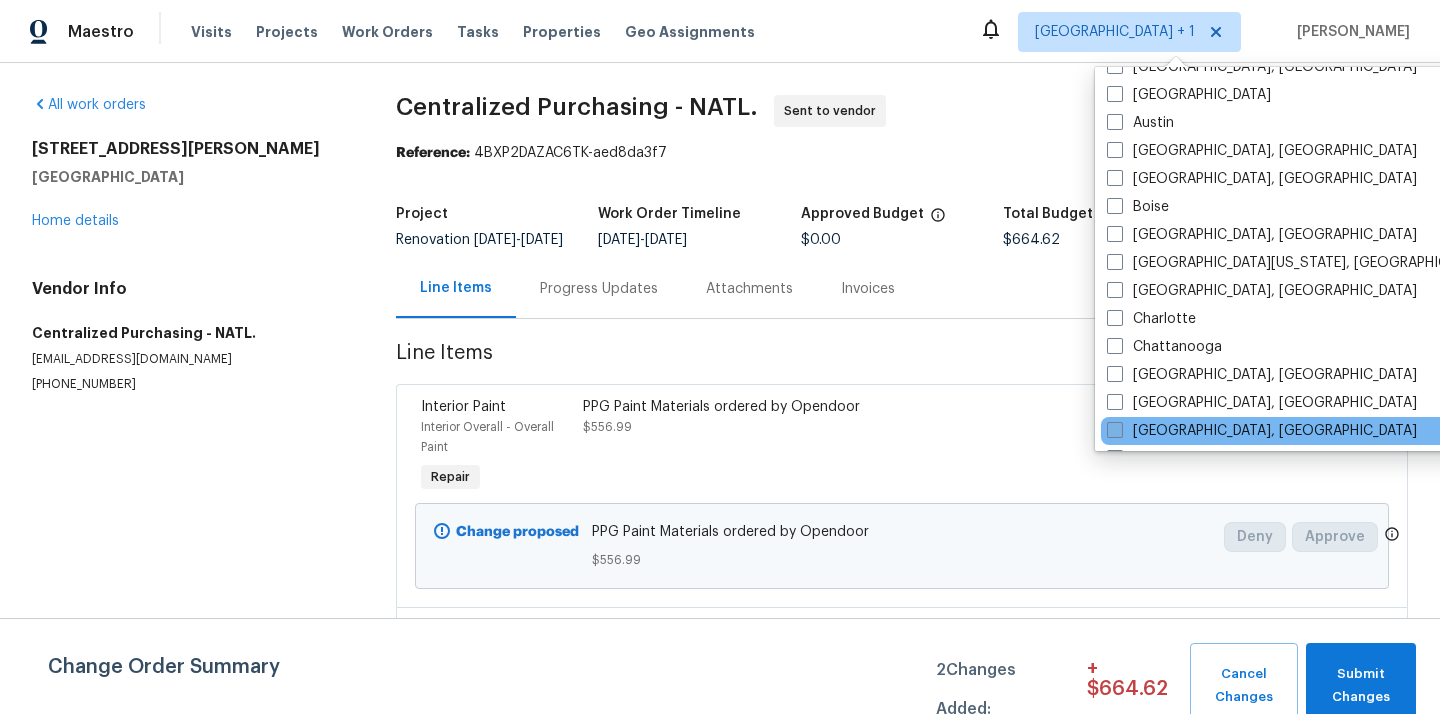 scroll, scrollTop: 0, scrollLeft: 0, axis: both 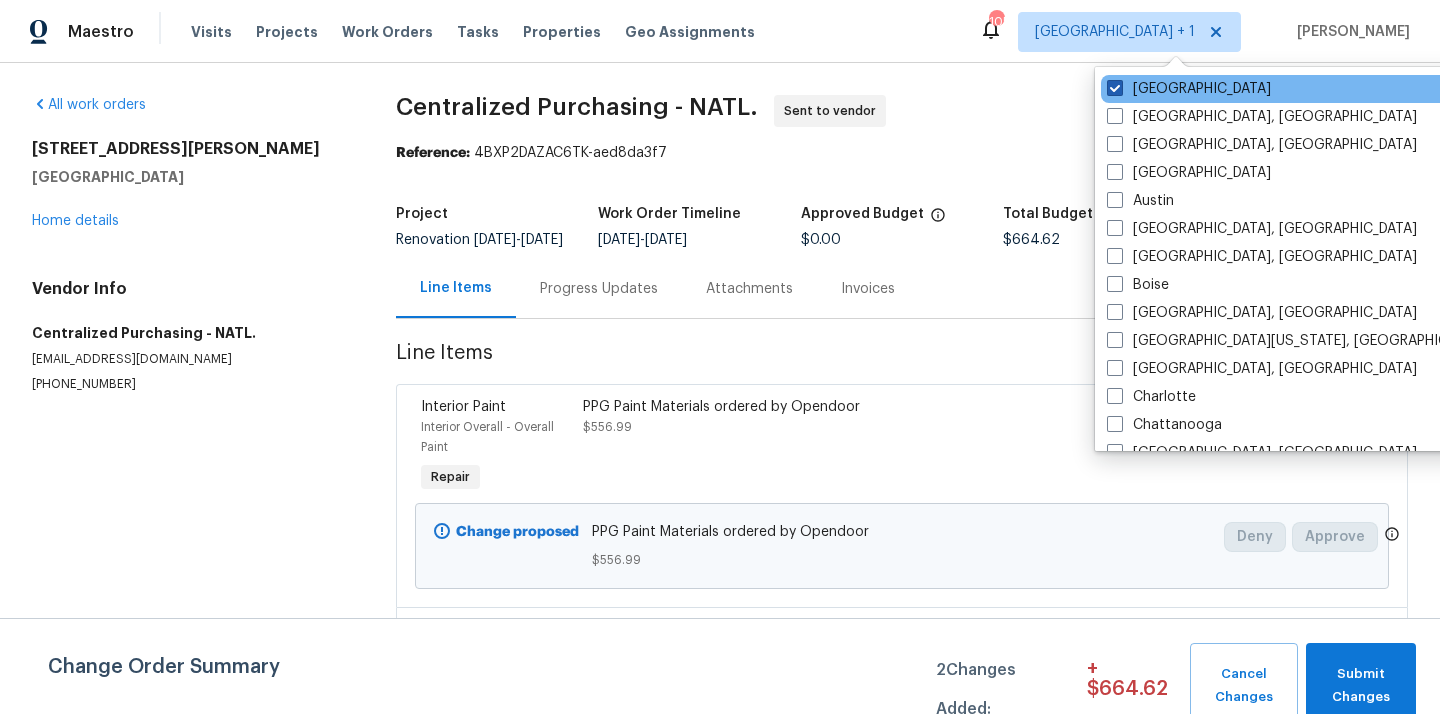 click on "[GEOGRAPHIC_DATA]" at bounding box center (1189, 89) 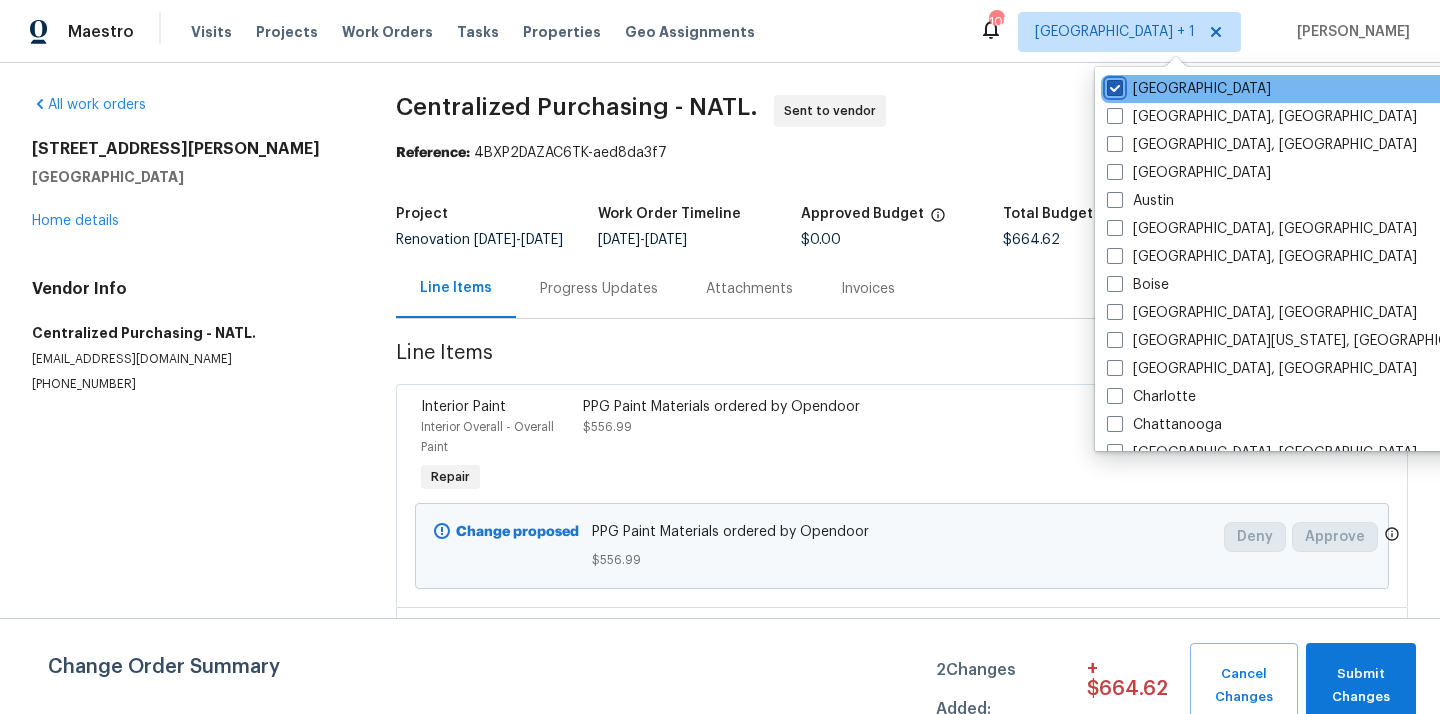click on "[GEOGRAPHIC_DATA]" at bounding box center [1113, 85] 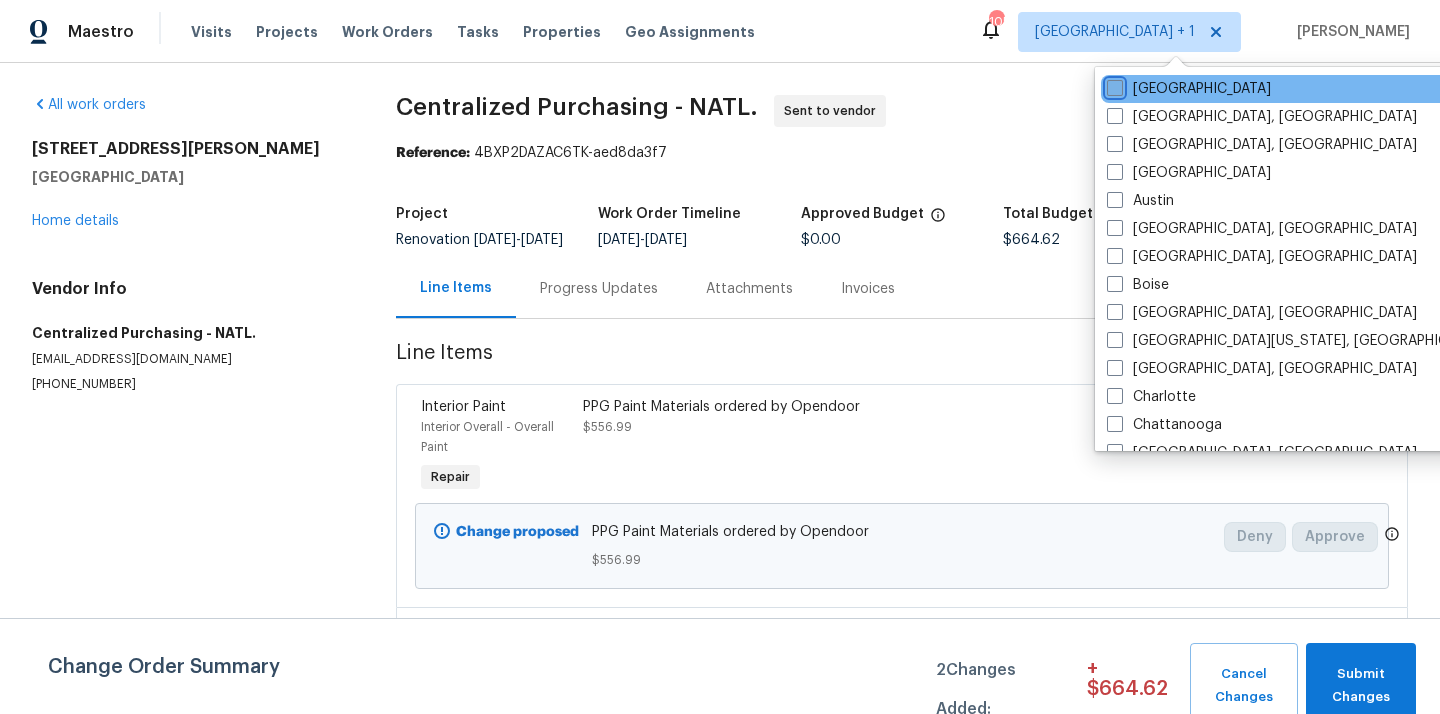 checkbox on "false" 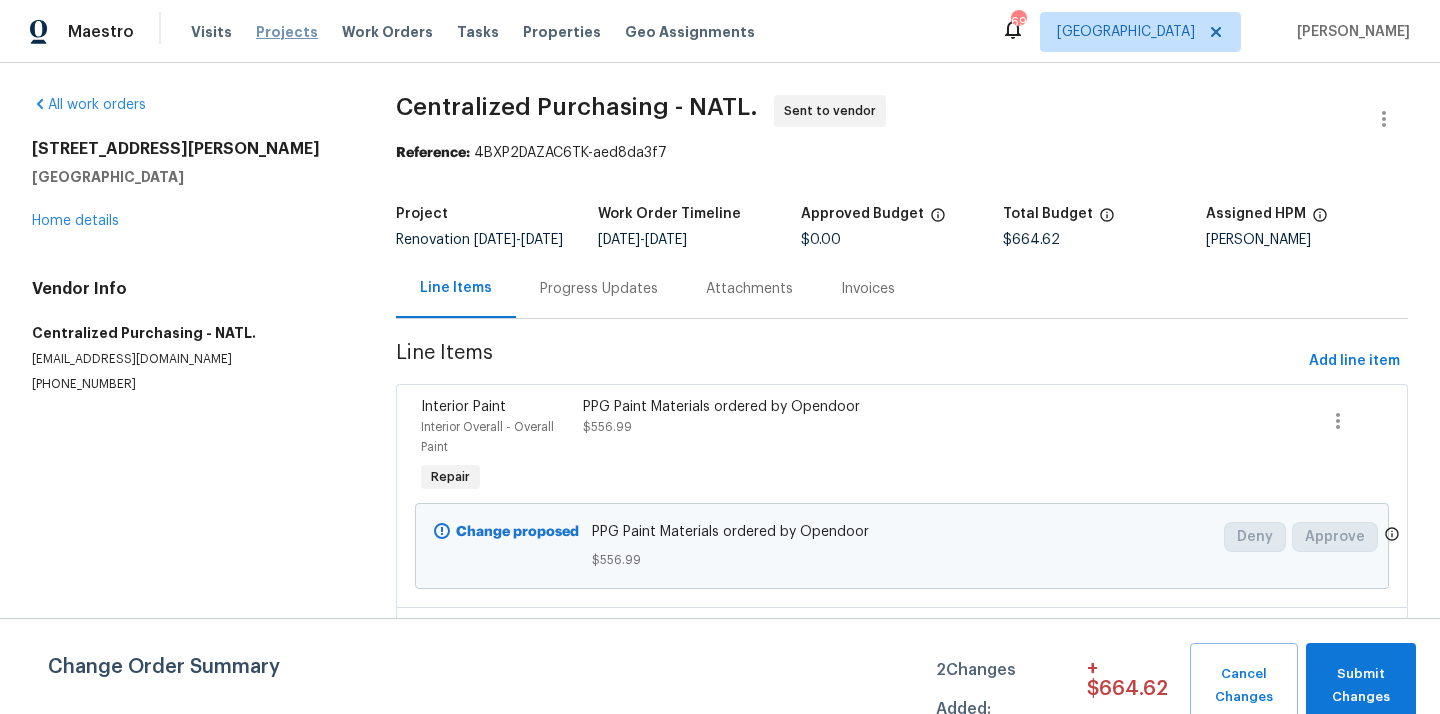 click on "Projects" at bounding box center (287, 32) 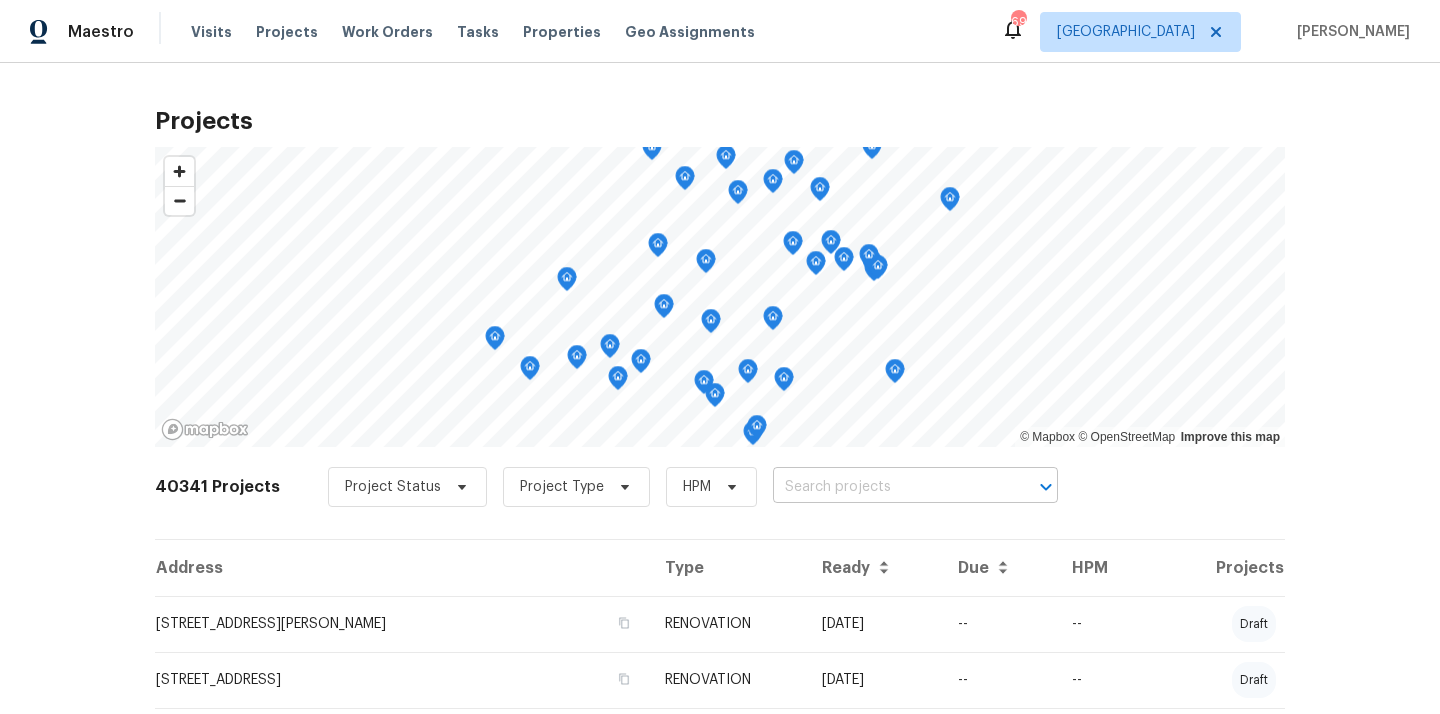 click at bounding box center (887, 487) 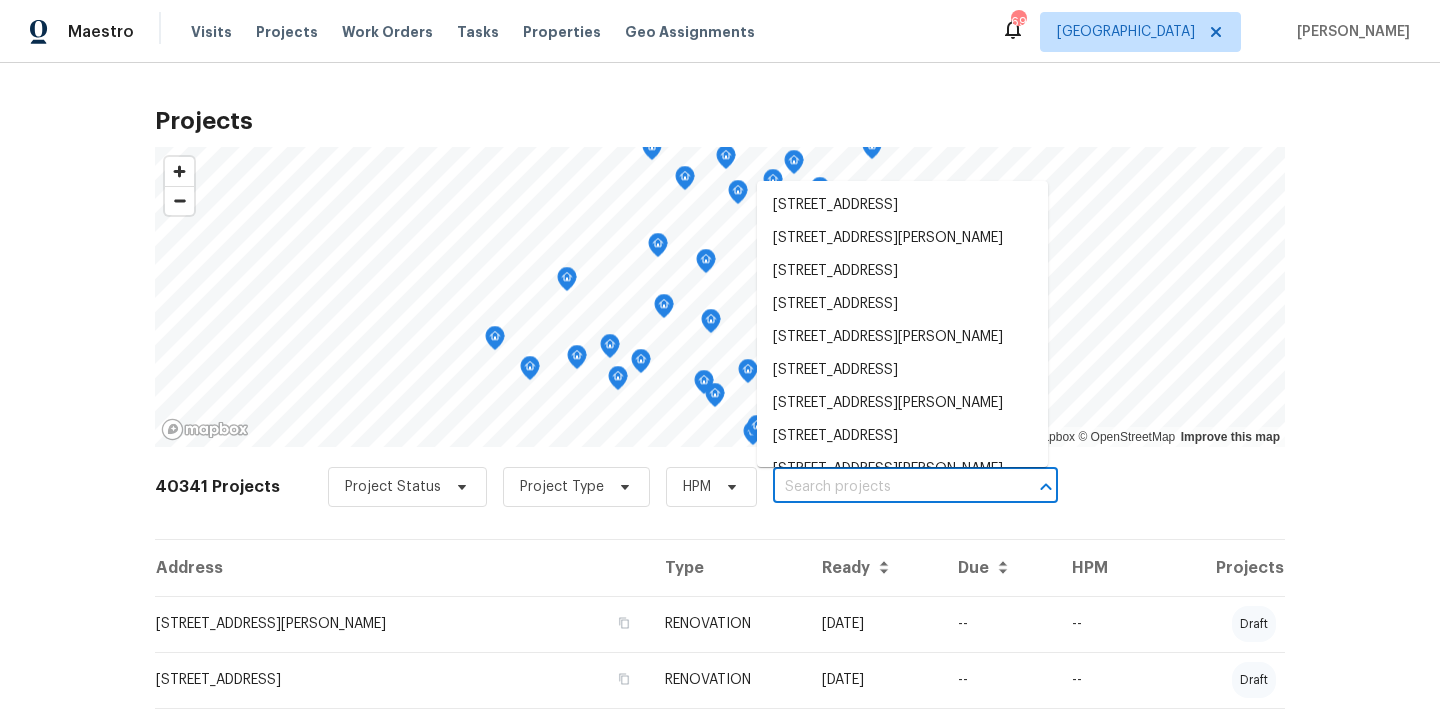paste on "[STREET_ADDRESS][PERSON_NAME][PERSON_NAME]" 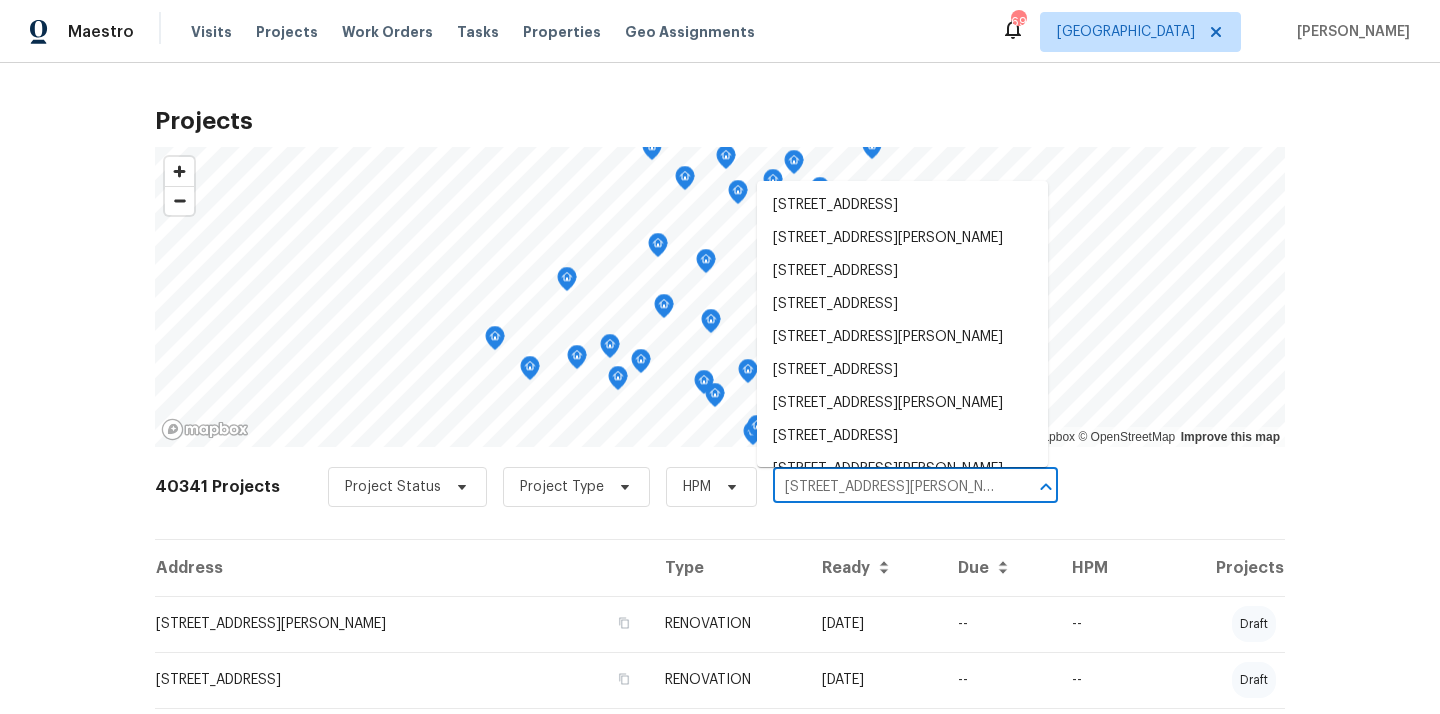 scroll, scrollTop: 0, scrollLeft: 26, axis: horizontal 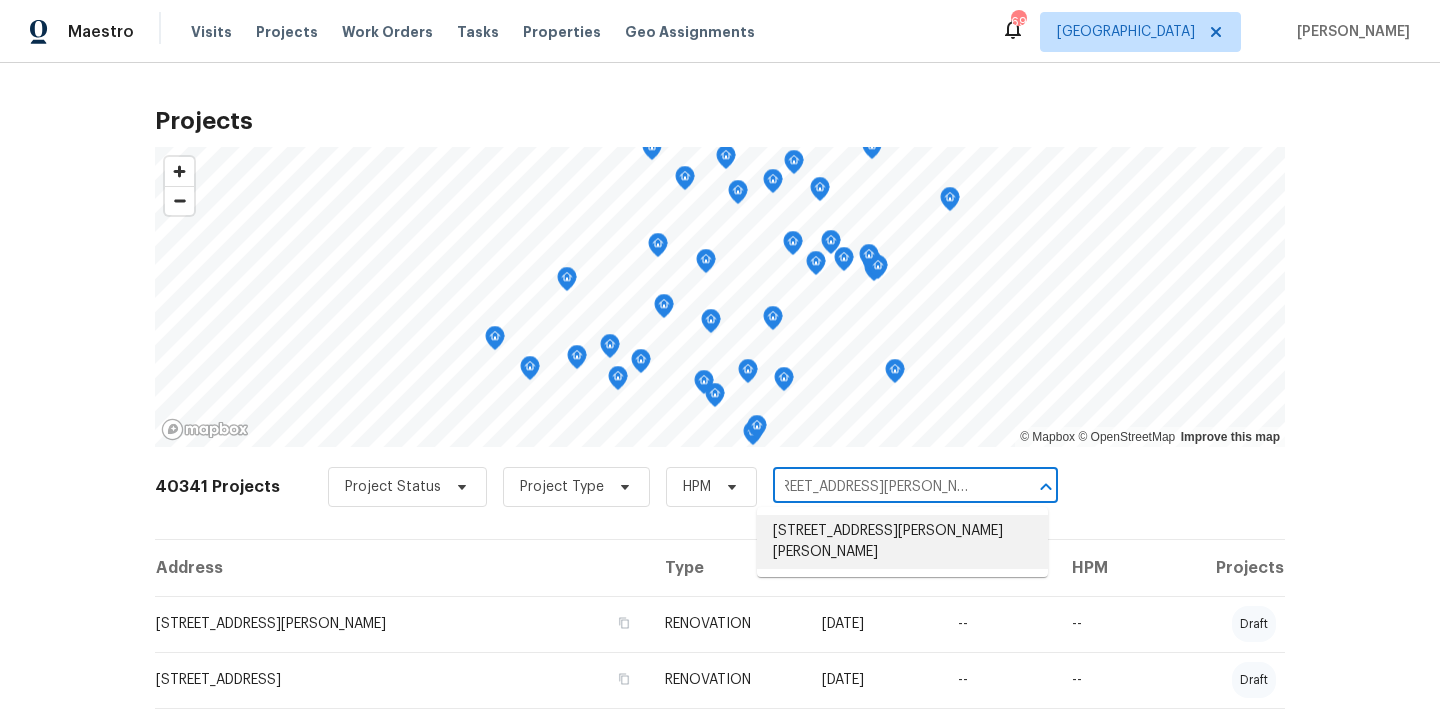 click on "[STREET_ADDRESS][PERSON_NAME][PERSON_NAME]" at bounding box center [902, 542] 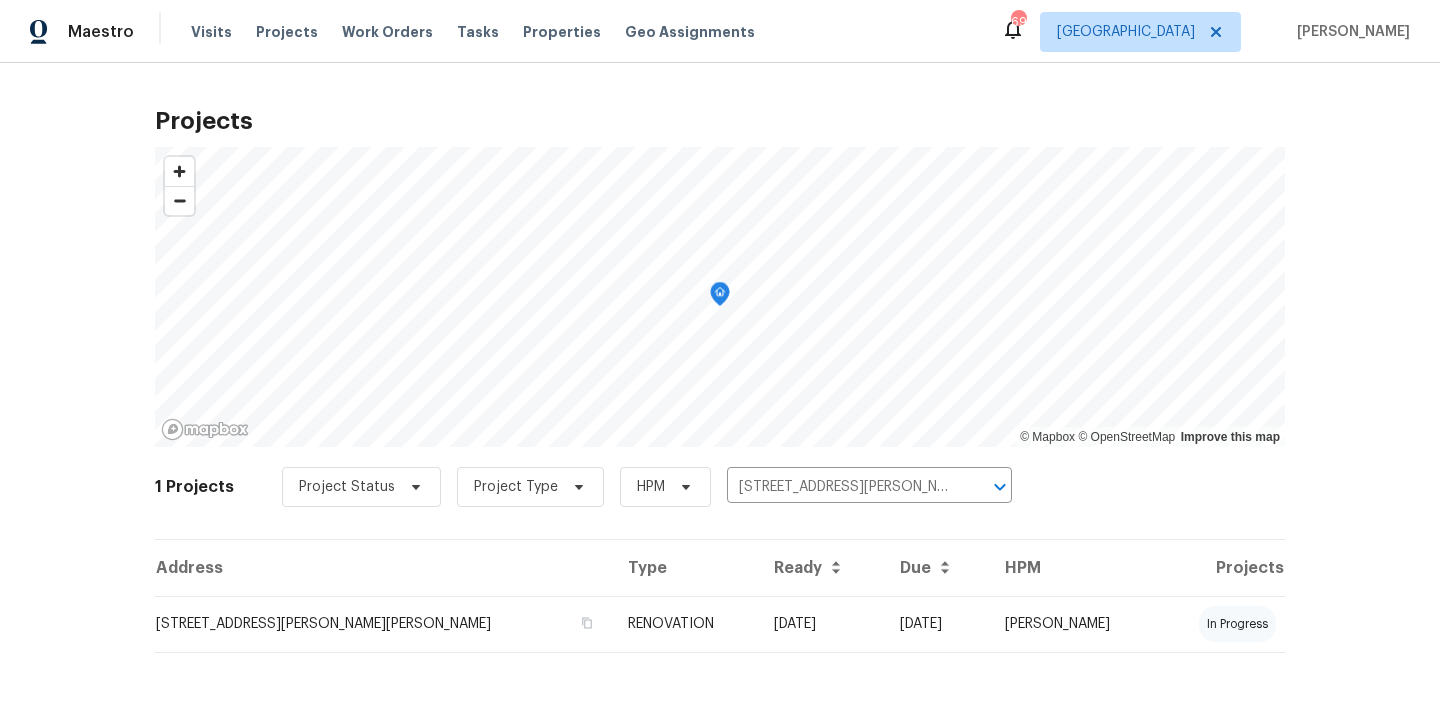 click on "Address Type Ready Due HPM Projects [STREET_ADDRESS][PERSON_NAME][PERSON_NAME] RENOVATION [DATE] [DATE] [PERSON_NAME] in progress" at bounding box center [720, 612] 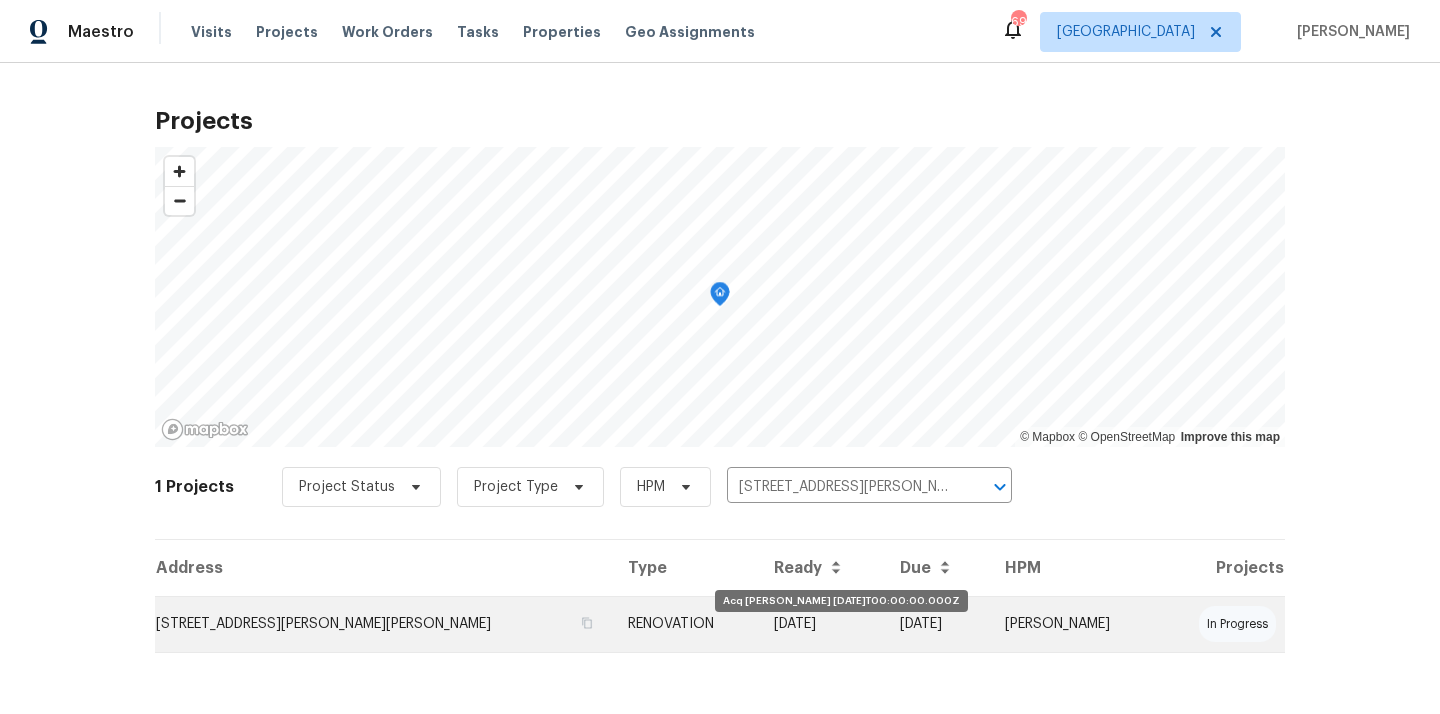click on "[DATE]" at bounding box center [821, 624] 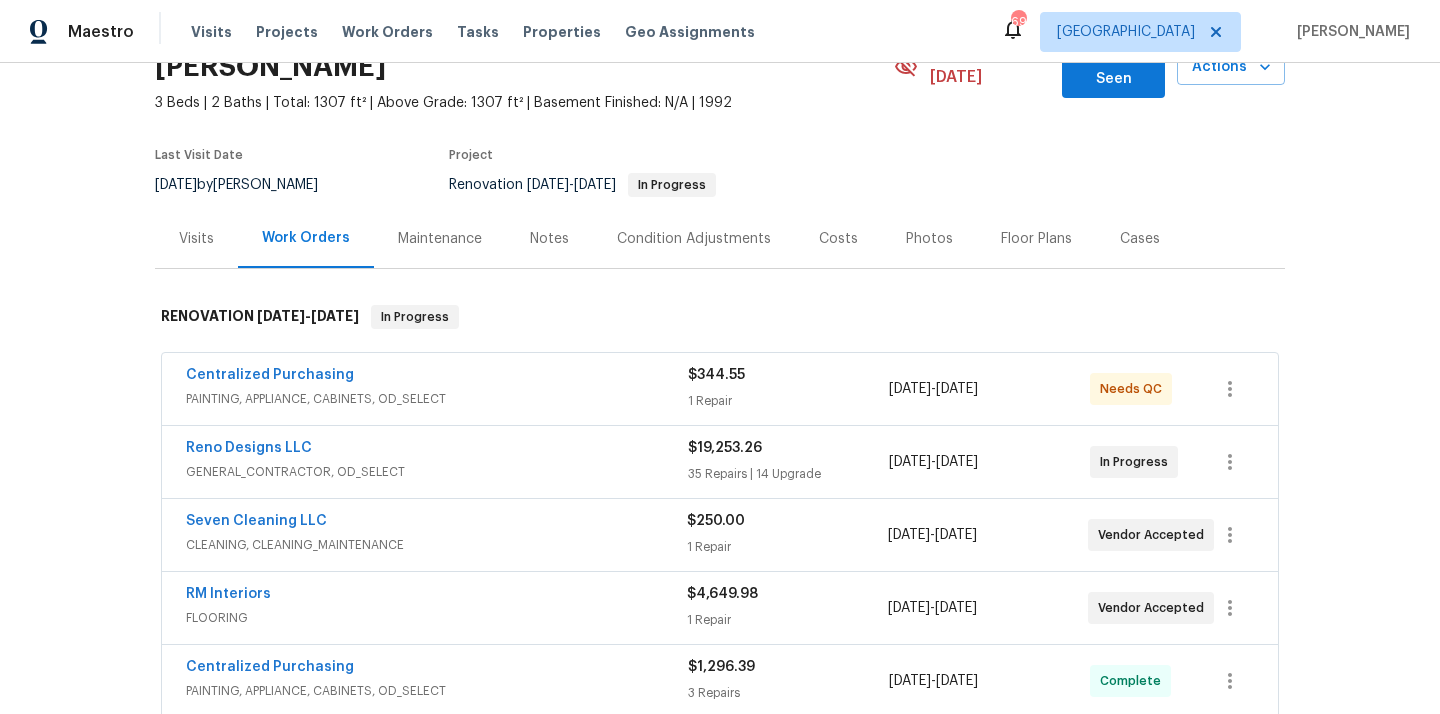 scroll, scrollTop: 160, scrollLeft: 0, axis: vertical 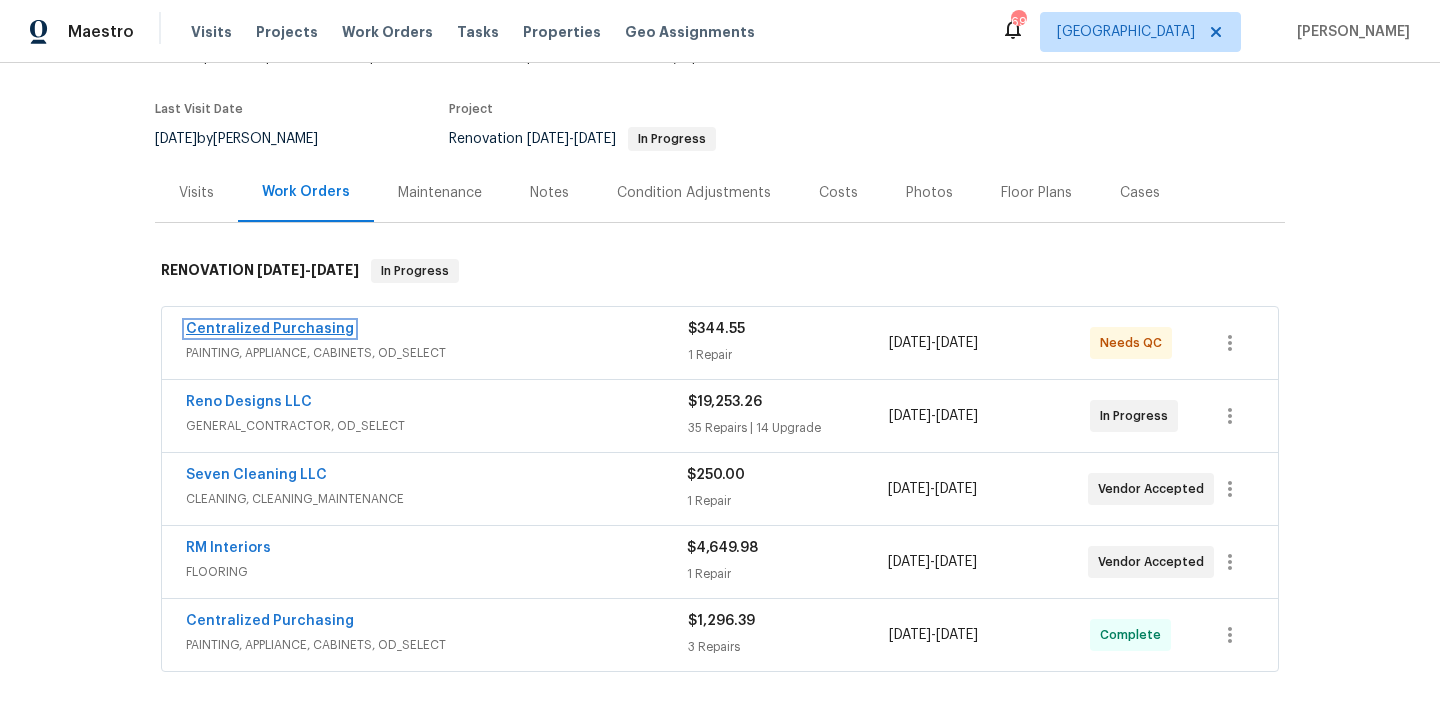click on "Centralized Purchasing" at bounding box center [270, 329] 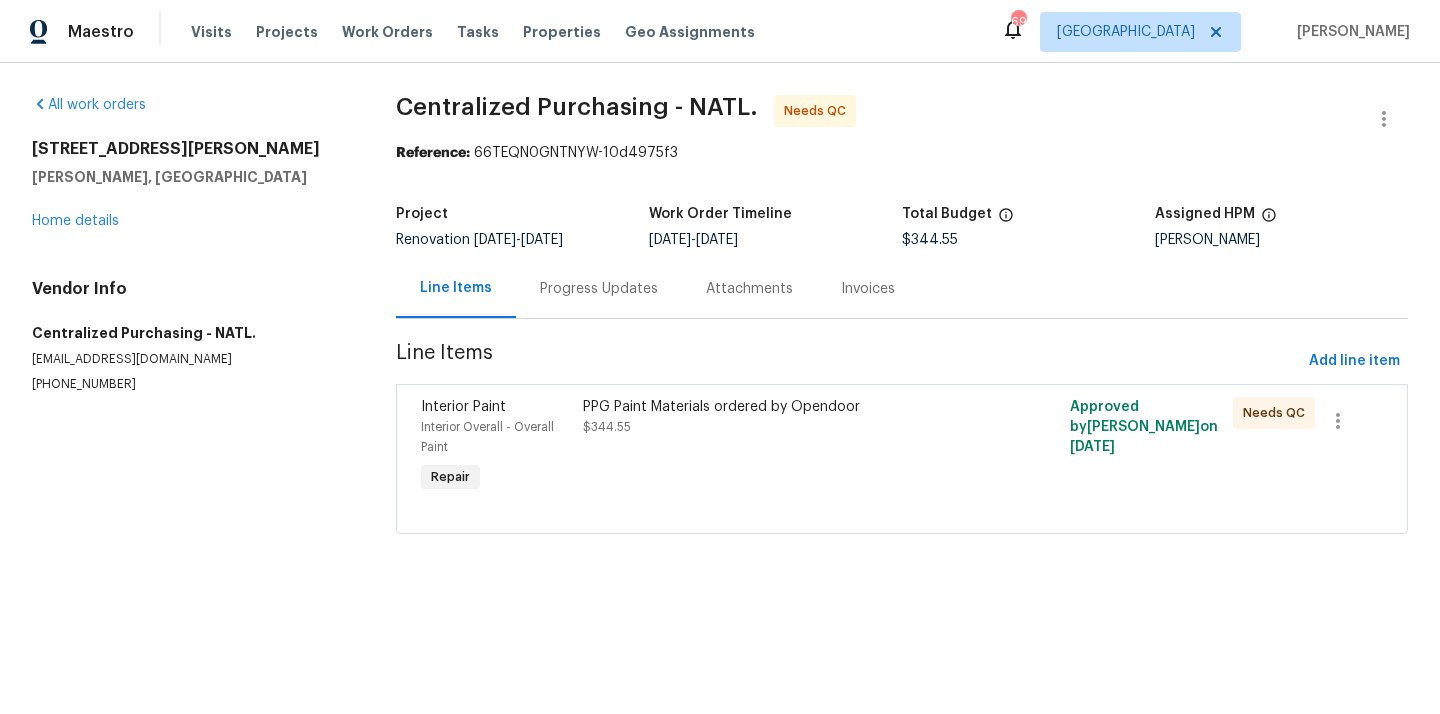 click on "Centralized Purchasing - NATL. Needs QC Reference:   66TEQN0GNTNYW-10d4975f3 Project Renovation   [DATE]  -  [DATE] Work Order Timeline [DATE]  -  [DATE] Total Budget $344.55 Assigned HPM [PERSON_NAME] Line Items Progress Updates Attachments Invoices Line Items Add line item Interior Paint Interior Overall - Overall Paint Repair PPG Paint Materials ordered by Opendoor $344.55 Approved by  [PERSON_NAME]  on   [DATE] Needs QC" at bounding box center [902, 326] 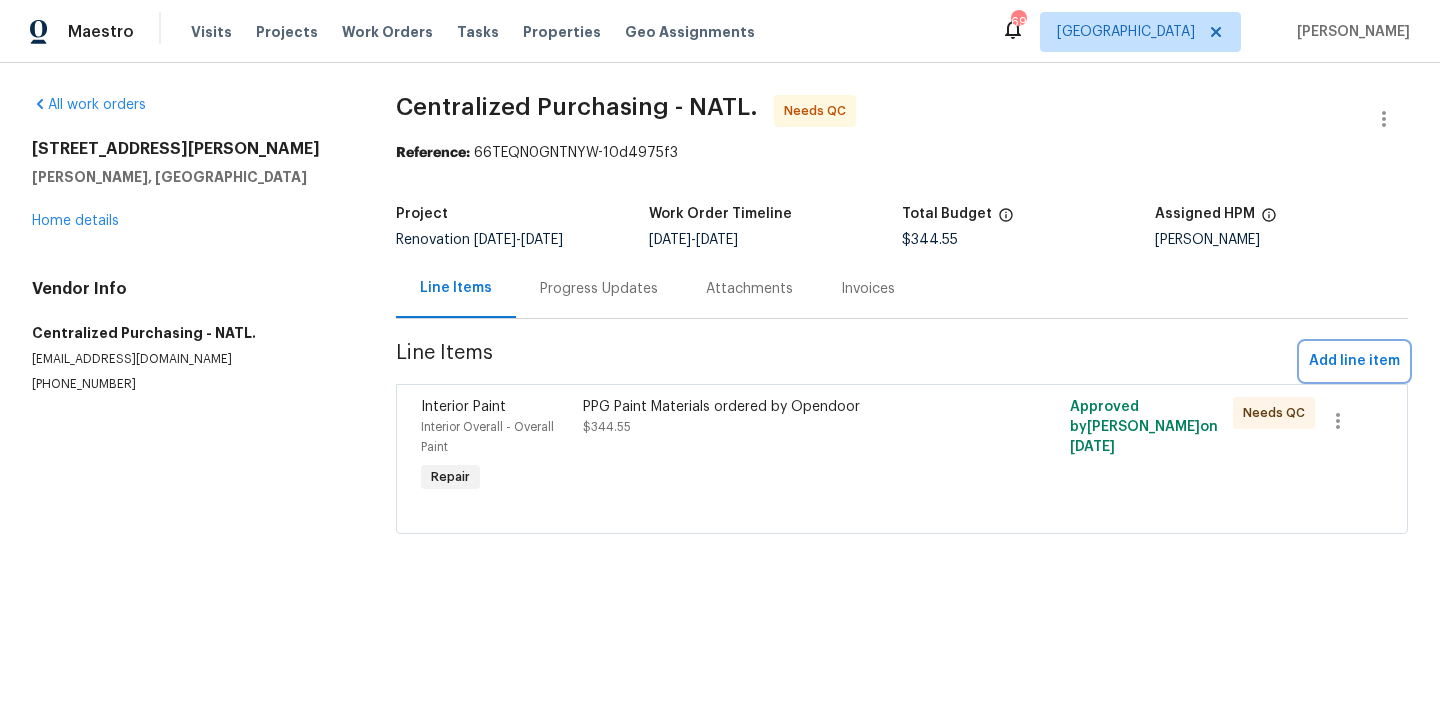 click on "Add line item" at bounding box center [1354, 361] 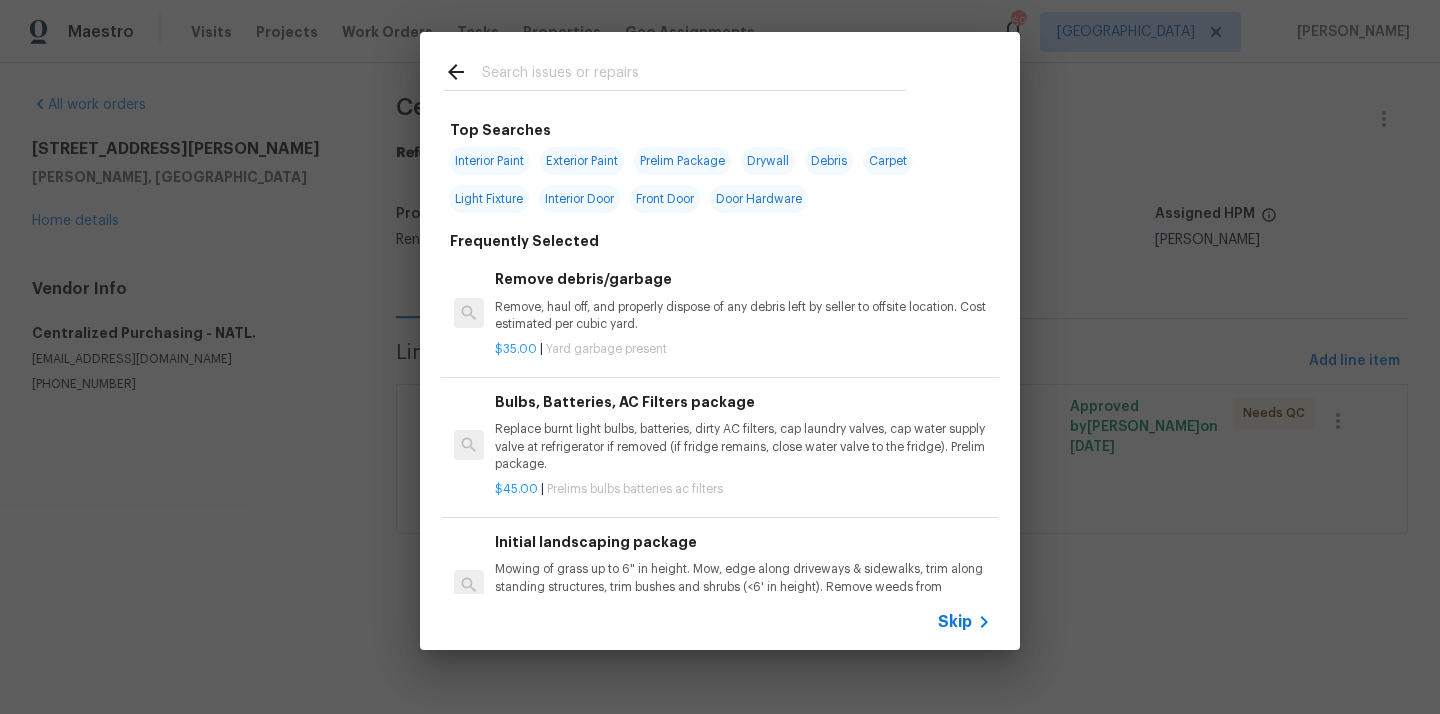 click at bounding box center (694, 75) 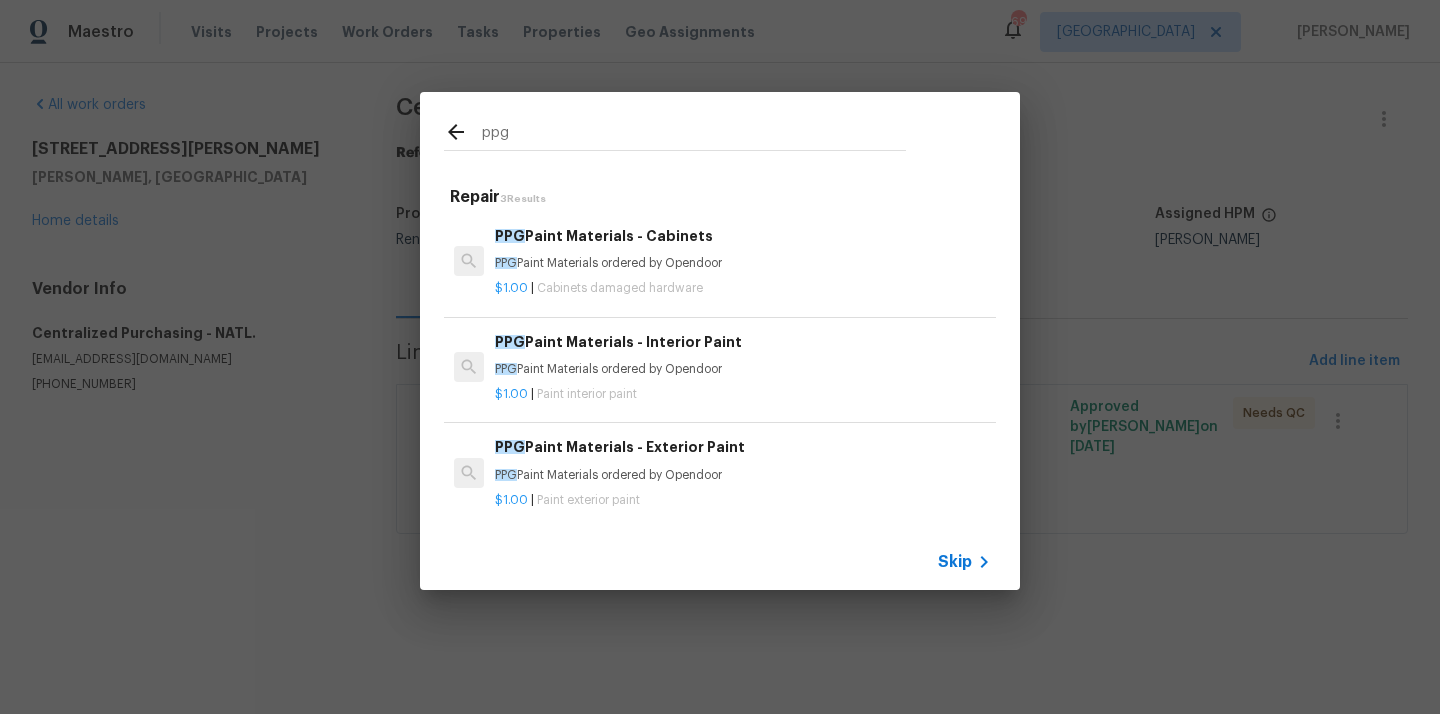 type on "ppg" 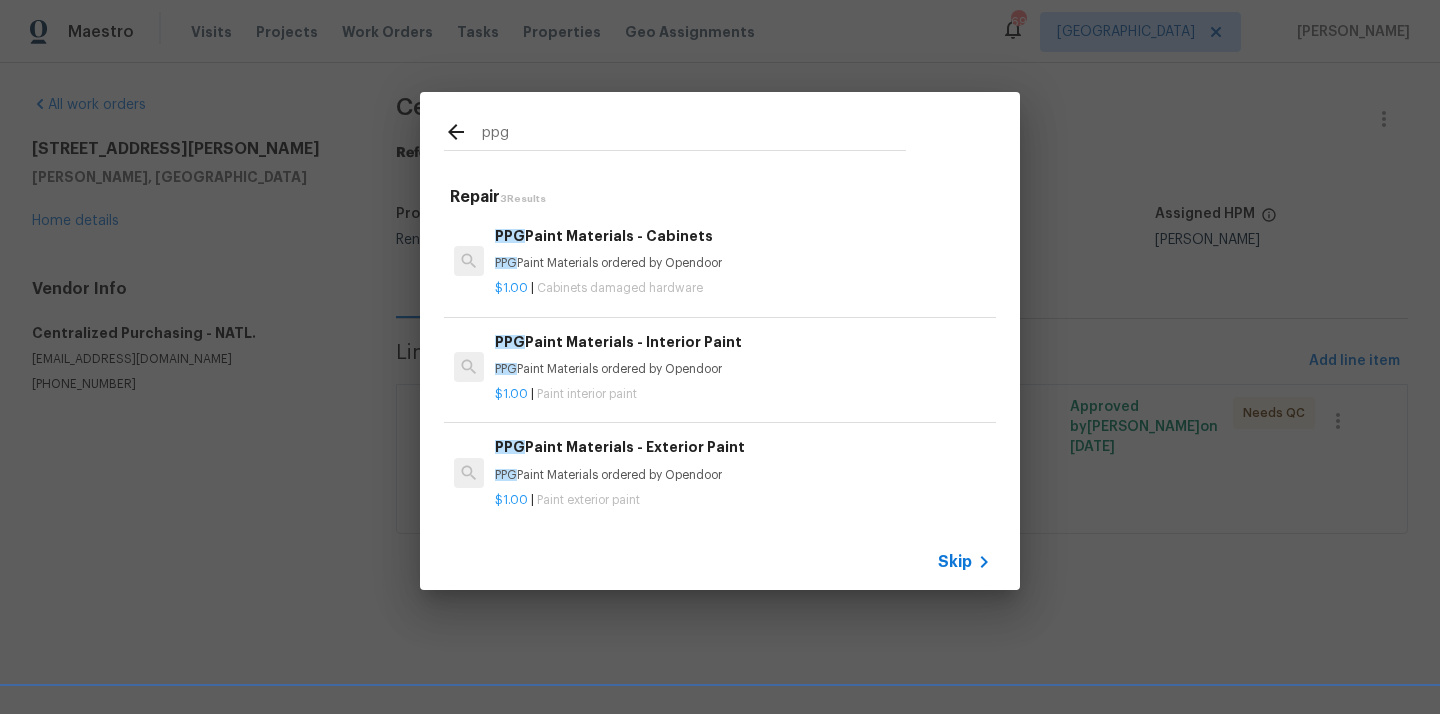 click on "PPG  Paint Materials ordered by Opendoor" at bounding box center (743, 369) 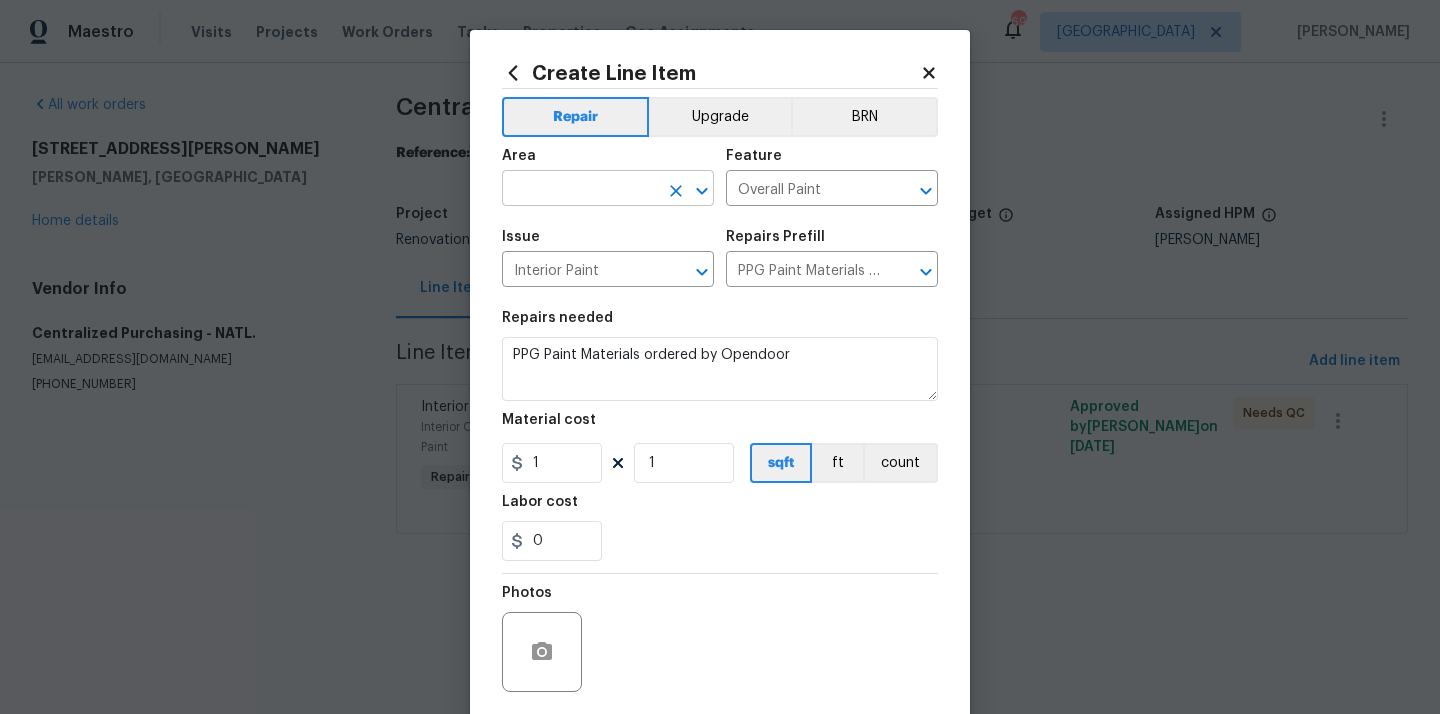 click at bounding box center (580, 190) 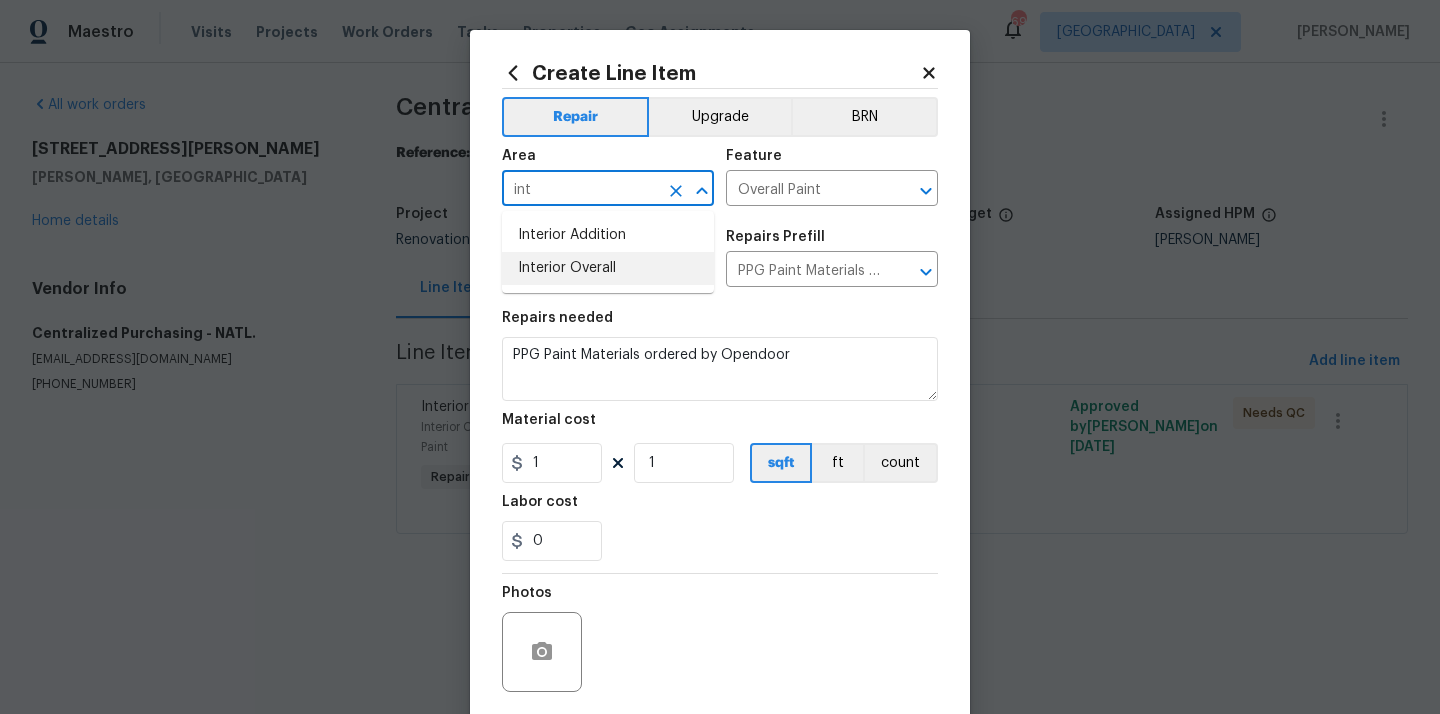 click on "Interior Overall" at bounding box center [608, 268] 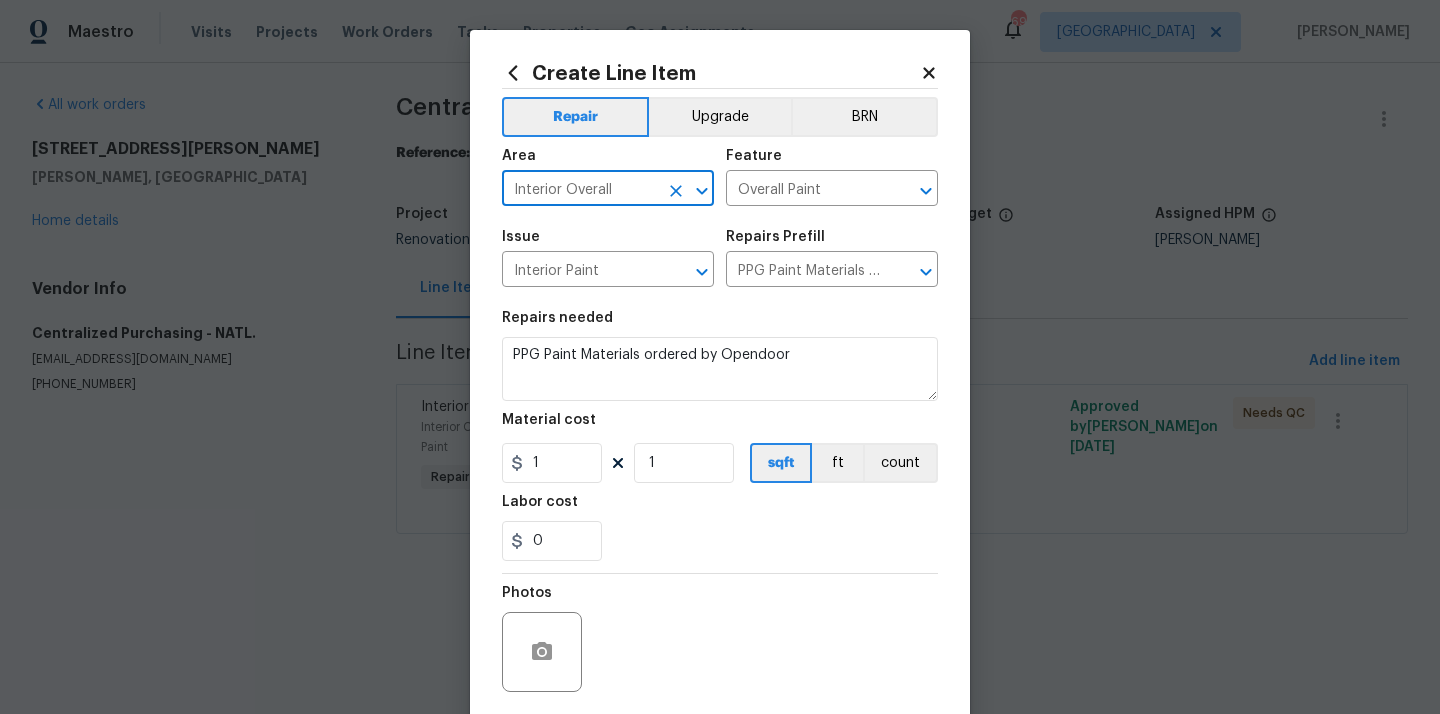 type on "Interior Overall" 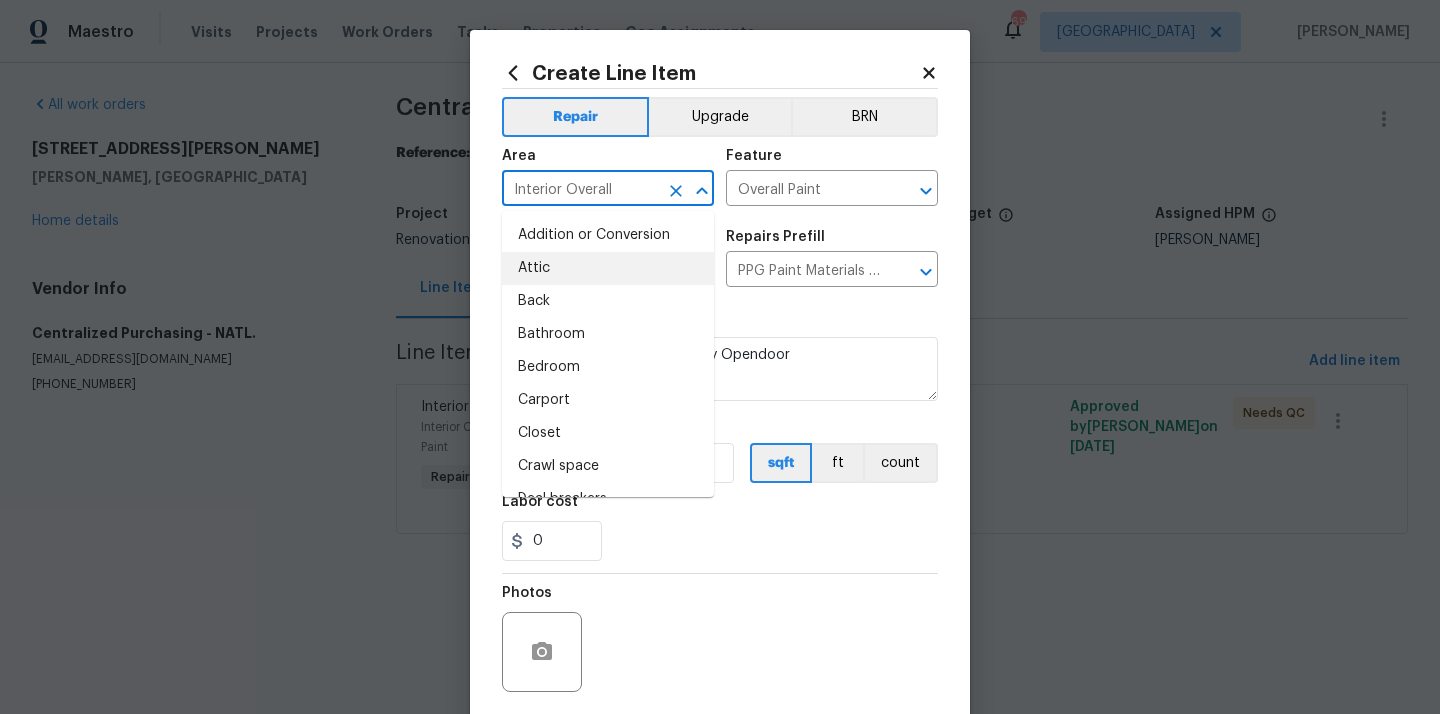 click on "Issue Interior Paint ​ Repairs Prefill PPG Paint Materials - Interior Paint $1.00 ​" at bounding box center [720, 258] 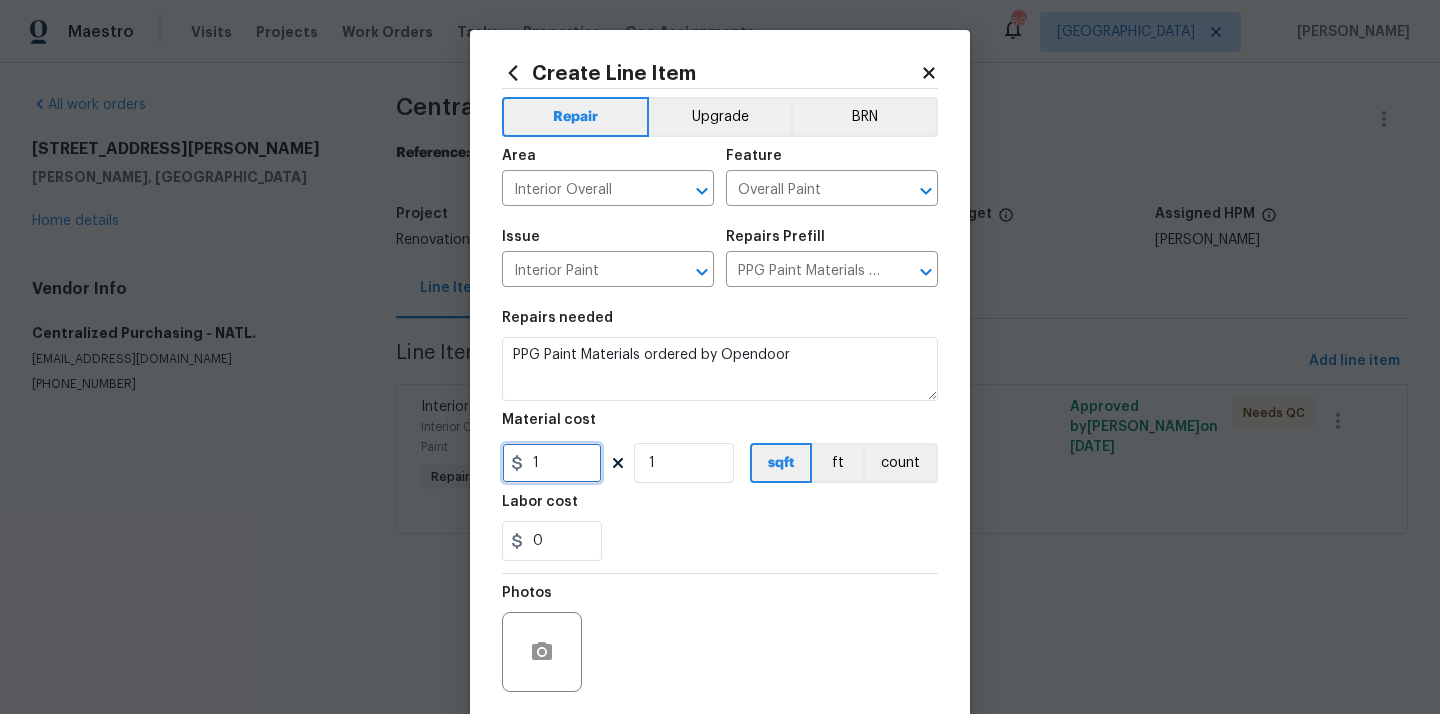 drag, startPoint x: 546, startPoint y: 471, endPoint x: 497, endPoint y: 471, distance: 49 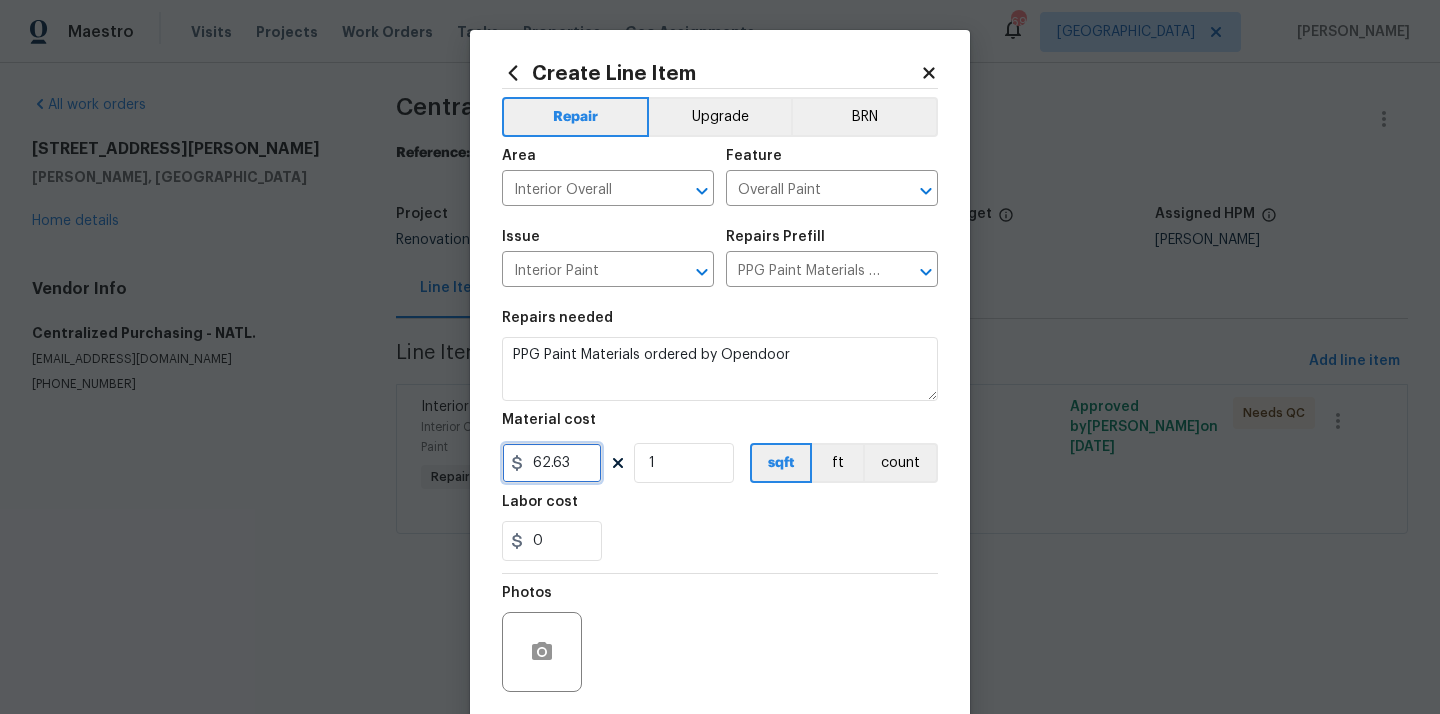 type on "62.63" 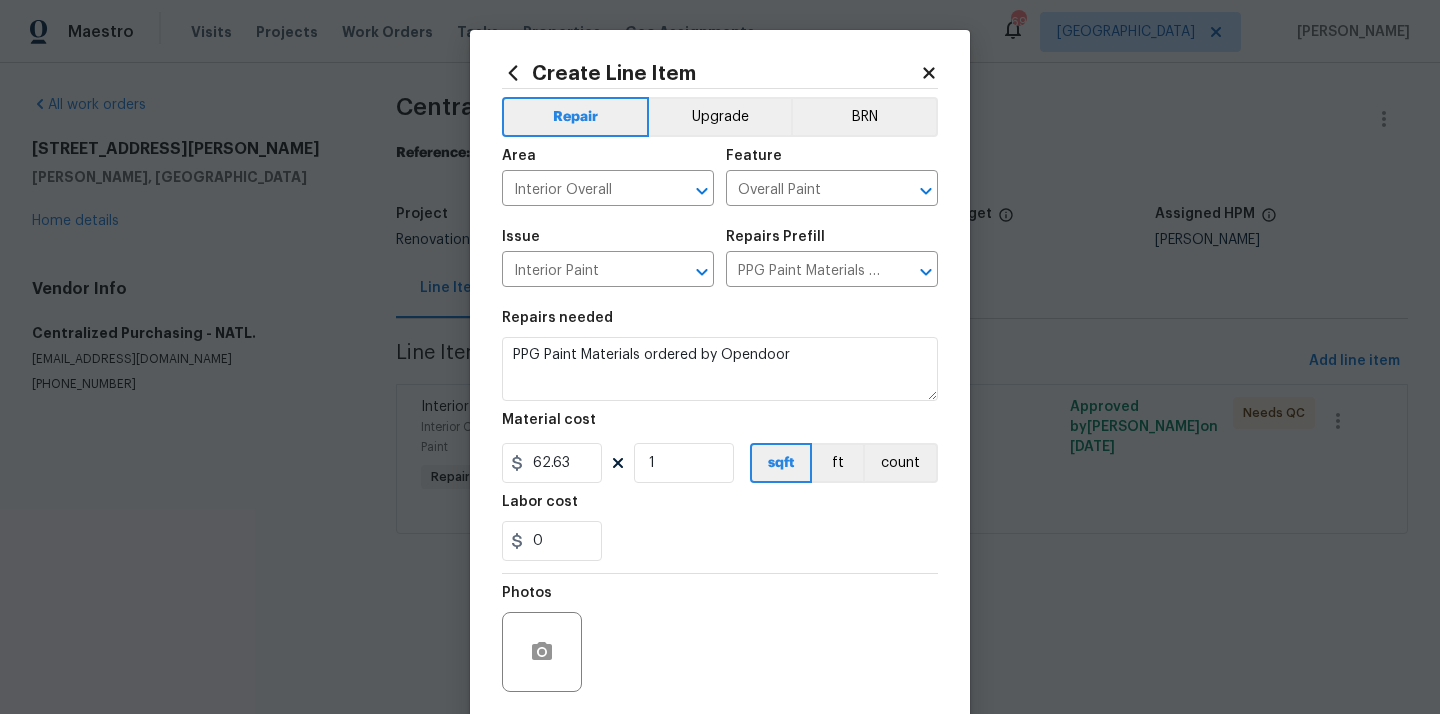 click on "0" at bounding box center [720, 541] 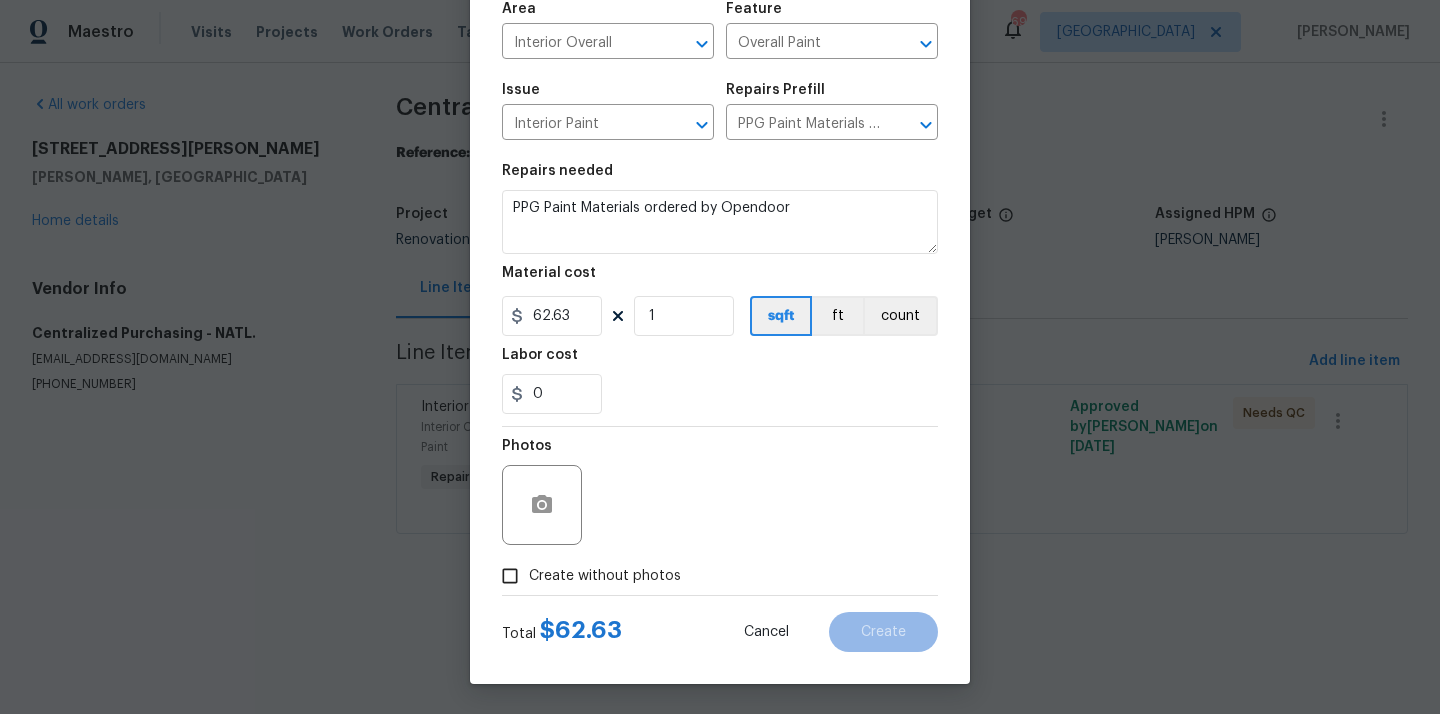 click on "Create without photos" at bounding box center (605, 576) 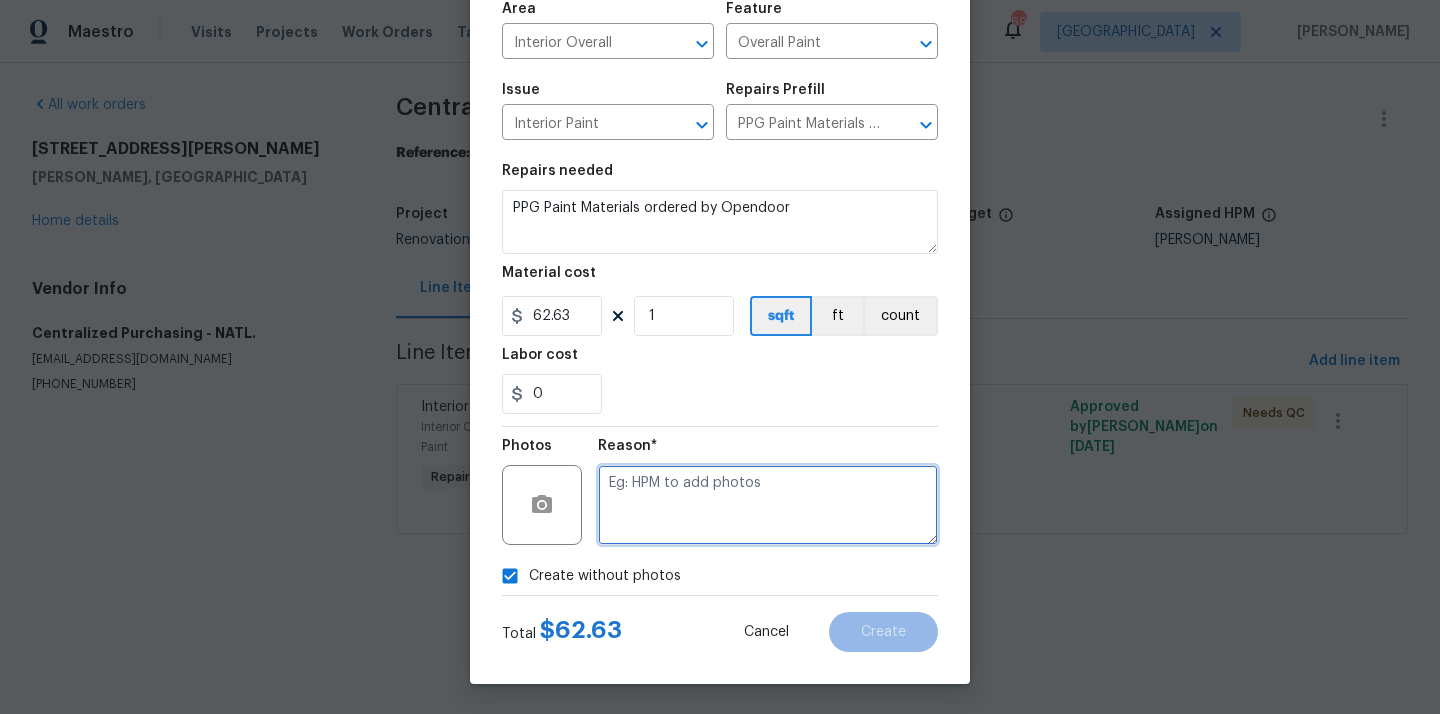 click at bounding box center [768, 505] 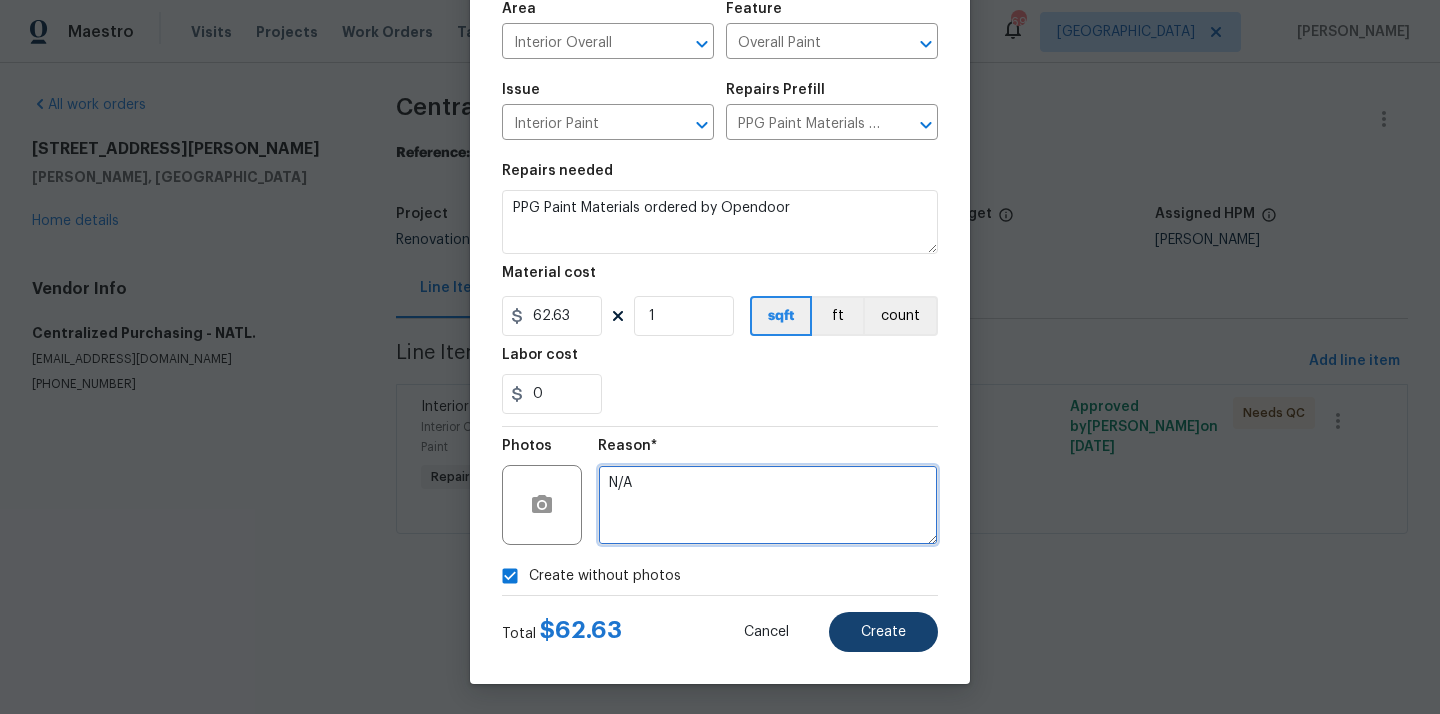 type on "N/A" 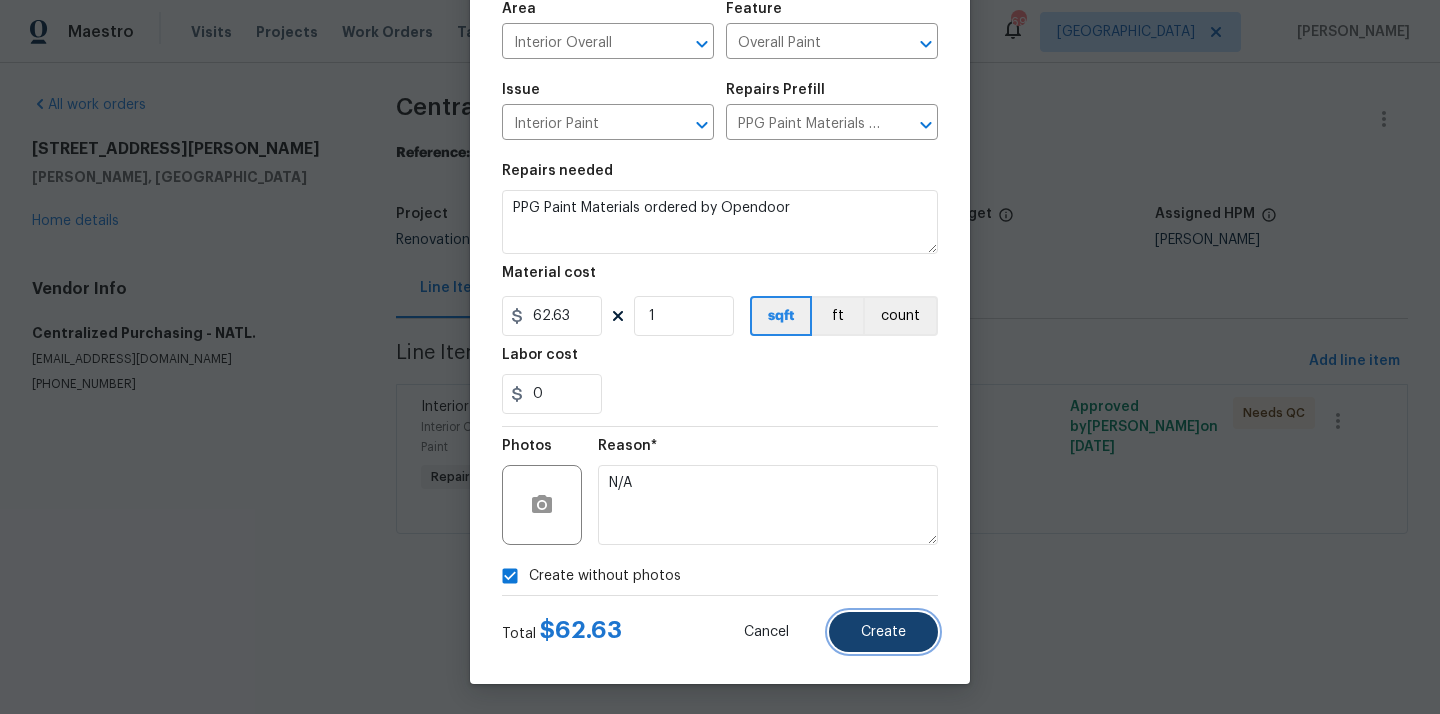 click on "Create" at bounding box center (883, 632) 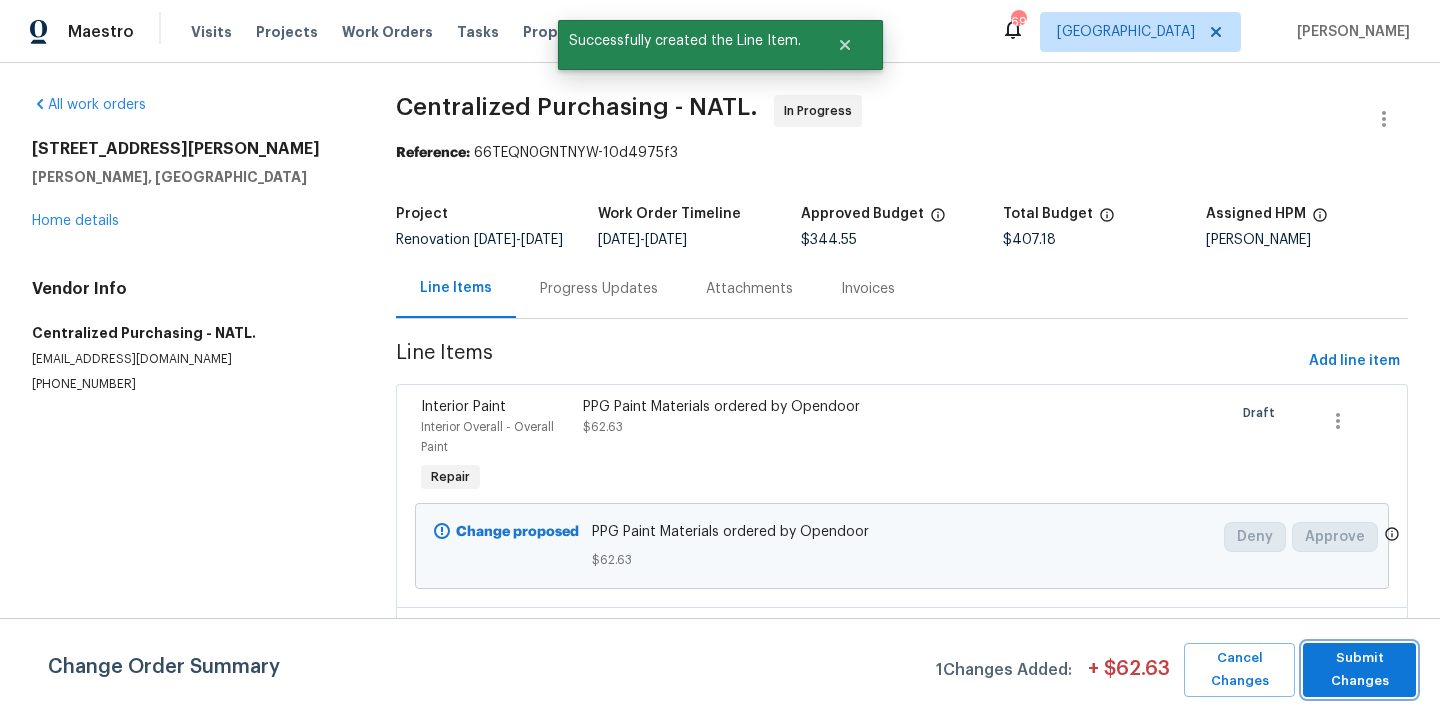 click on "Submit Changes" at bounding box center [1359, 670] 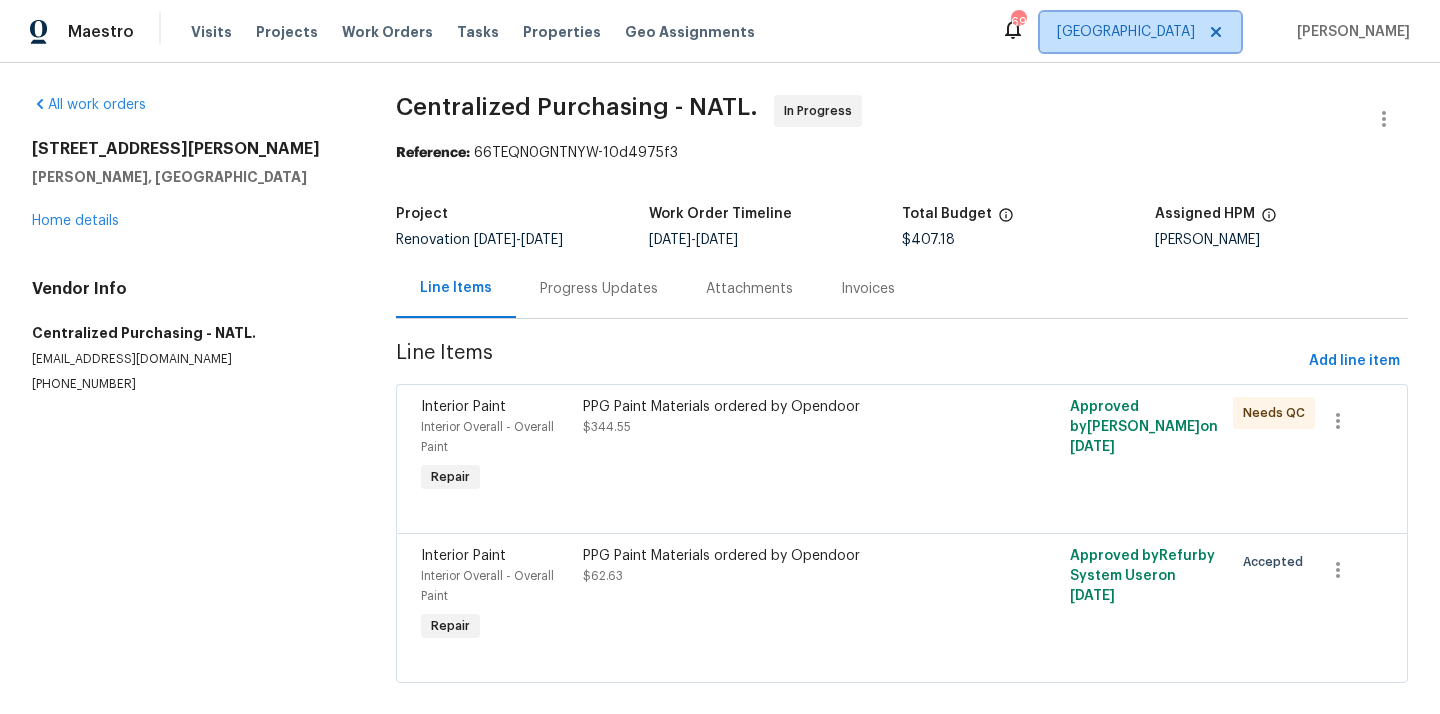 click on "[GEOGRAPHIC_DATA]" at bounding box center (1126, 32) 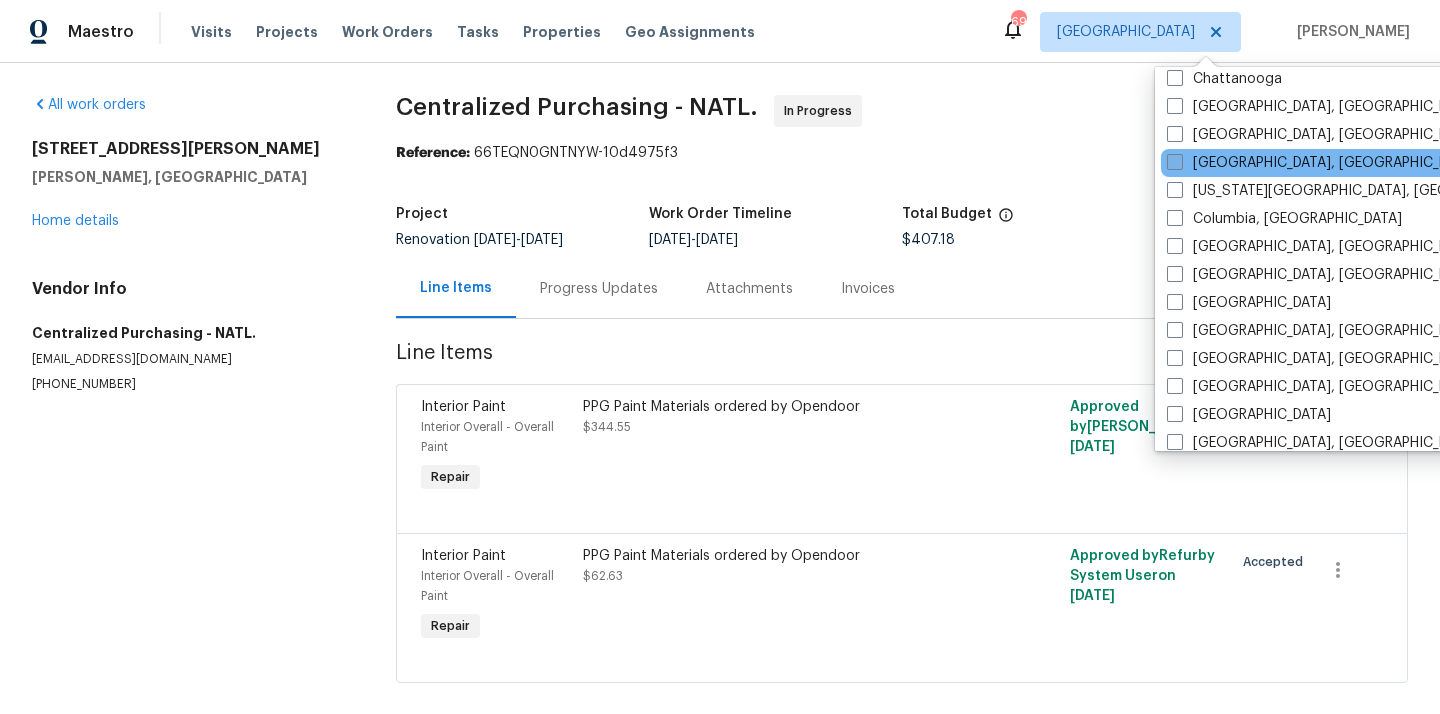 scroll, scrollTop: 313, scrollLeft: 0, axis: vertical 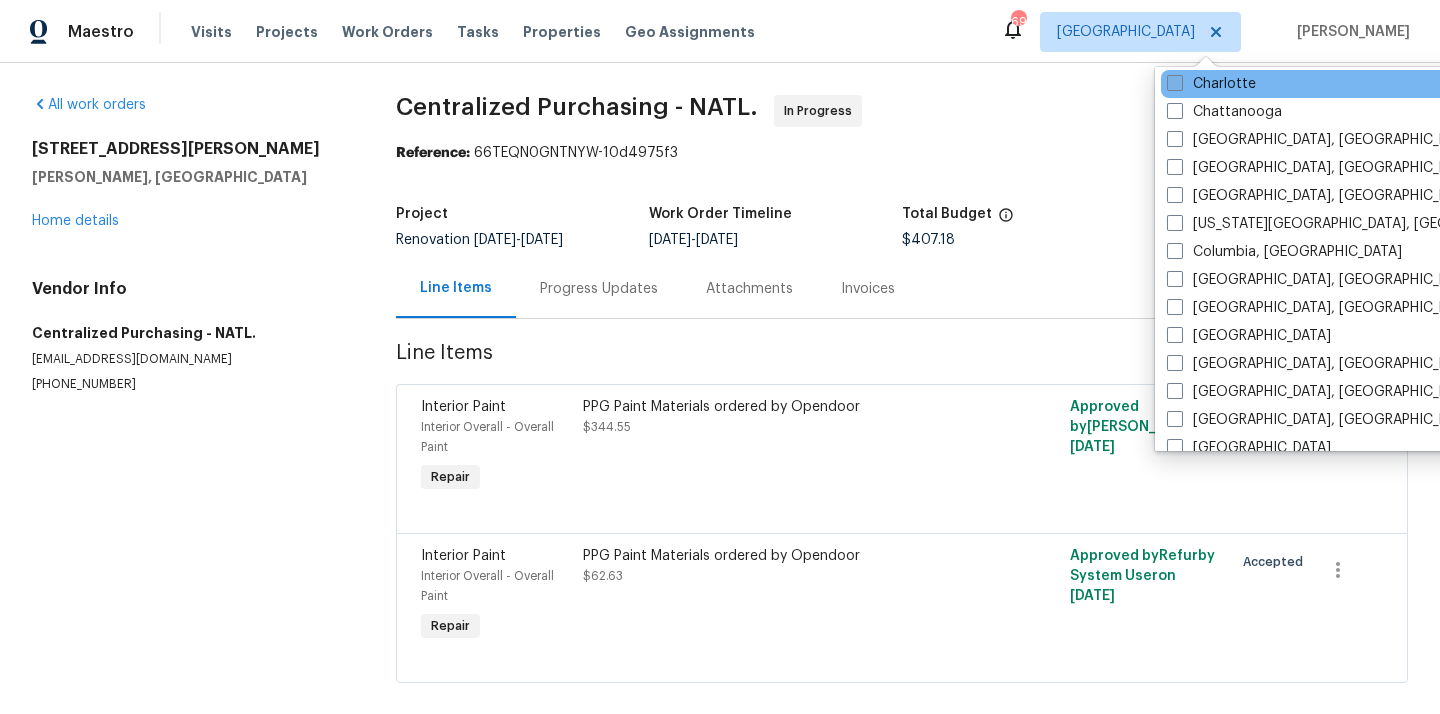 click on "Charlotte" at bounding box center (1211, 84) 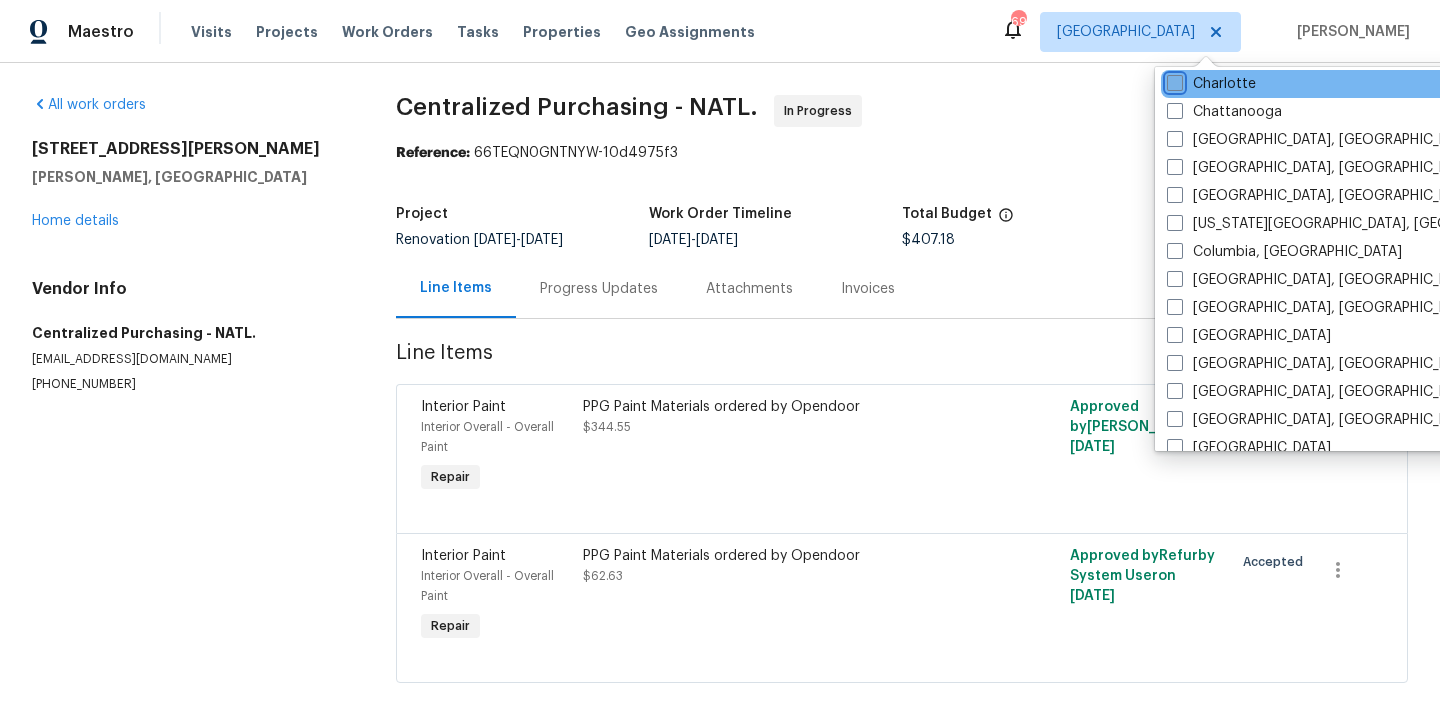 click on "Charlotte" at bounding box center (1173, 80) 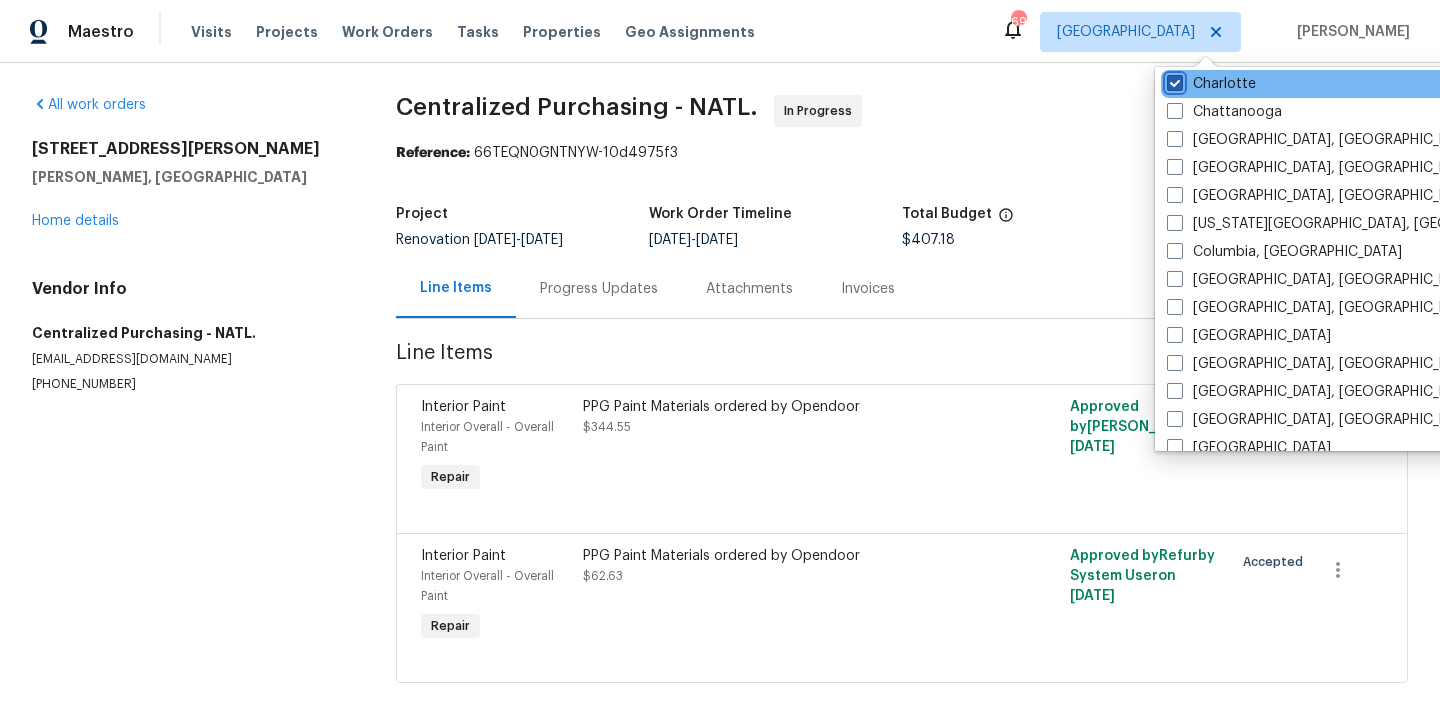 checkbox on "true" 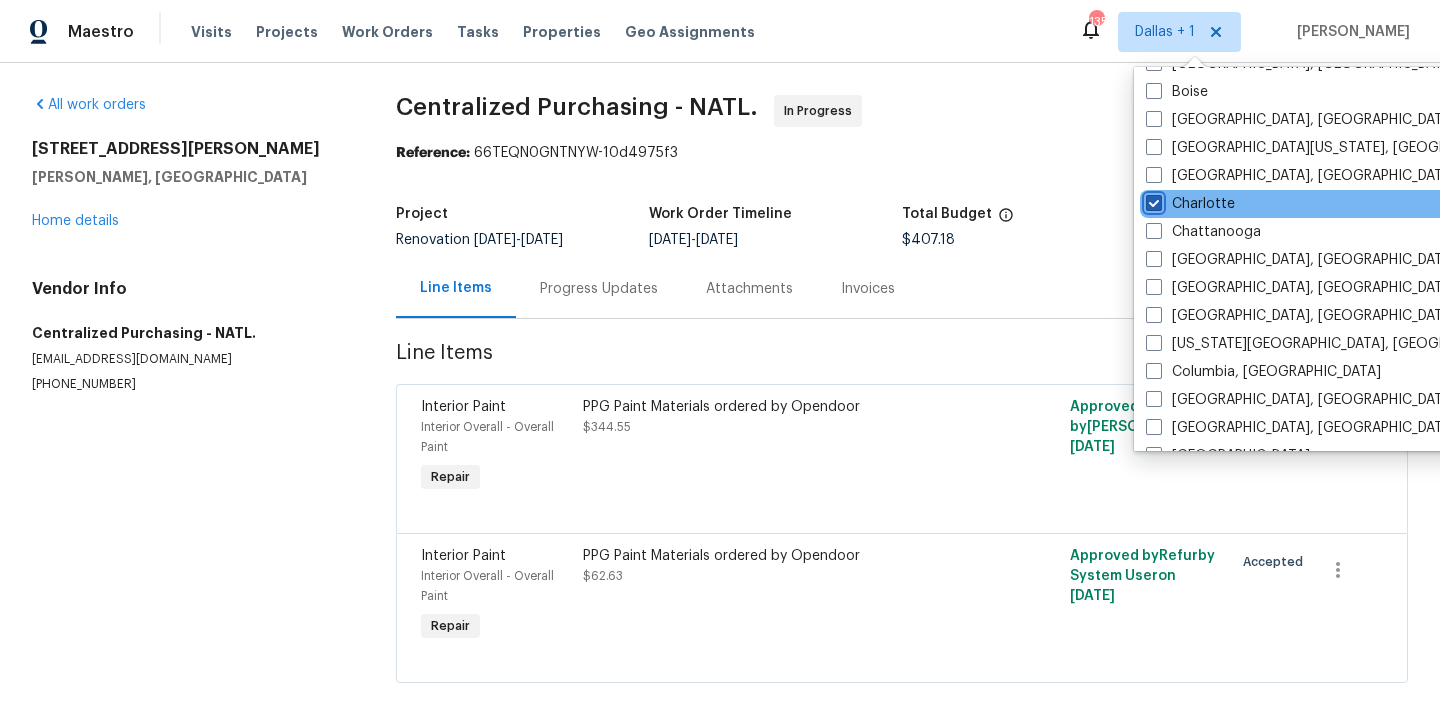 scroll, scrollTop: 0, scrollLeft: 0, axis: both 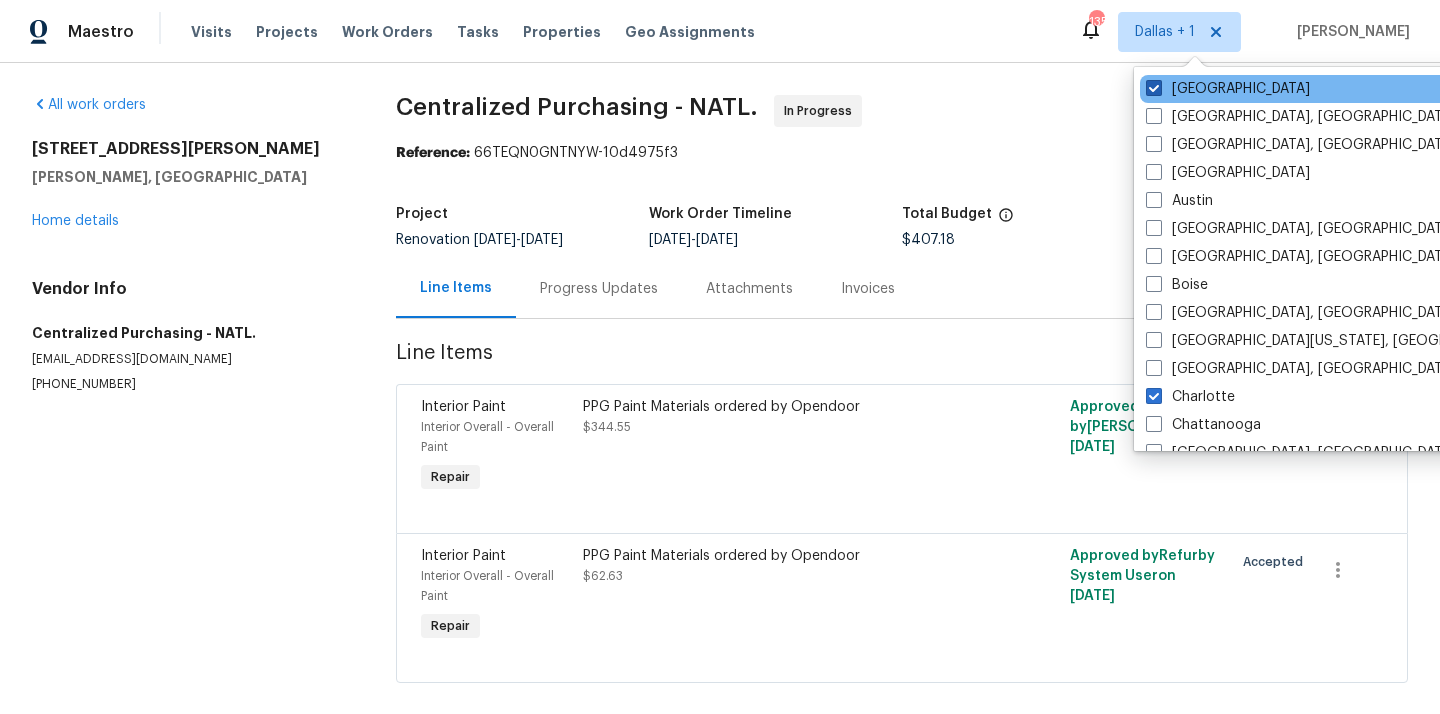 click on "[GEOGRAPHIC_DATA]" at bounding box center [1228, 89] 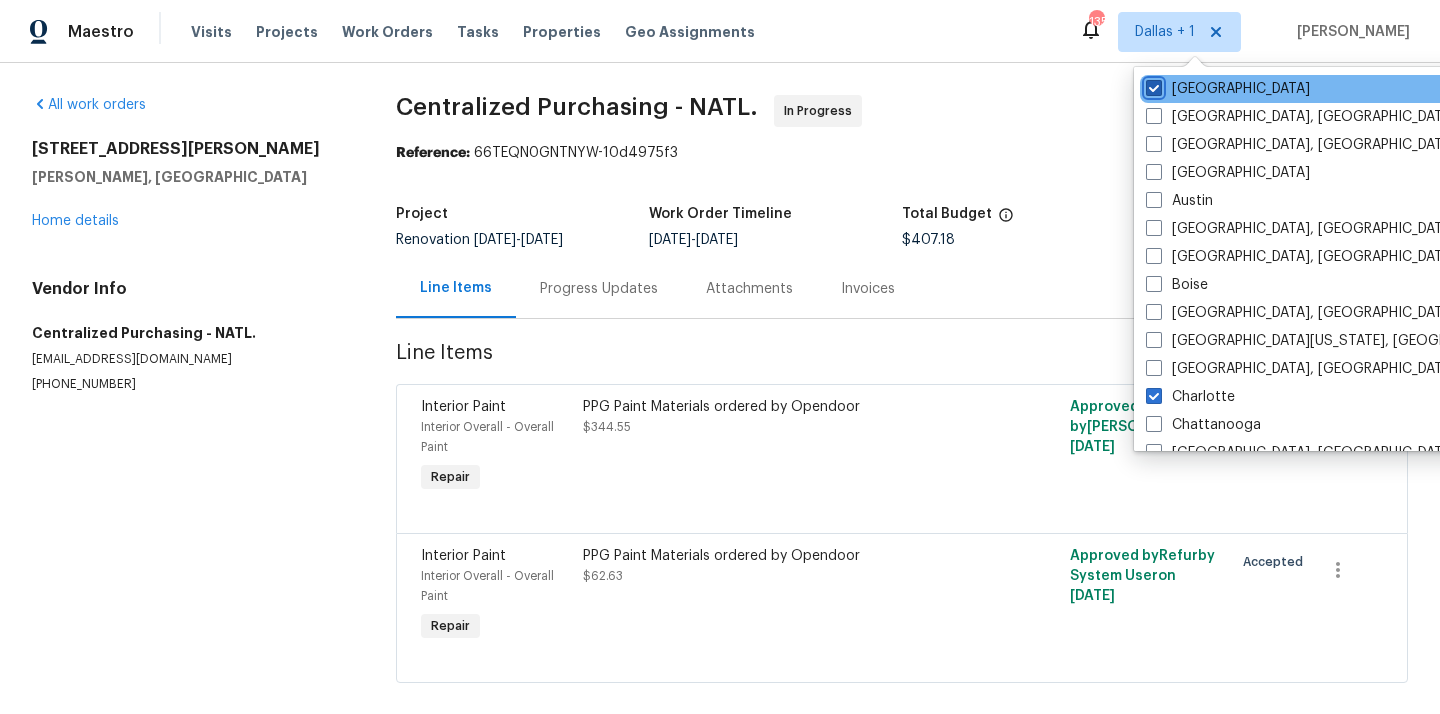 click on "[GEOGRAPHIC_DATA]" at bounding box center [1152, 85] 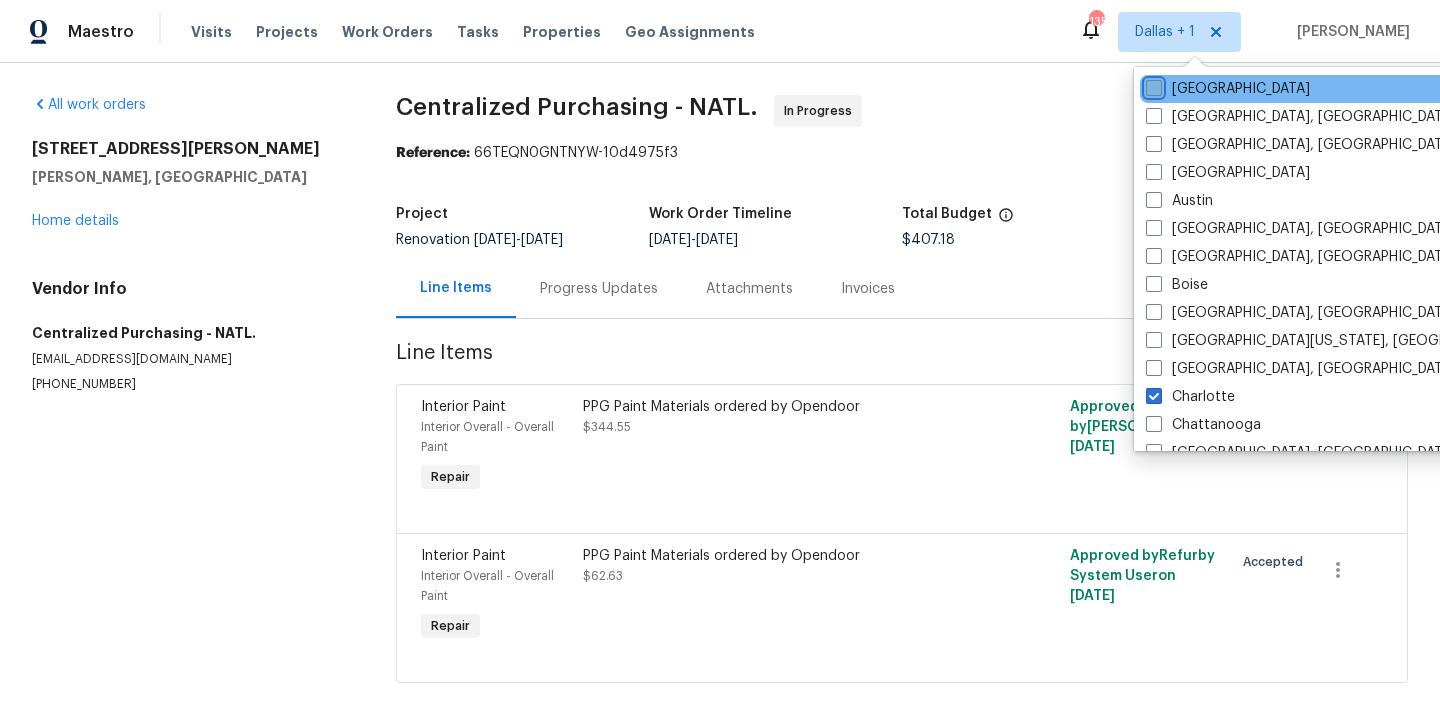 checkbox on "false" 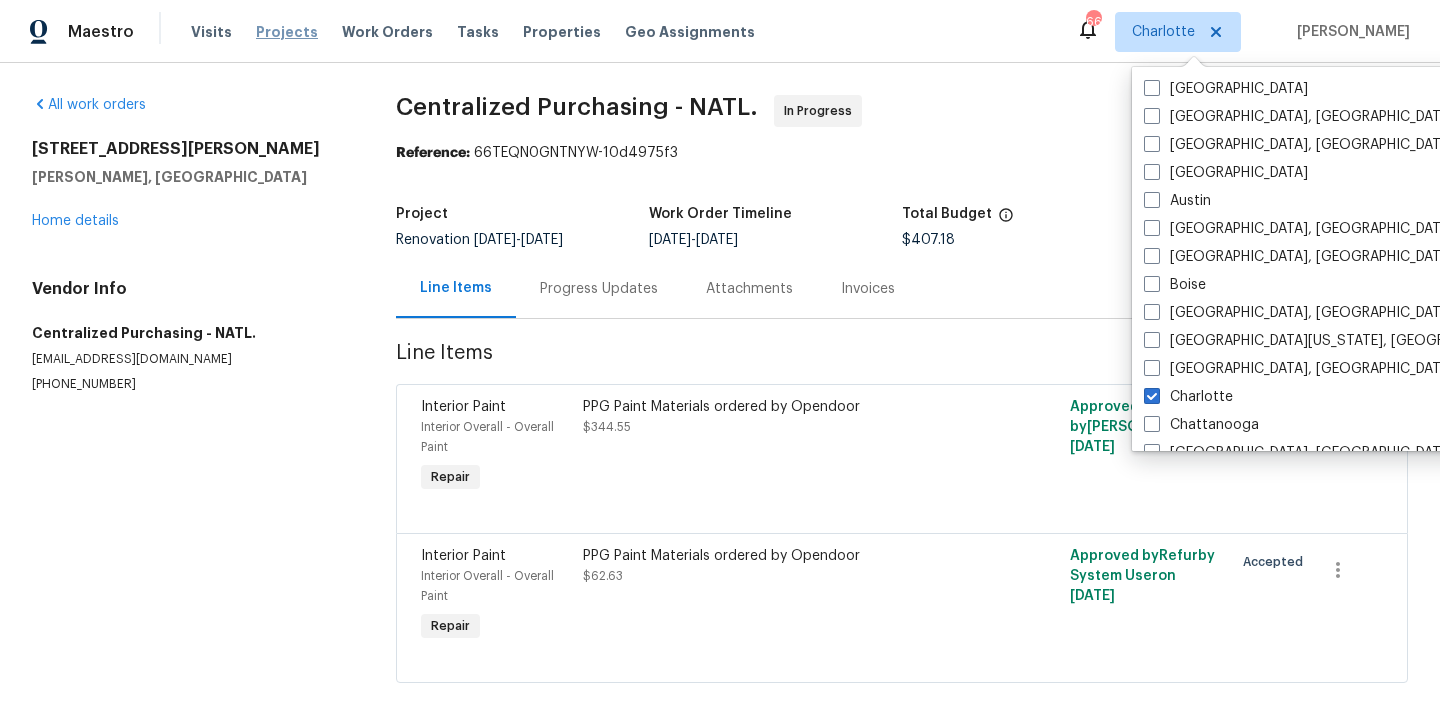 click on "Projects" at bounding box center (287, 32) 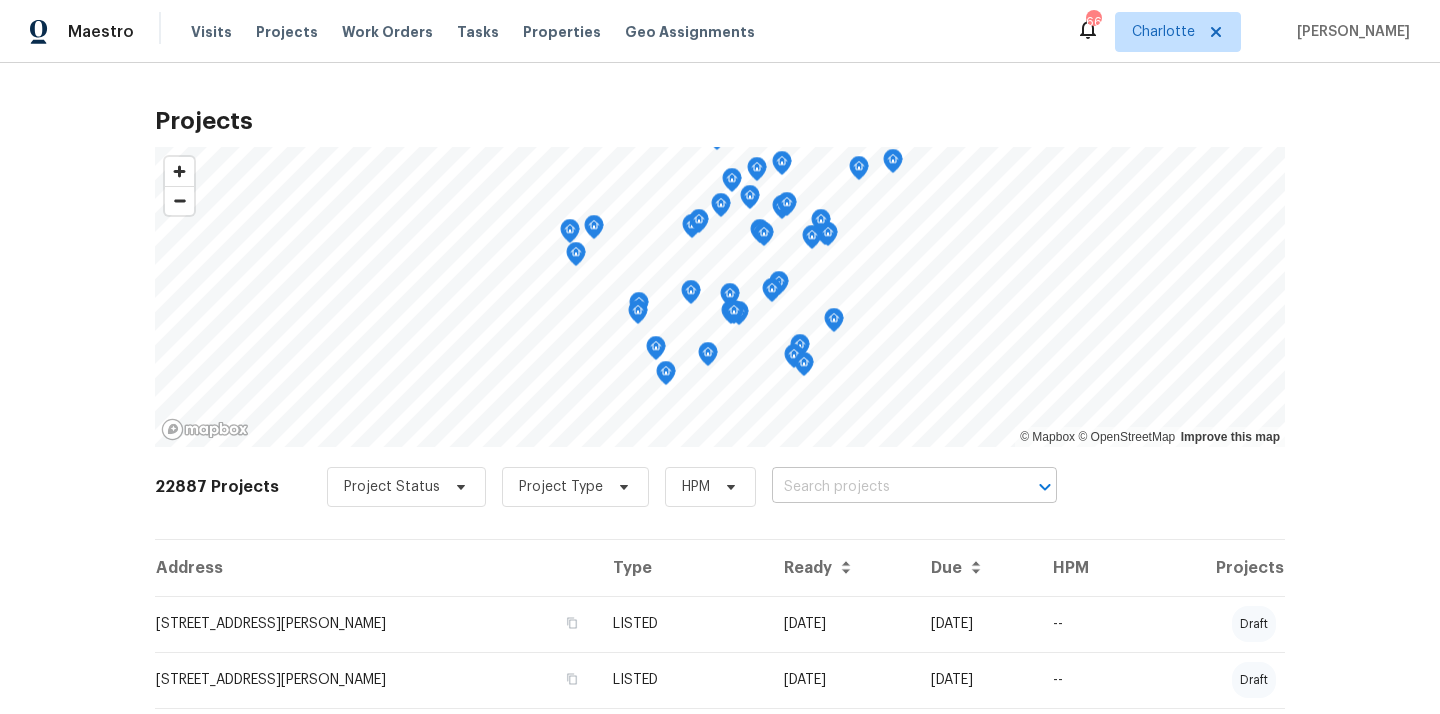 click at bounding box center [886, 487] 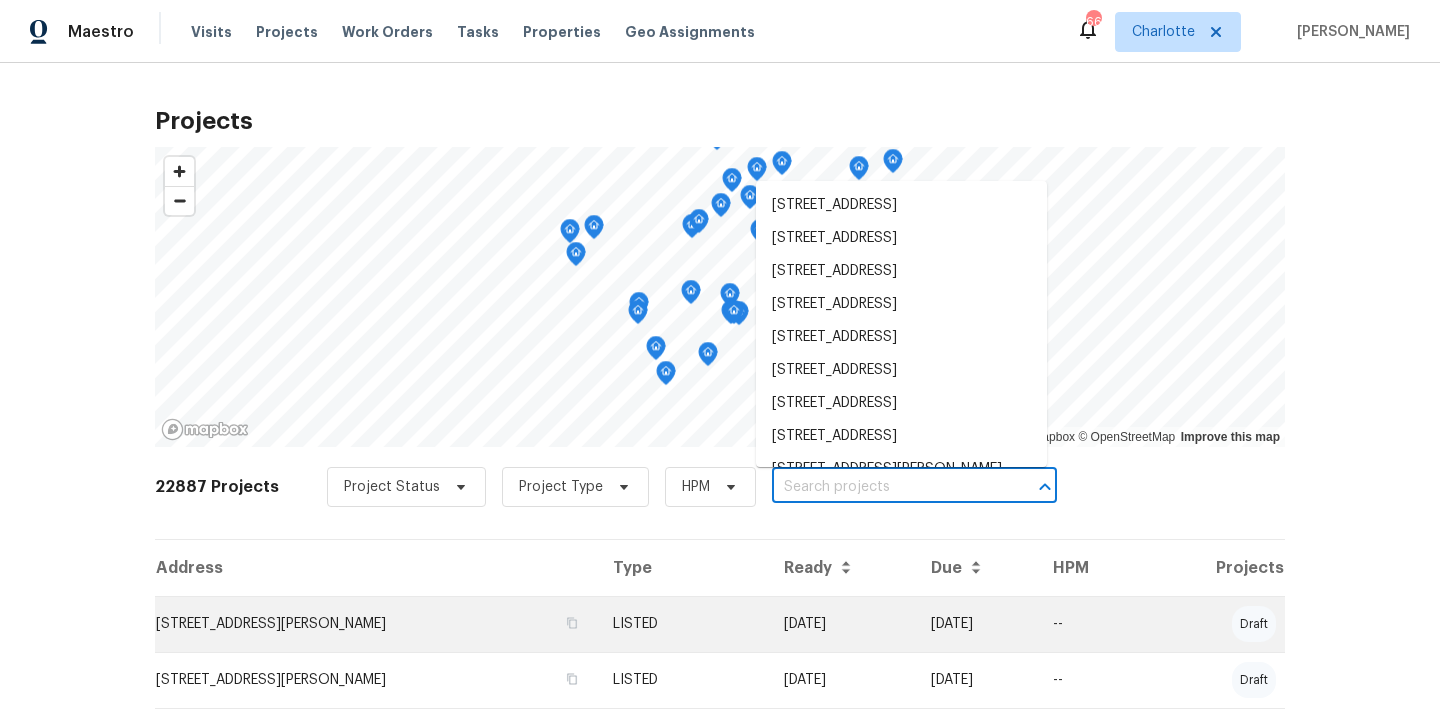 click on "[STREET_ADDRESS][PERSON_NAME]" at bounding box center [376, 624] 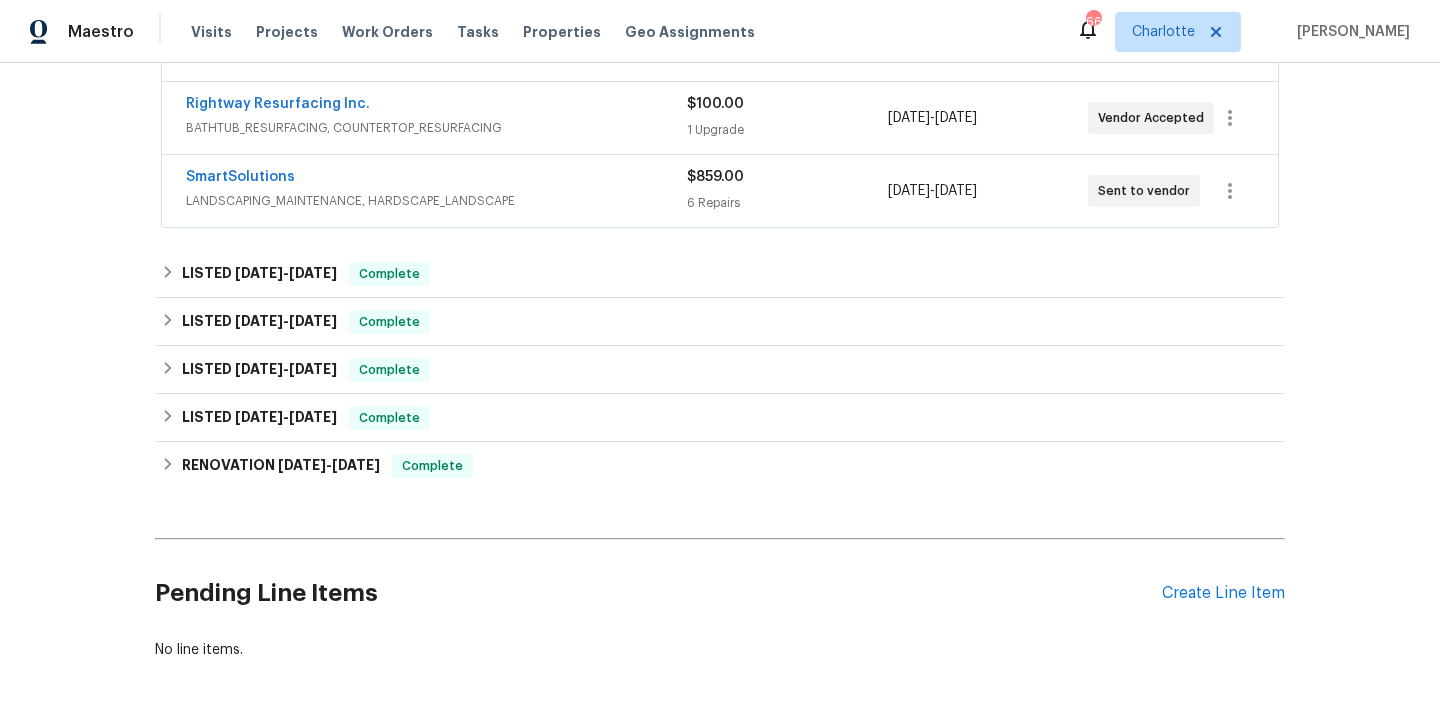 scroll, scrollTop: 683, scrollLeft: 0, axis: vertical 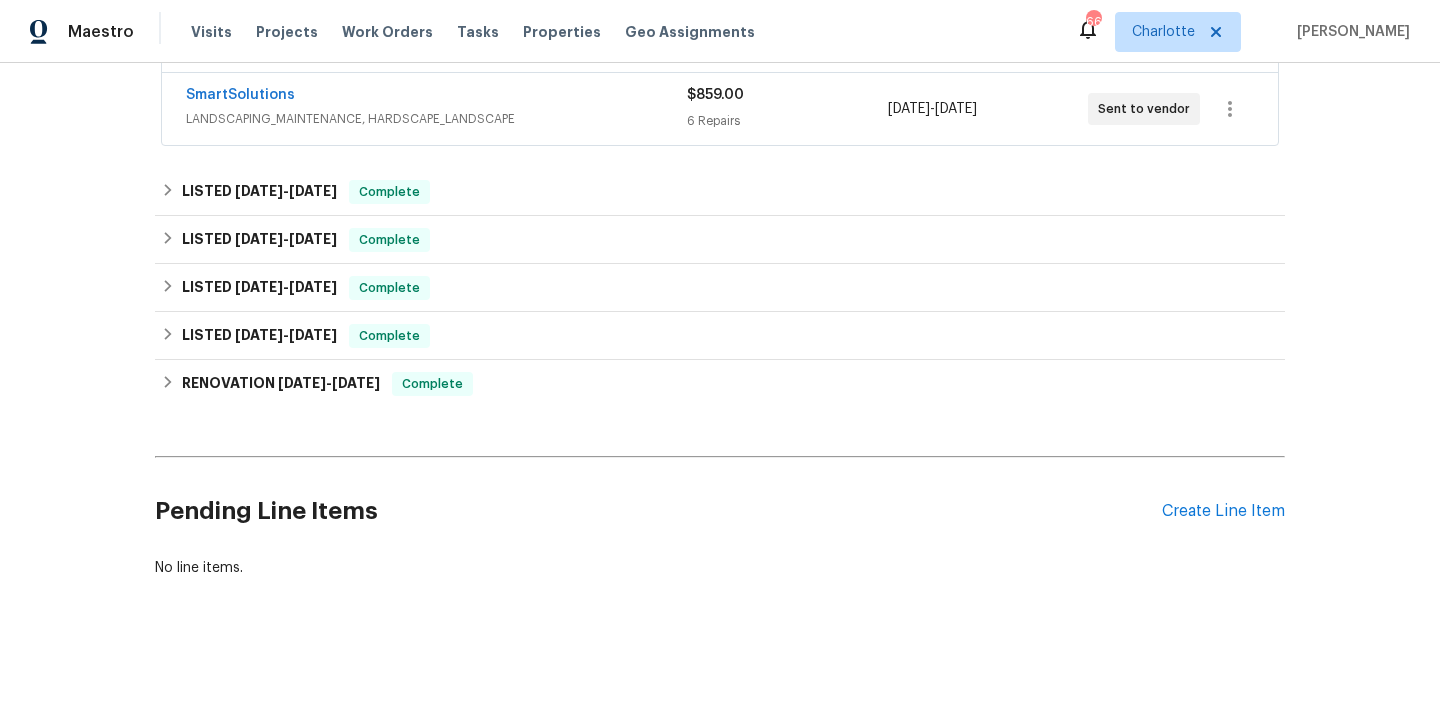 click on "Pending Line Items Create Line Item" at bounding box center (720, 511) 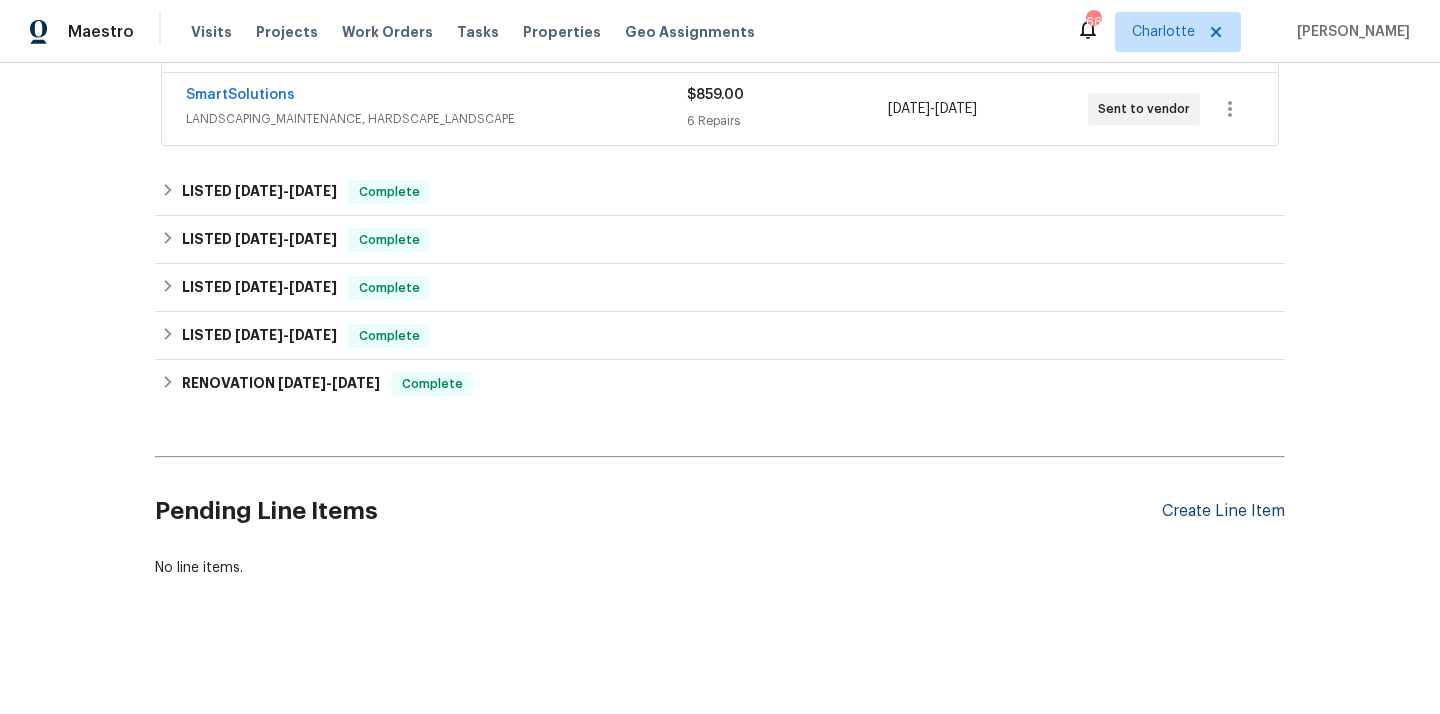 click on "Create Line Item" at bounding box center (1223, 511) 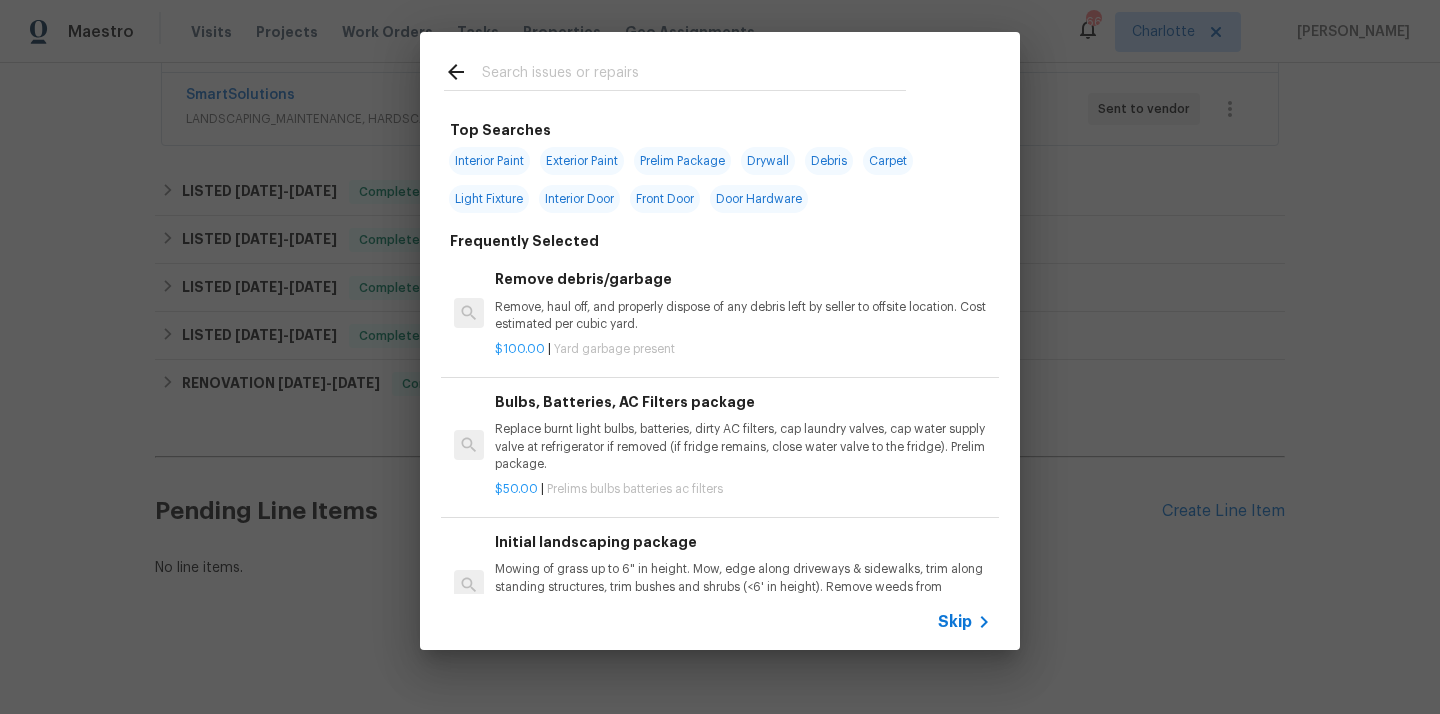 click at bounding box center [694, 75] 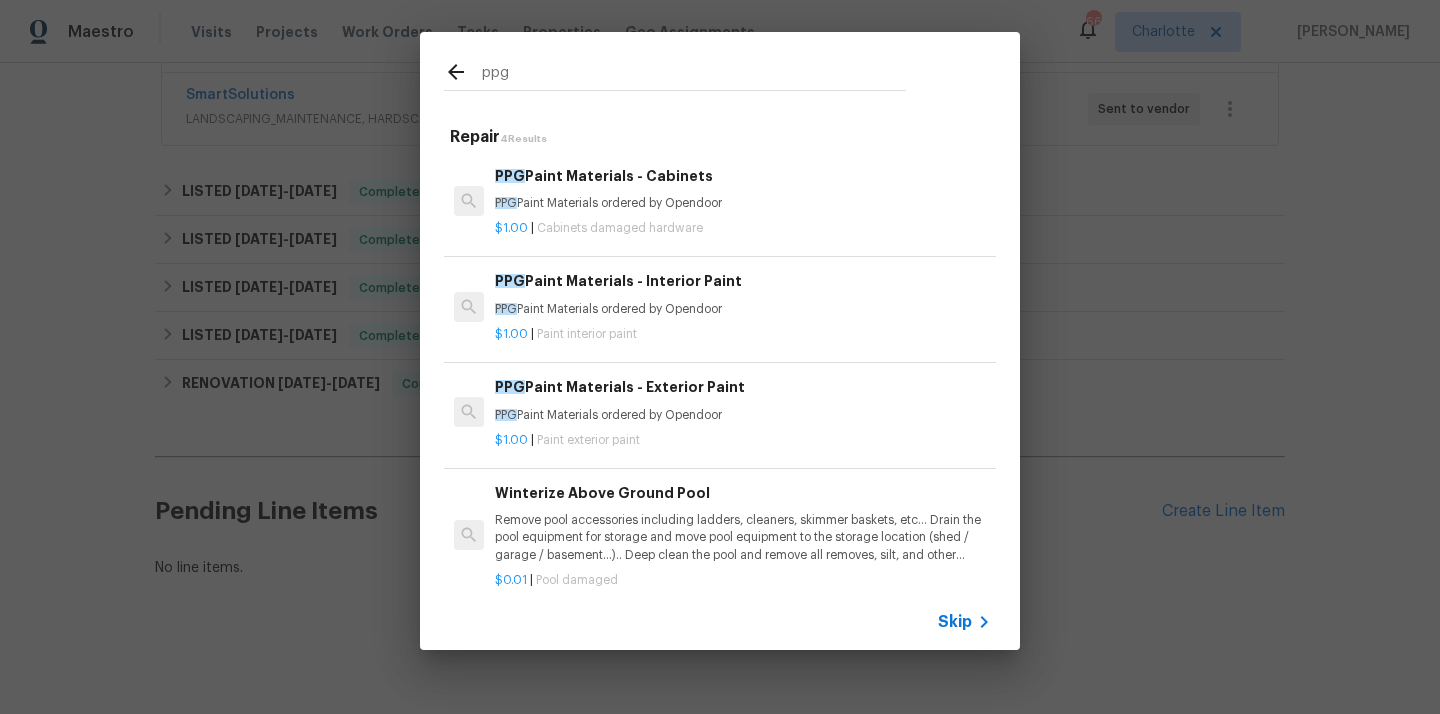 type on "ppg" 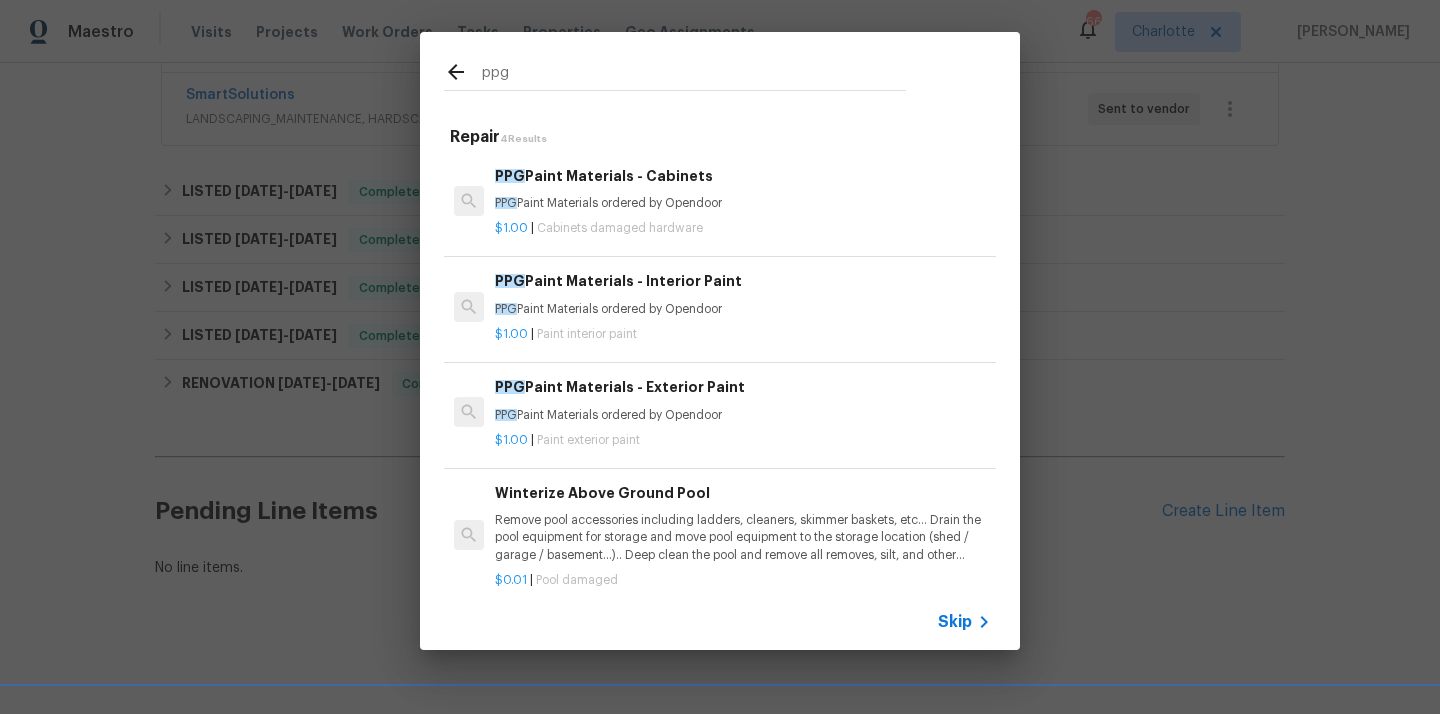 click on "PPG  Paint Materials ordered by Opendoor" at bounding box center (743, 203) 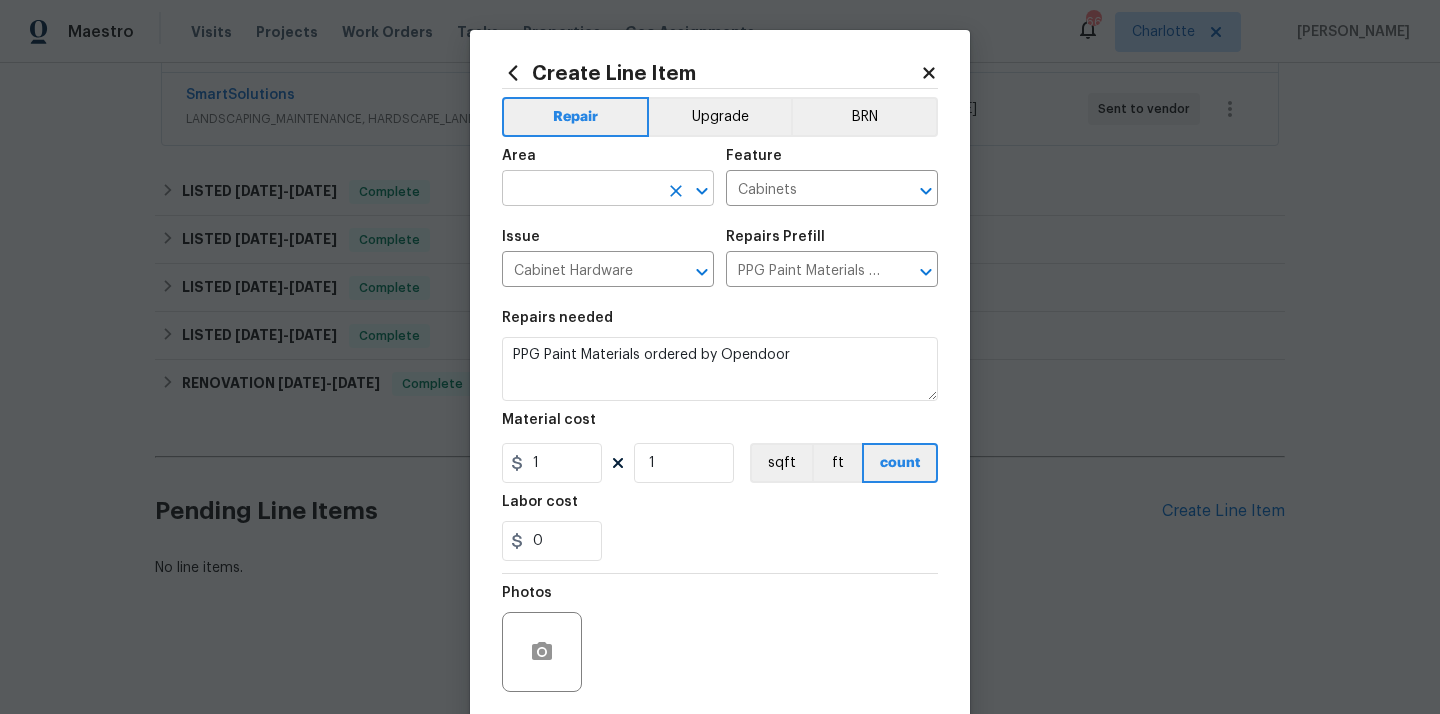 click at bounding box center [580, 190] 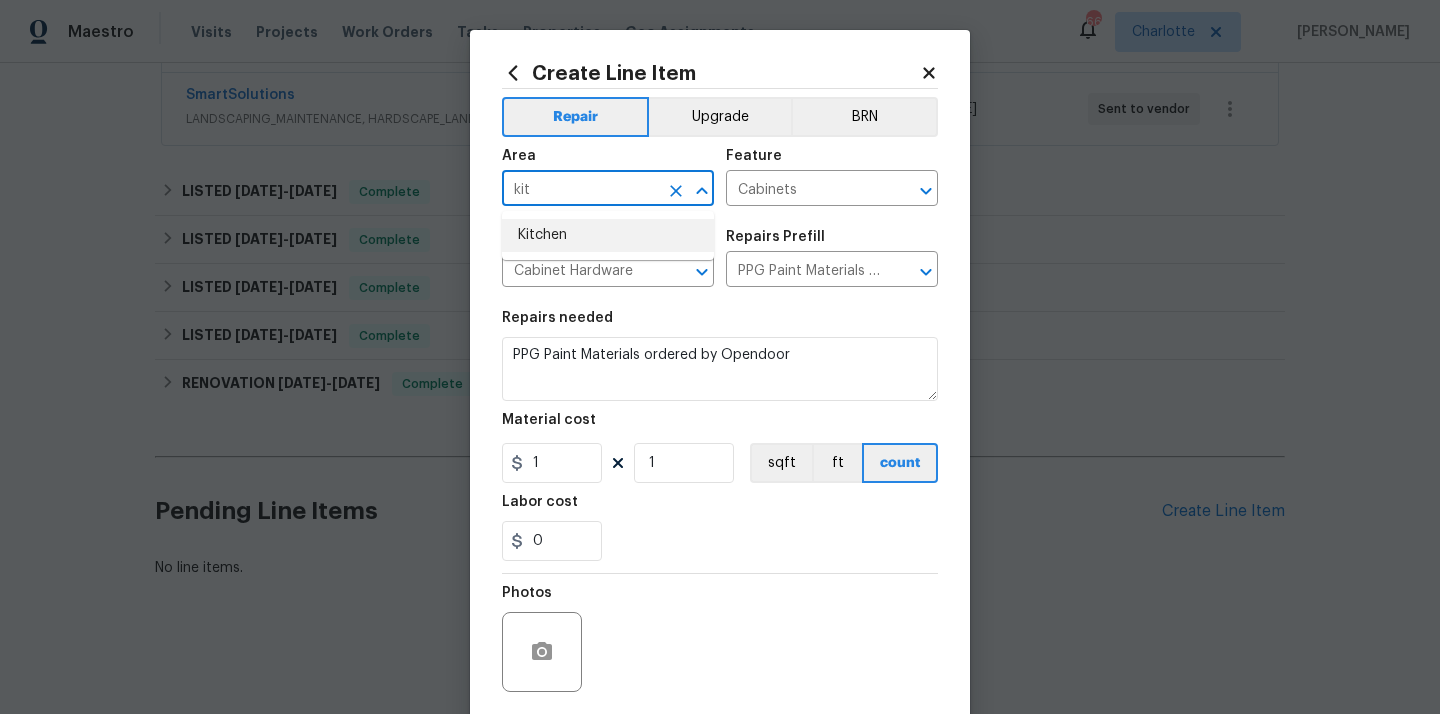 click on "Kitchen" at bounding box center (608, 235) 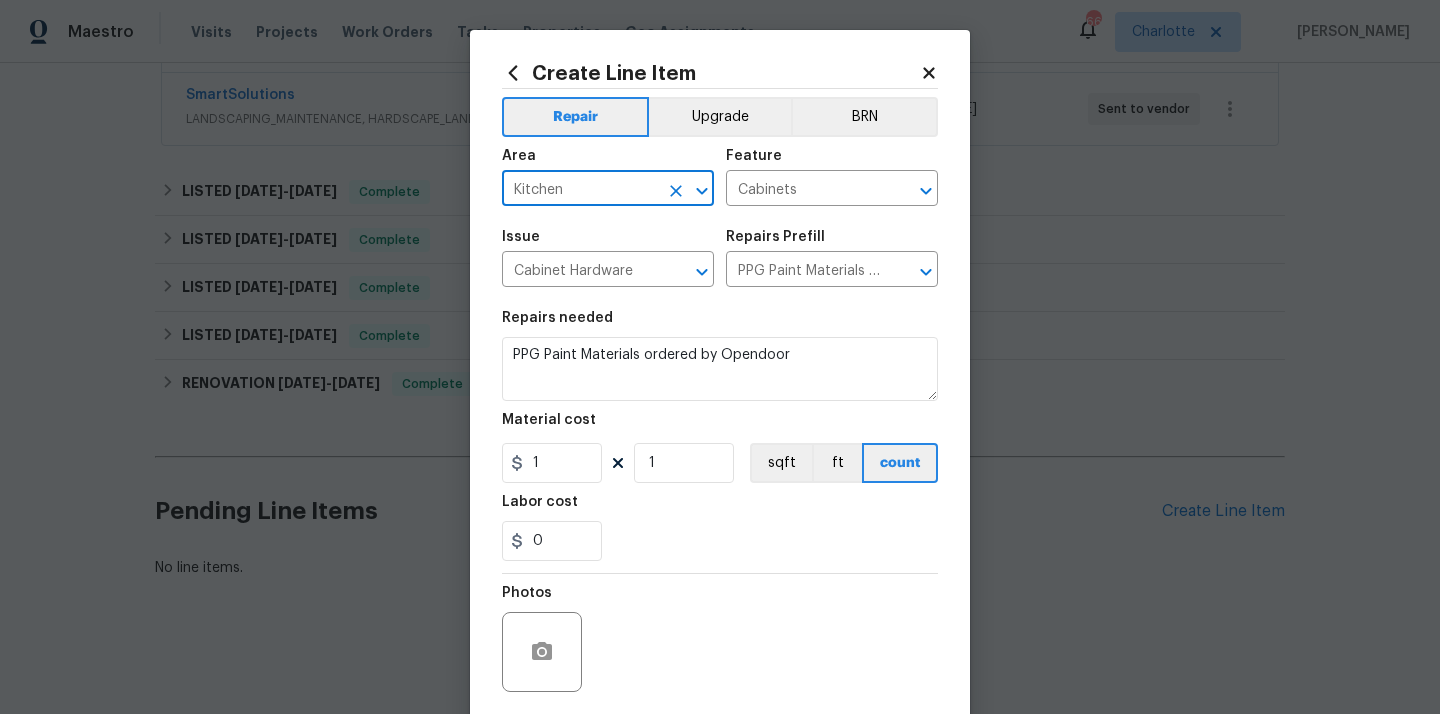 type on "Kitchen" 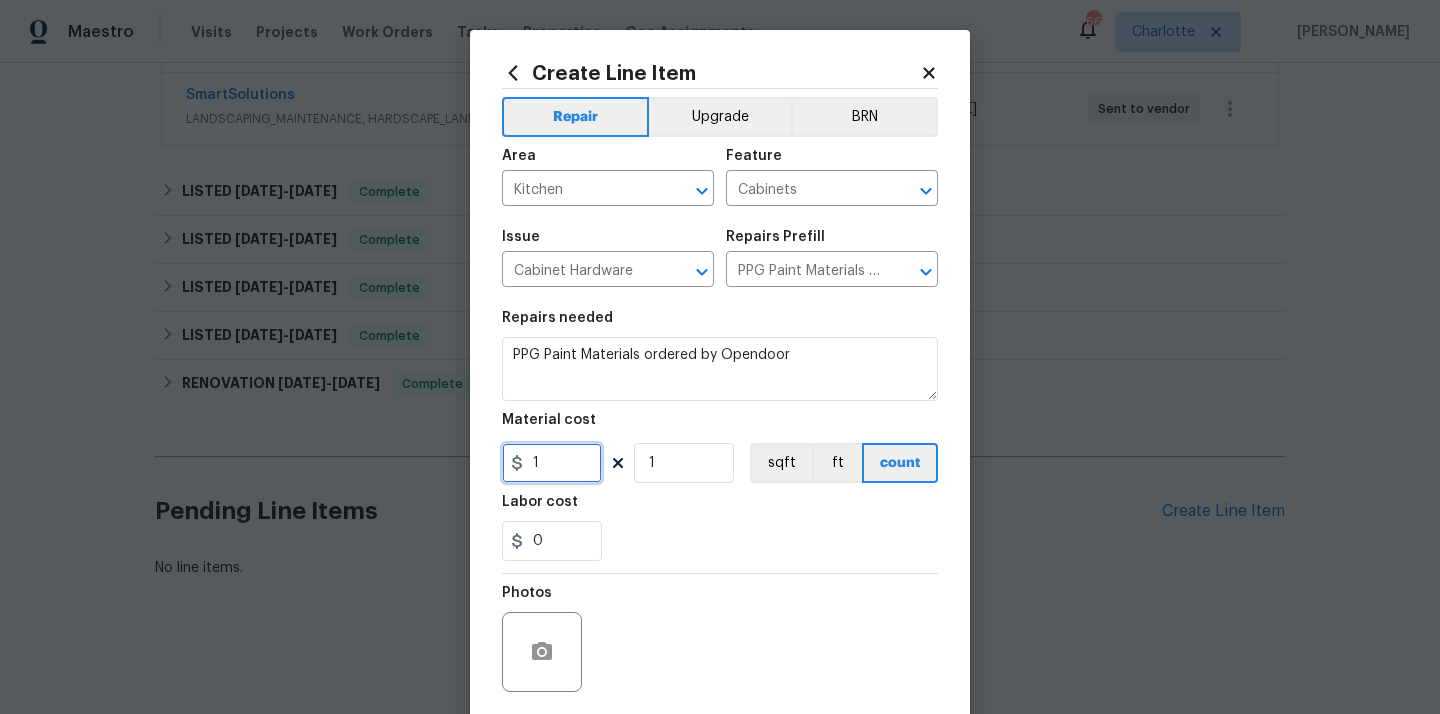 drag, startPoint x: 561, startPoint y: 454, endPoint x: 498, endPoint y: 454, distance: 63 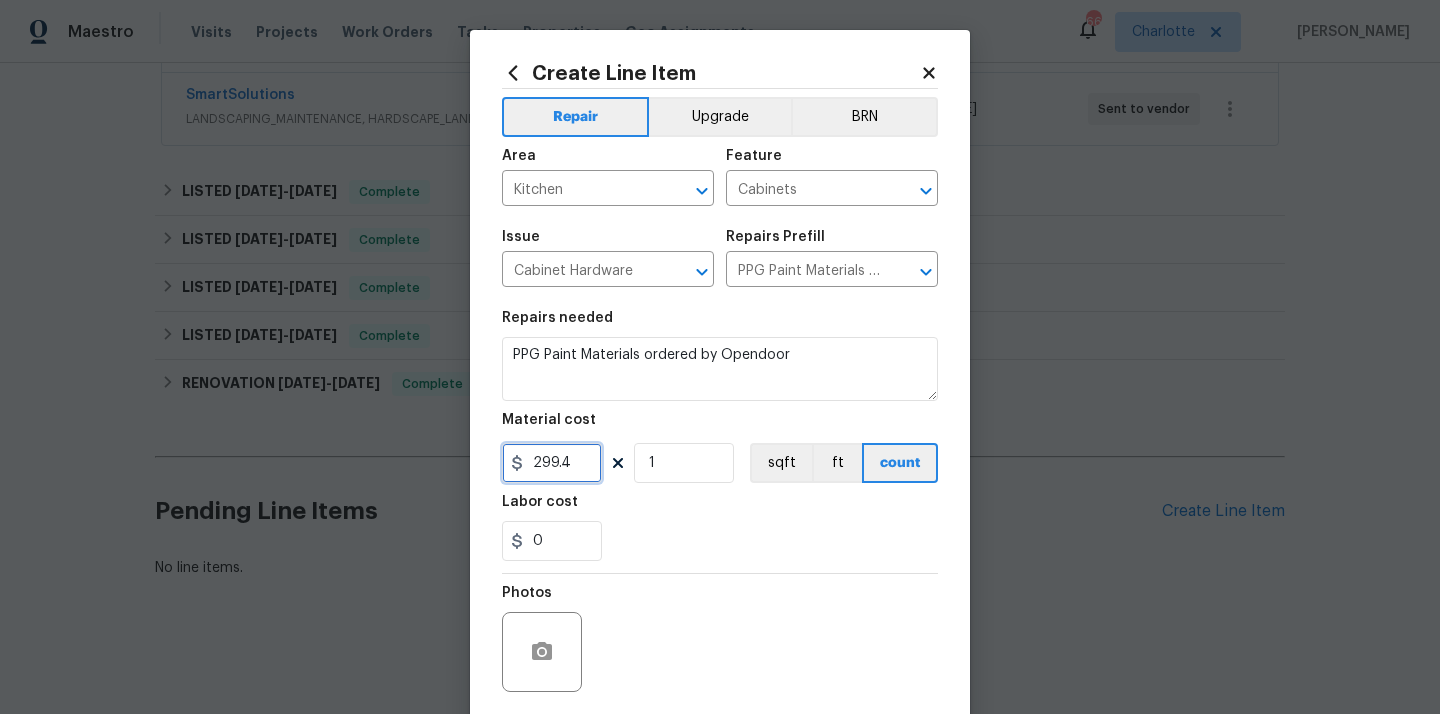 type on "299.4" 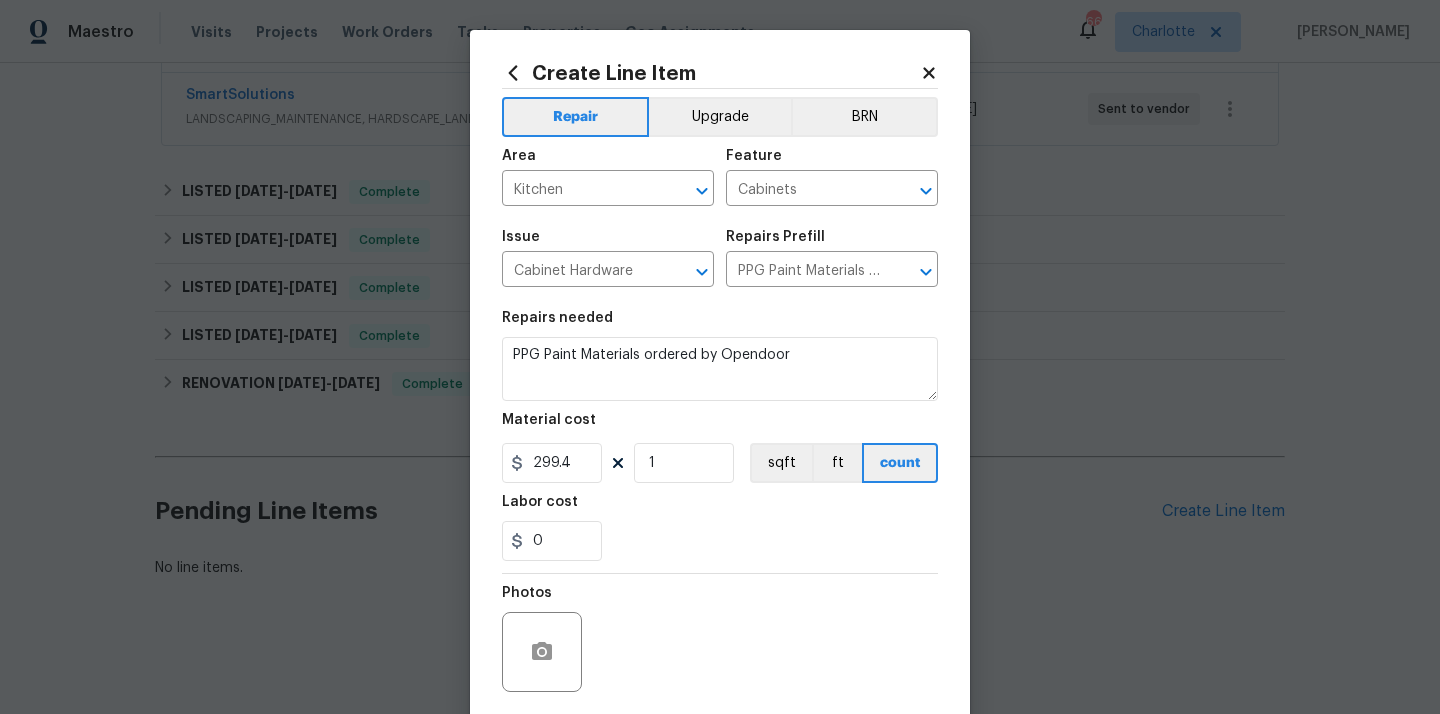 click on "Labor cost" at bounding box center (720, 508) 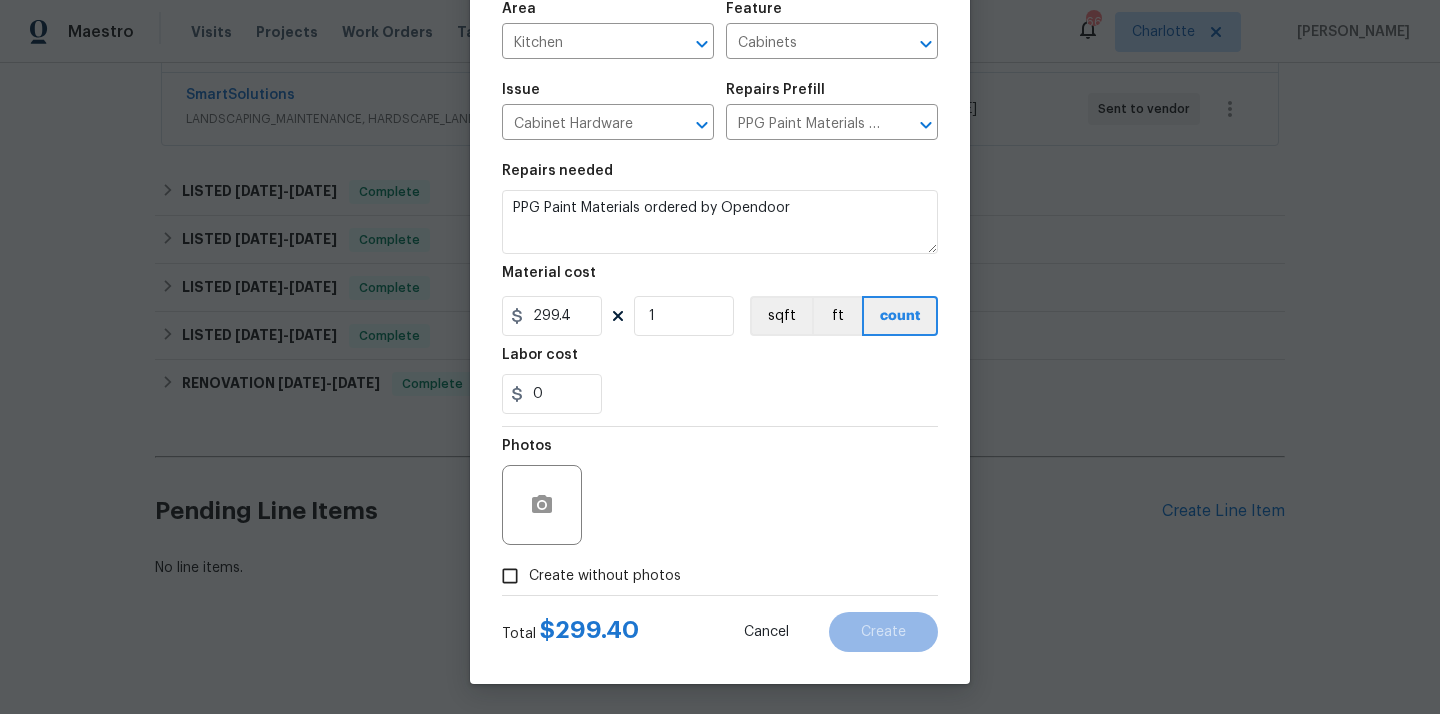 click on "Create without photos" at bounding box center [605, 576] 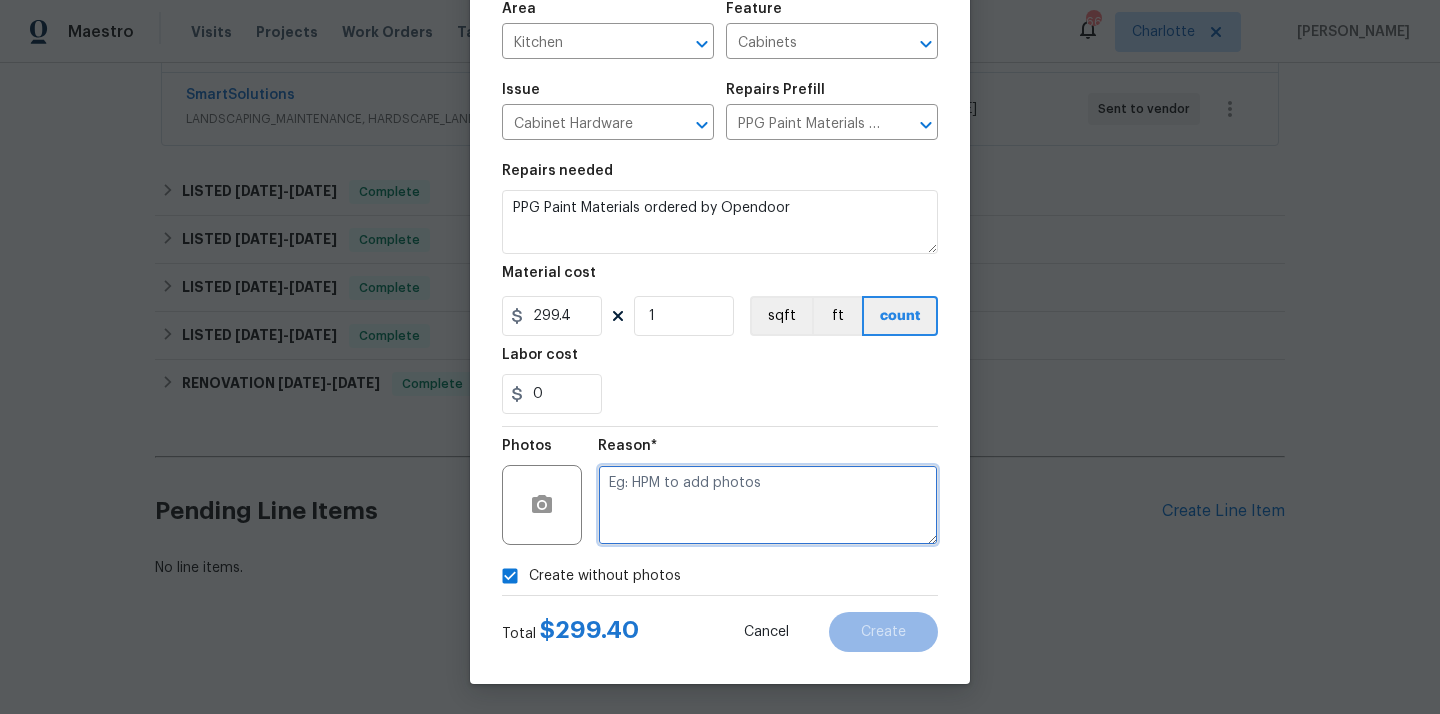 click at bounding box center (768, 505) 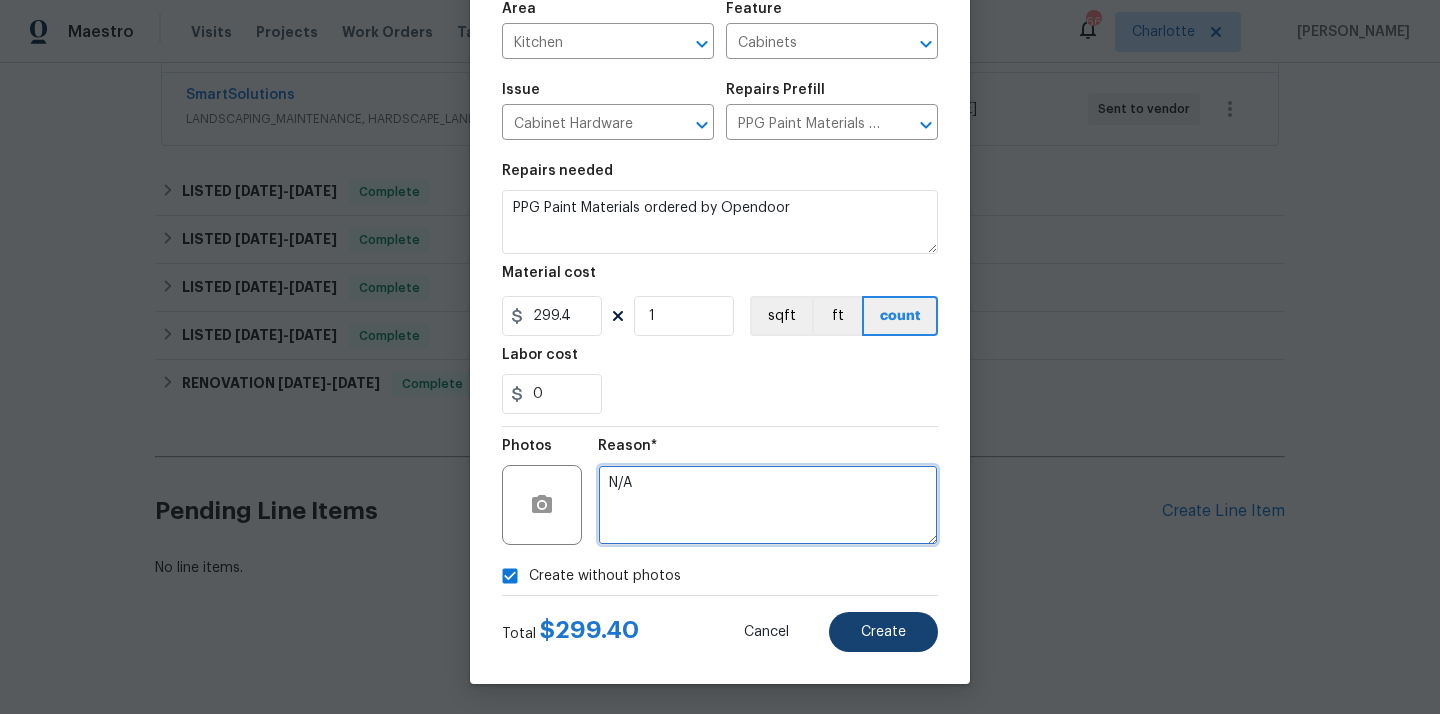 type on "N/A" 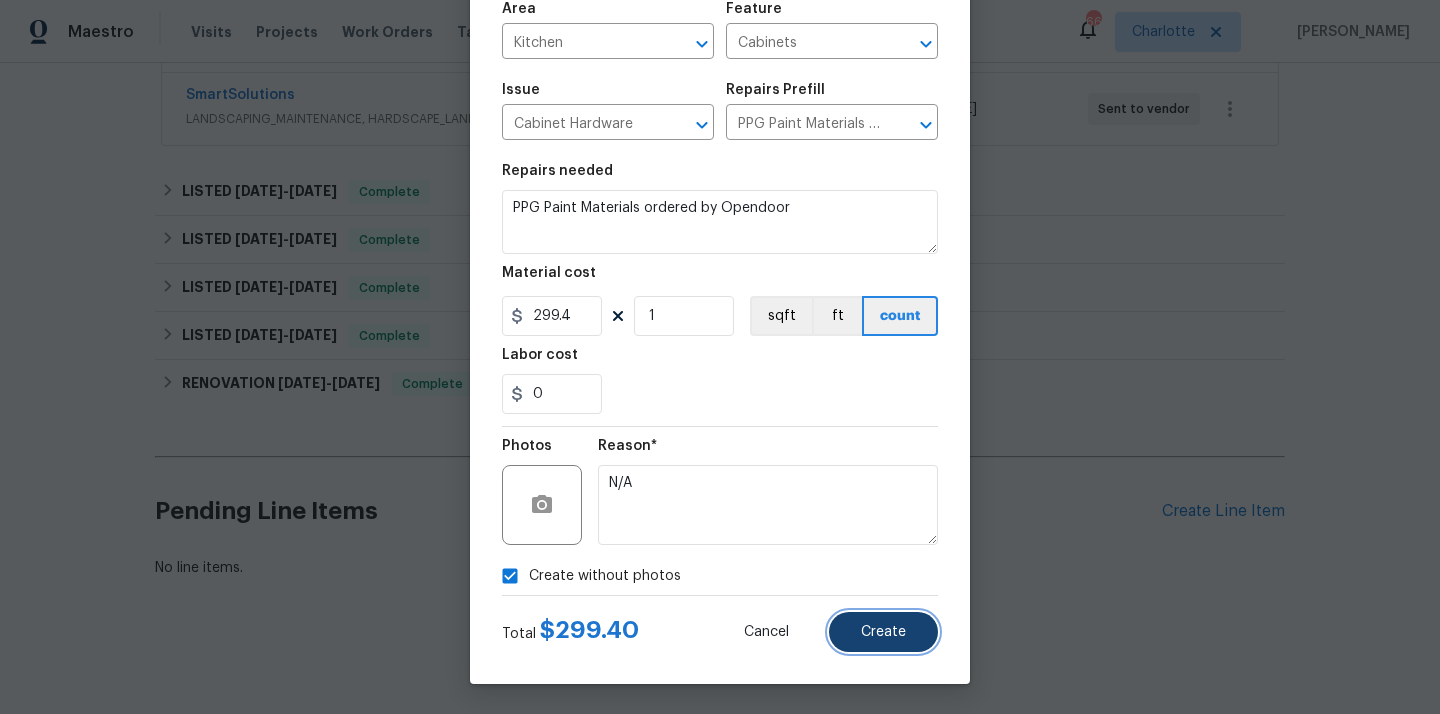 click on "Create" at bounding box center (883, 632) 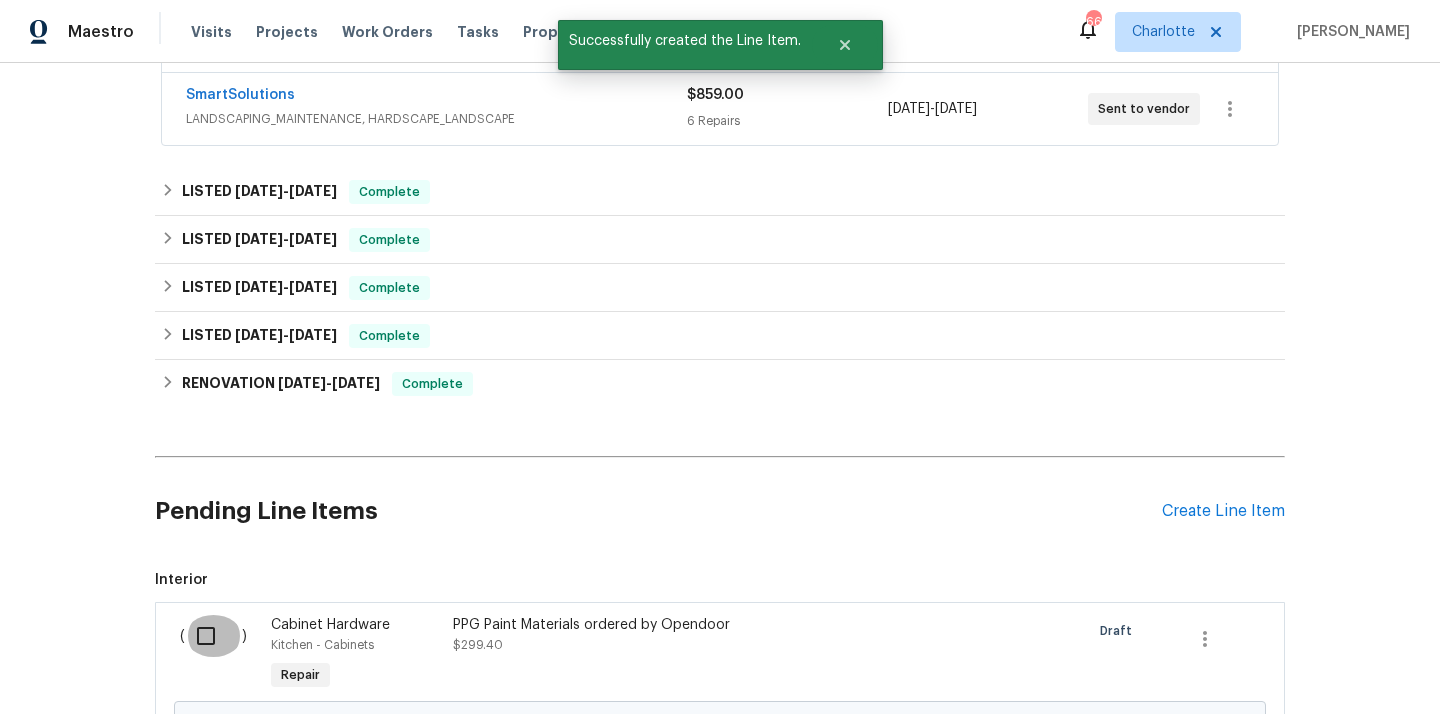 click at bounding box center [213, 636] 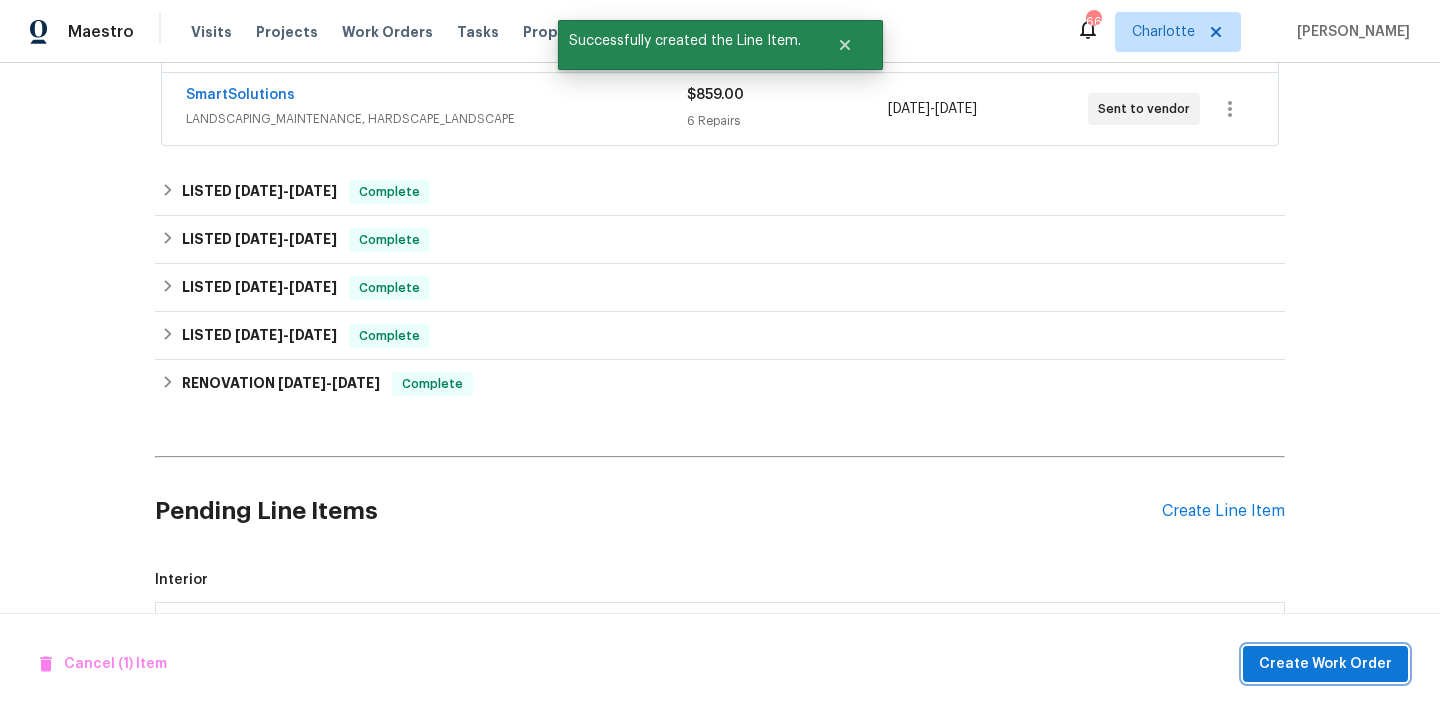 click on "Create Work Order" at bounding box center (1325, 664) 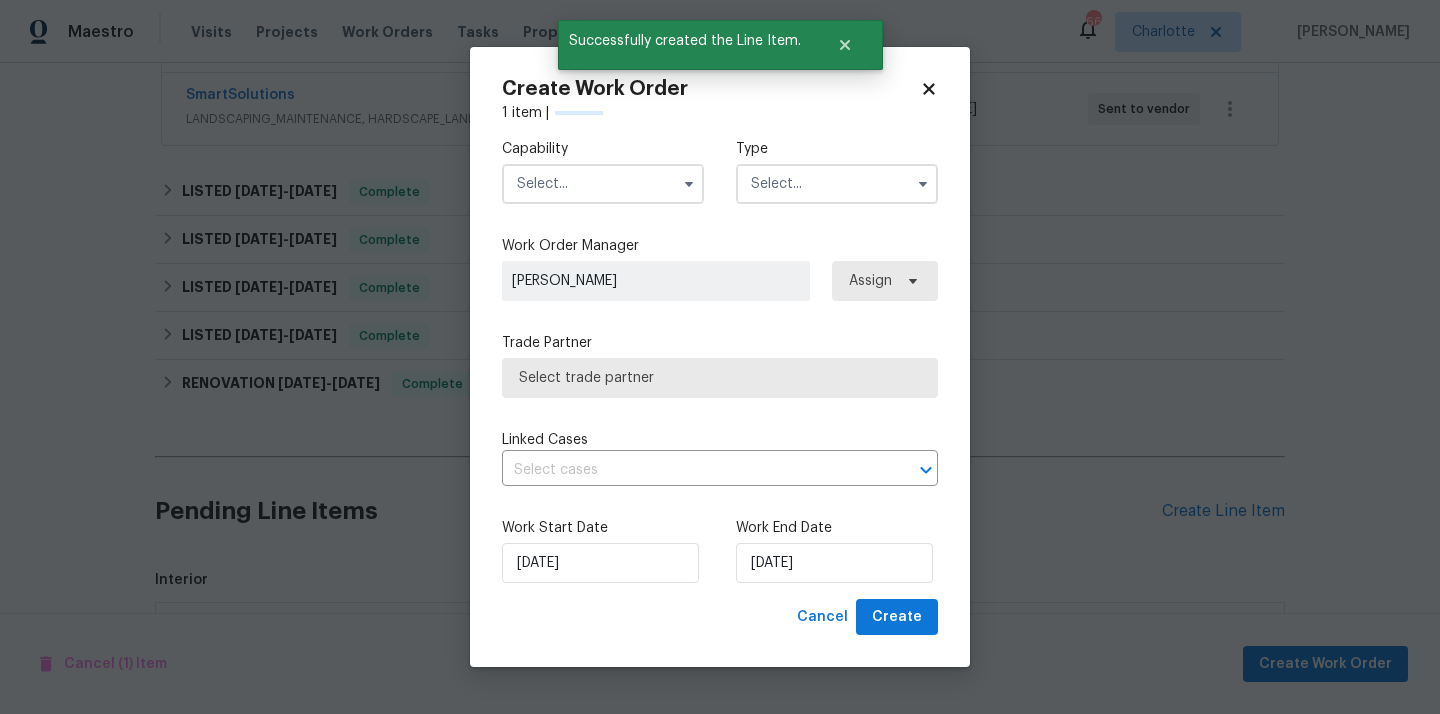checkbox on "false" 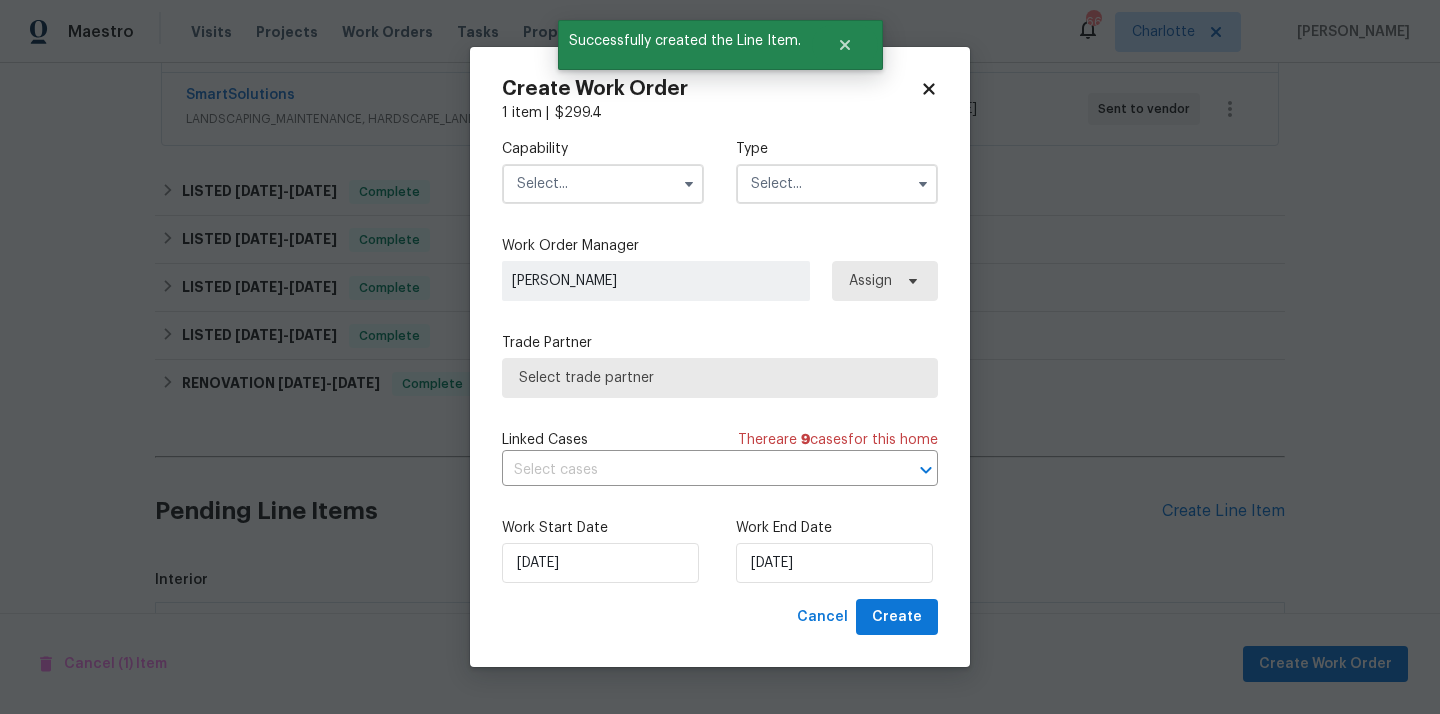 click at bounding box center (603, 184) 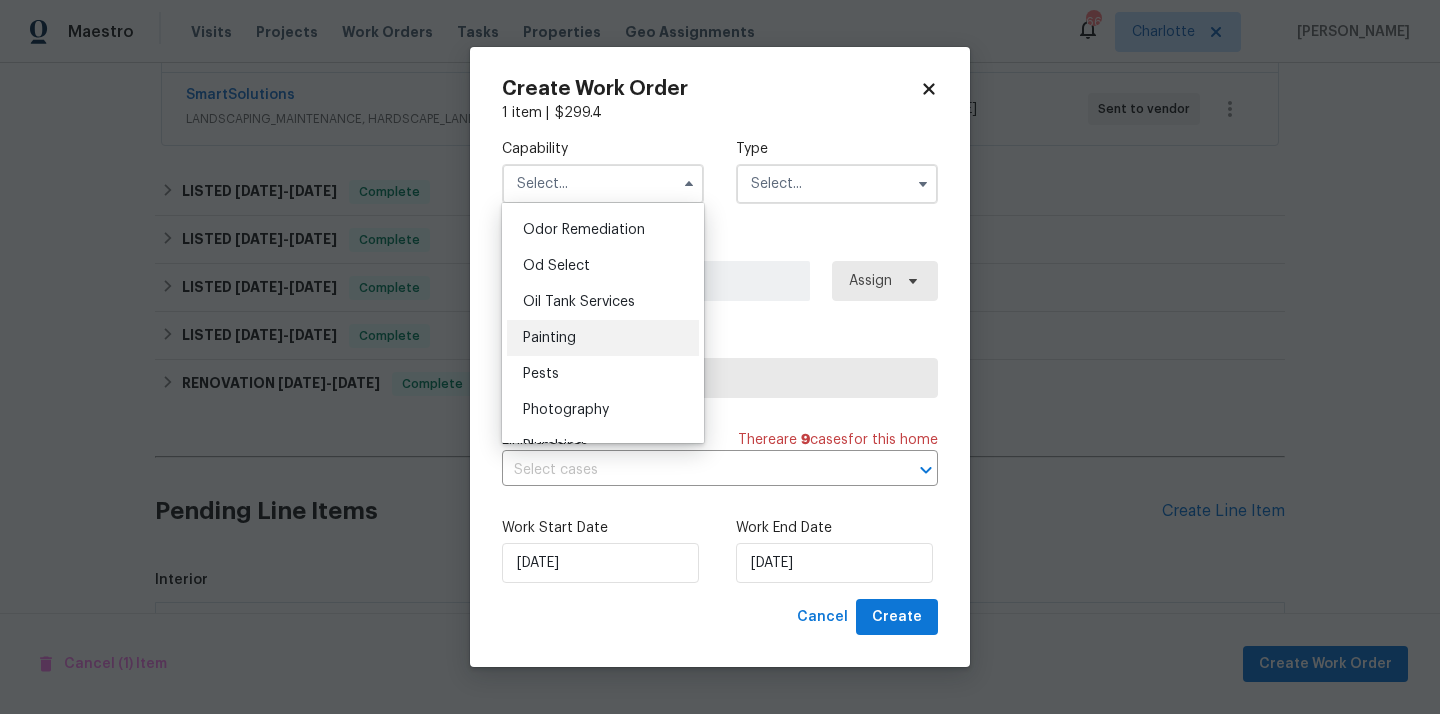 scroll, scrollTop: 1575, scrollLeft: 0, axis: vertical 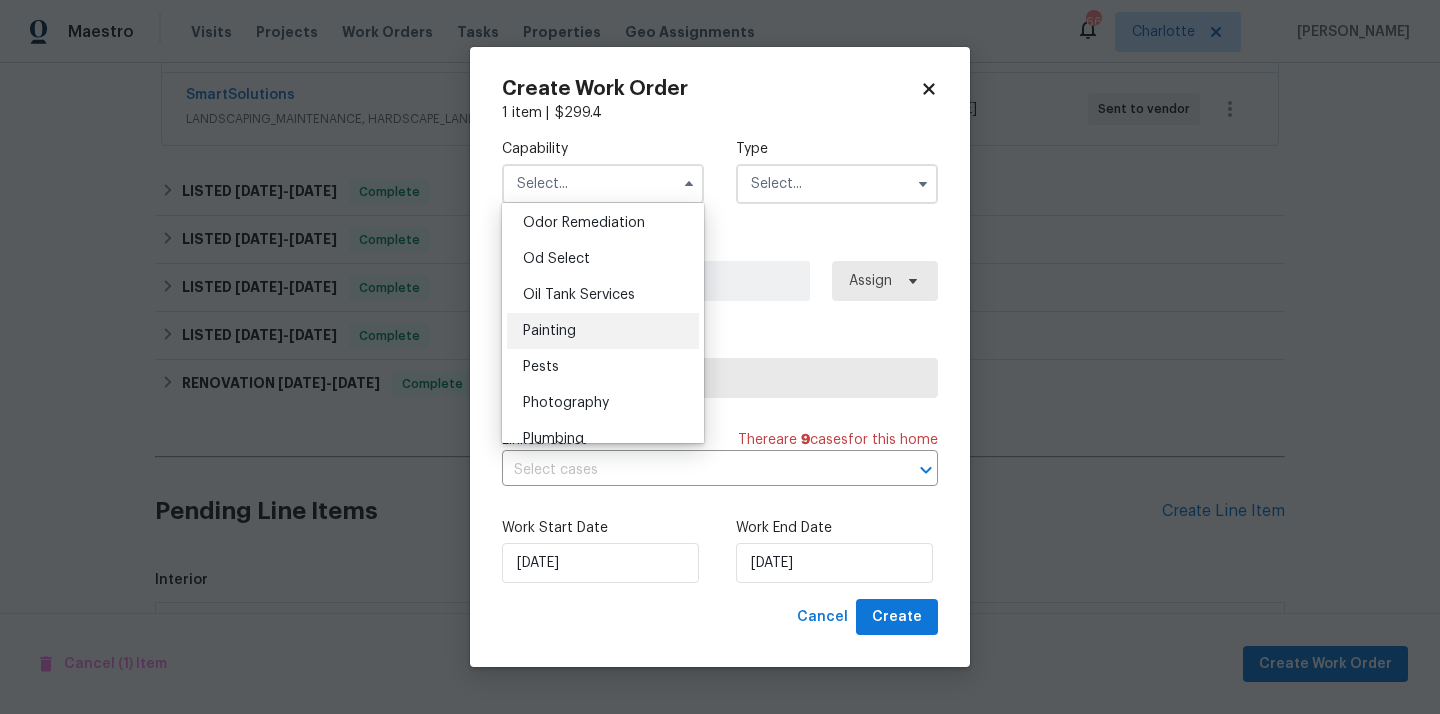 click on "Painting" at bounding box center [603, 331] 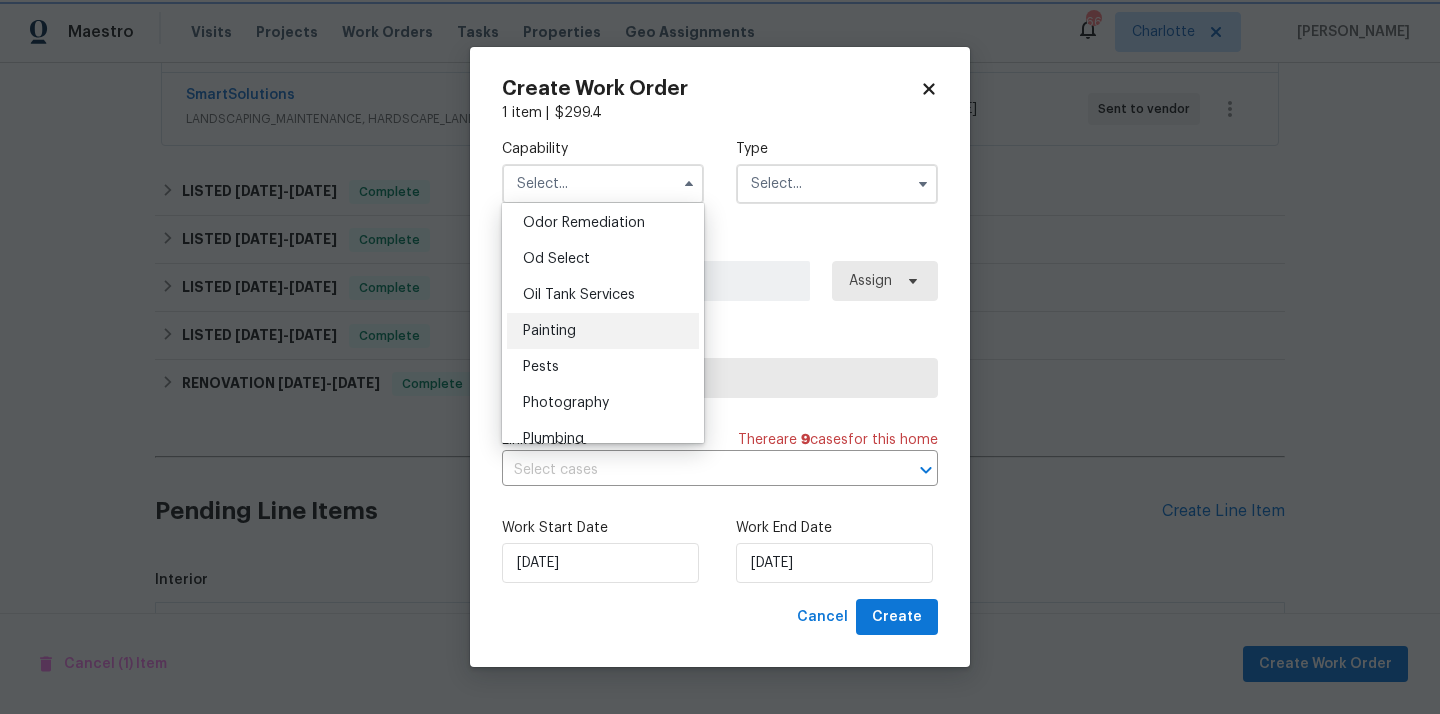 type on "Painting" 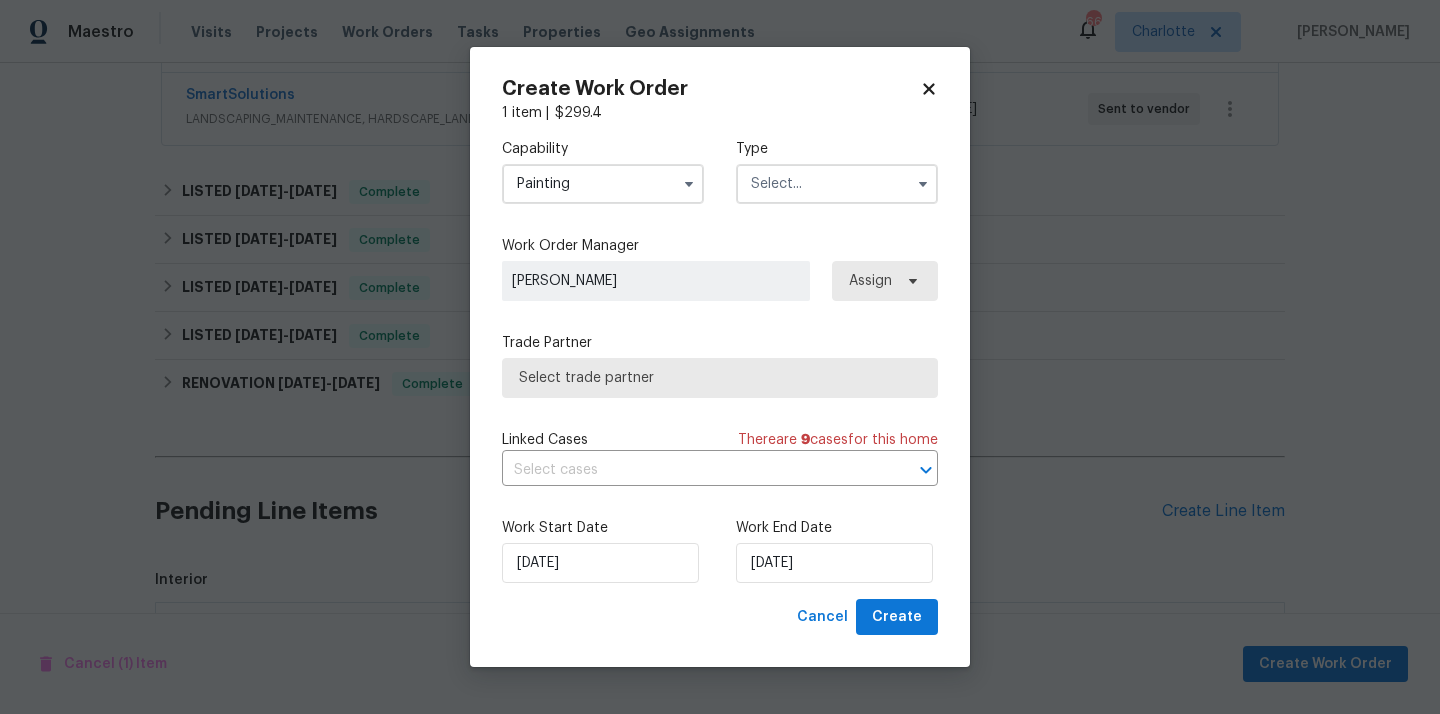click at bounding box center [837, 184] 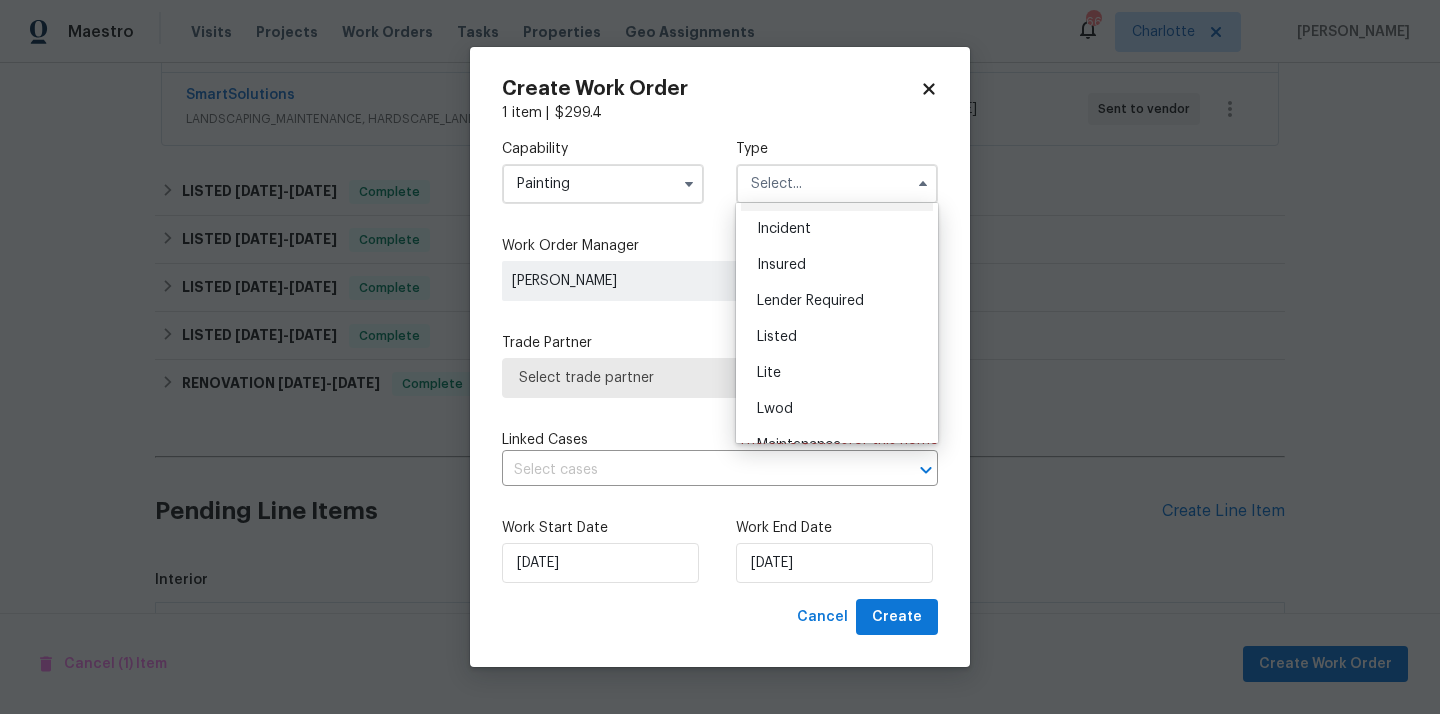 scroll, scrollTop: 106, scrollLeft: 0, axis: vertical 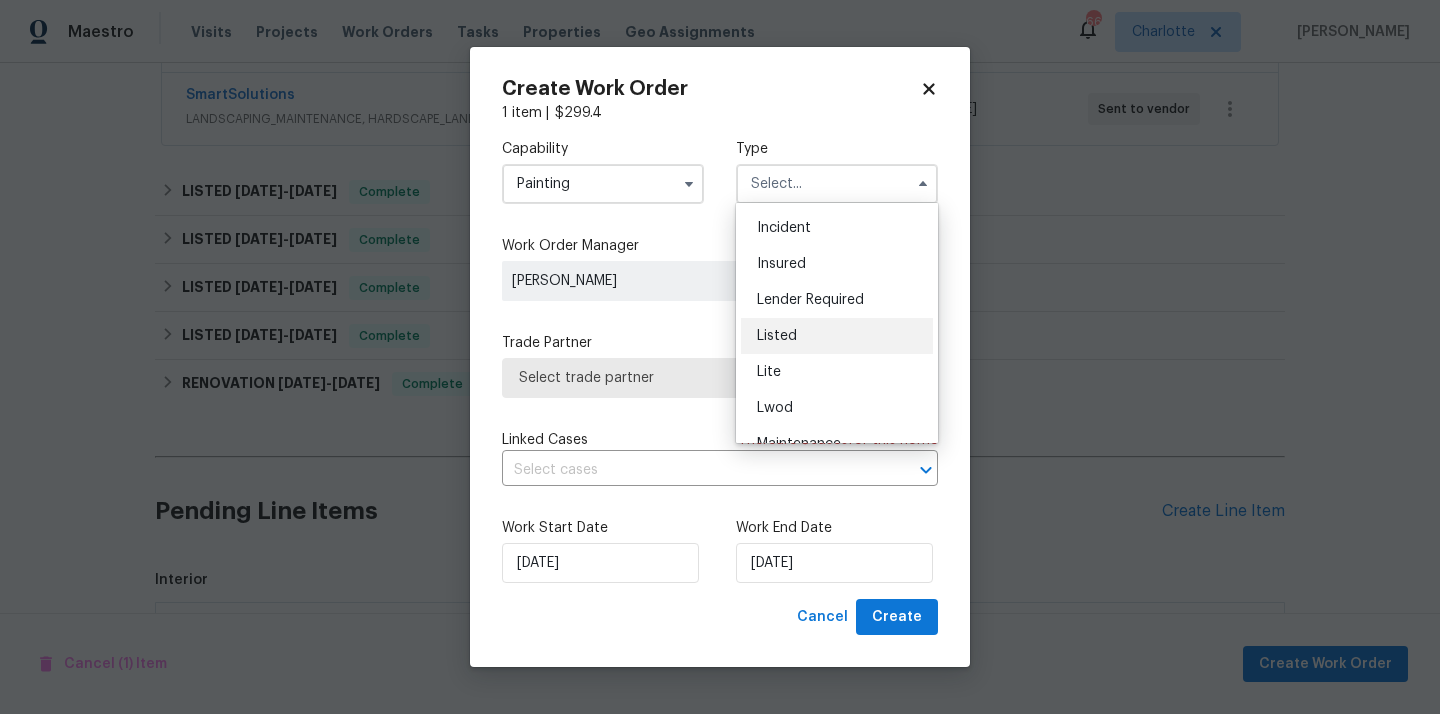 click on "Listed" at bounding box center (837, 336) 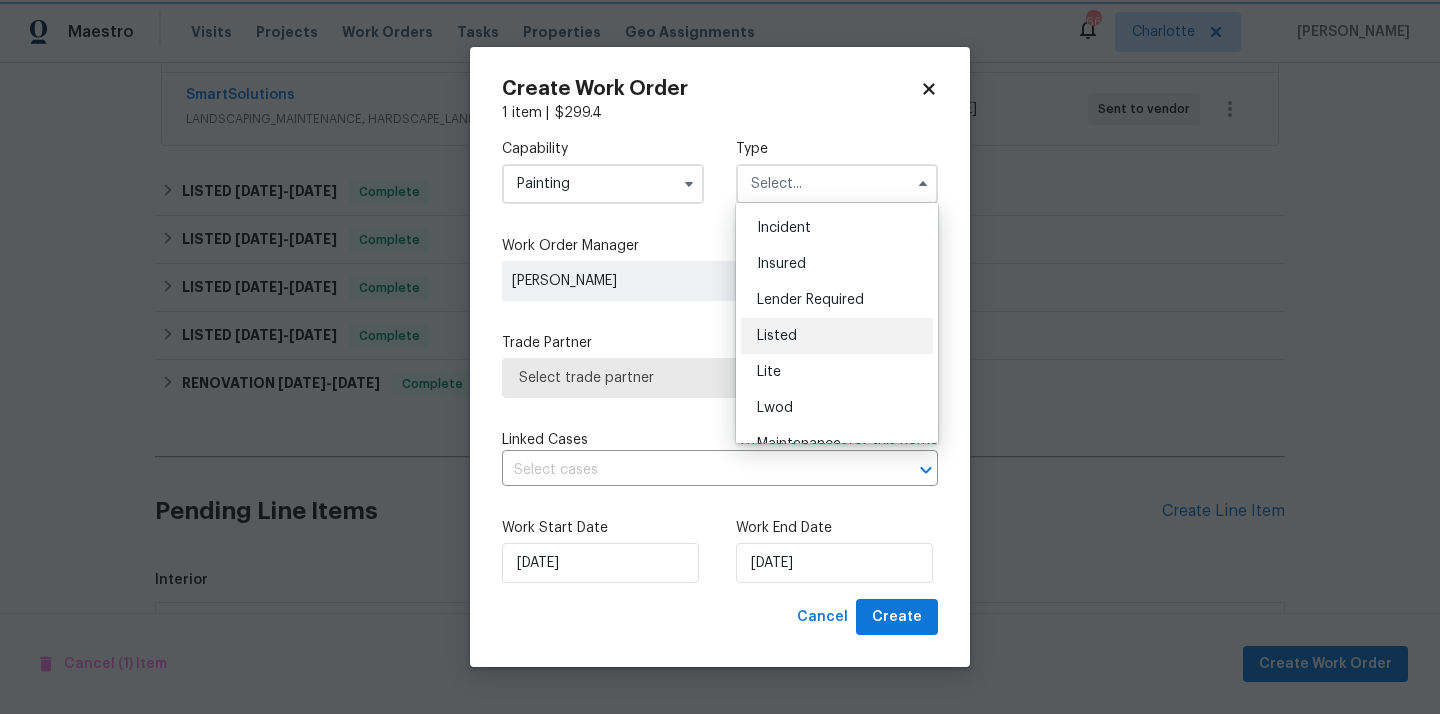 type on "Listed" 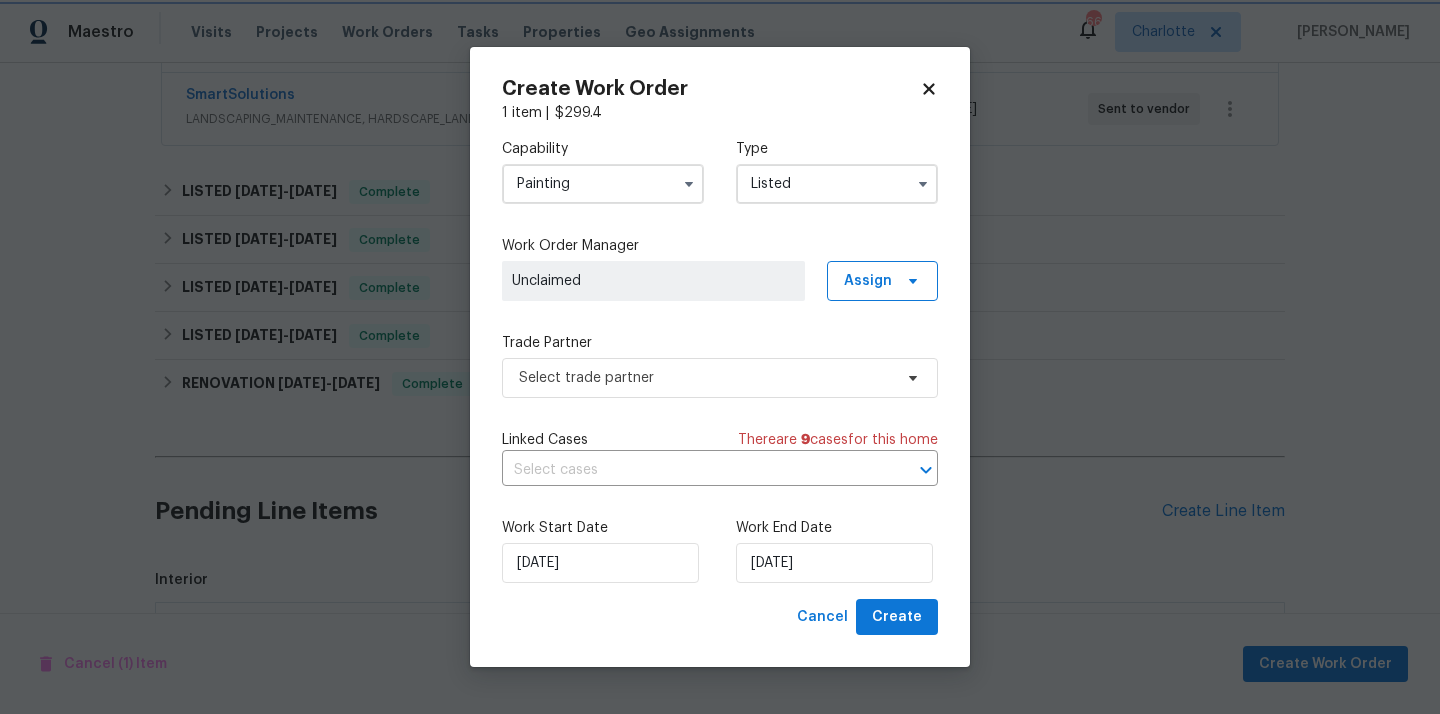 scroll, scrollTop: 0, scrollLeft: 0, axis: both 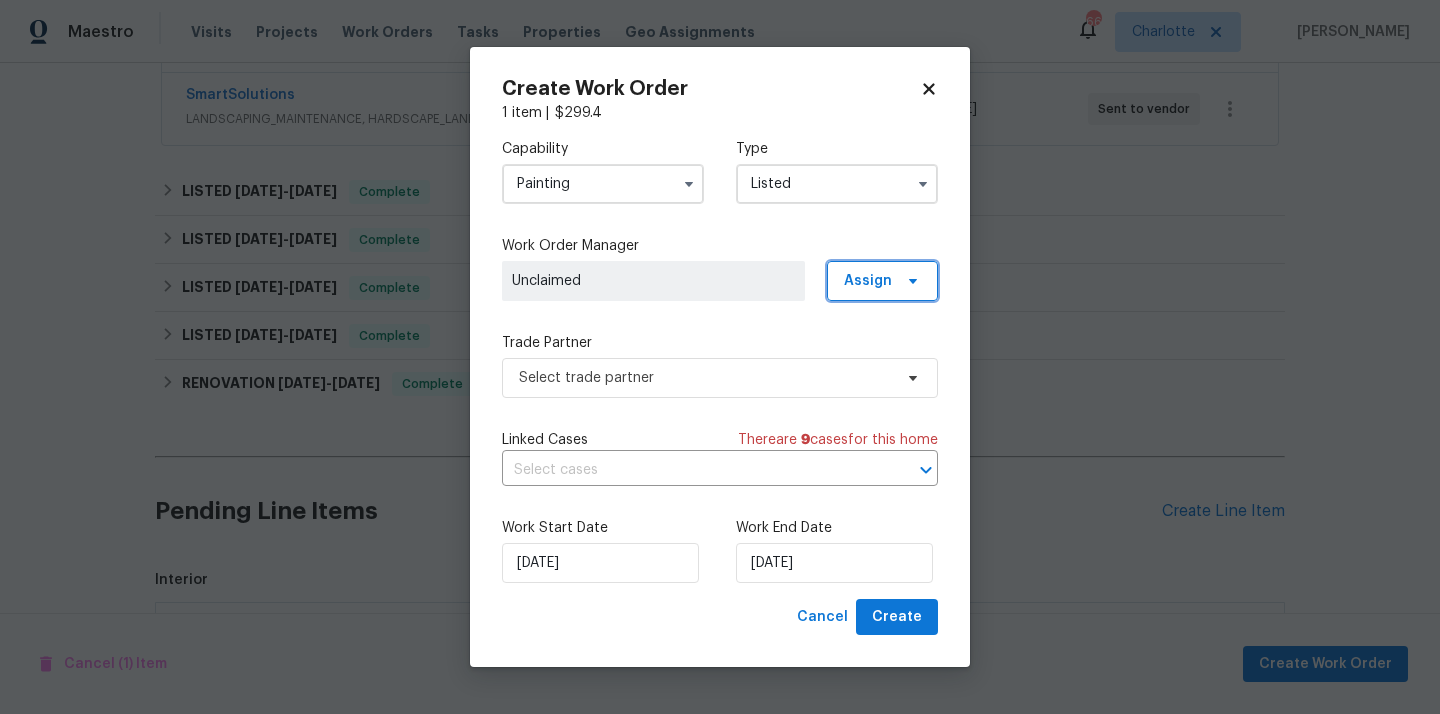click on "Assign" at bounding box center [882, 281] 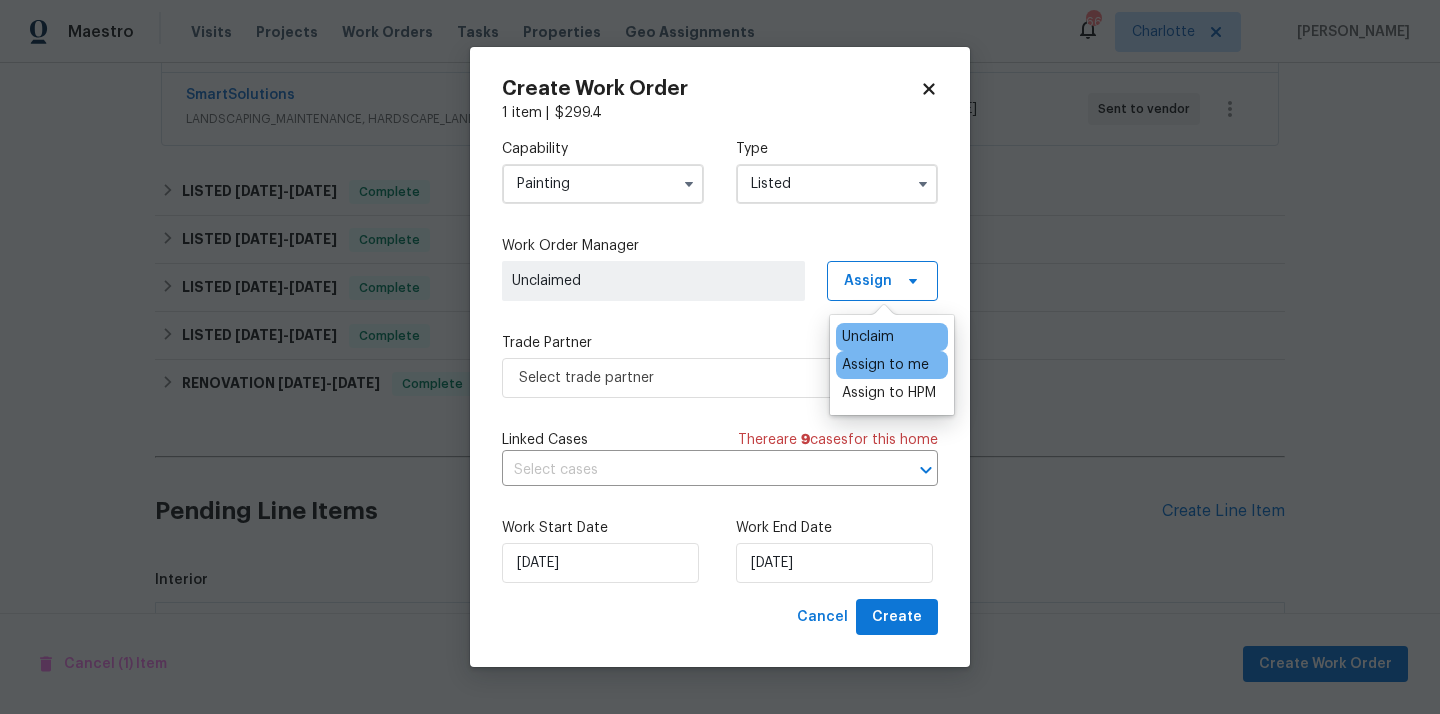 click on "Assign to me" at bounding box center (885, 365) 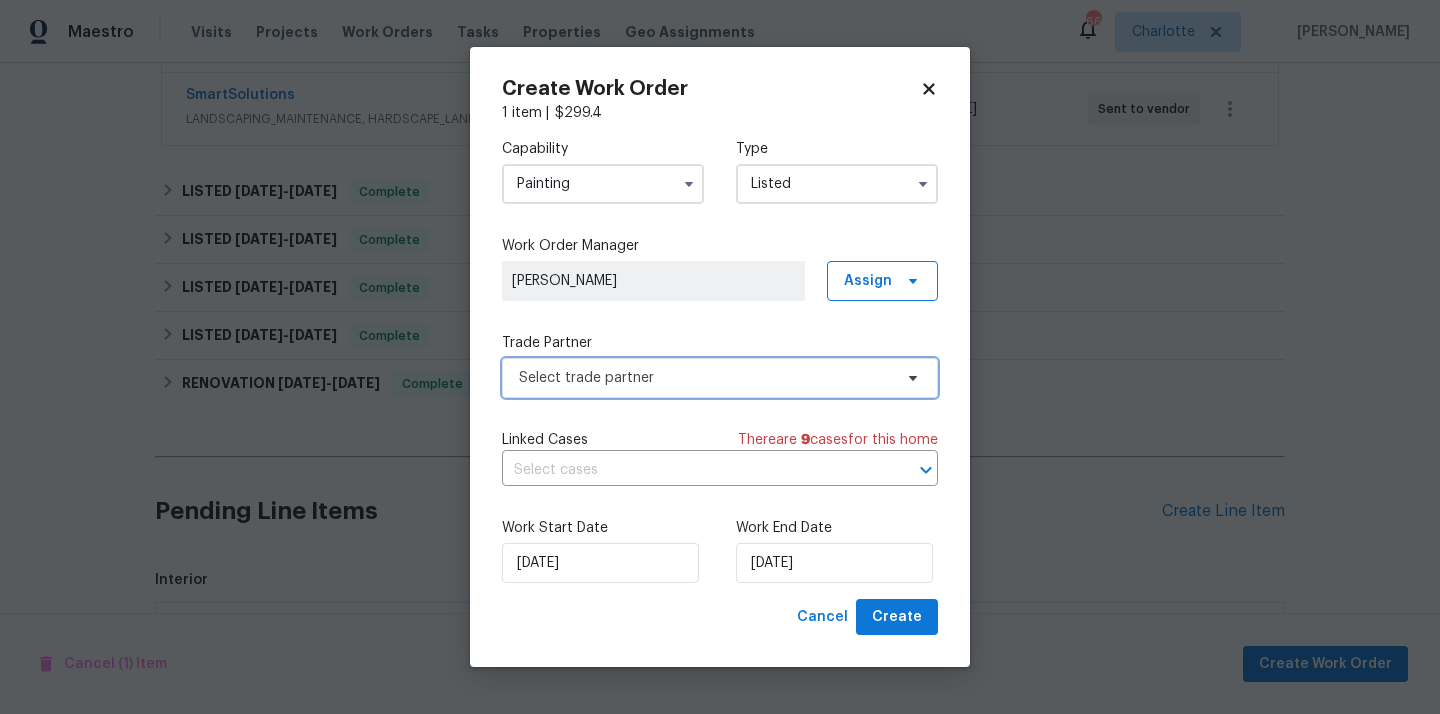 click on "Select trade partner" at bounding box center [705, 378] 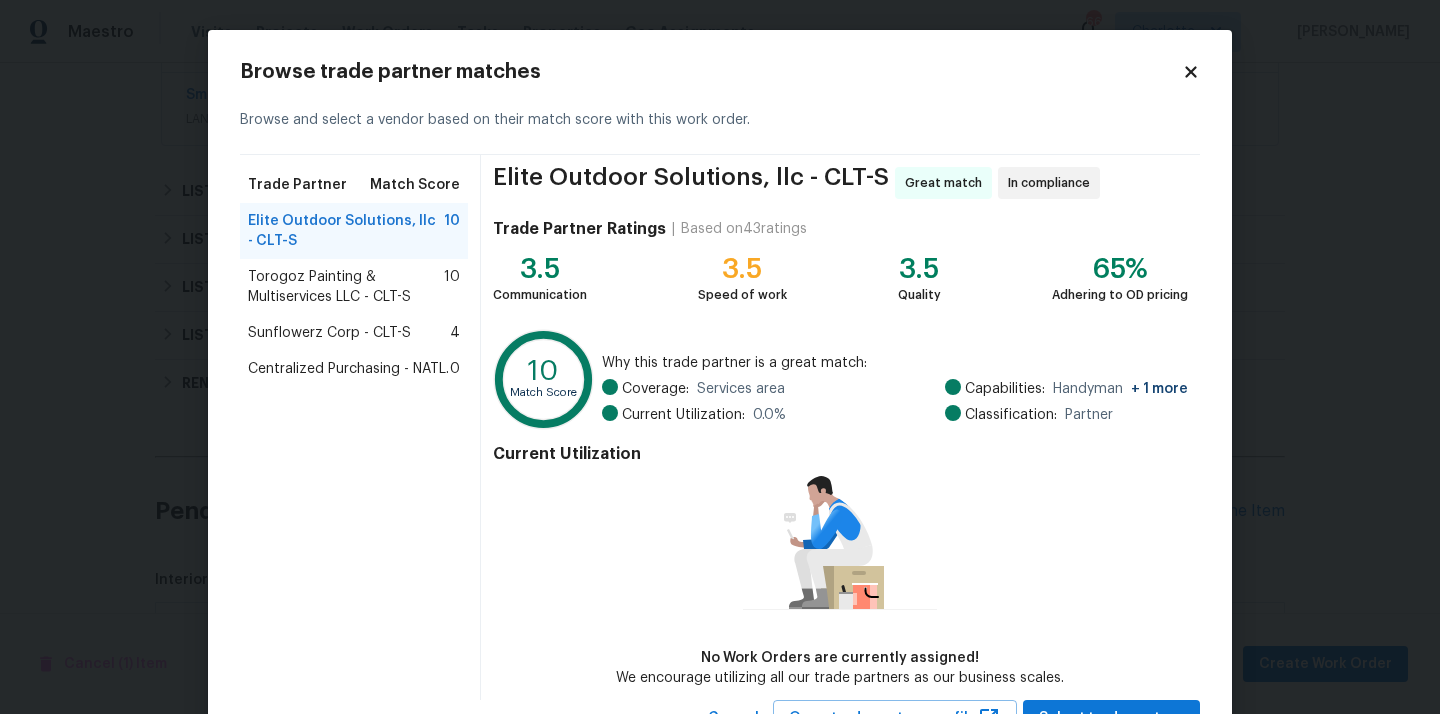 click on "Centralized Purchasing - NATL. 0" at bounding box center [354, 369] 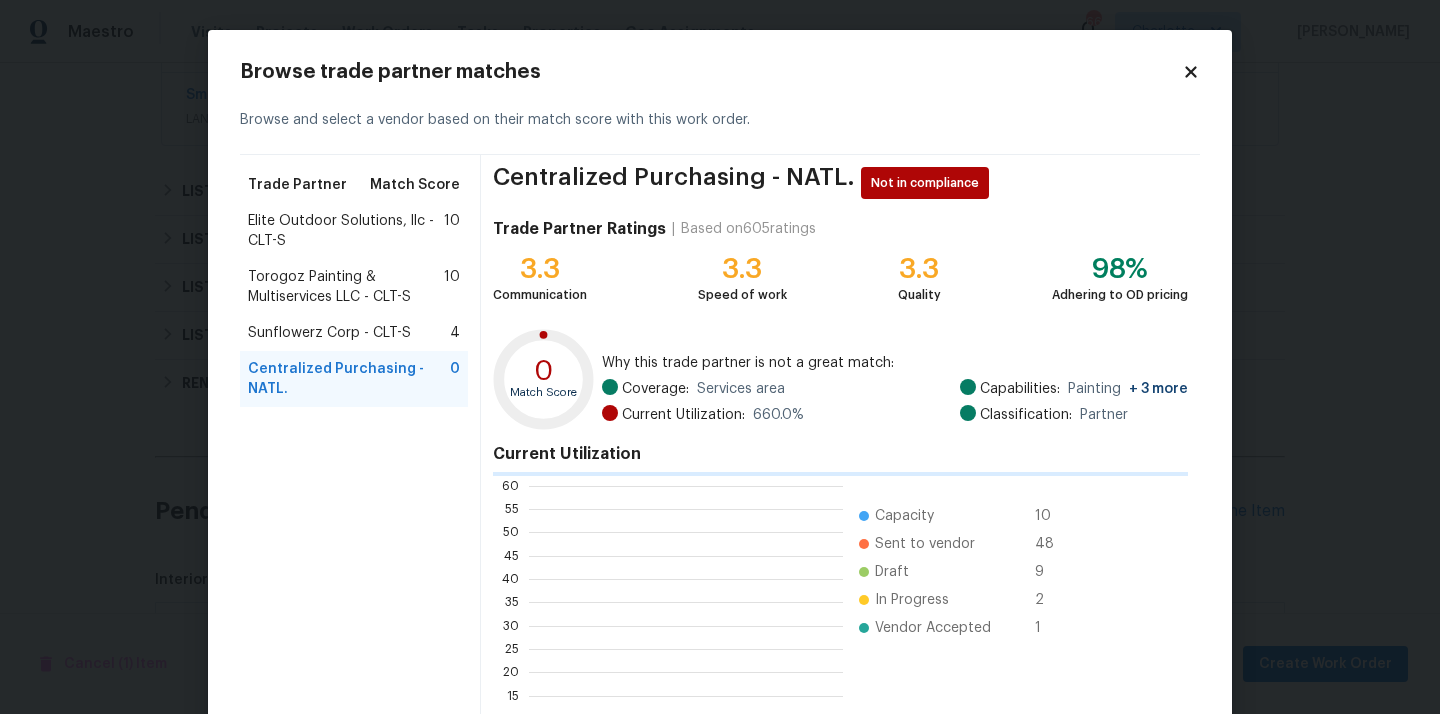 scroll, scrollTop: 2, scrollLeft: 1, axis: both 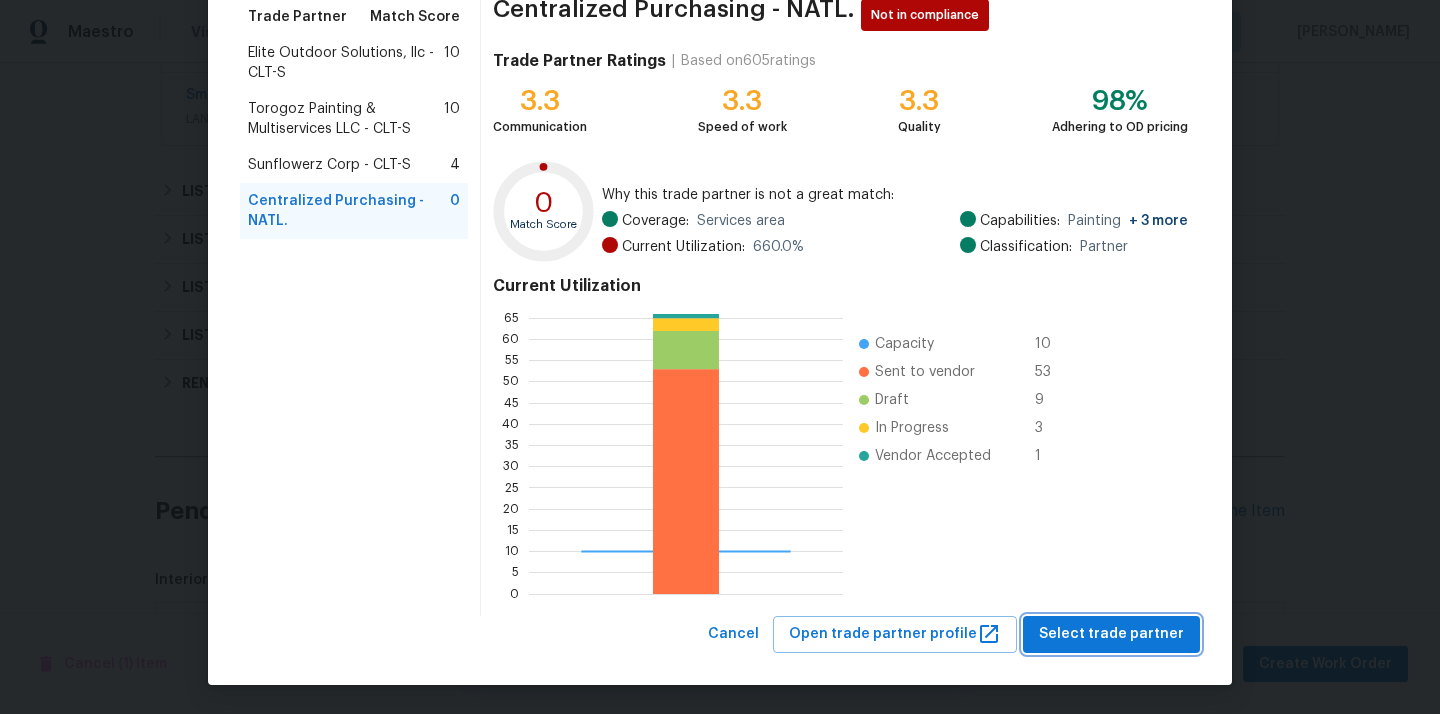 click on "Select trade partner" at bounding box center (1111, 634) 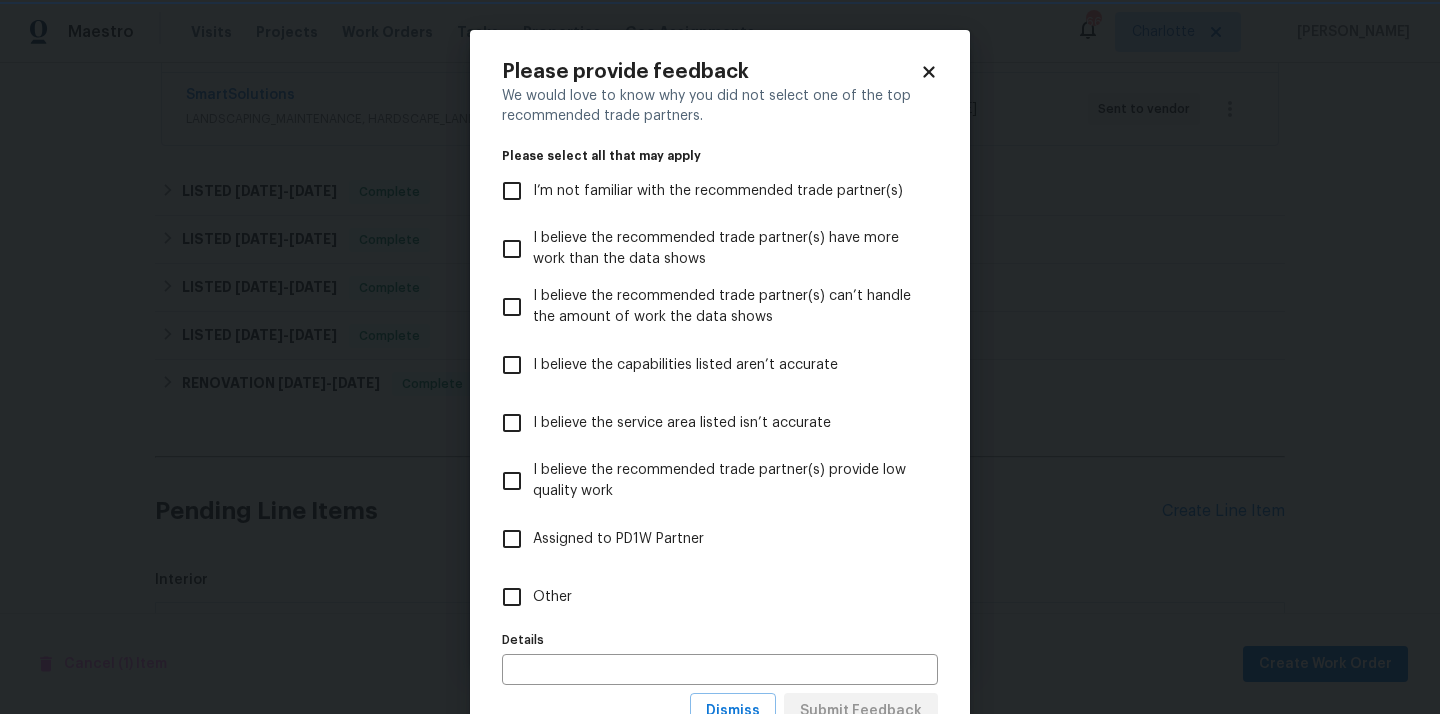 scroll, scrollTop: 0, scrollLeft: 0, axis: both 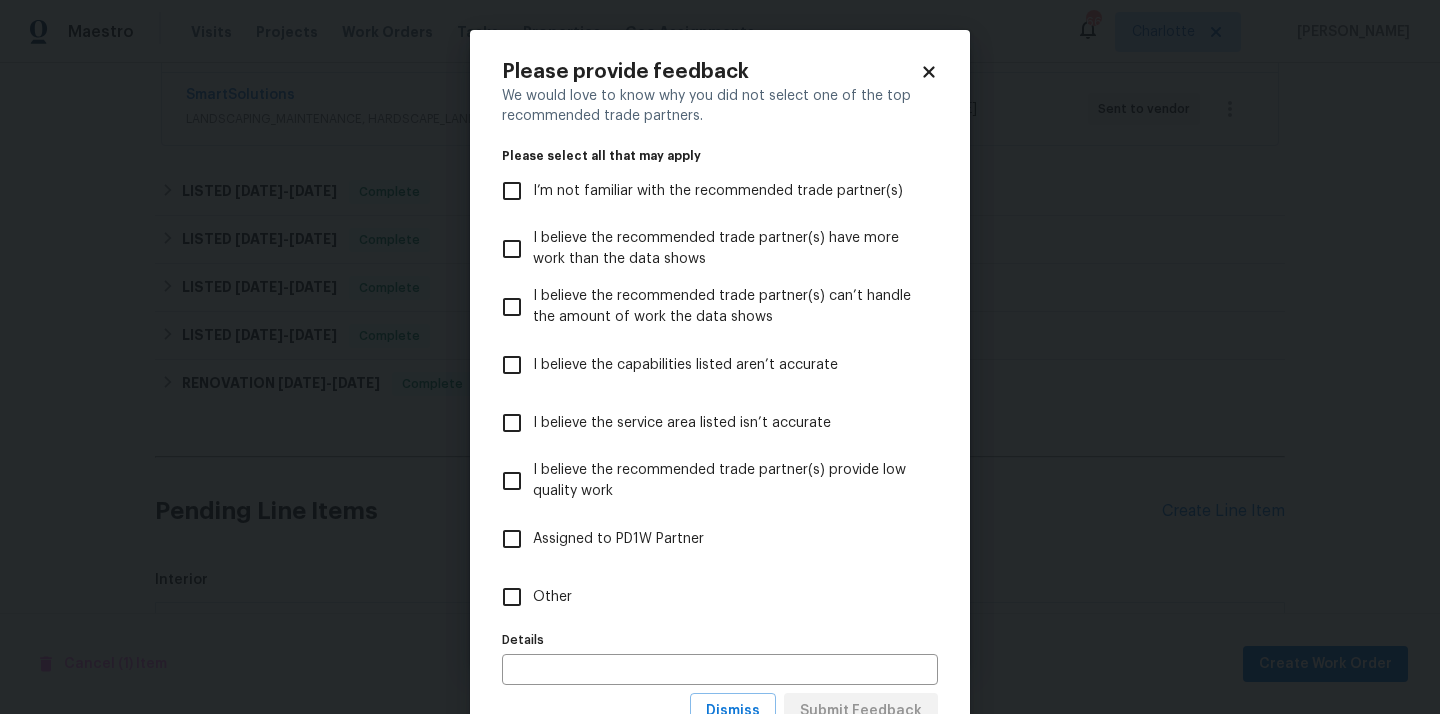 click on "Other" at bounding box center (706, 597) 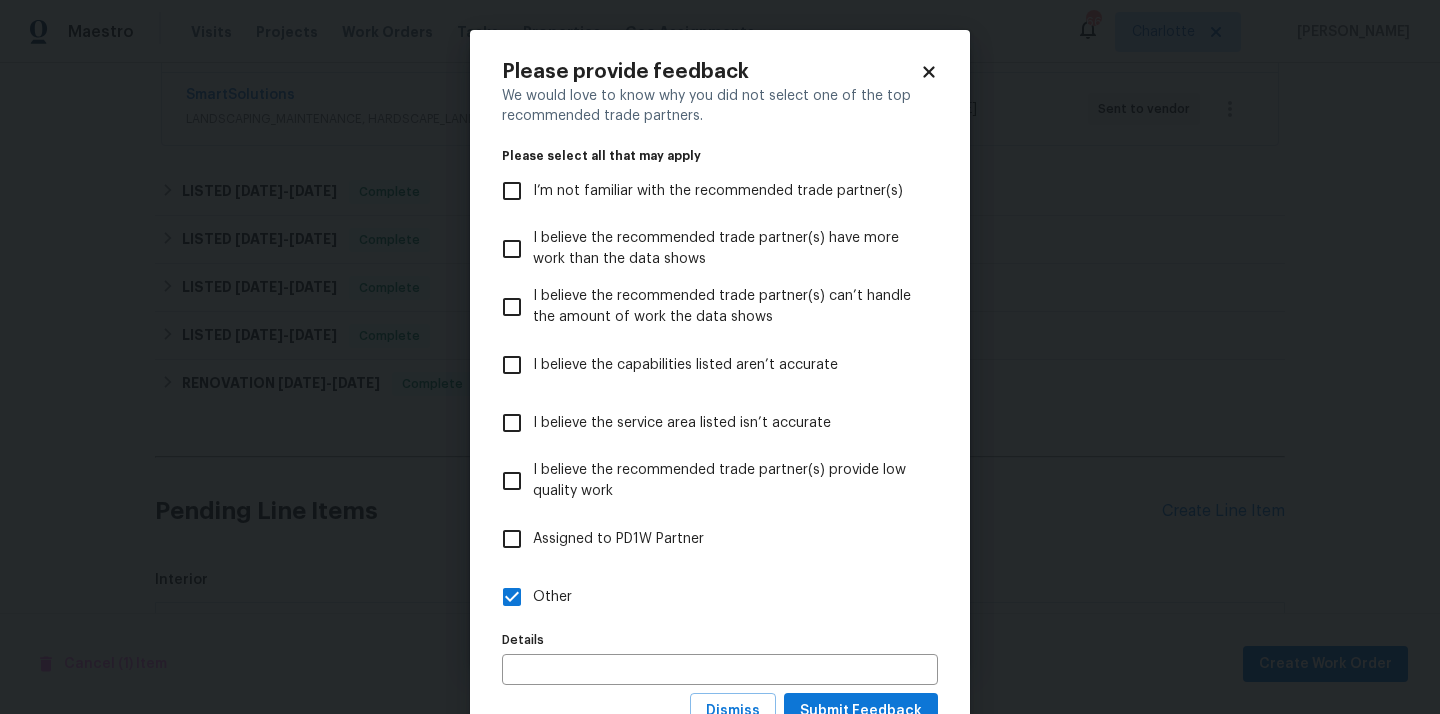 scroll, scrollTop: 78, scrollLeft: 0, axis: vertical 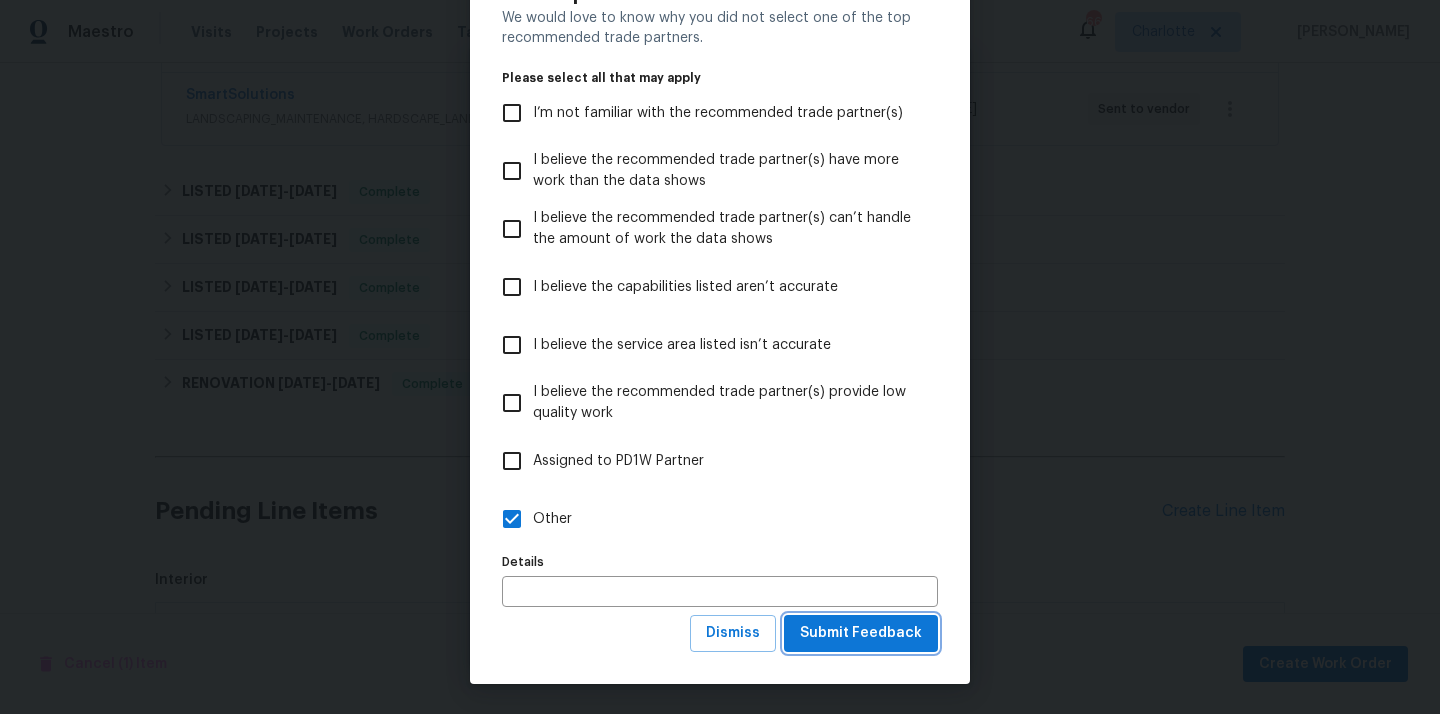 click on "Submit Feedback" at bounding box center [861, 633] 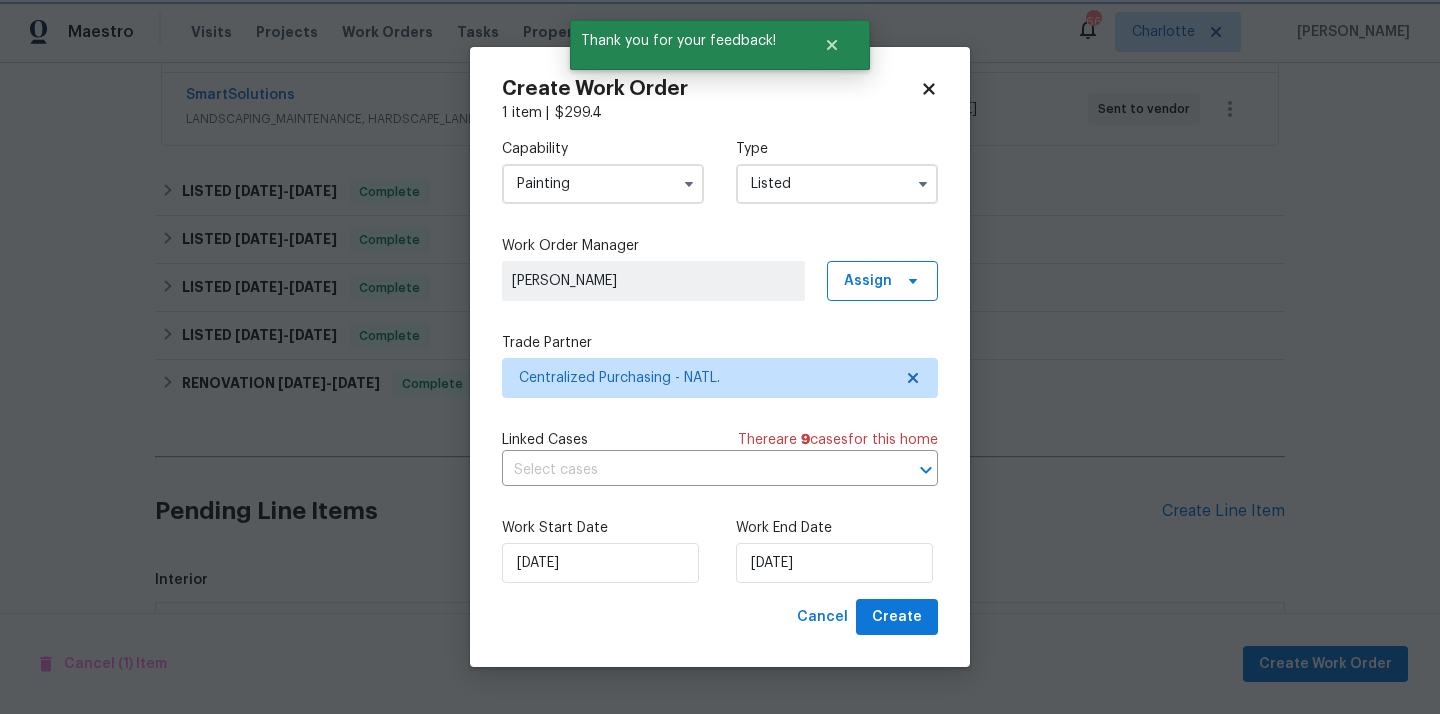 scroll, scrollTop: 0, scrollLeft: 0, axis: both 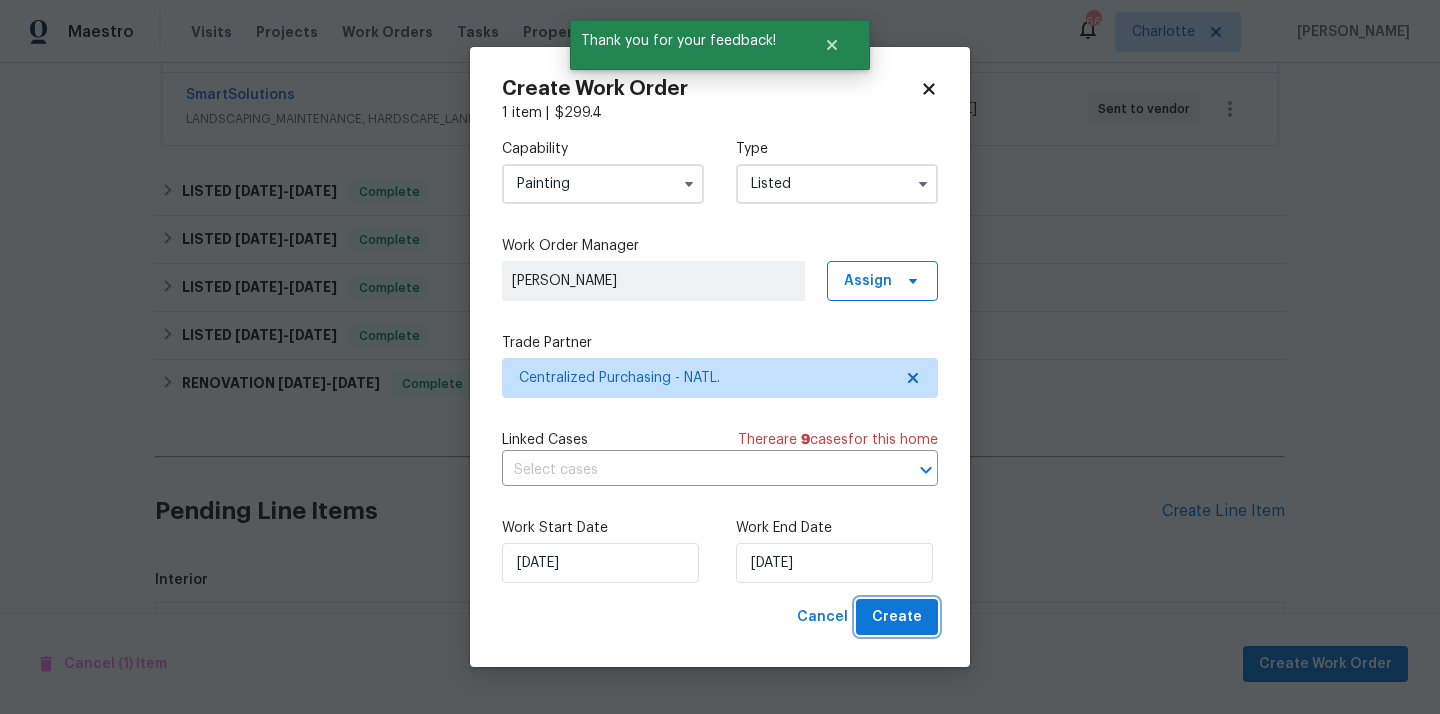 click on "Create" at bounding box center (897, 617) 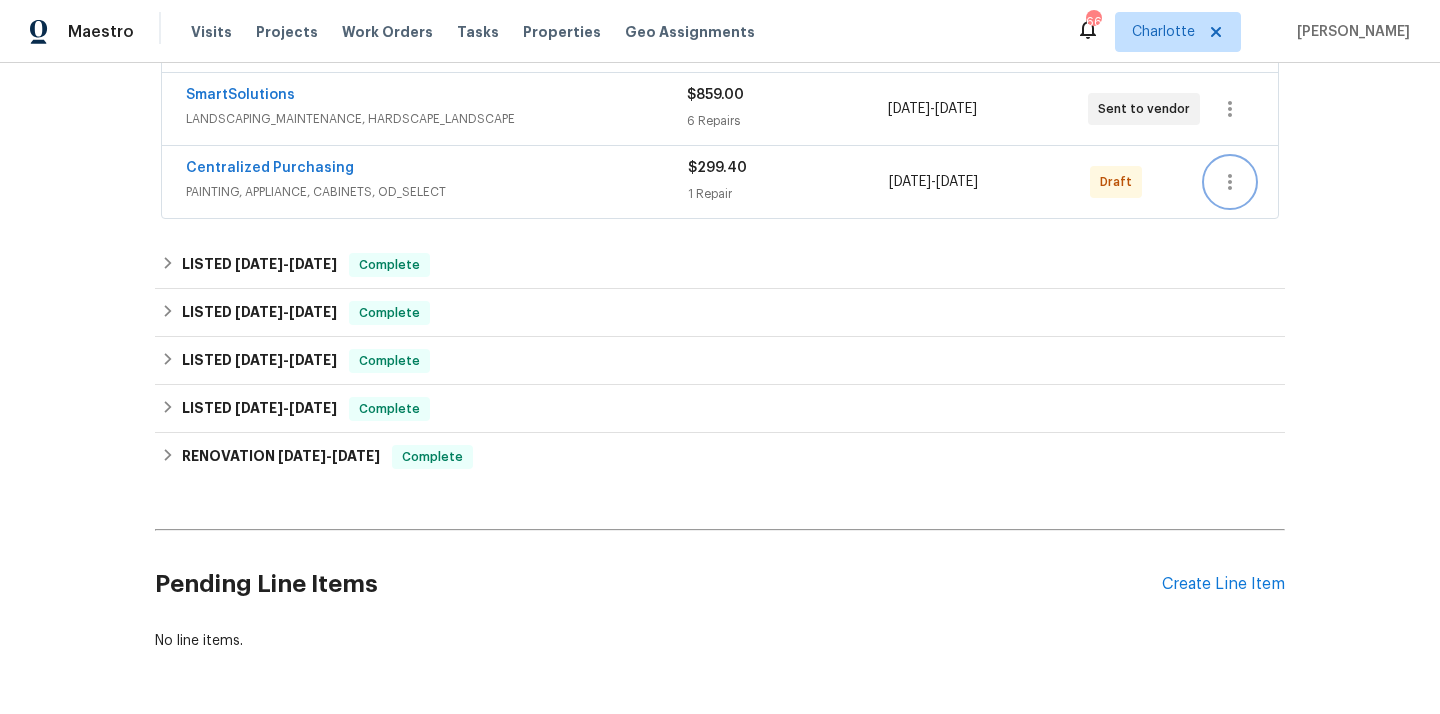click at bounding box center (1230, 182) 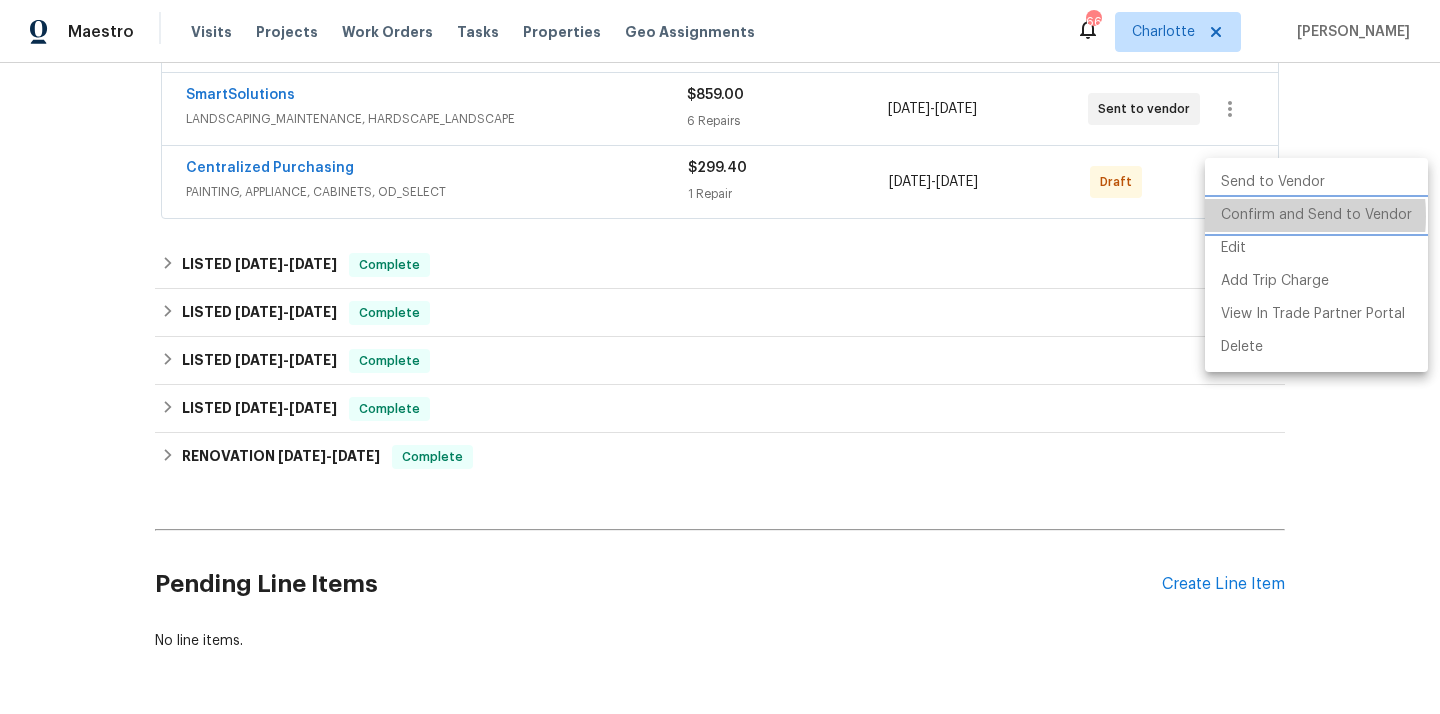 click on "Confirm and Send to Vendor" at bounding box center [1316, 215] 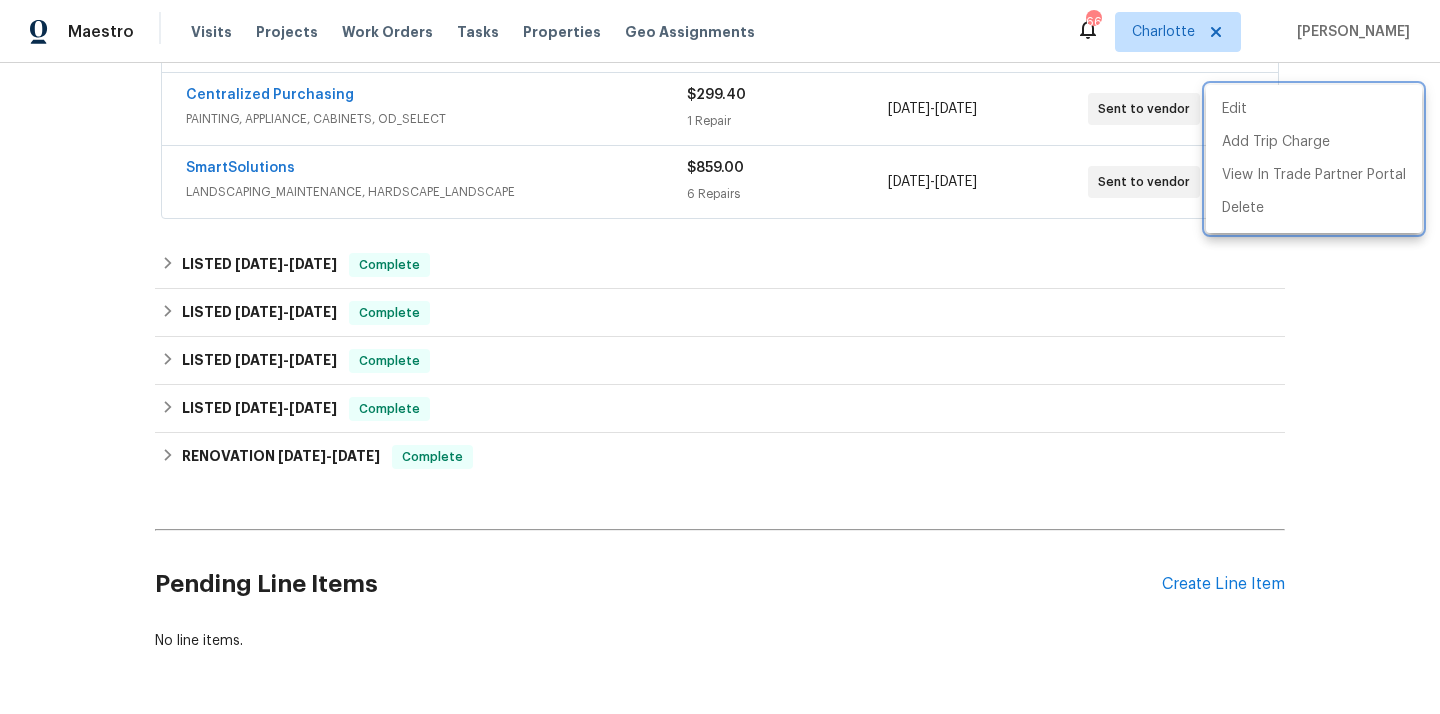 click at bounding box center [720, 357] 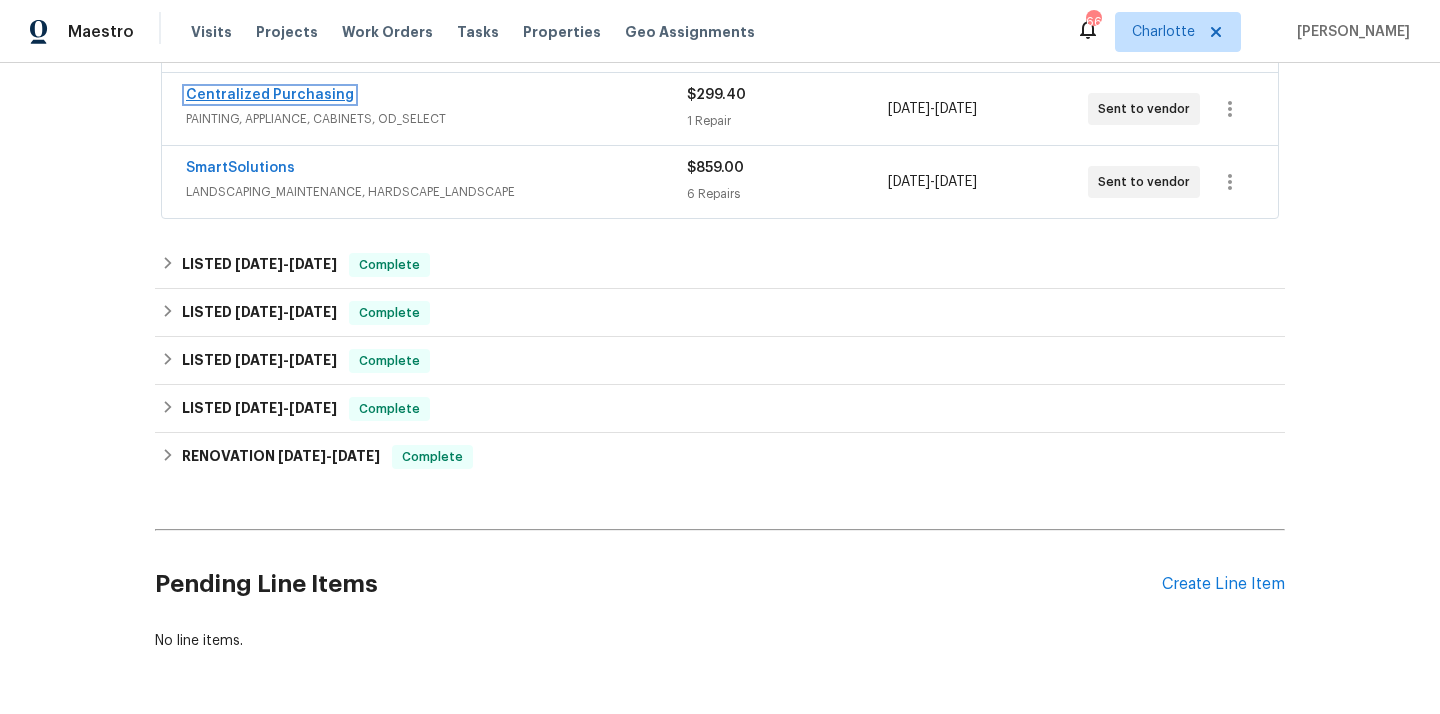 click on "Centralized Purchasing" at bounding box center [270, 95] 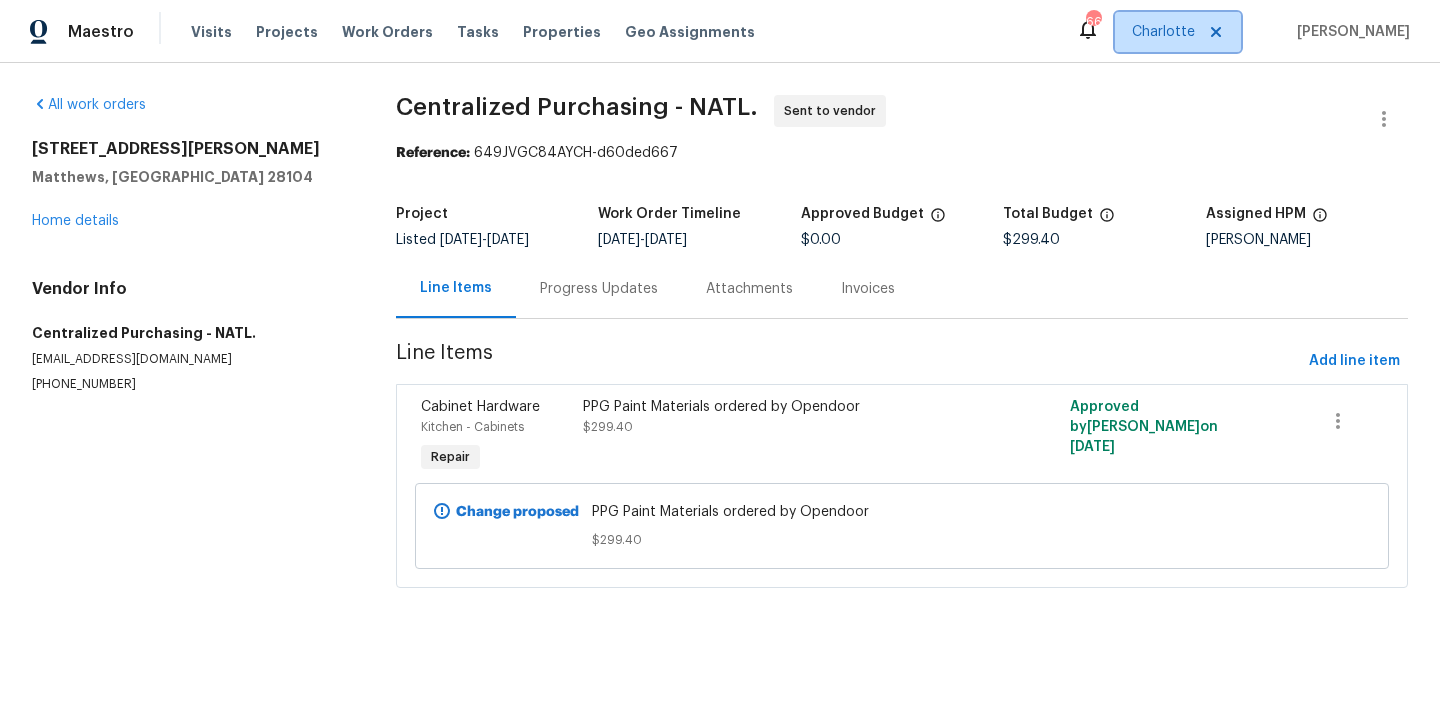 click on "Charlotte" at bounding box center (1178, 32) 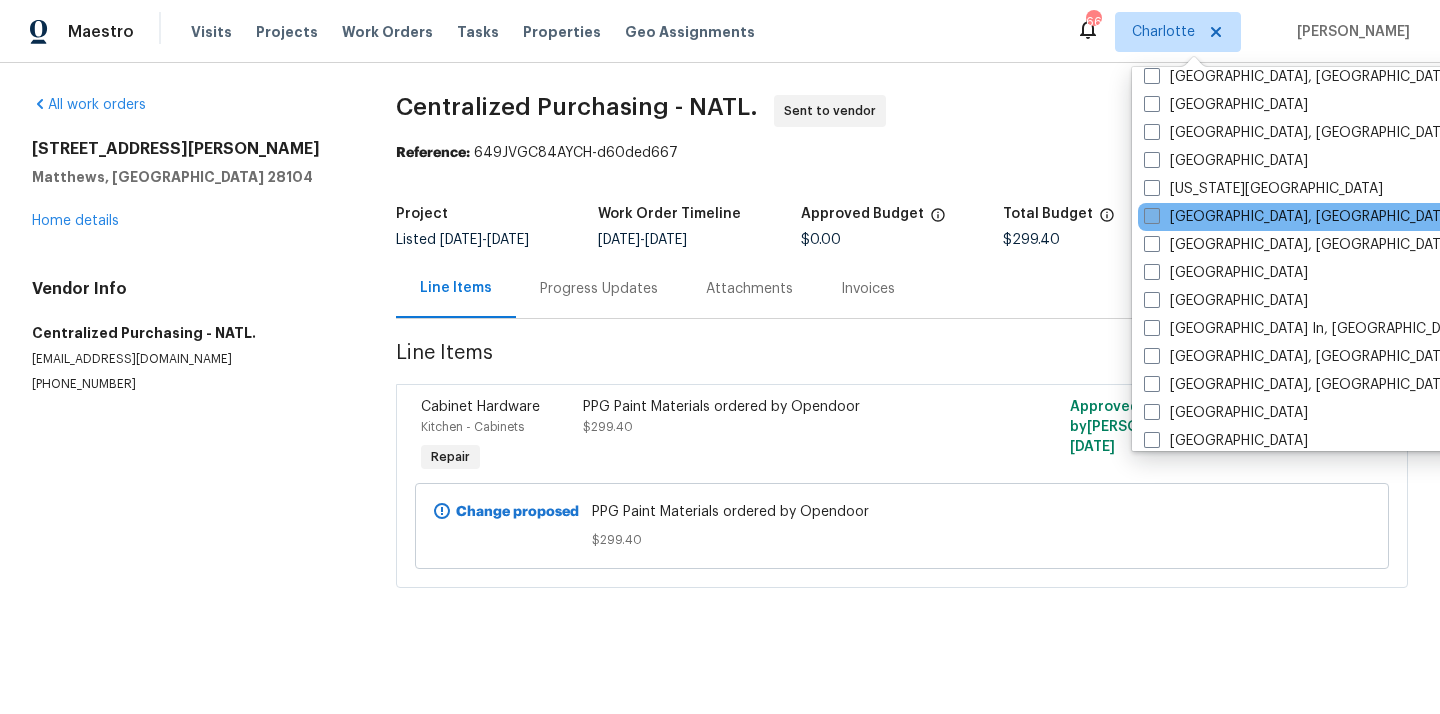 scroll, scrollTop: 690, scrollLeft: 0, axis: vertical 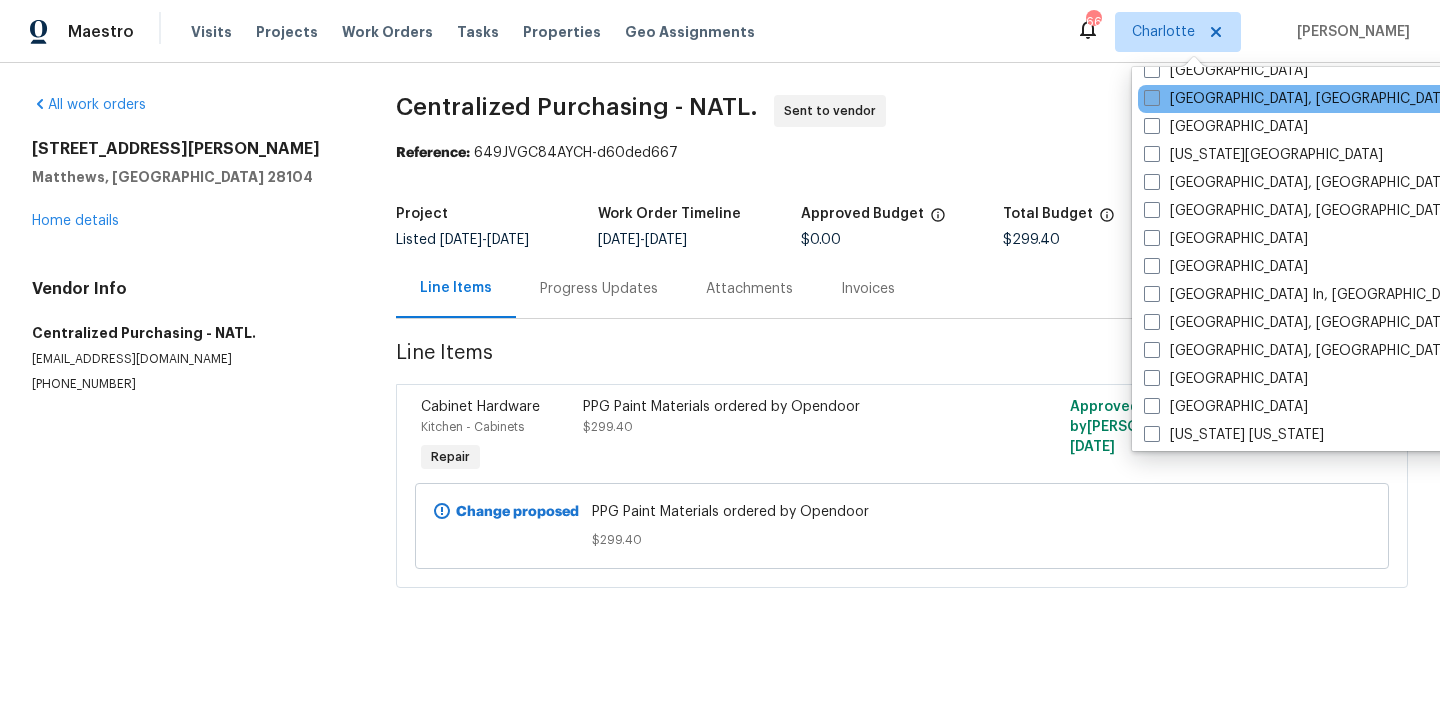 click on "[GEOGRAPHIC_DATA], [GEOGRAPHIC_DATA]" at bounding box center (1299, 99) 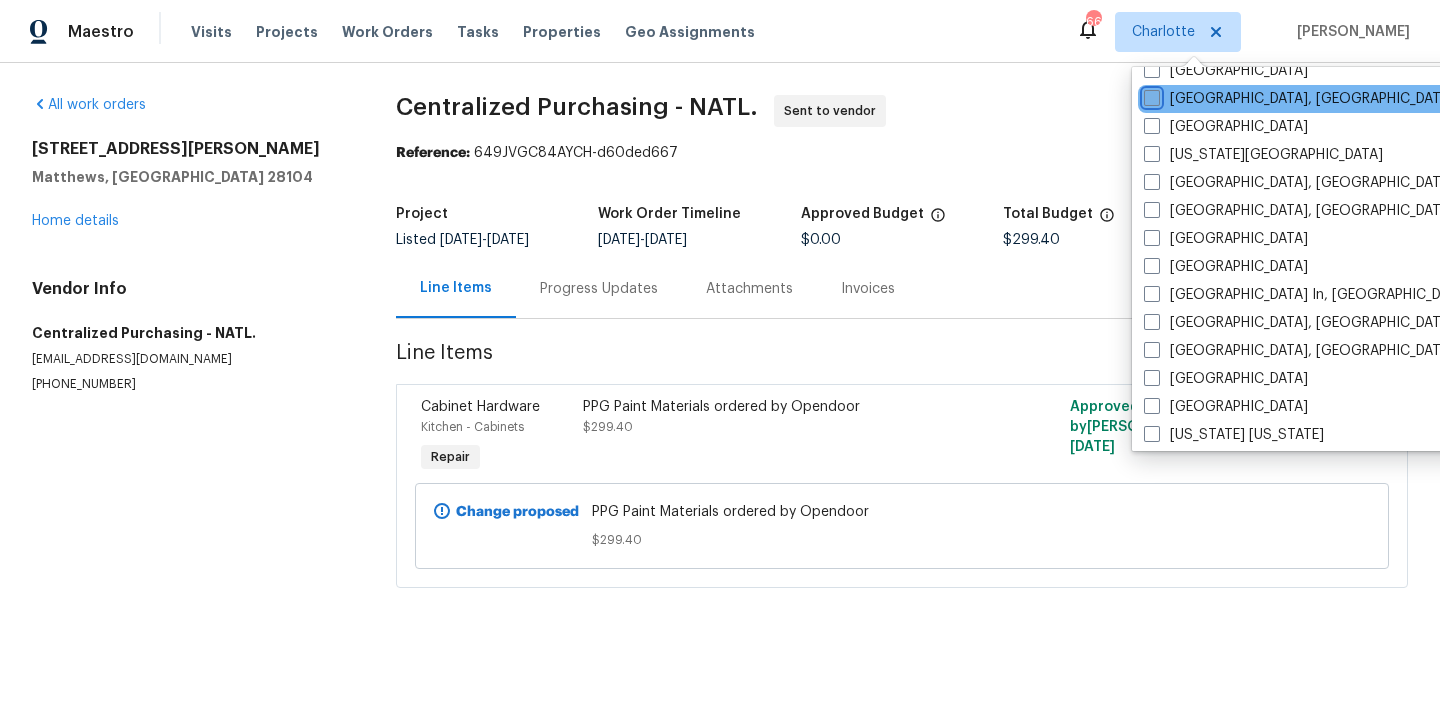 click on "[GEOGRAPHIC_DATA], [GEOGRAPHIC_DATA]" at bounding box center (1150, 95) 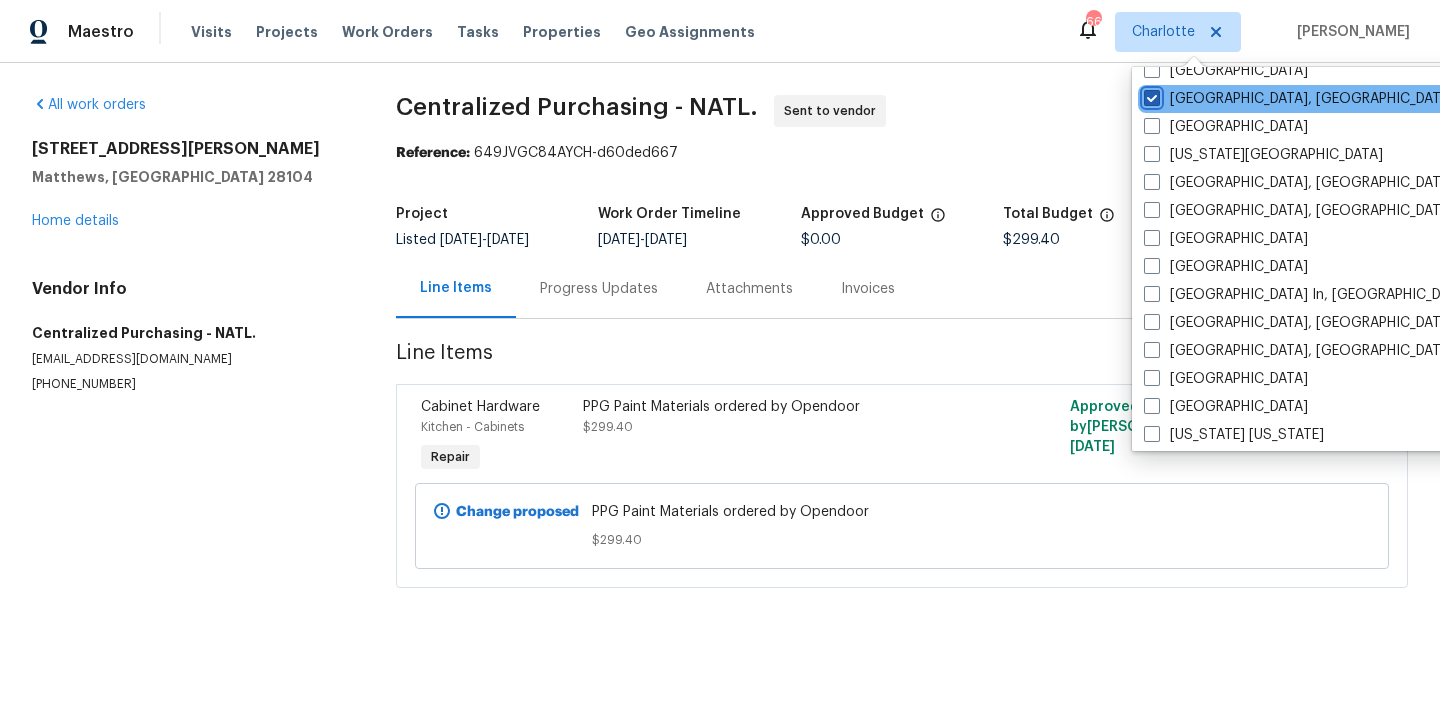 checkbox on "true" 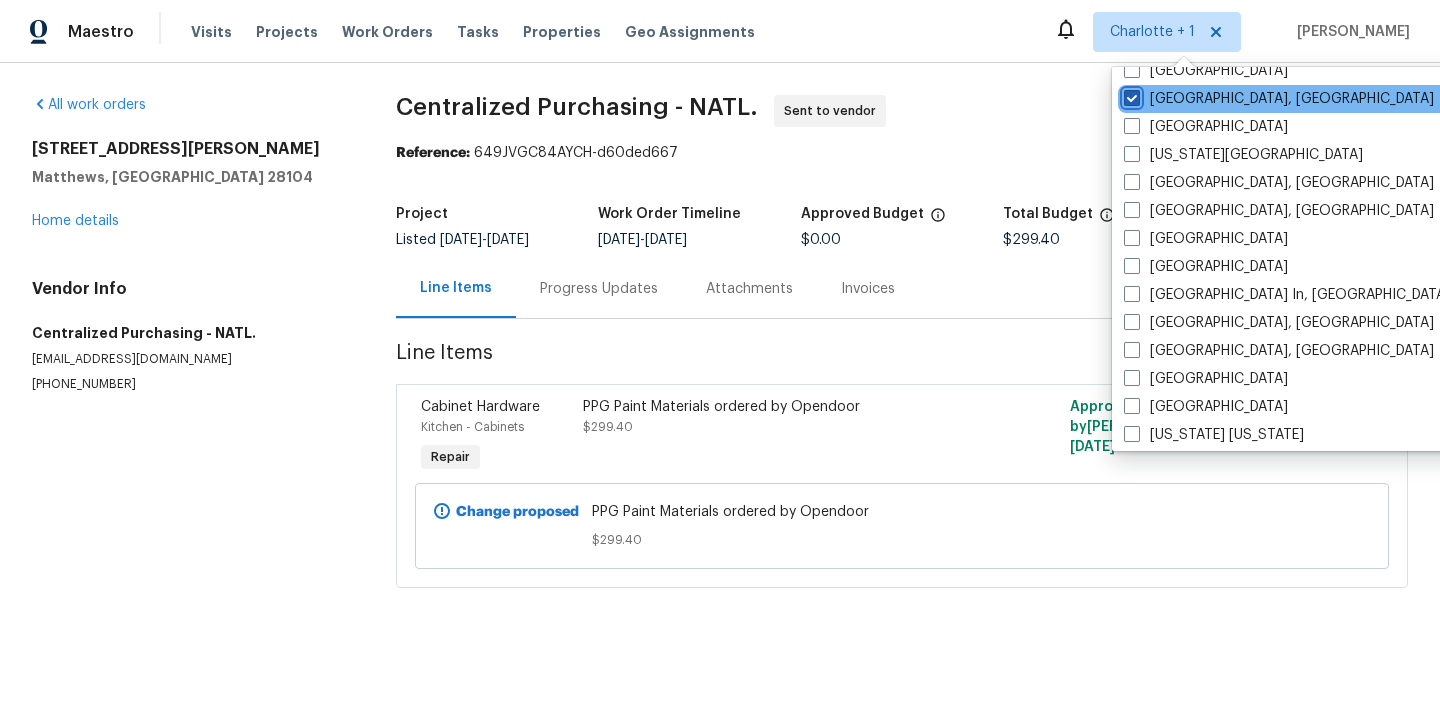 scroll, scrollTop: 0, scrollLeft: 0, axis: both 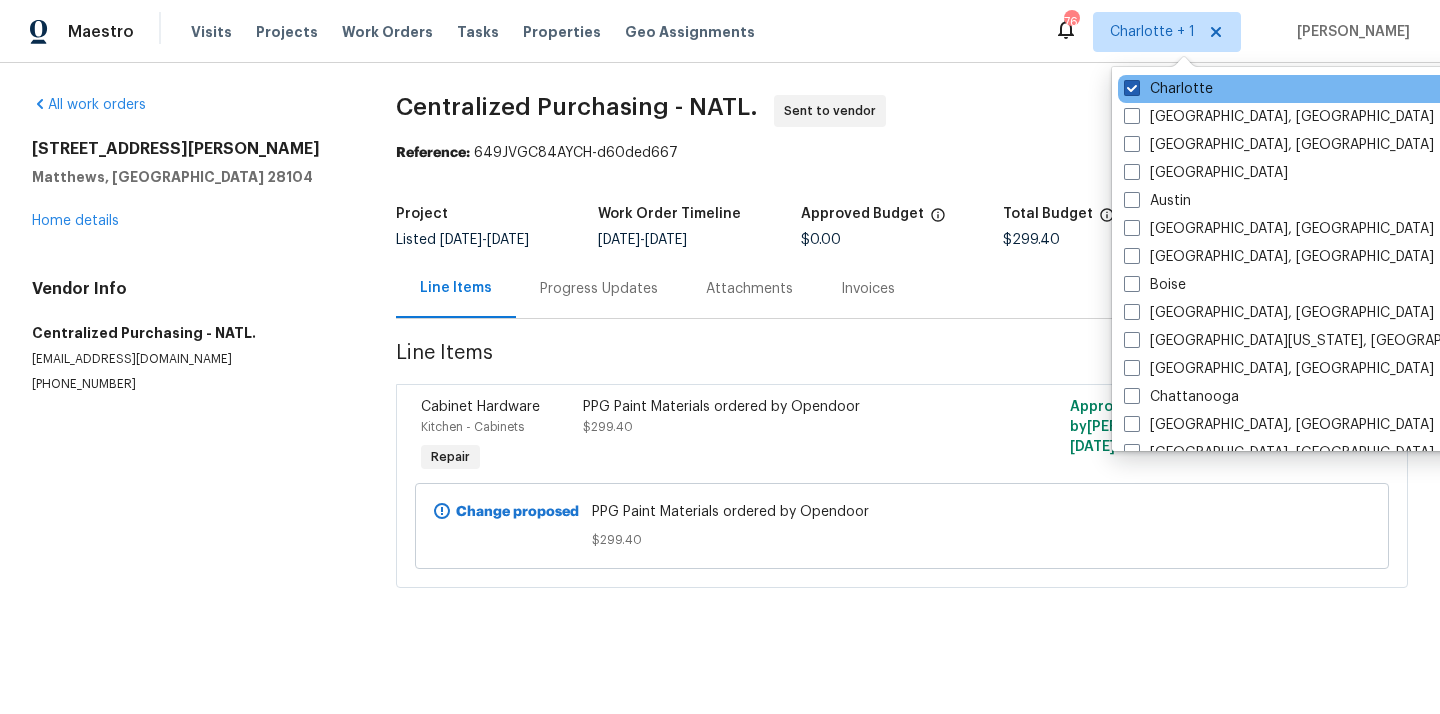 click on "Charlotte" at bounding box center [1168, 89] 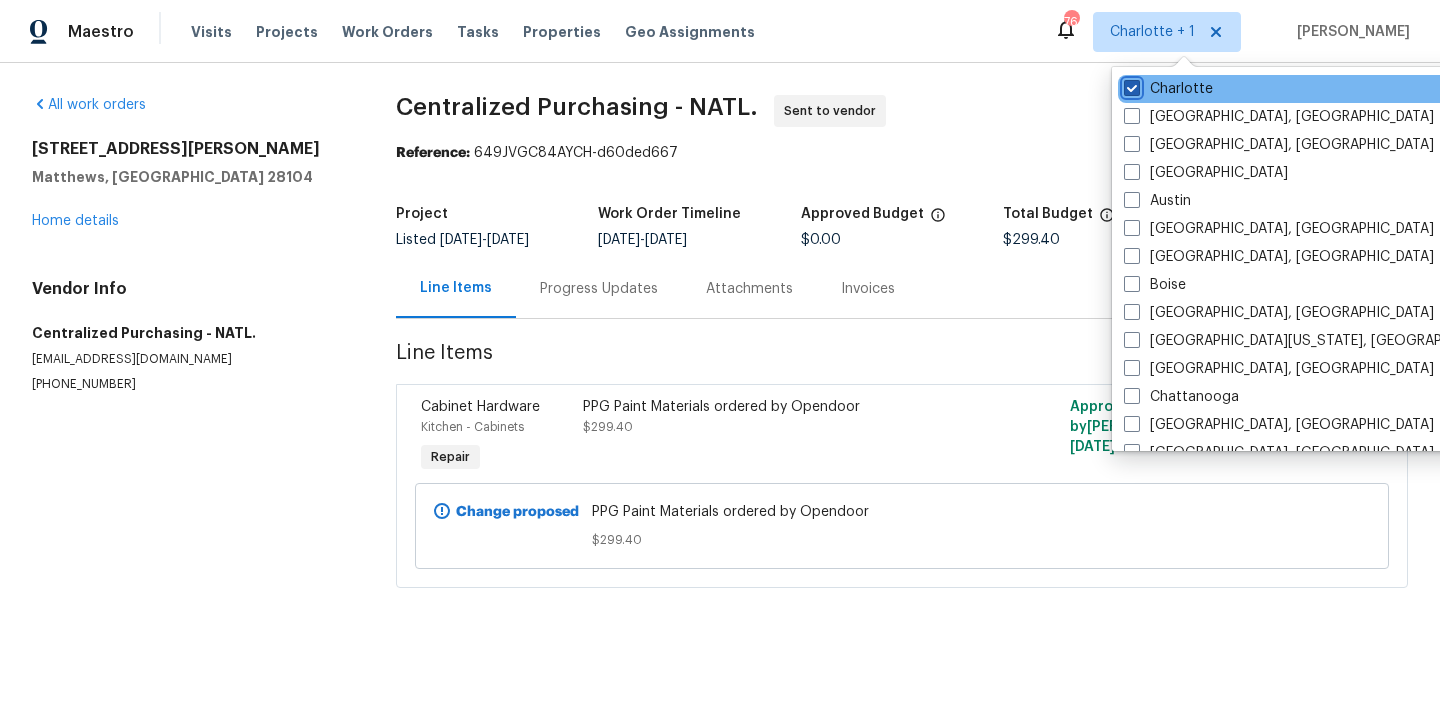 click on "Charlotte" at bounding box center (1130, 85) 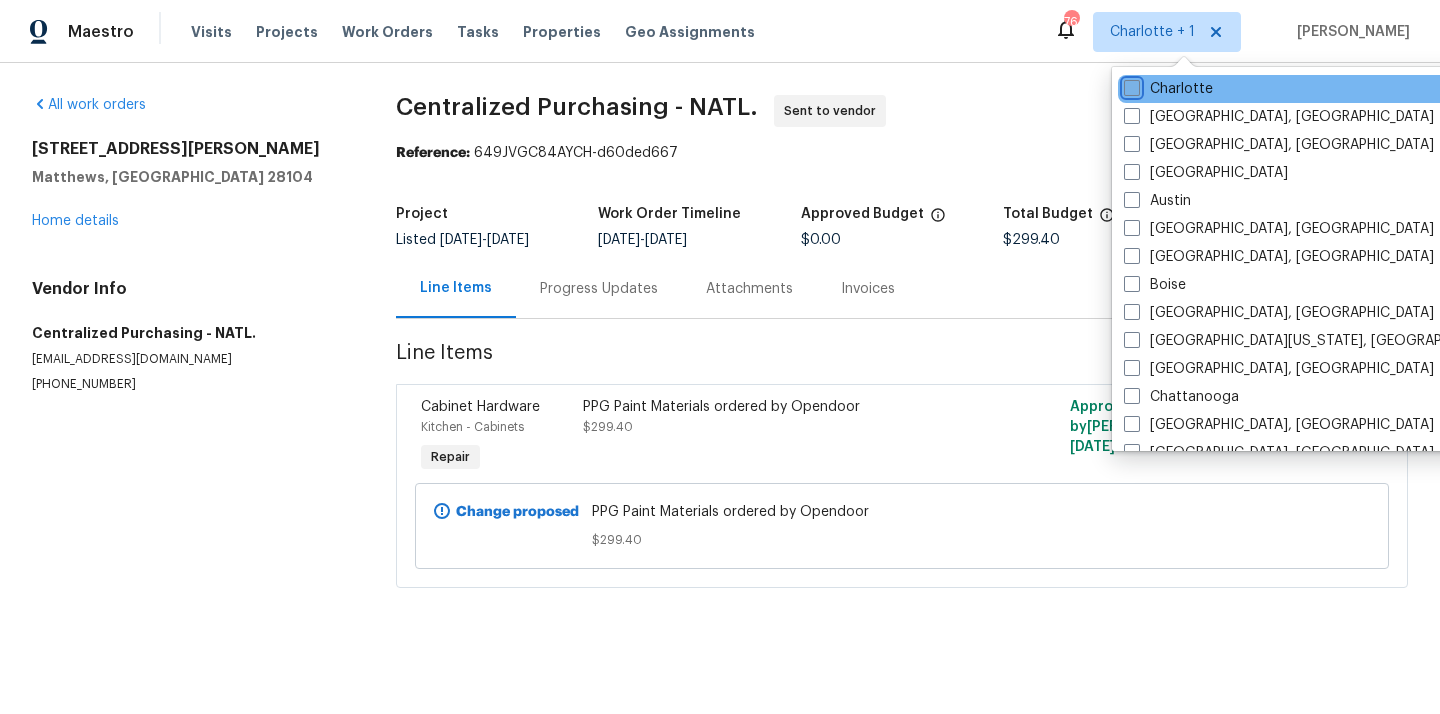 checkbox on "false" 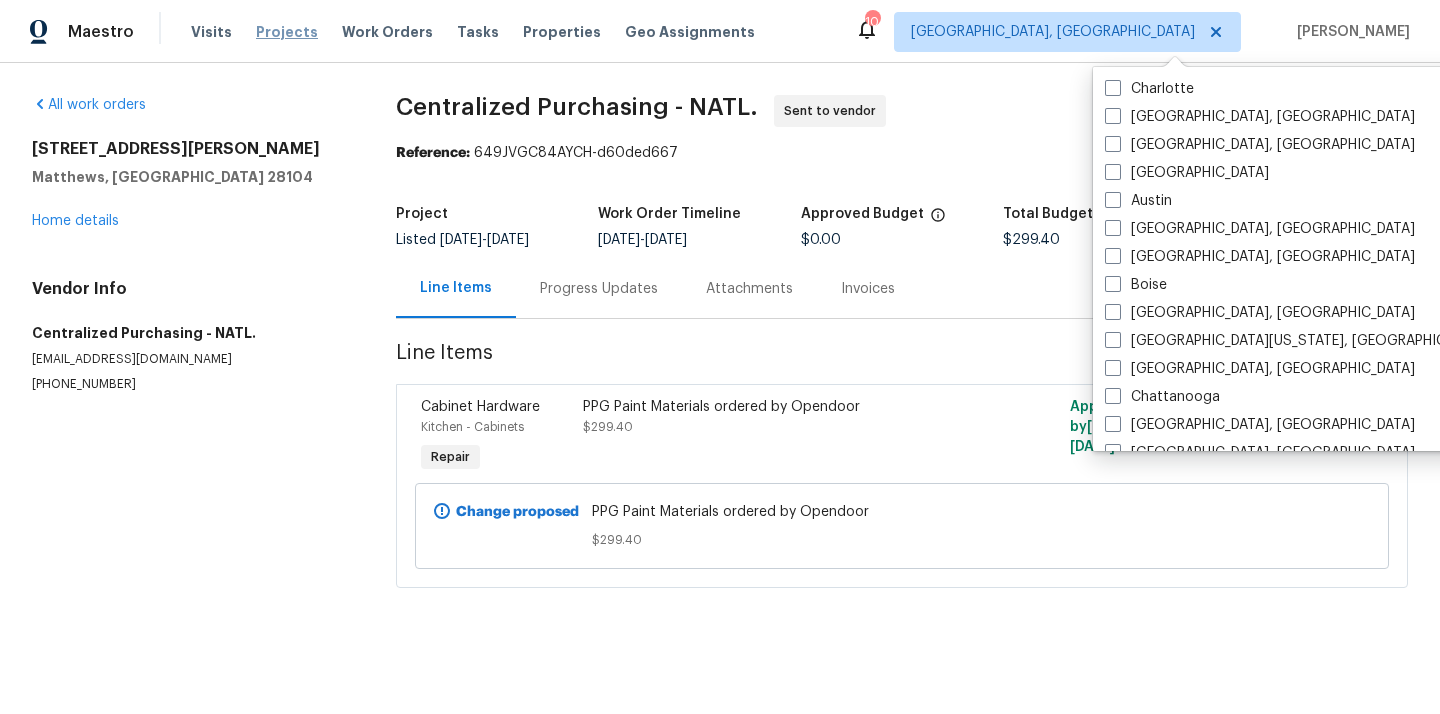 click on "Projects" at bounding box center (287, 32) 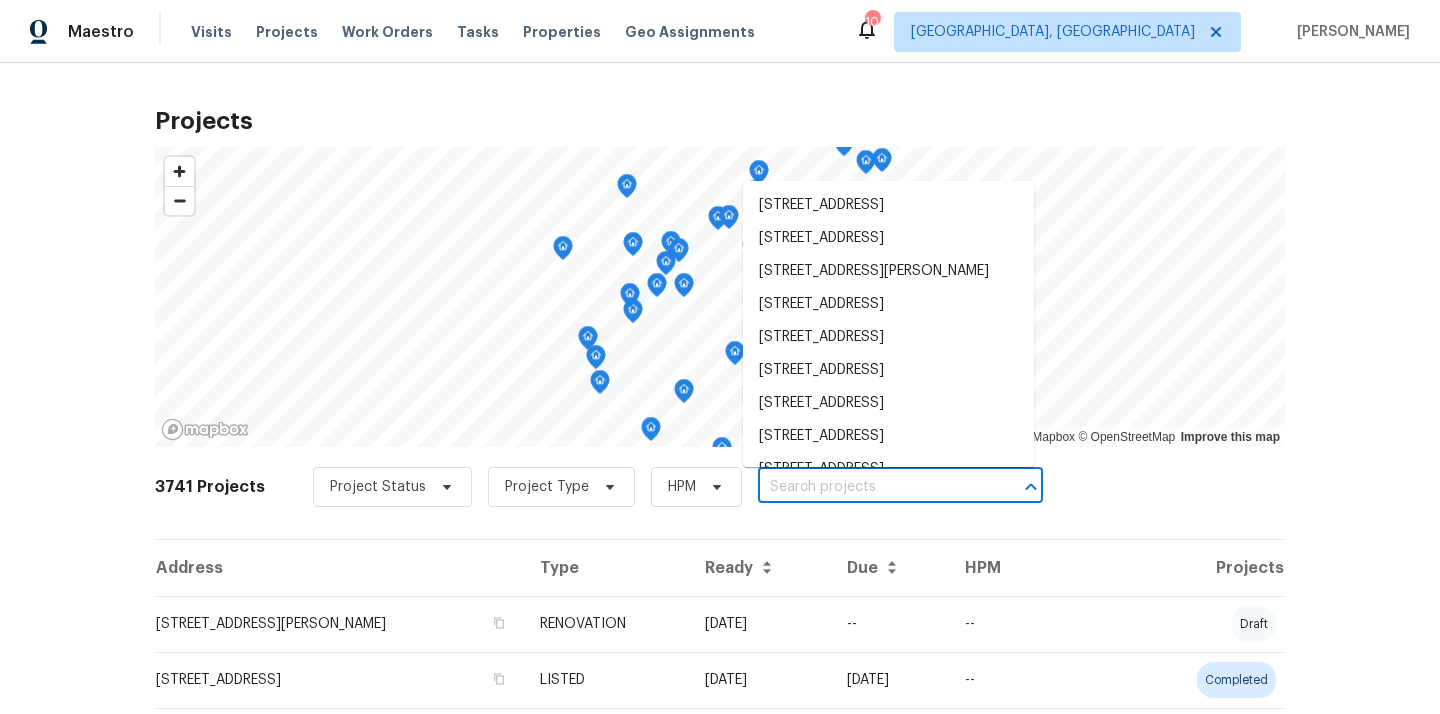 click at bounding box center (872, 487) 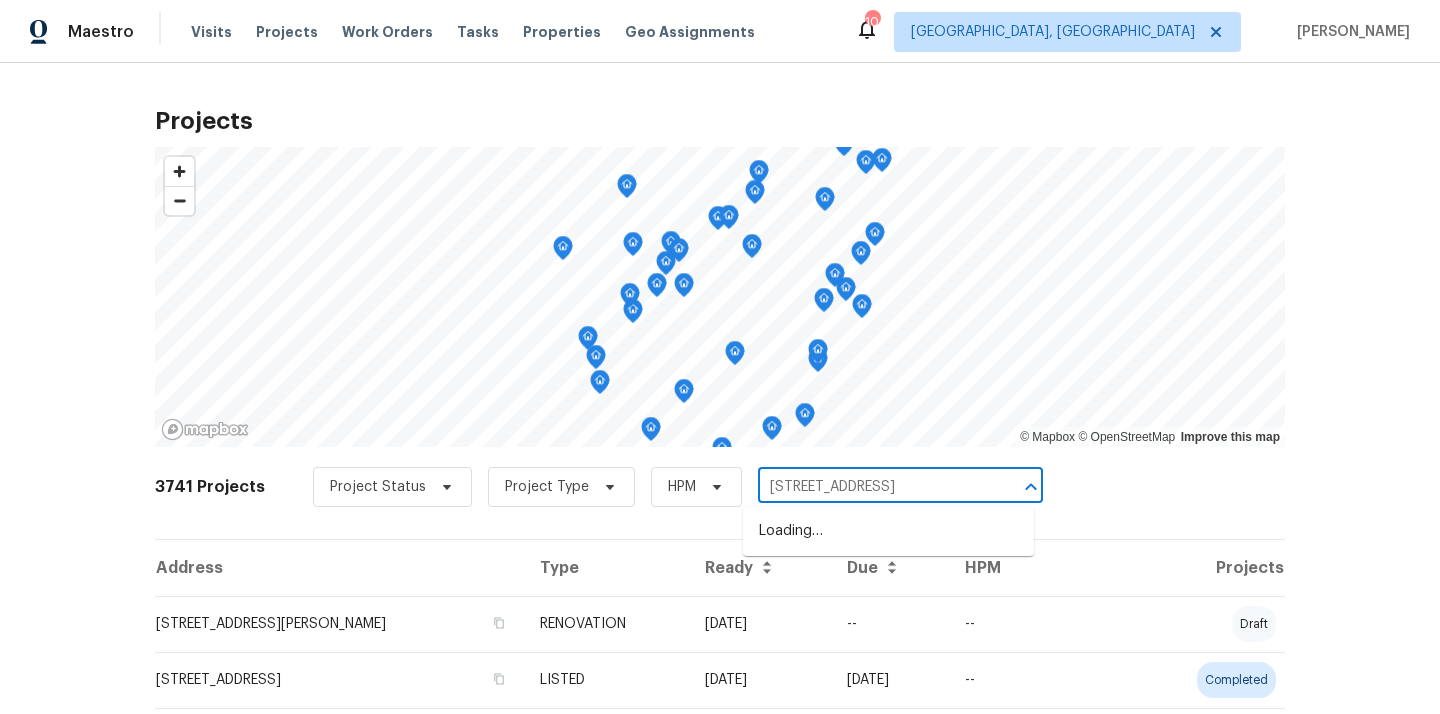 scroll, scrollTop: 0, scrollLeft: 55, axis: horizontal 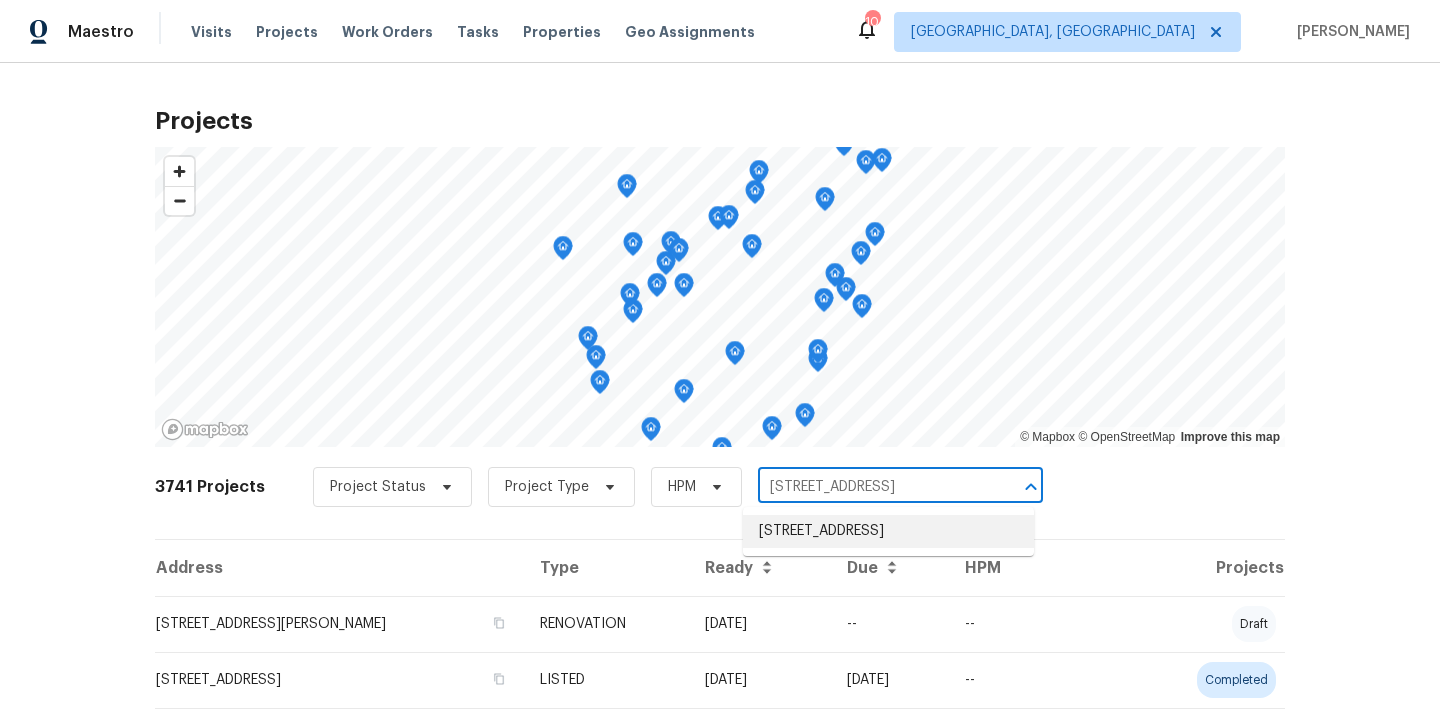 click on "[STREET_ADDRESS]" at bounding box center (888, 531) 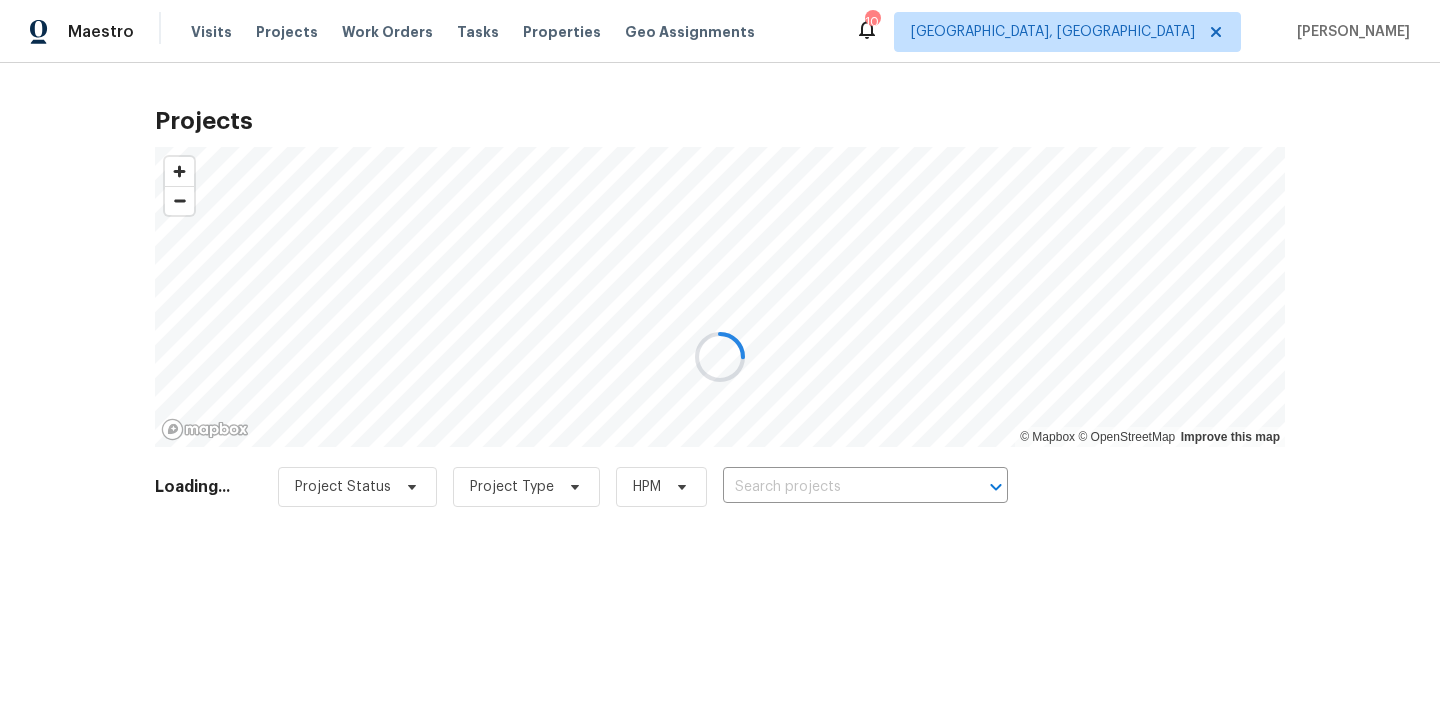 type on "[STREET_ADDRESS]" 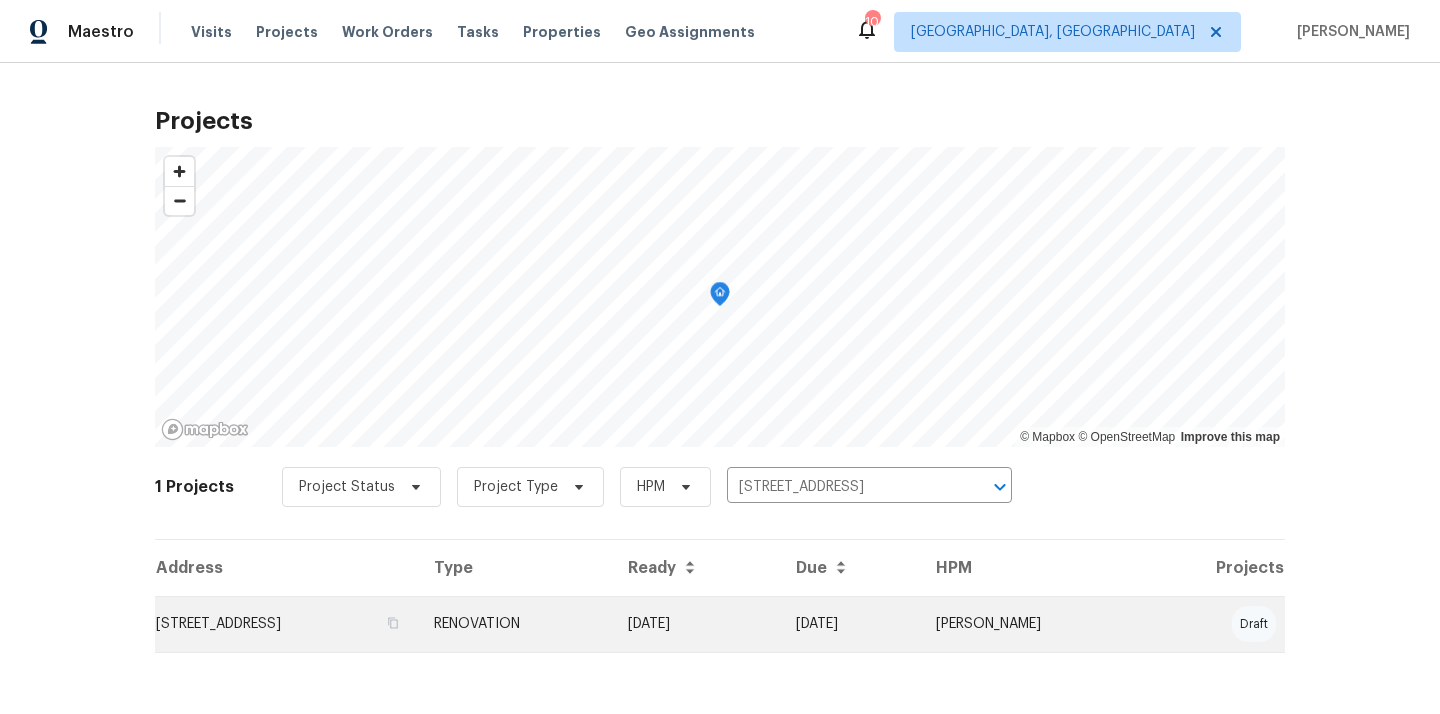 click on "[STREET_ADDRESS]" at bounding box center [286, 624] 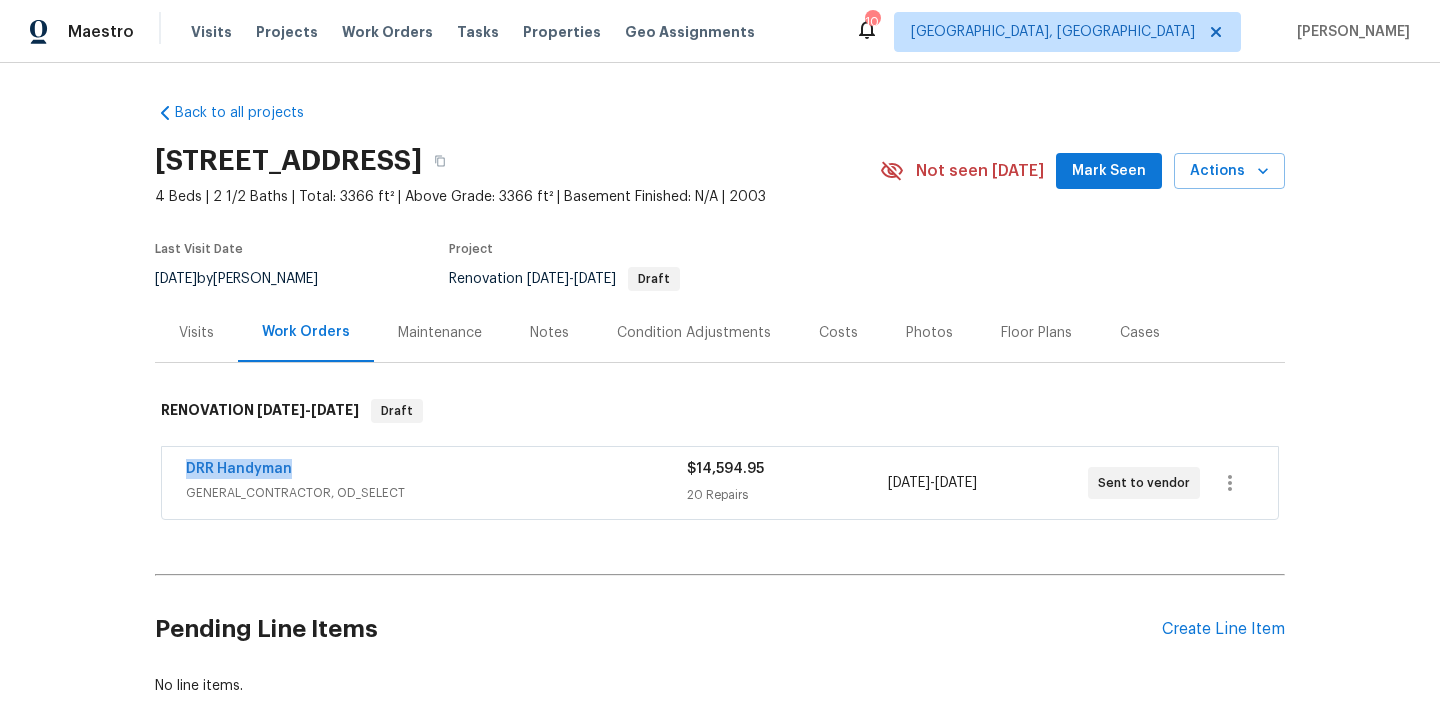 drag, startPoint x: 291, startPoint y: 469, endPoint x: 178, endPoint y: 470, distance: 113.004425 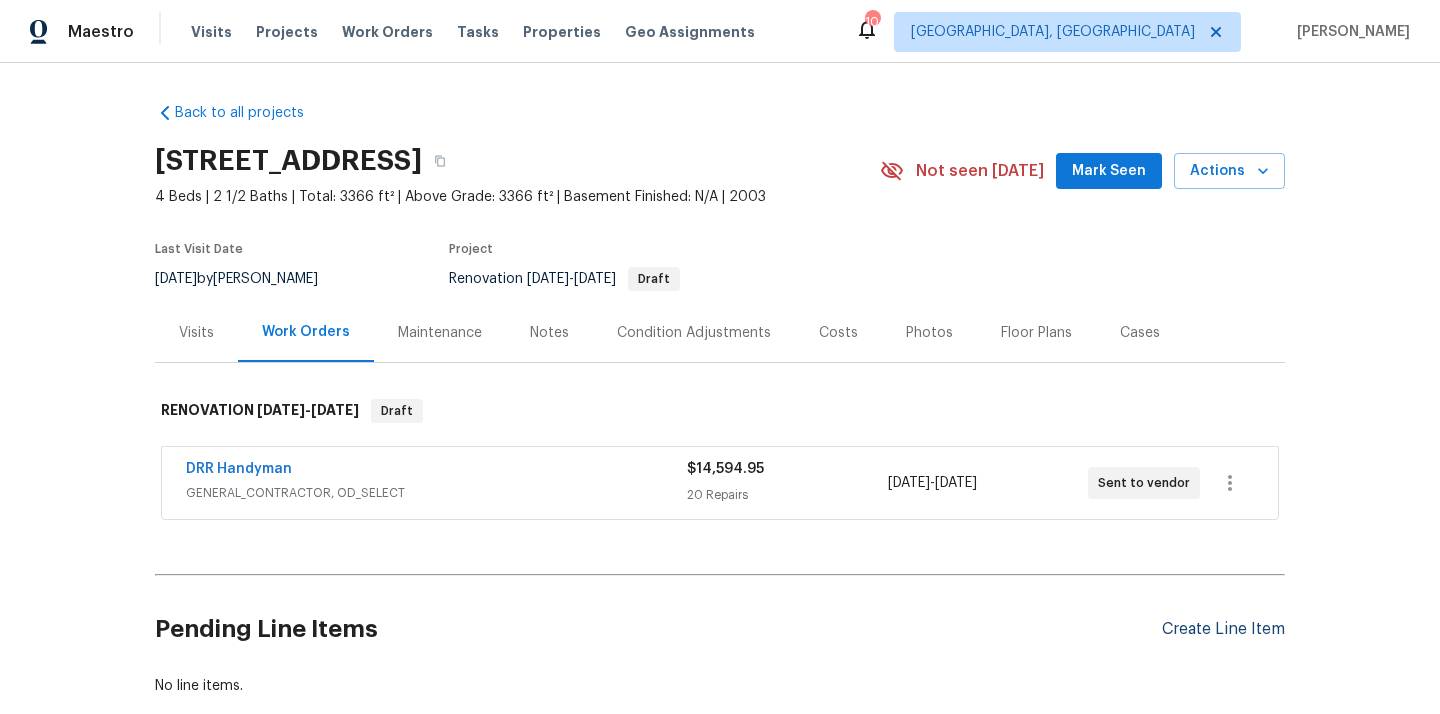click on "Create Line Item" at bounding box center [1223, 629] 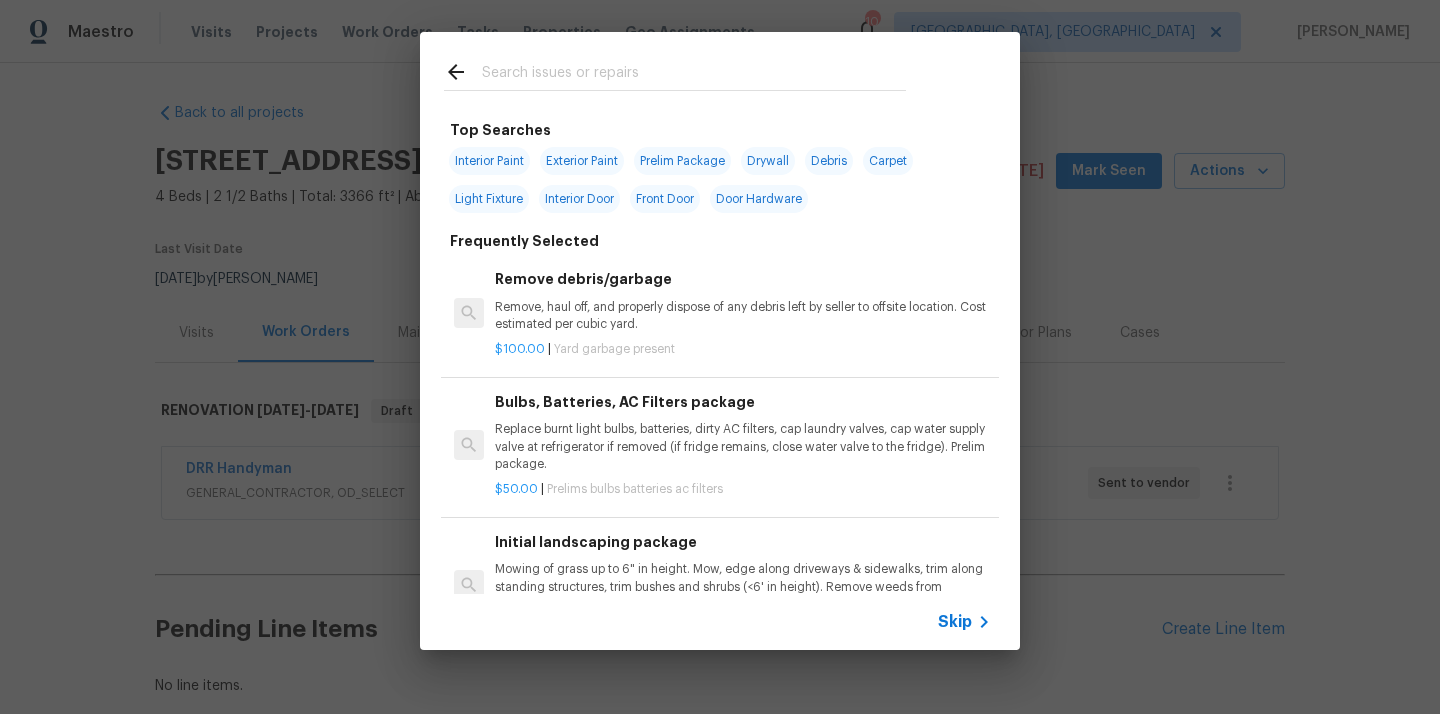 click at bounding box center (694, 75) 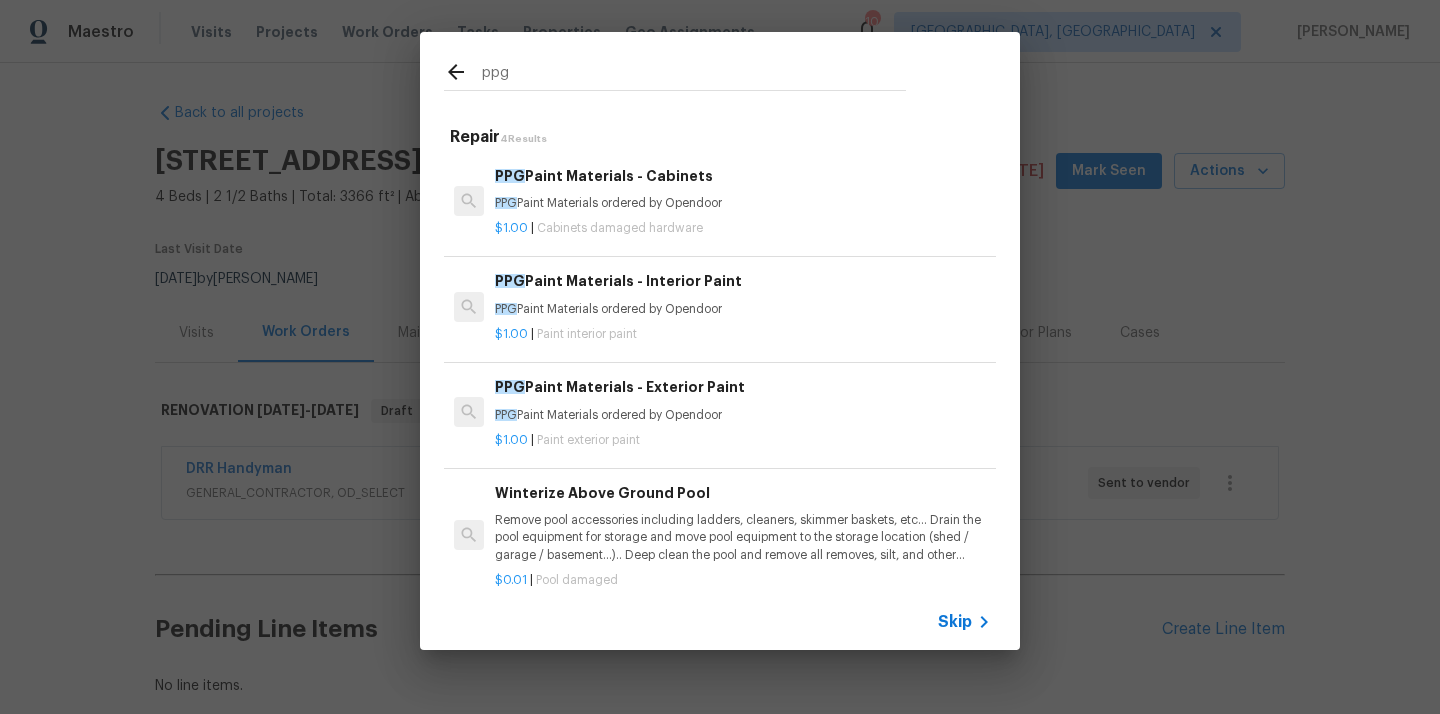 type on "ppg" 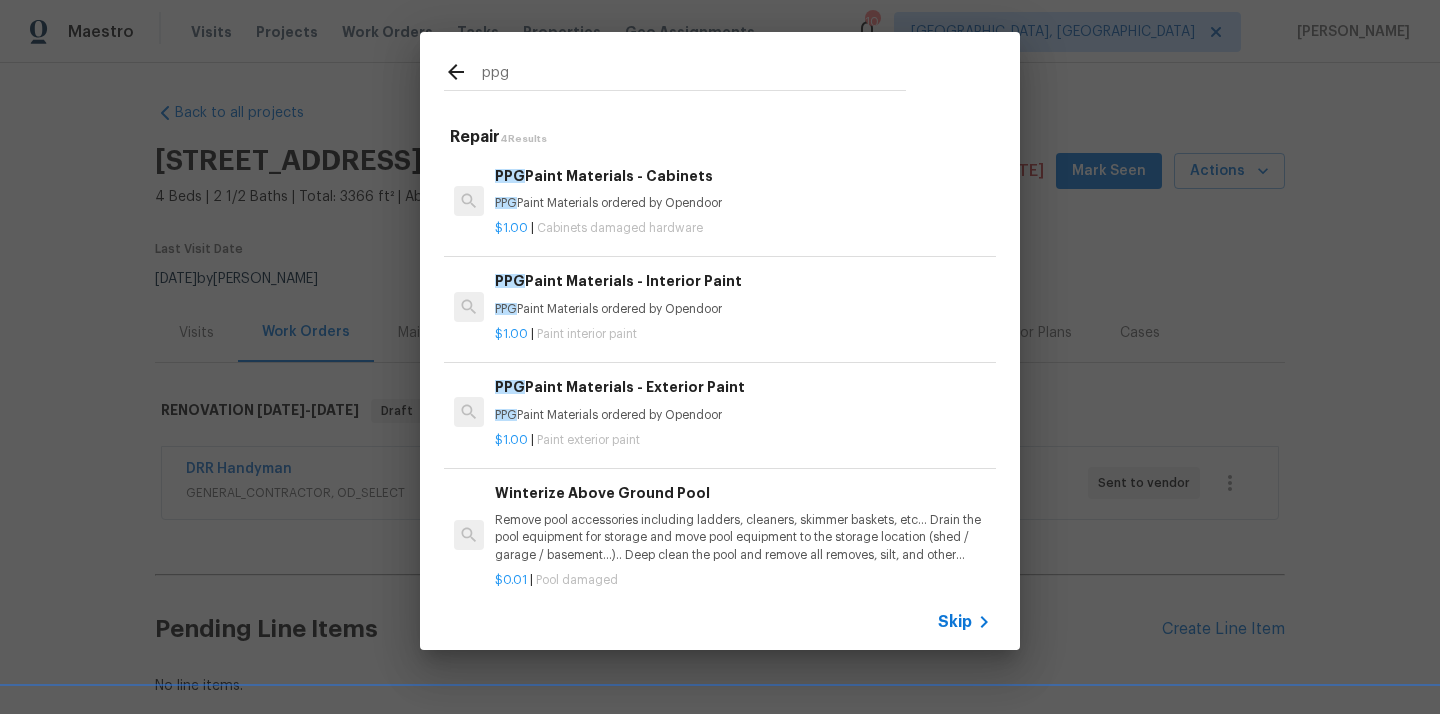 click on "PPG  Paint Materials ordered by Opendoor" at bounding box center (743, 309) 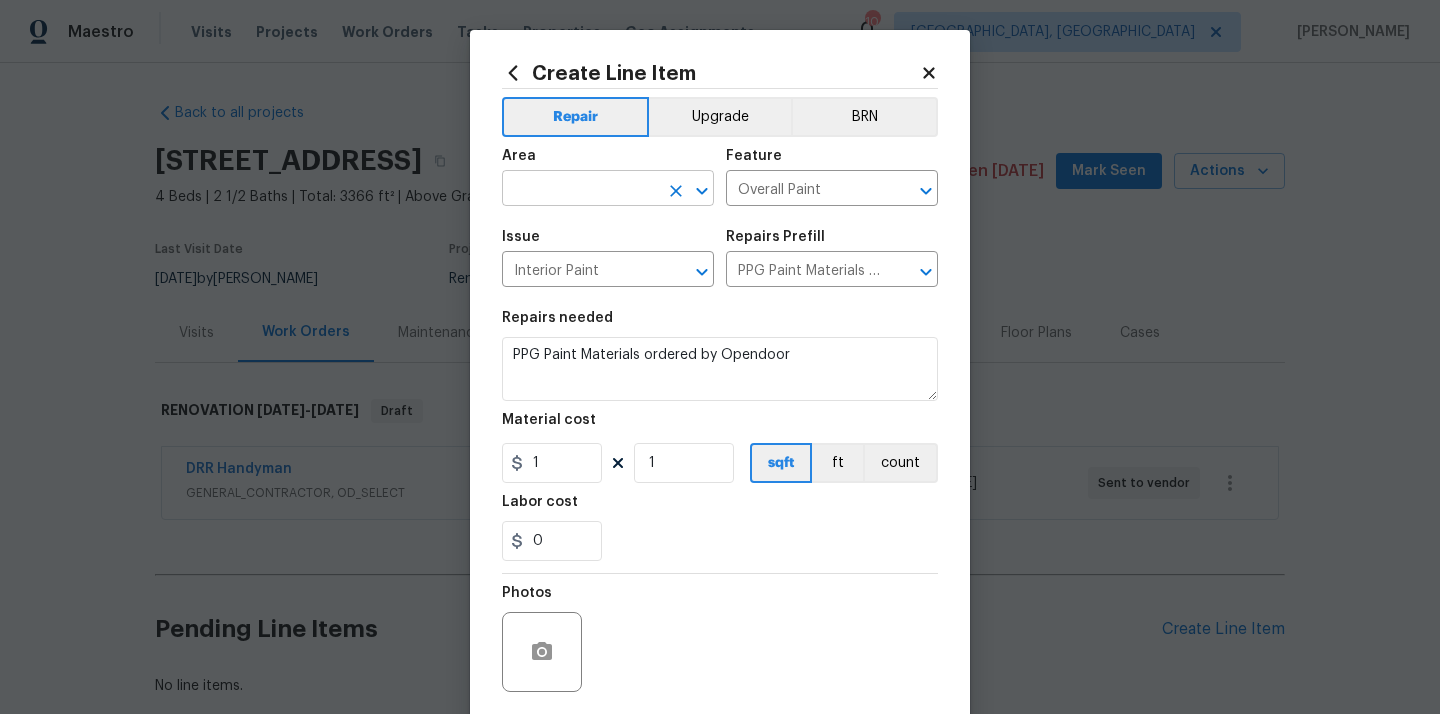 click at bounding box center (580, 190) 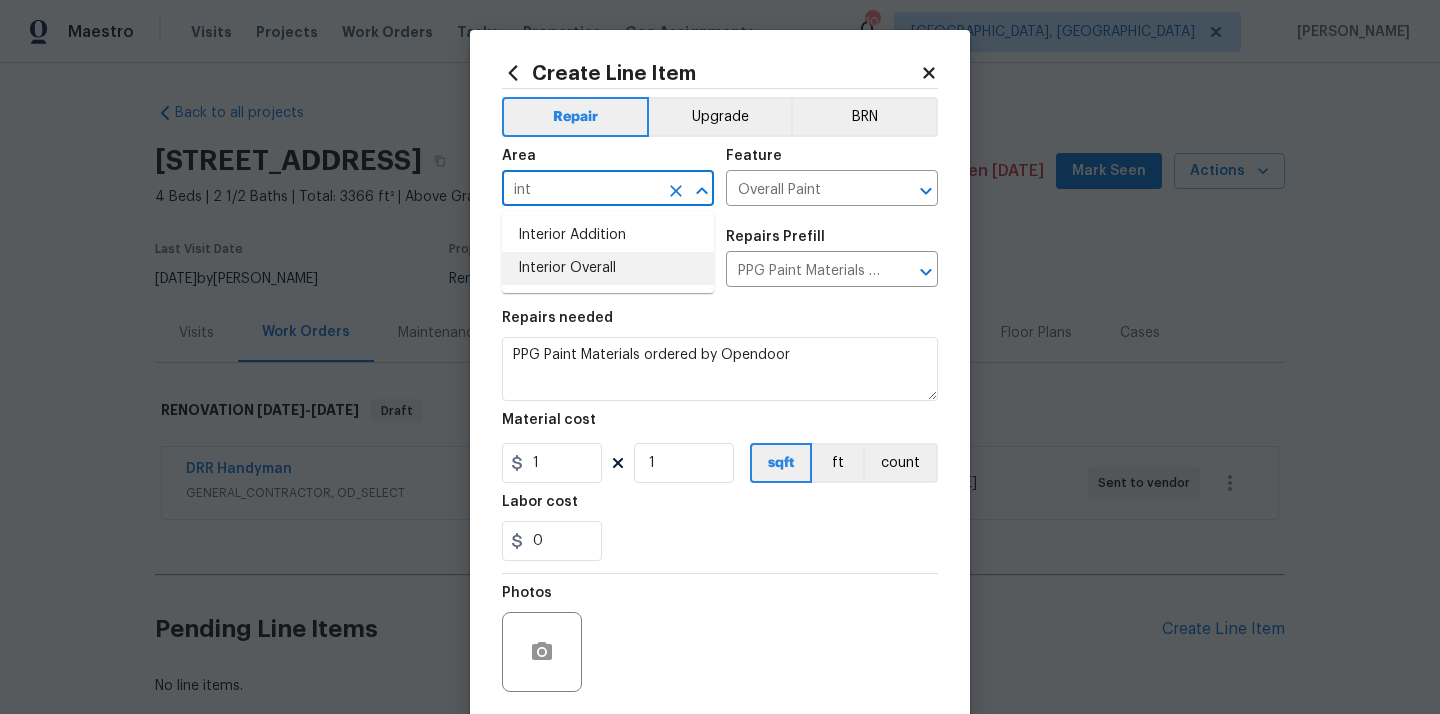 click on "Interior Overall" at bounding box center (608, 268) 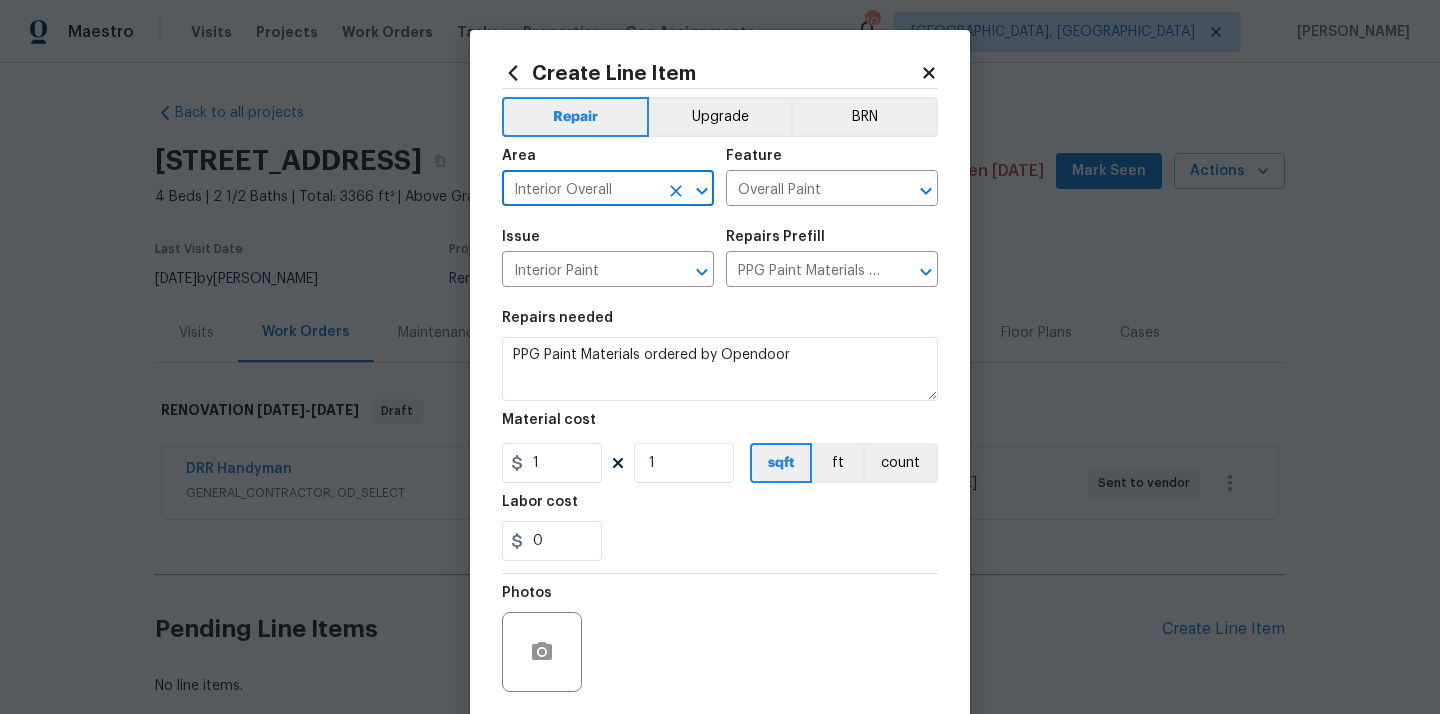 type on "Interior Overall" 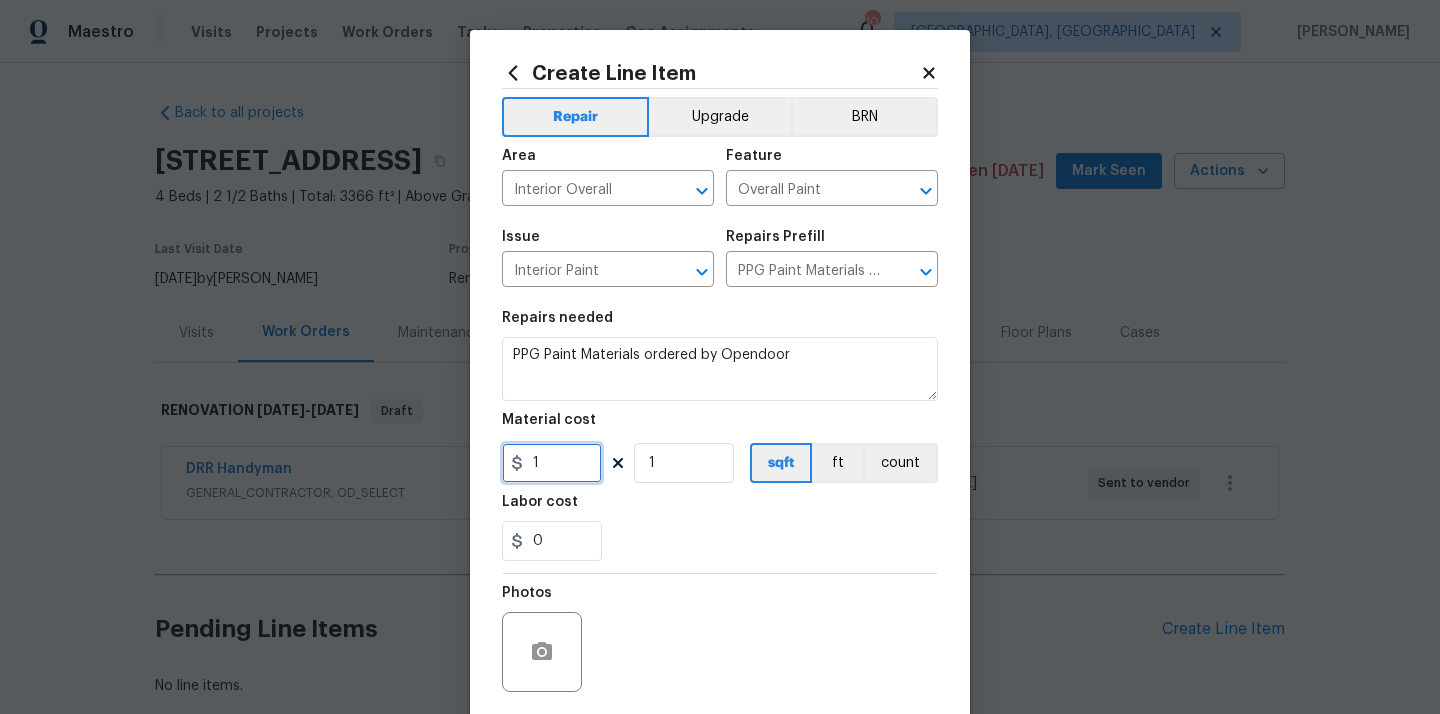 drag, startPoint x: 554, startPoint y: 476, endPoint x: 489, endPoint y: 473, distance: 65.06919 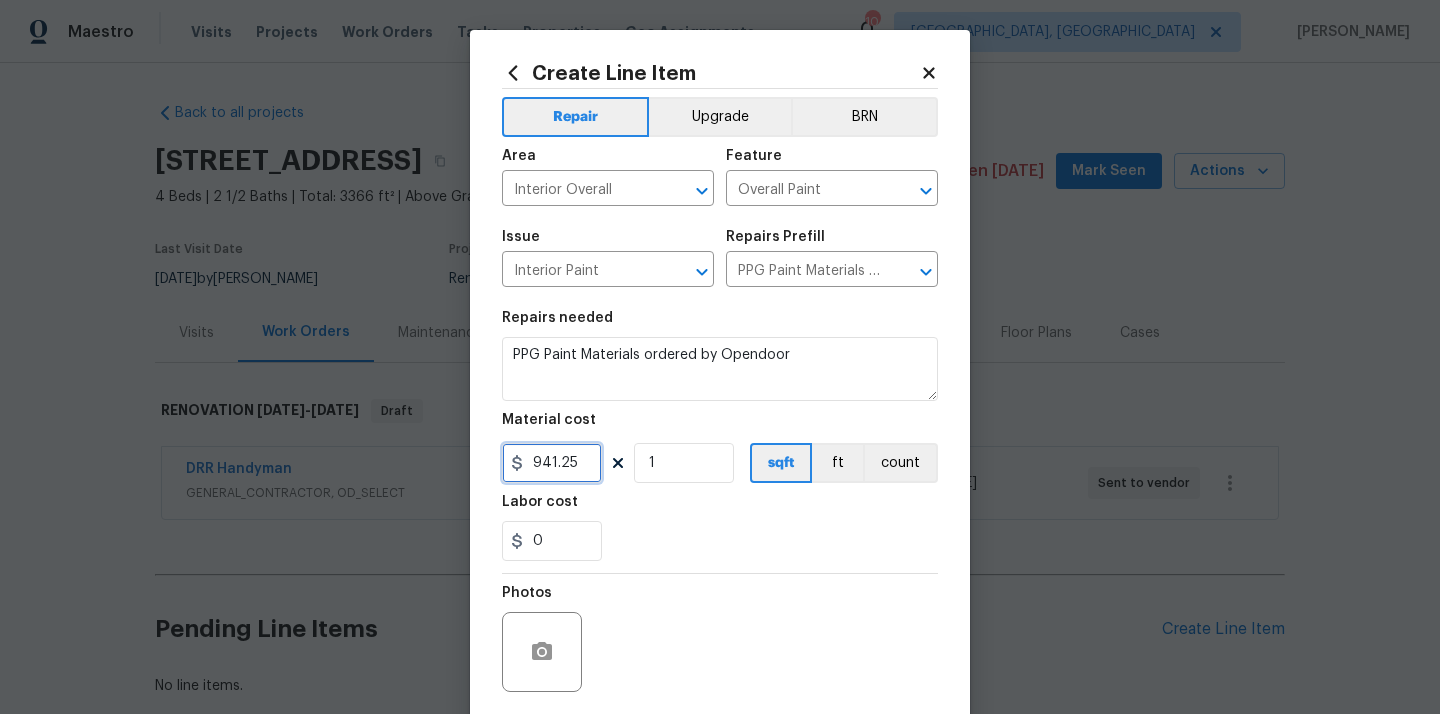 type on "941.25" 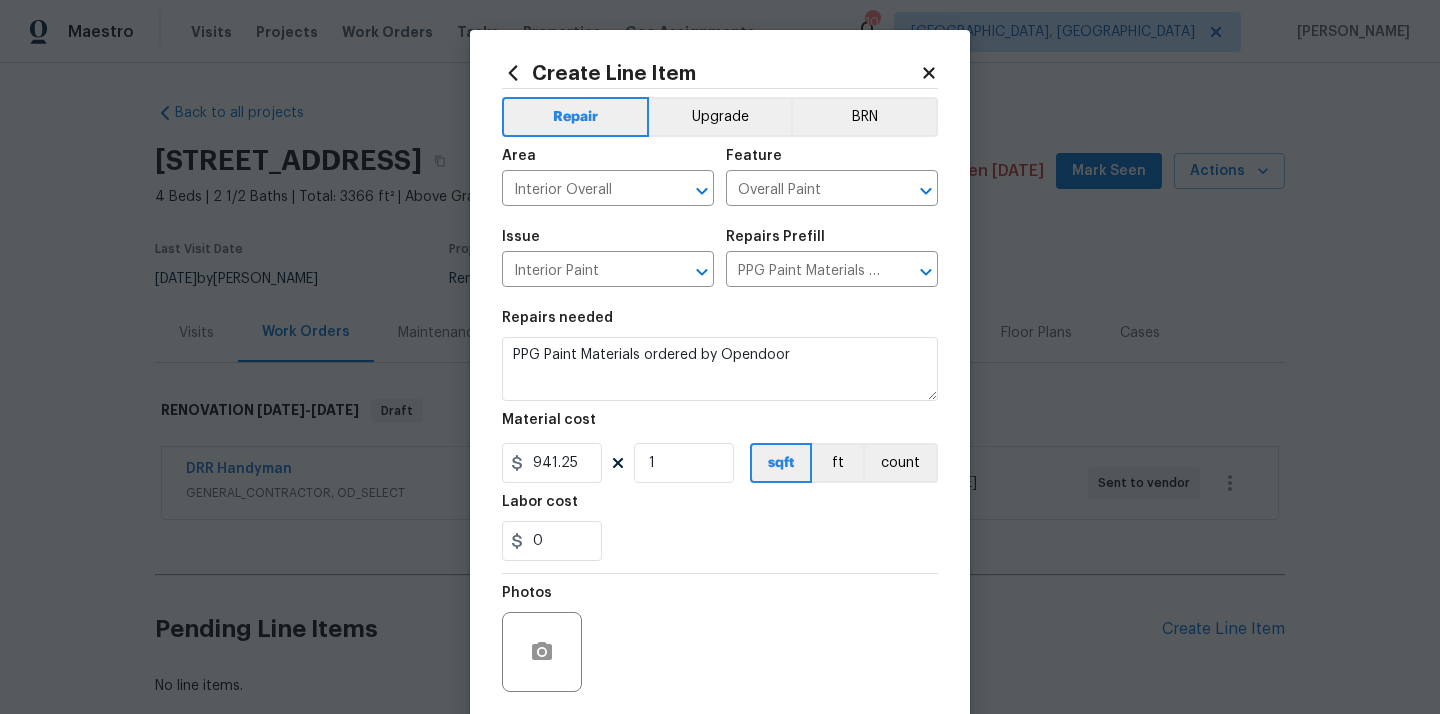 click on "Repairs needed PPG Paint Materials ordered by Opendoor Material cost 941.25 1 sqft ft count Labor cost 0" at bounding box center [720, 436] 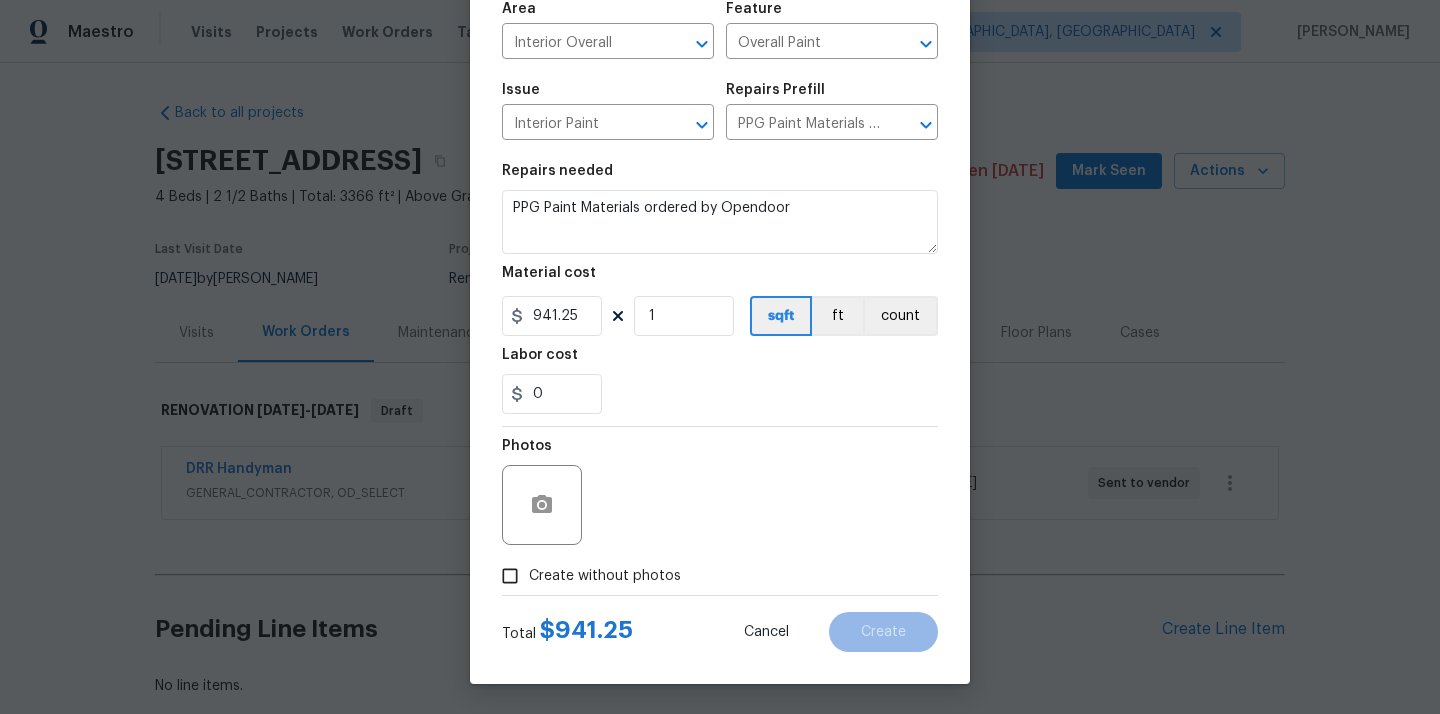 click on "Create without photos" at bounding box center [586, 576] 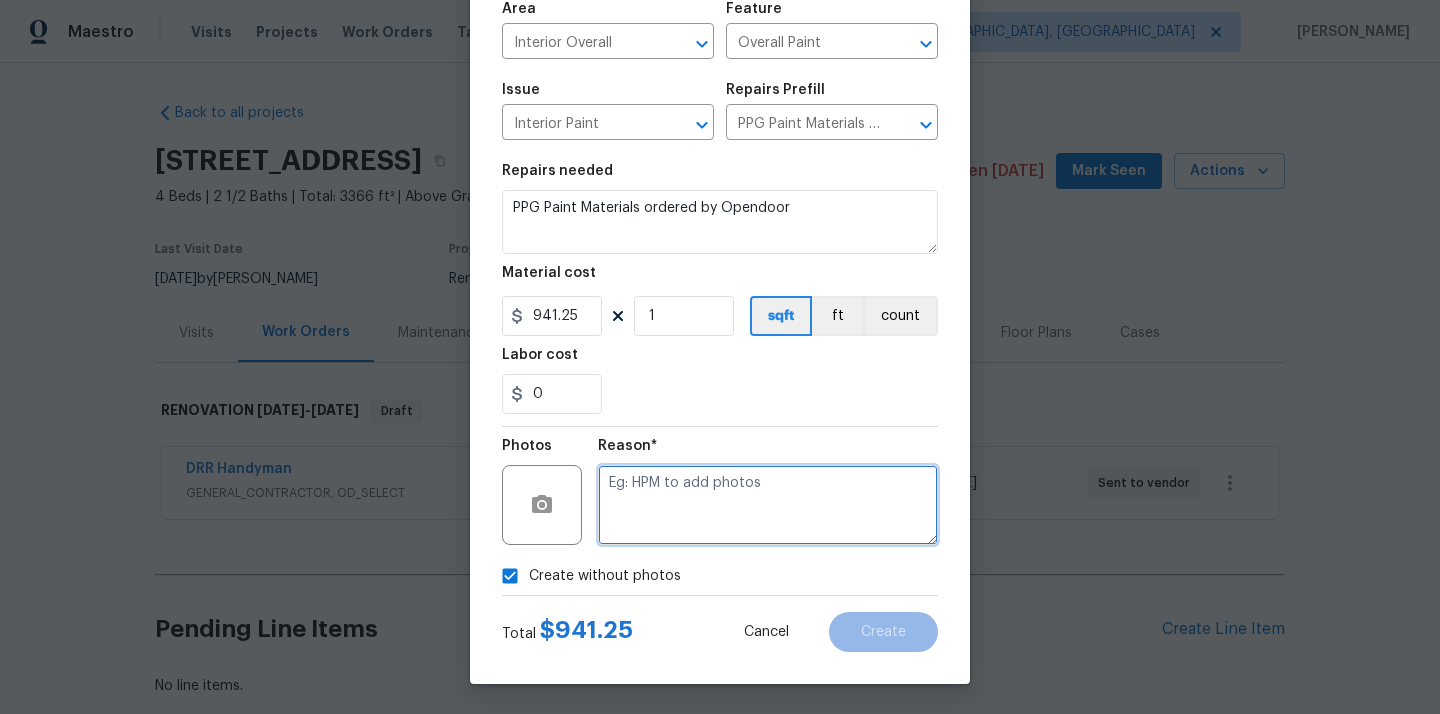 click at bounding box center (768, 505) 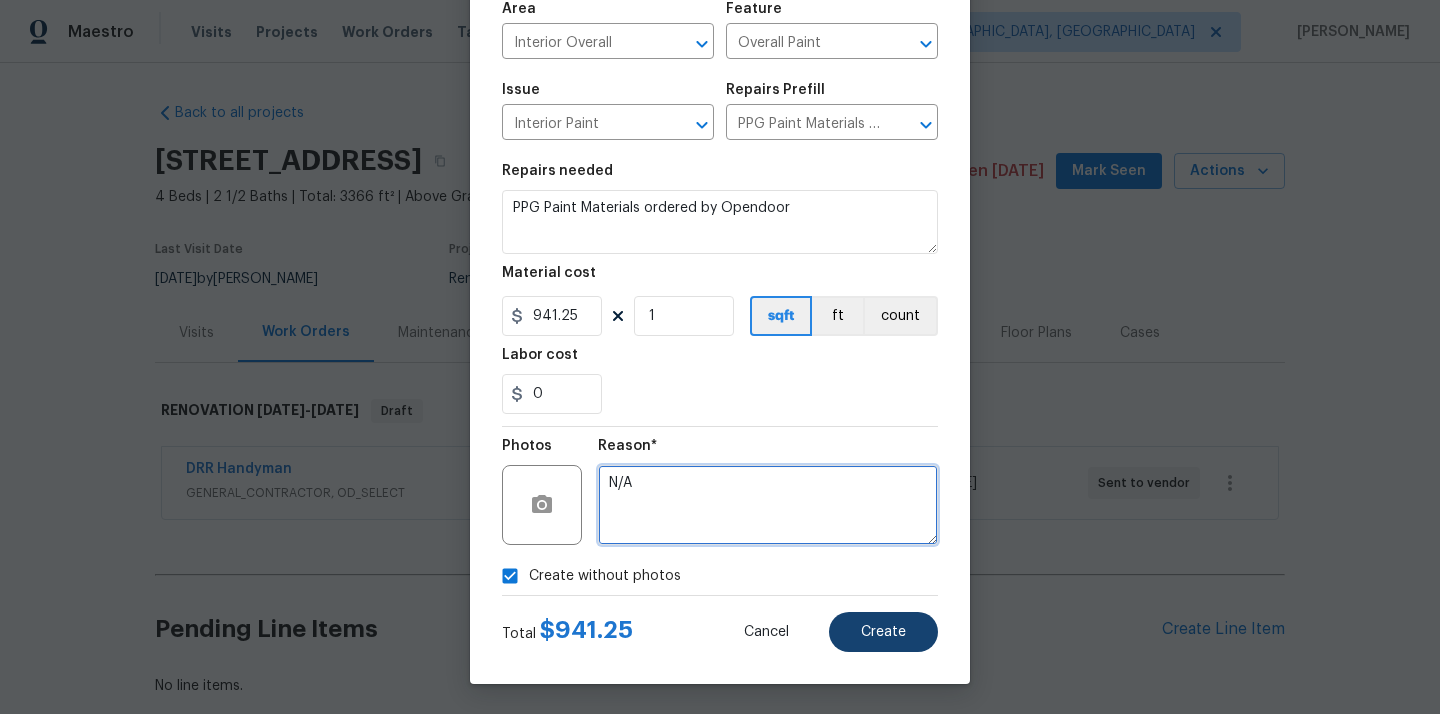type on "N/A" 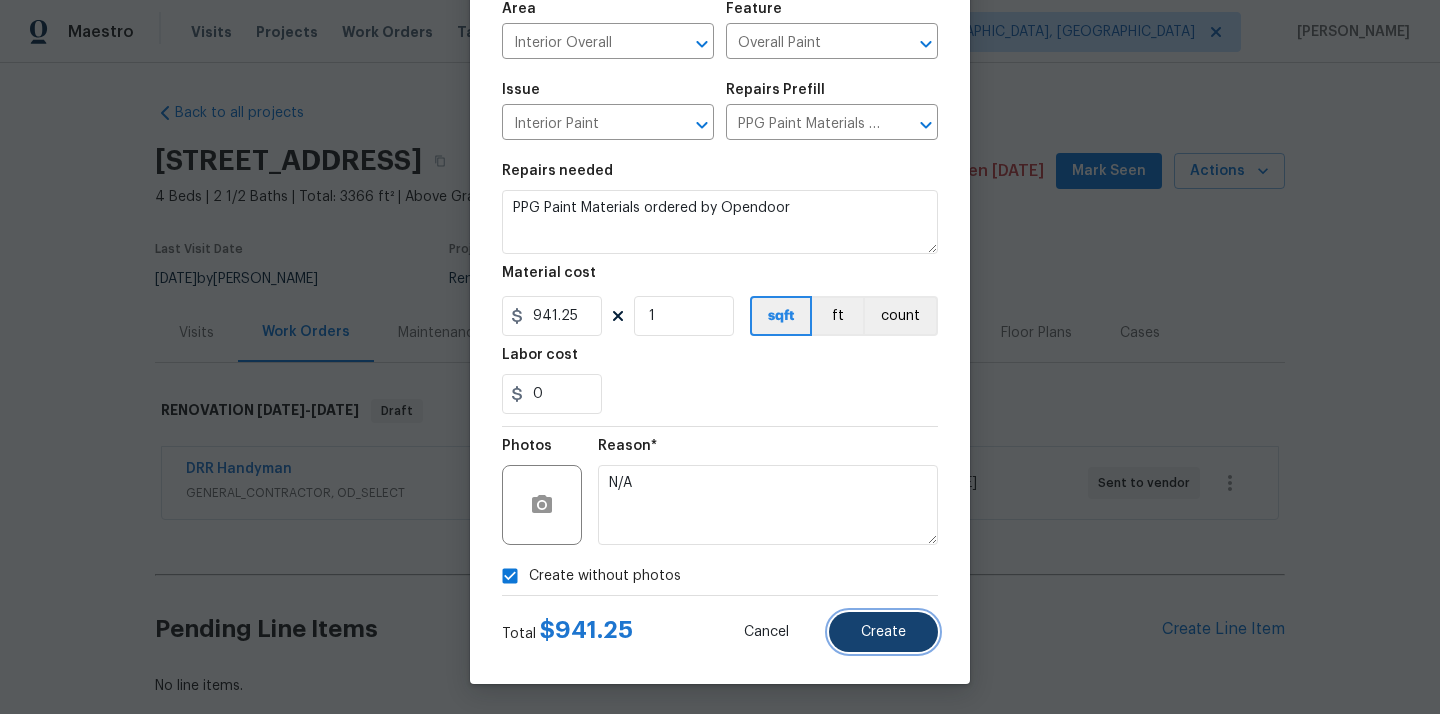click on "Create" at bounding box center [883, 632] 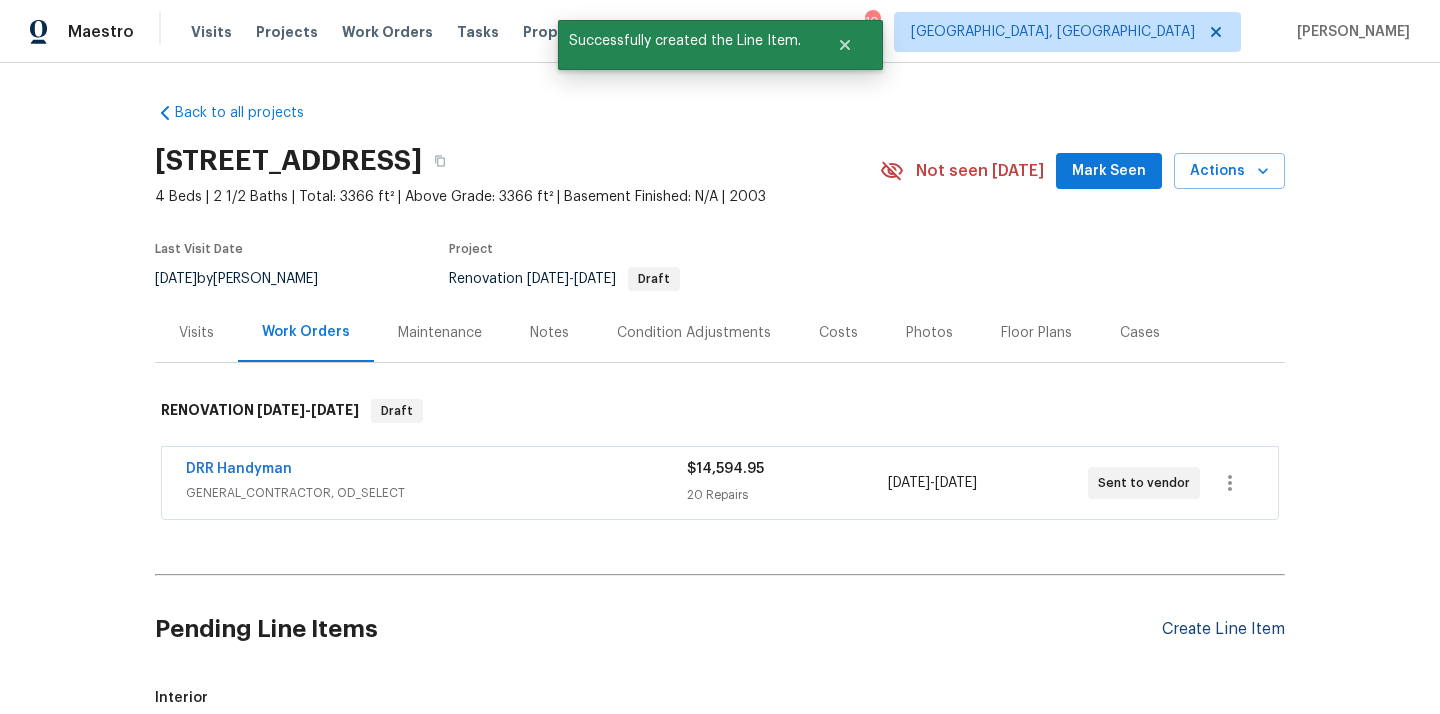 click on "Create Line Item" at bounding box center [1223, 629] 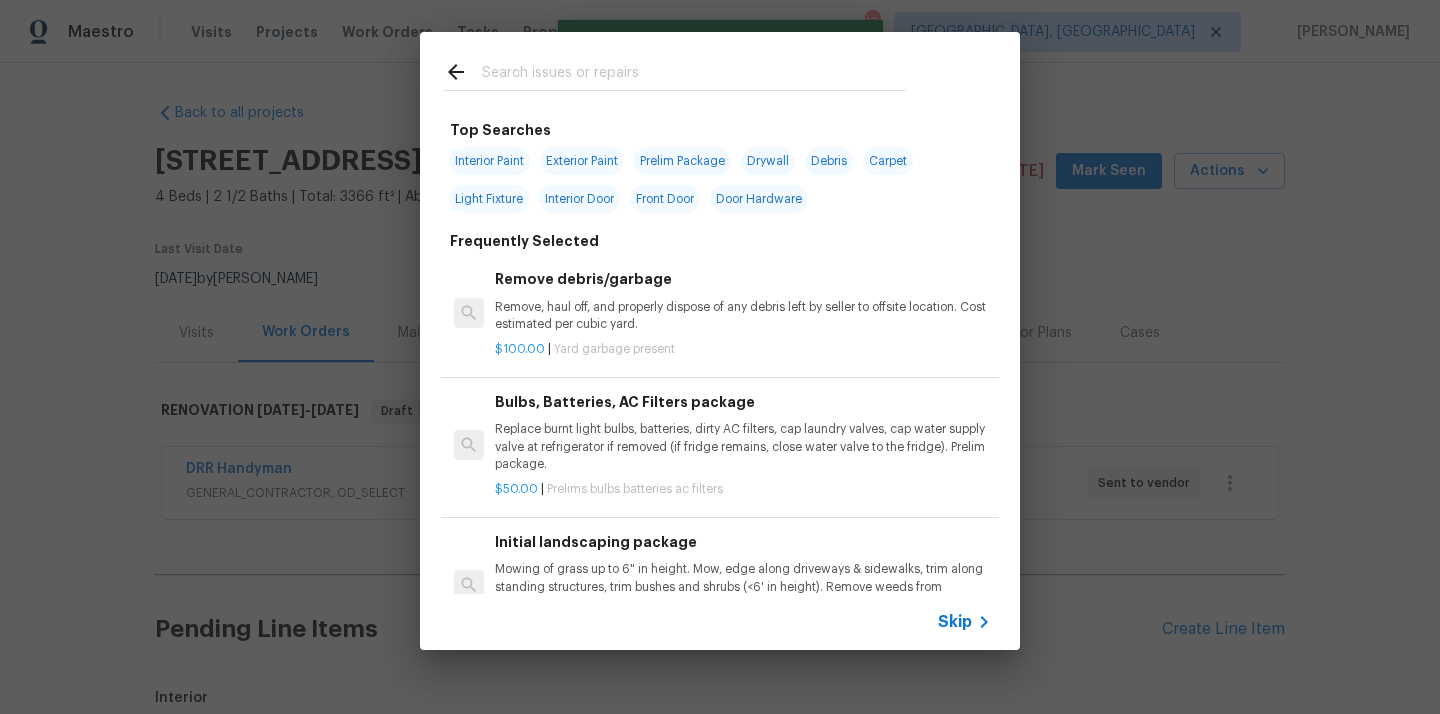 click at bounding box center (694, 75) 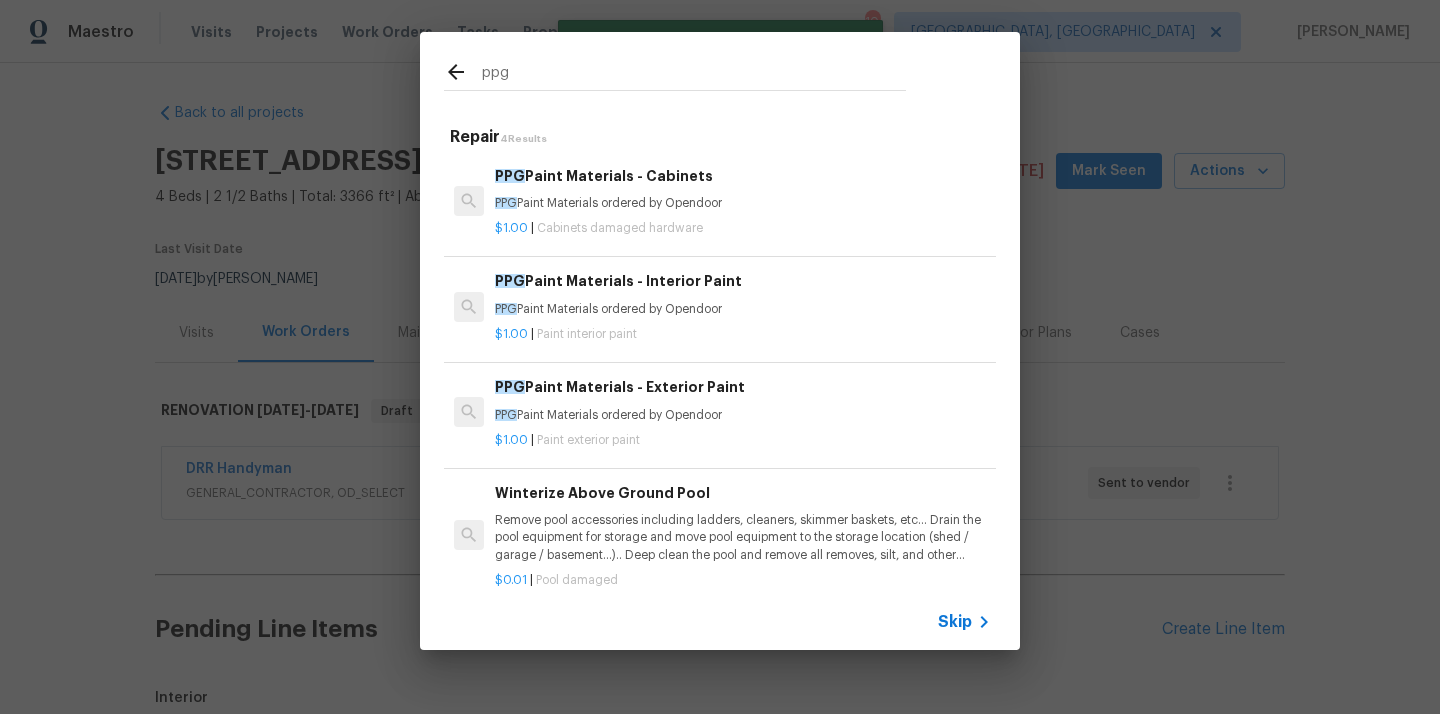 type on "ppg" 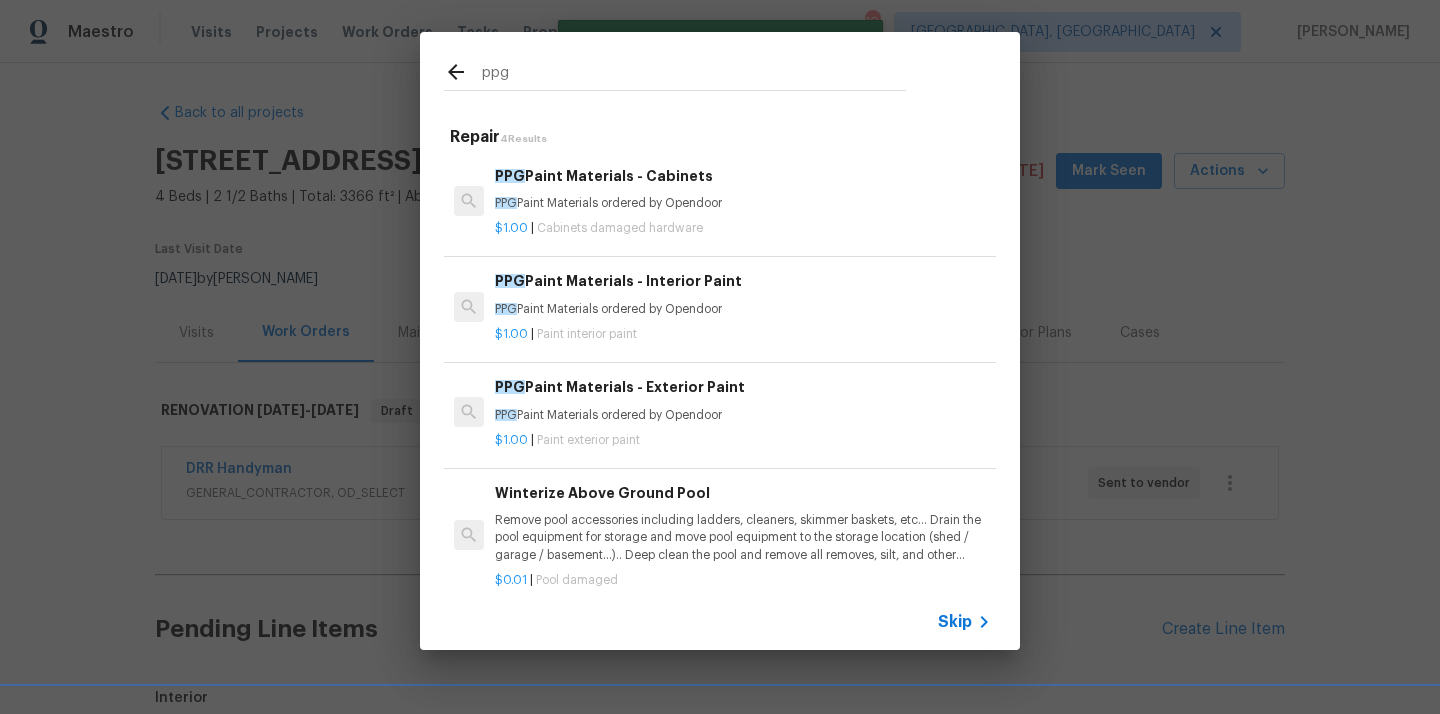click on "$1.00   |   Paint exterior paint" at bounding box center (743, 440) 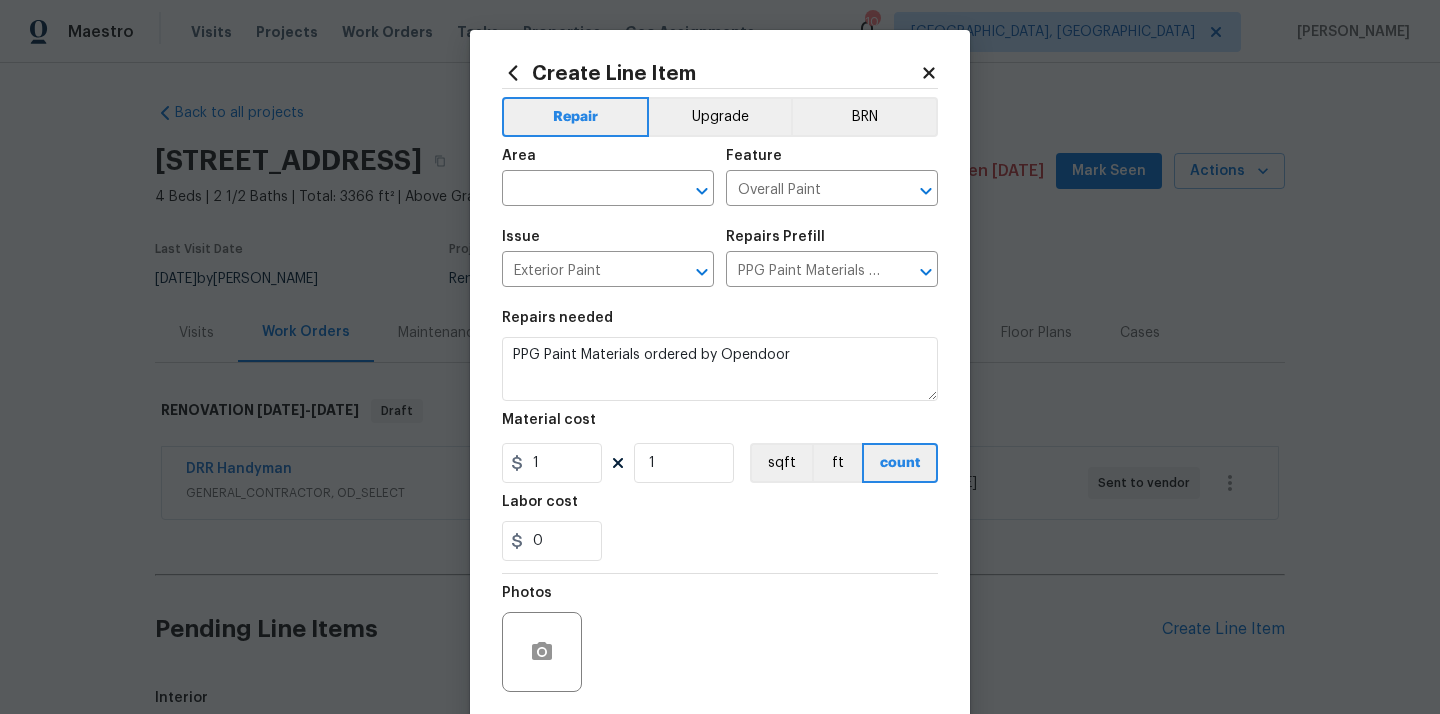 click on "Area ​" at bounding box center [608, 177] 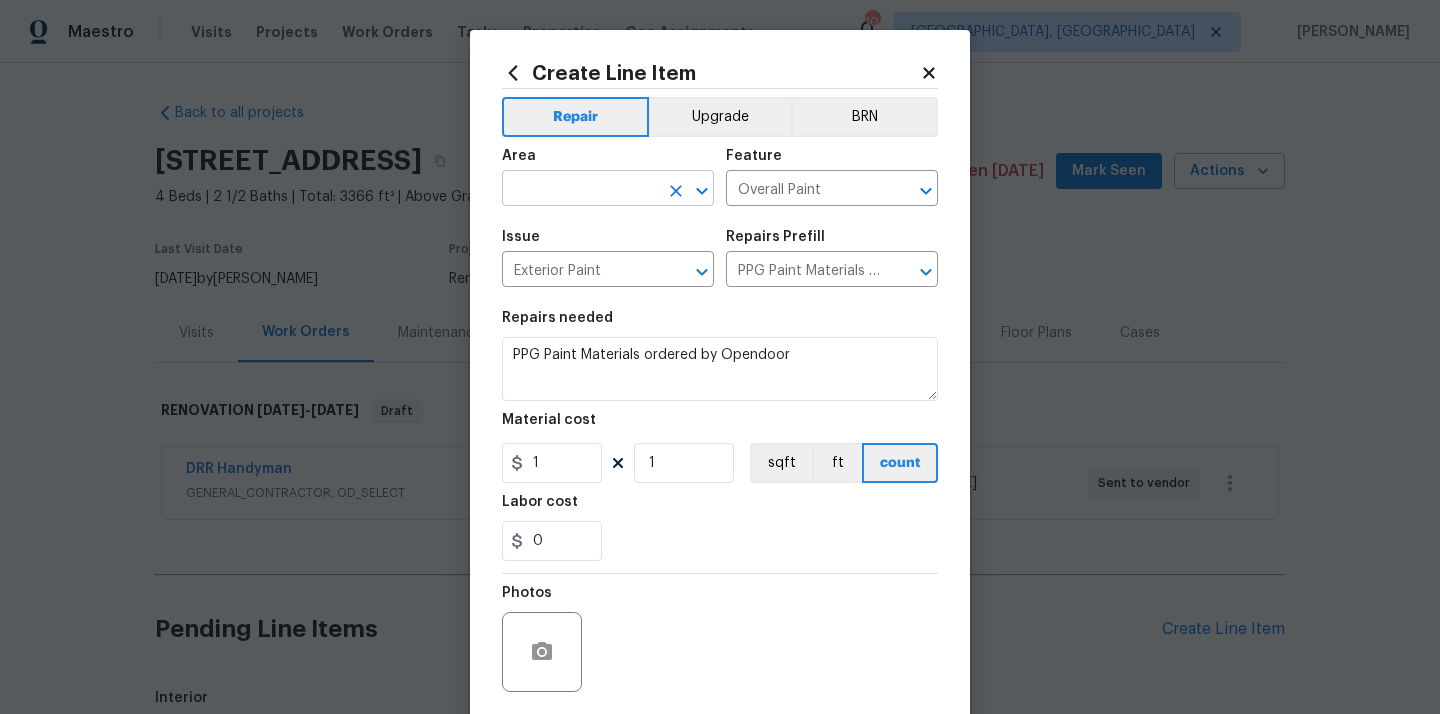 click at bounding box center [580, 190] 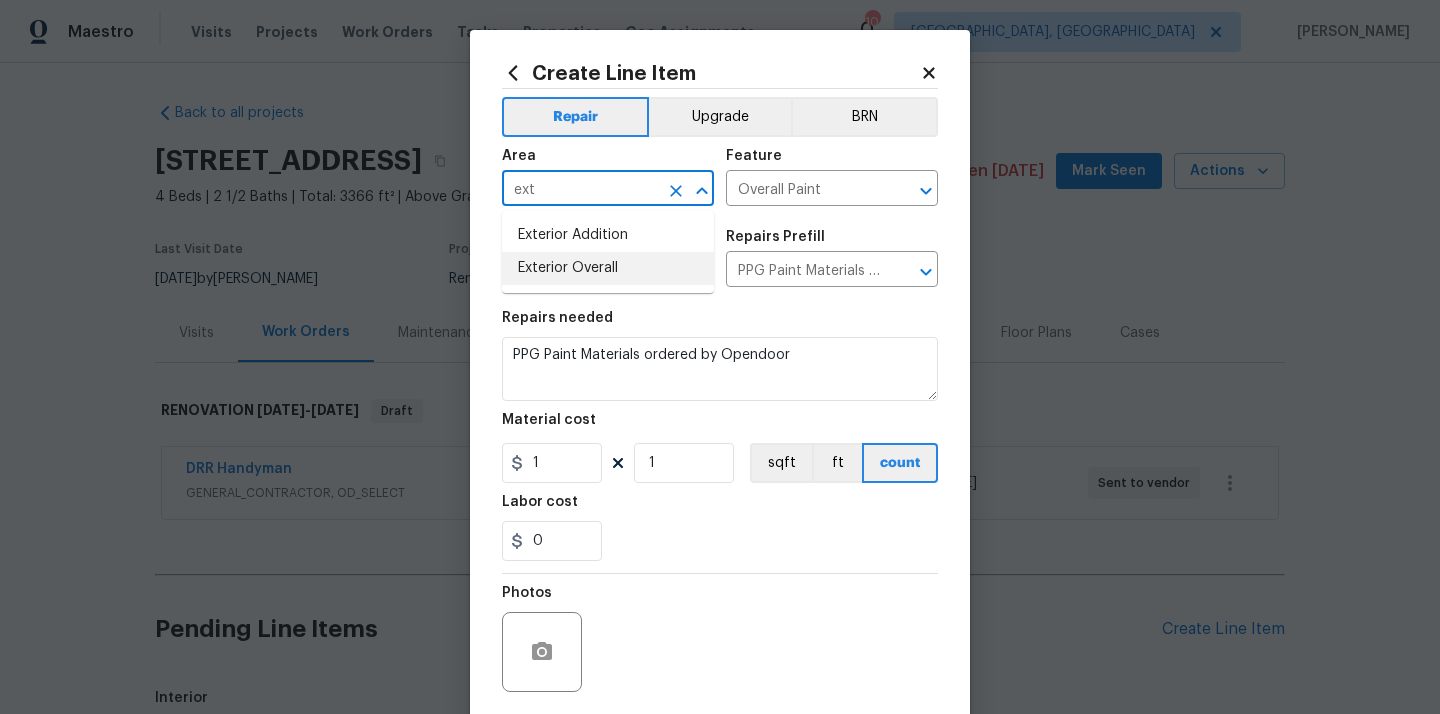 click on "Exterior Overall" at bounding box center [608, 268] 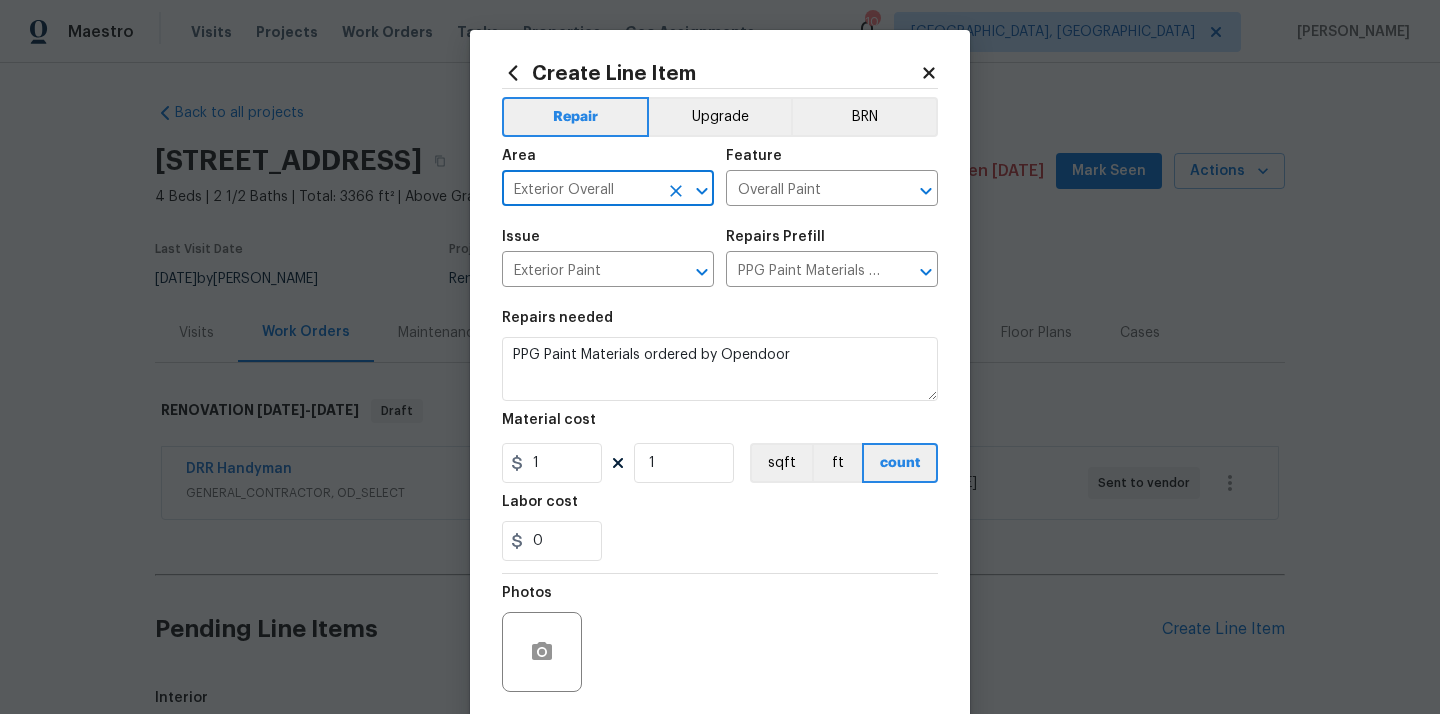 type on "Exterior Overall" 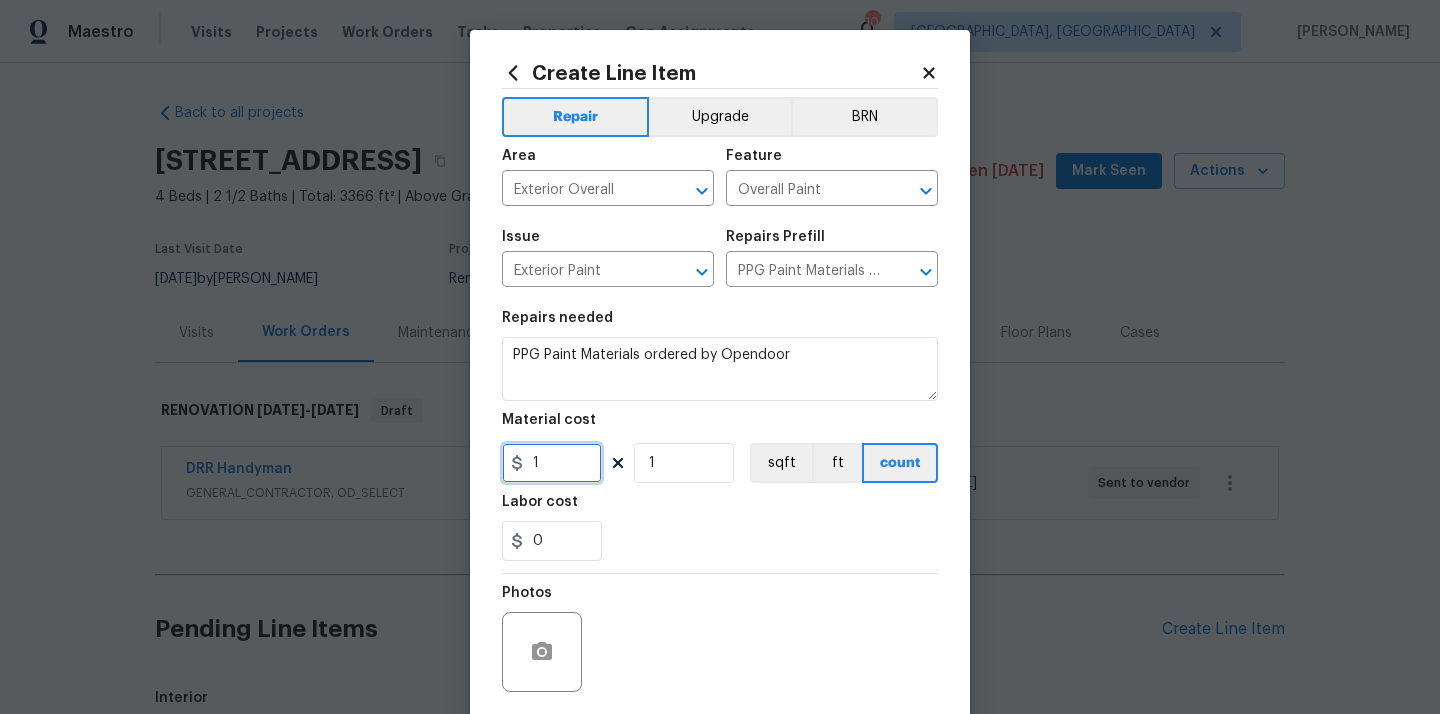 drag, startPoint x: 547, startPoint y: 470, endPoint x: 510, endPoint y: 469, distance: 37.01351 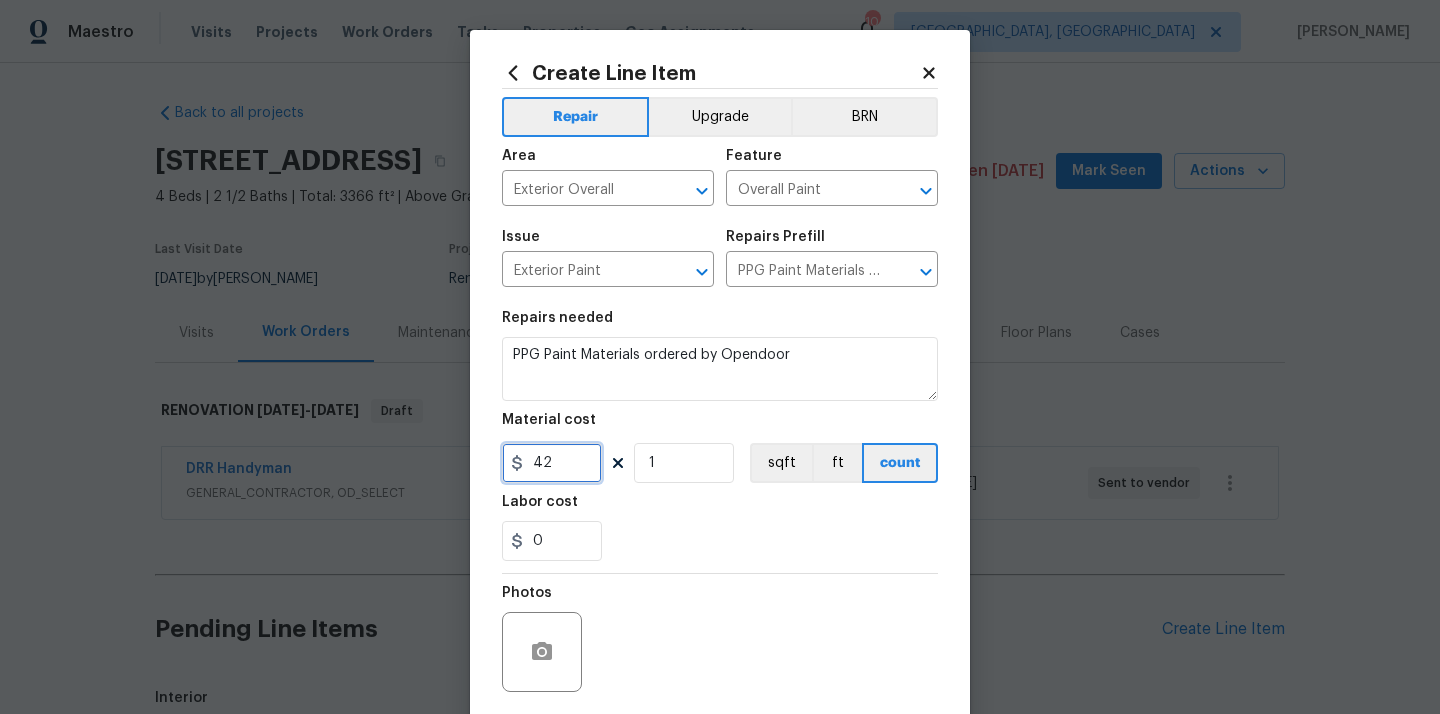 type on "42" 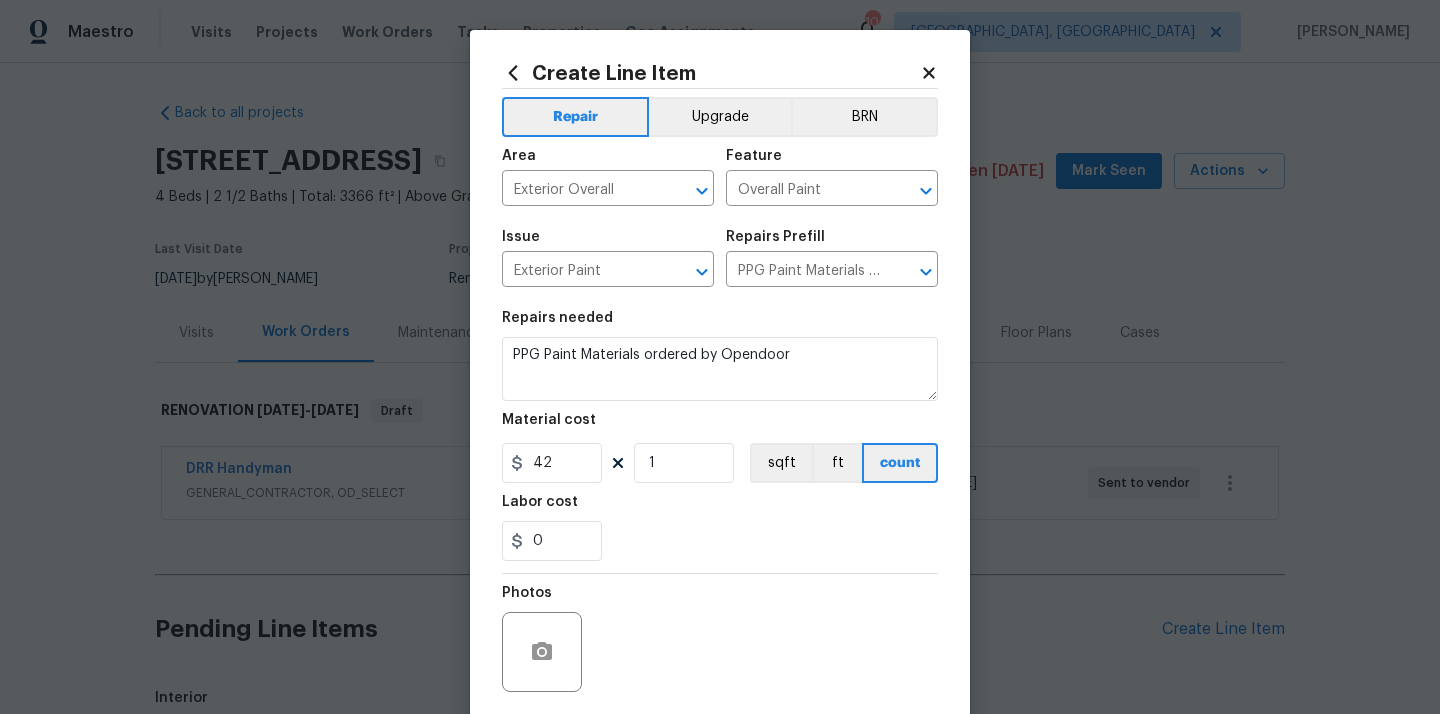 click on "0" at bounding box center [720, 541] 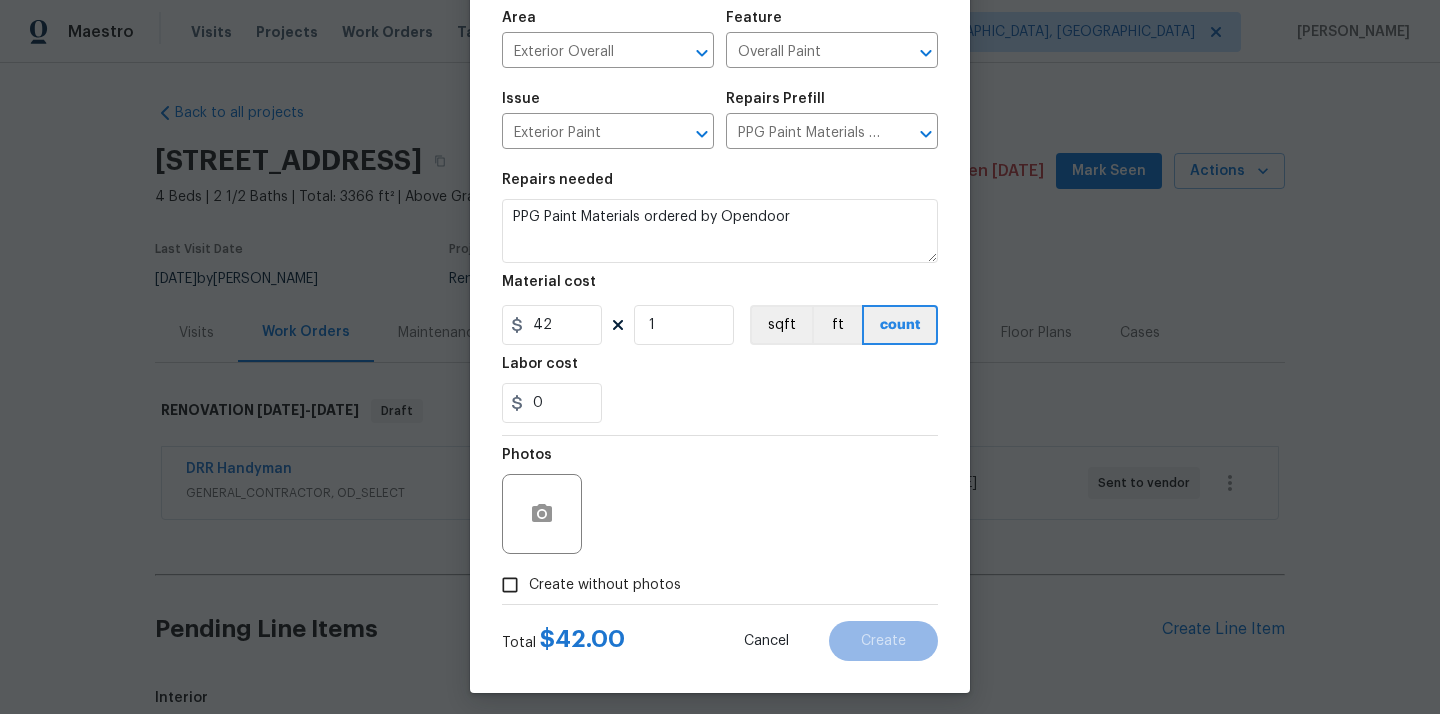 scroll, scrollTop: 148, scrollLeft: 0, axis: vertical 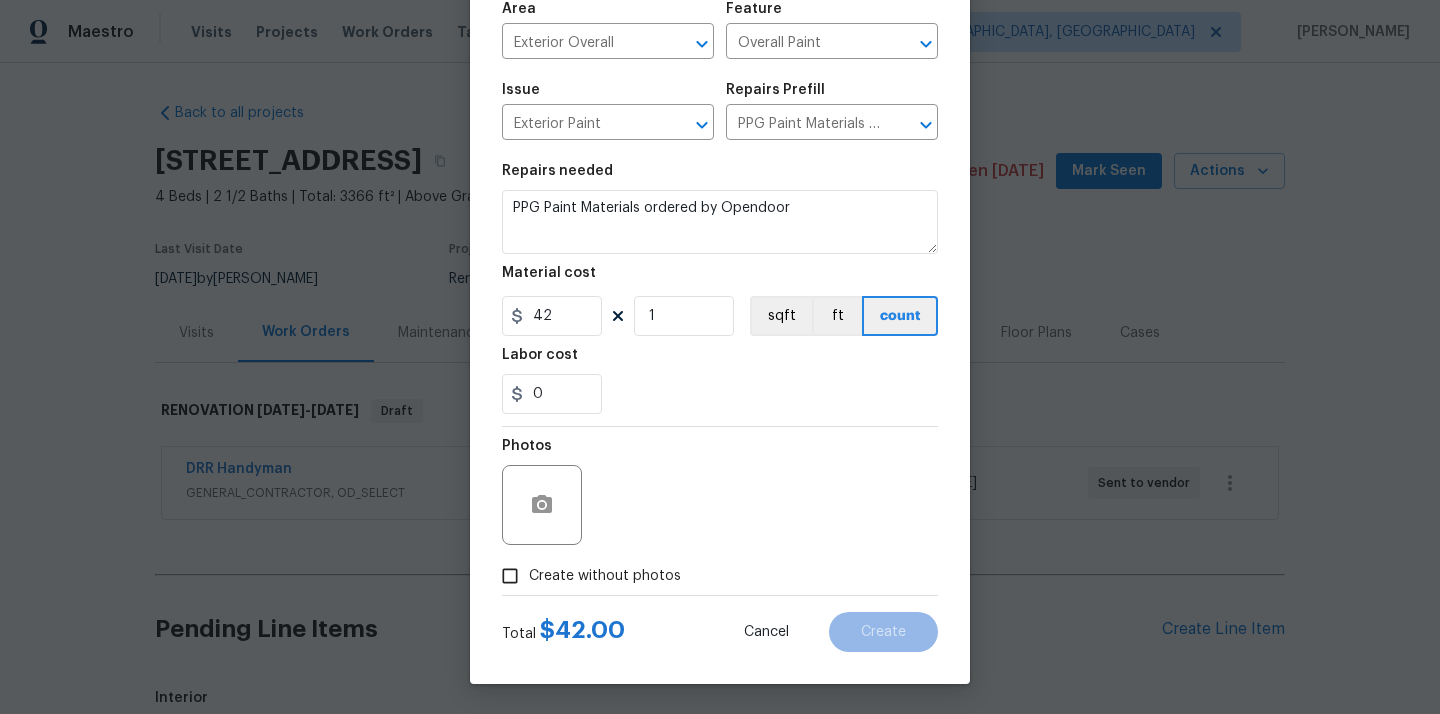 click on "Create without photos" at bounding box center (605, 576) 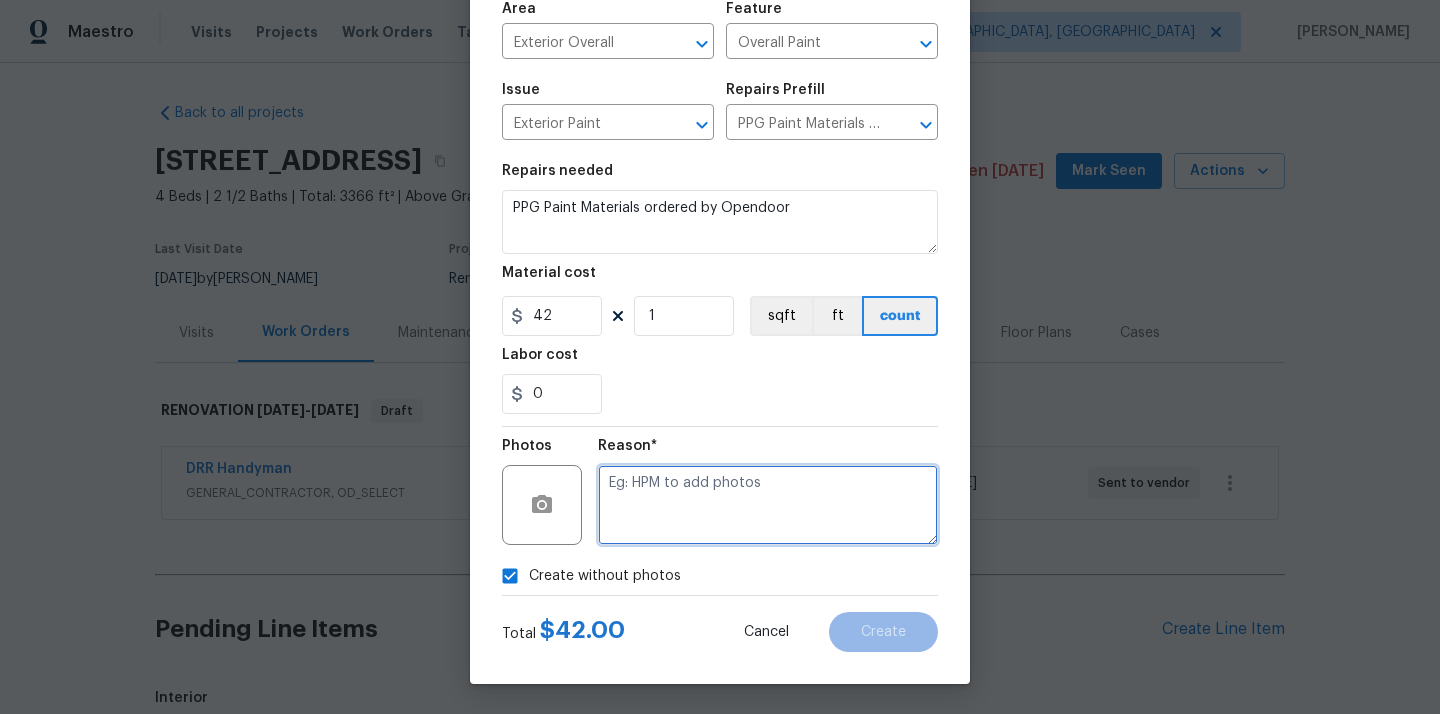 click at bounding box center (768, 505) 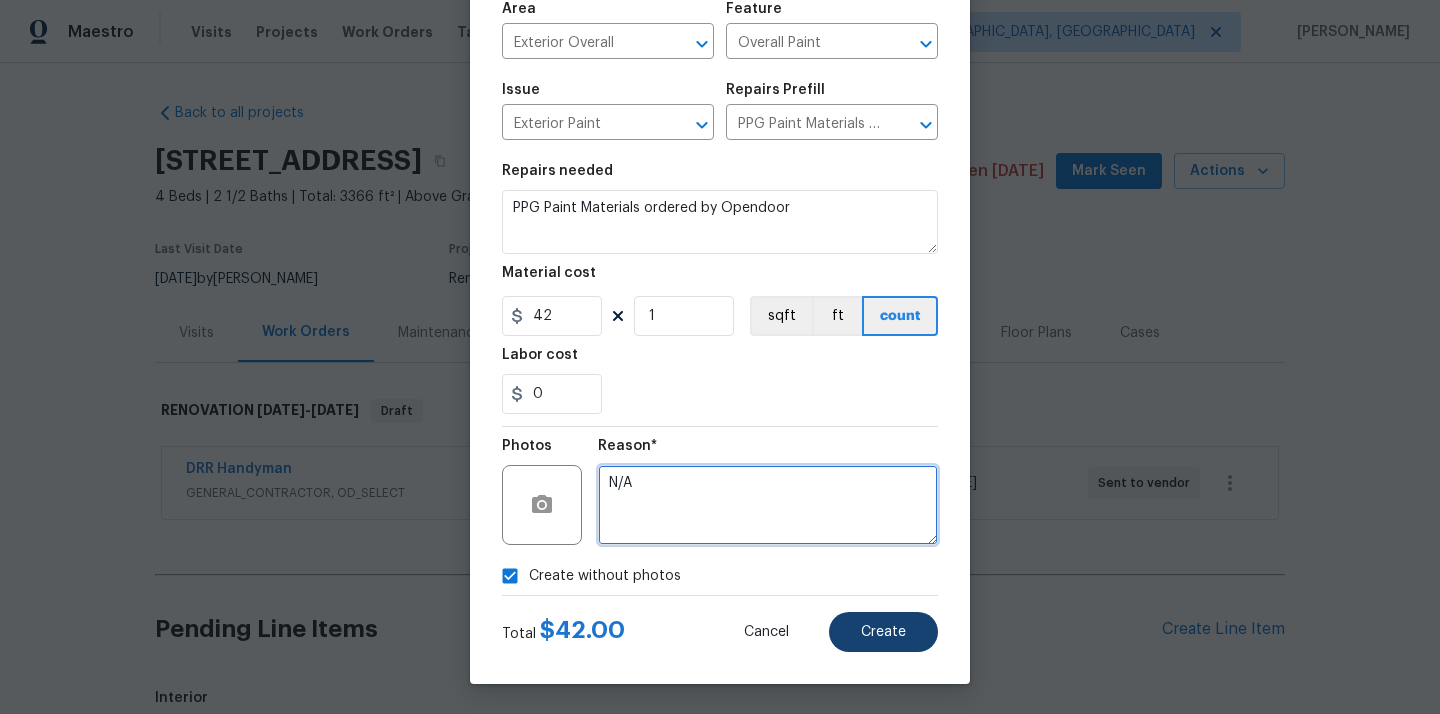 type on "N/A" 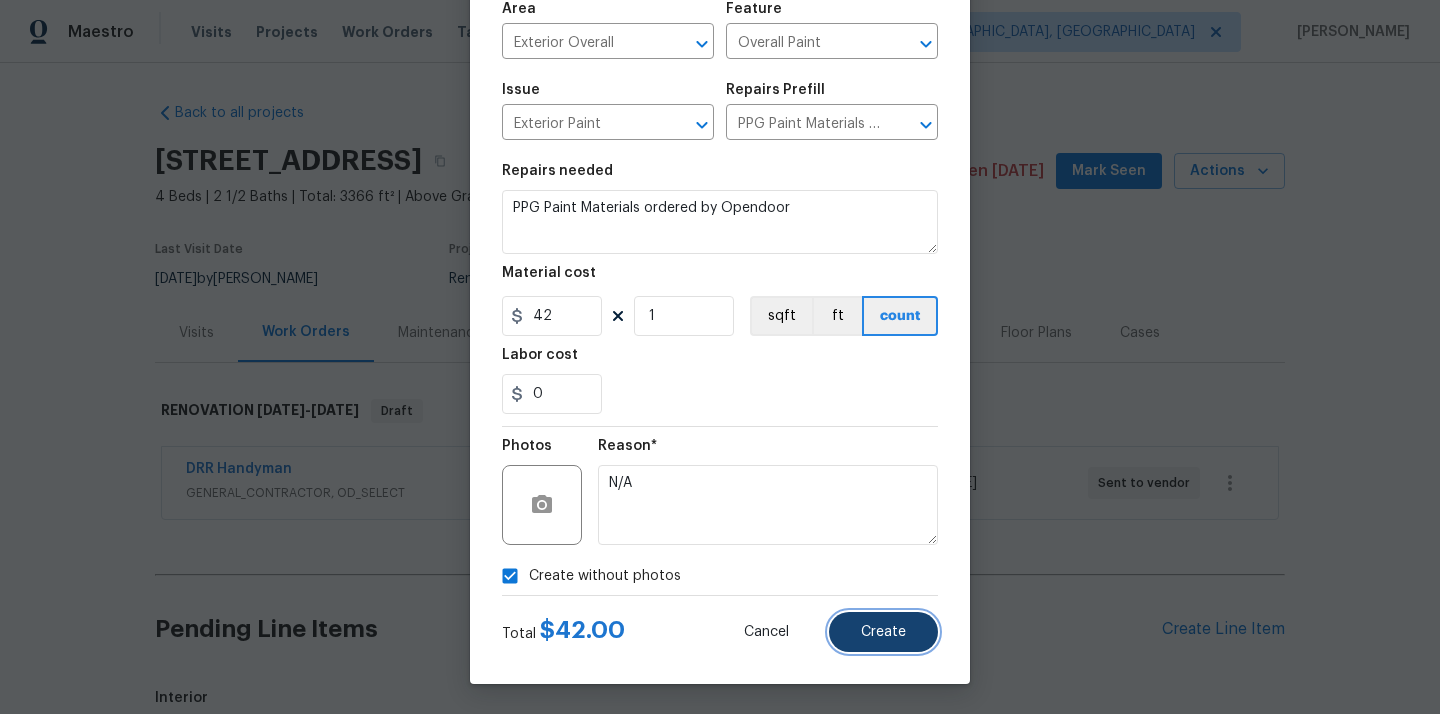 click on "Create" at bounding box center (883, 632) 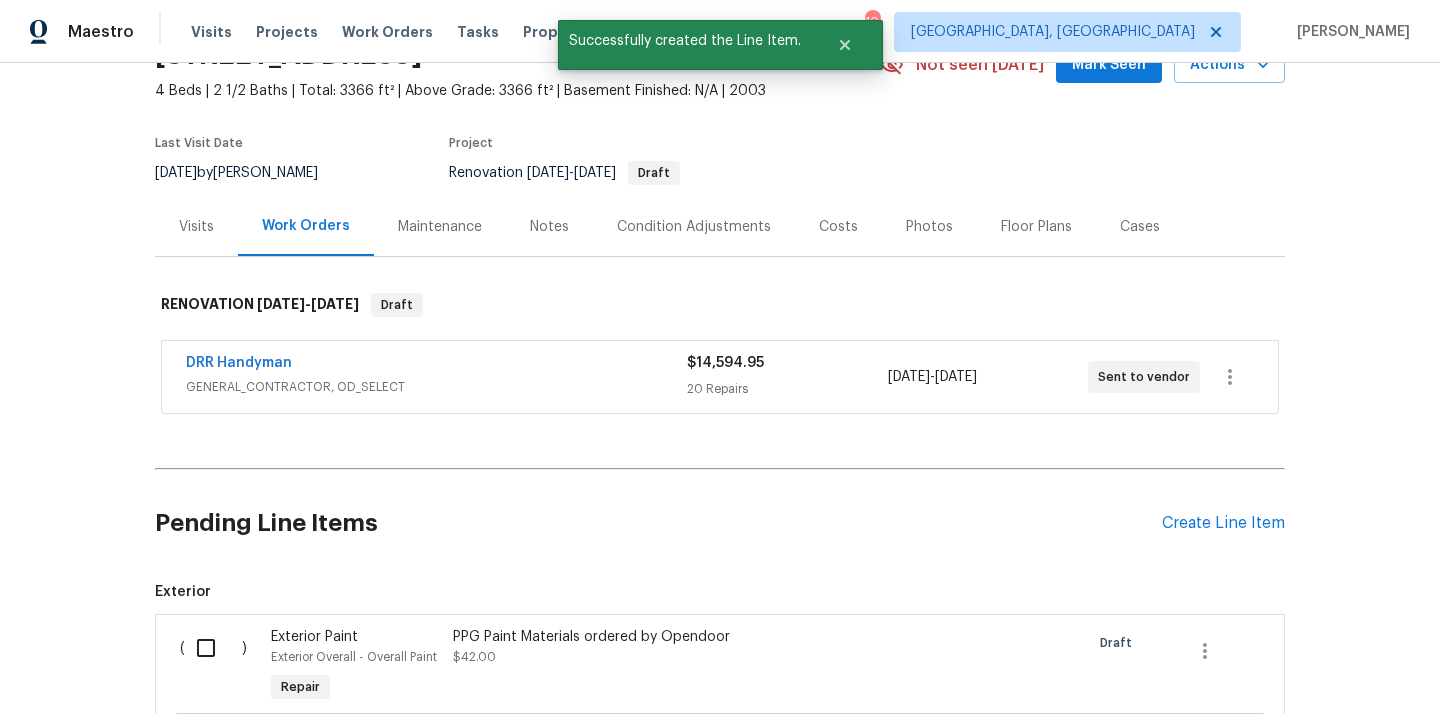 scroll, scrollTop: 343, scrollLeft: 0, axis: vertical 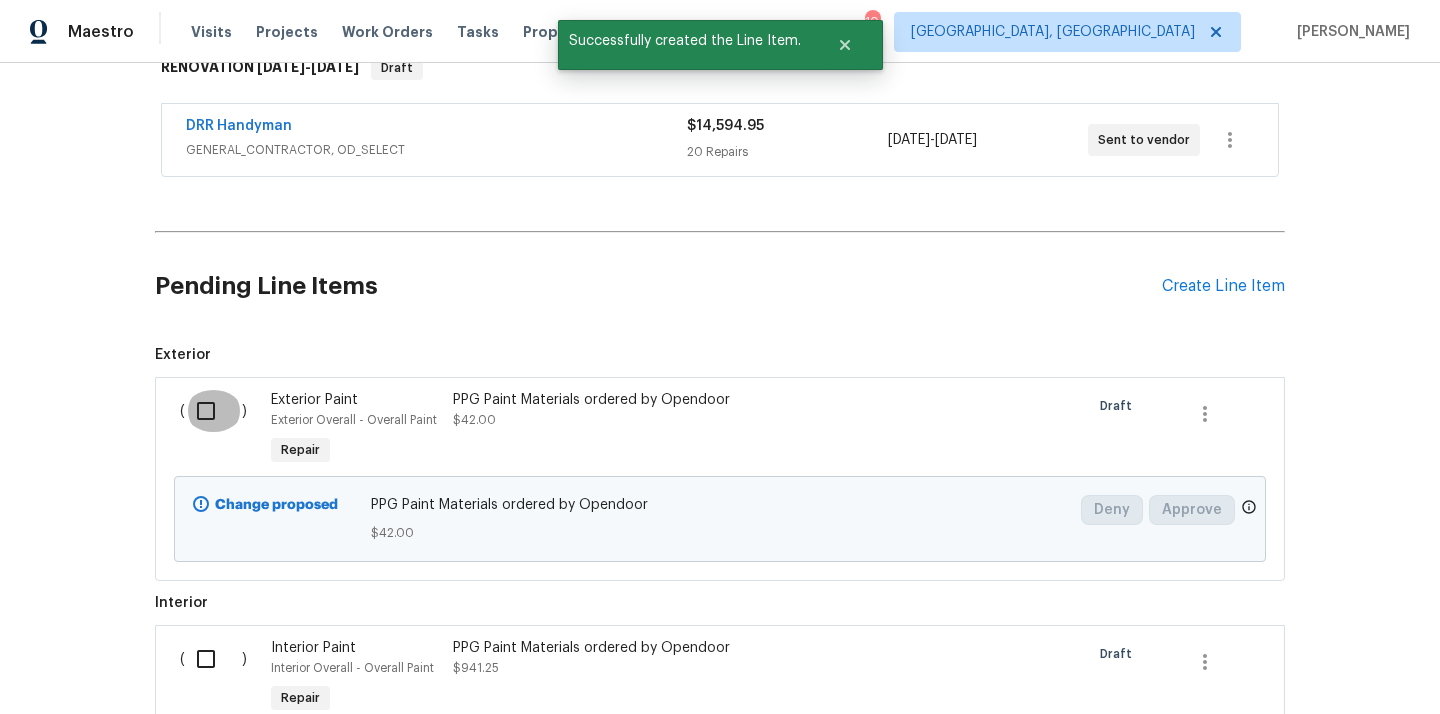 click at bounding box center (213, 411) 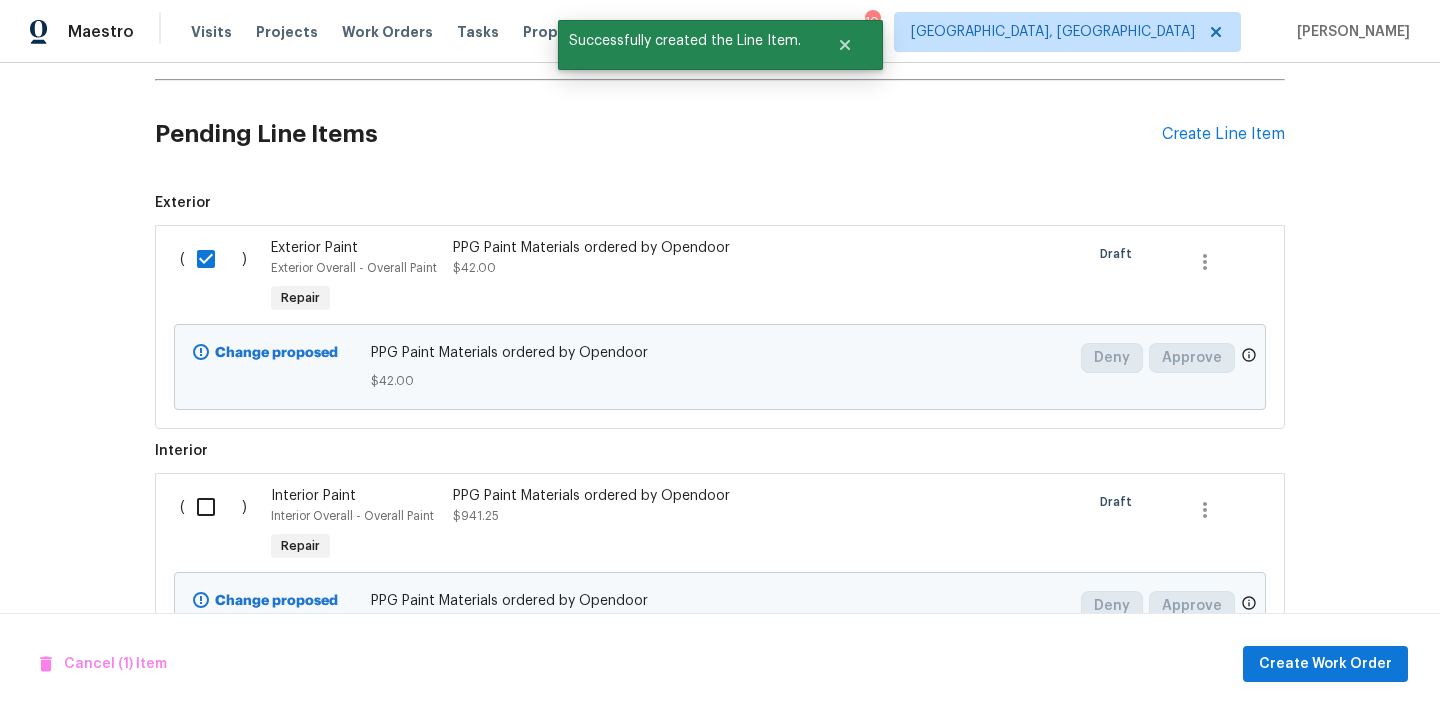 scroll, scrollTop: 527, scrollLeft: 0, axis: vertical 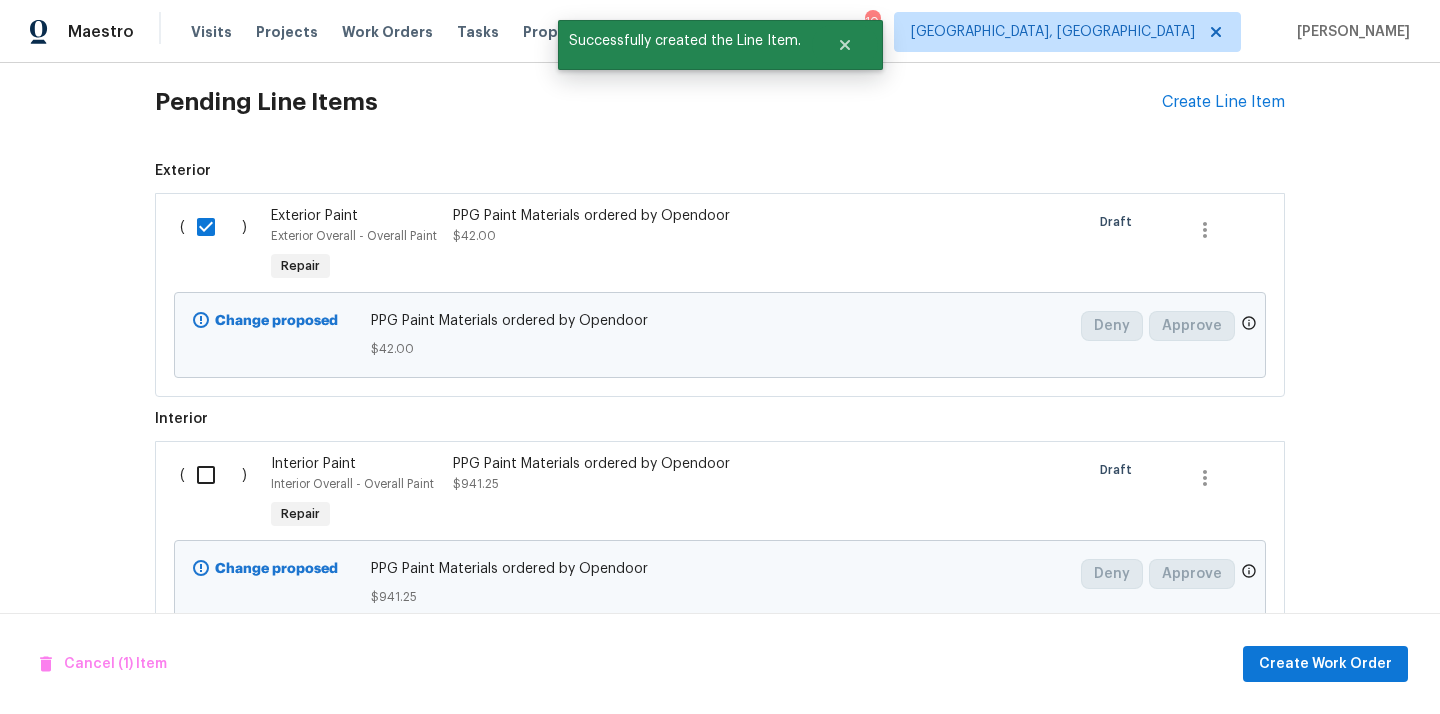 click at bounding box center (213, 475) 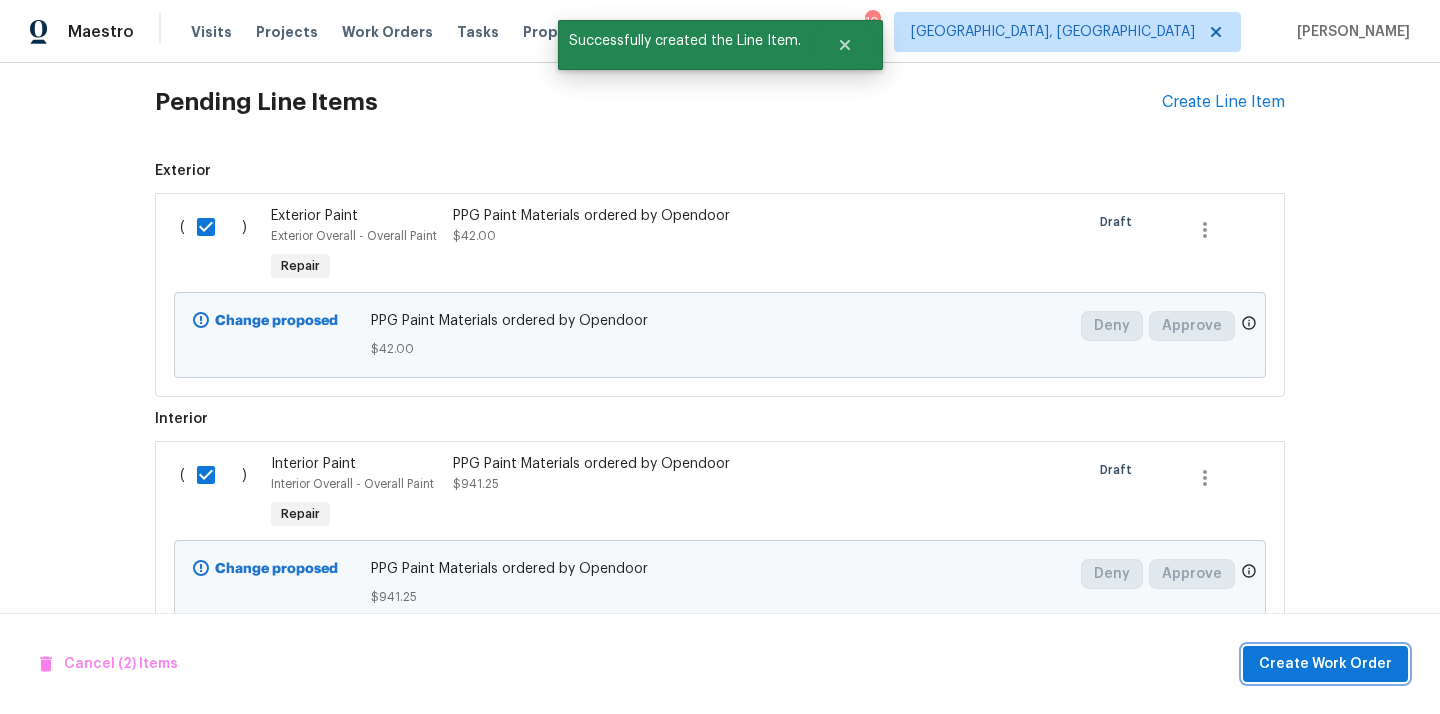 click on "Create Work Order" at bounding box center [1325, 664] 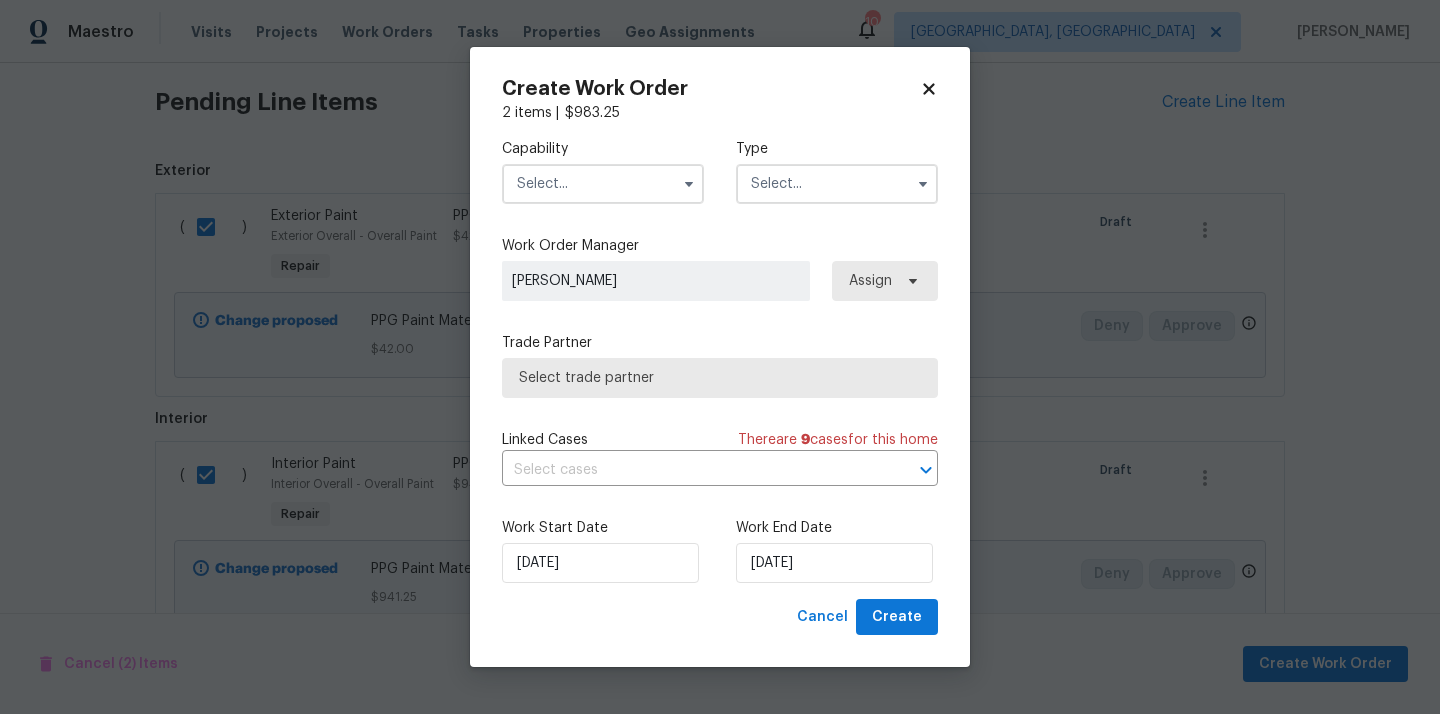 click at bounding box center (603, 184) 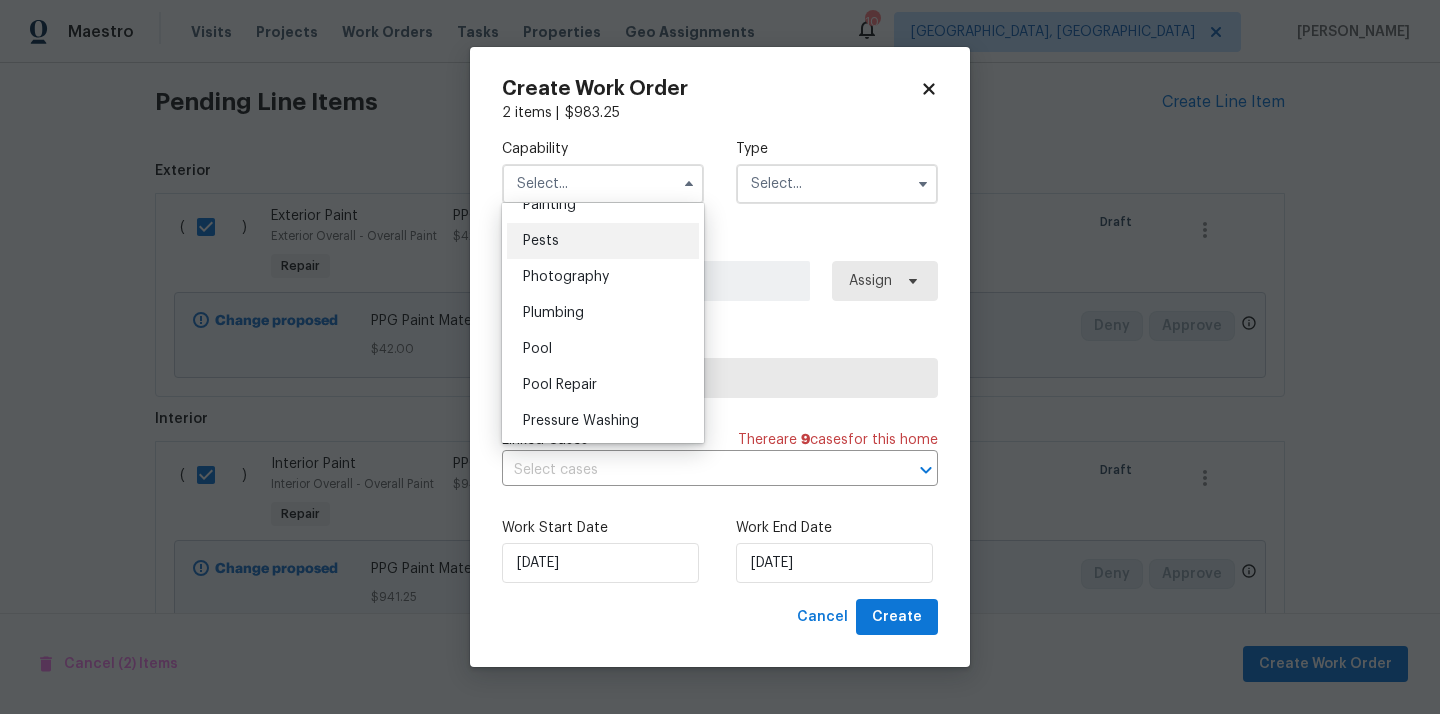 scroll, scrollTop: 1680, scrollLeft: 0, axis: vertical 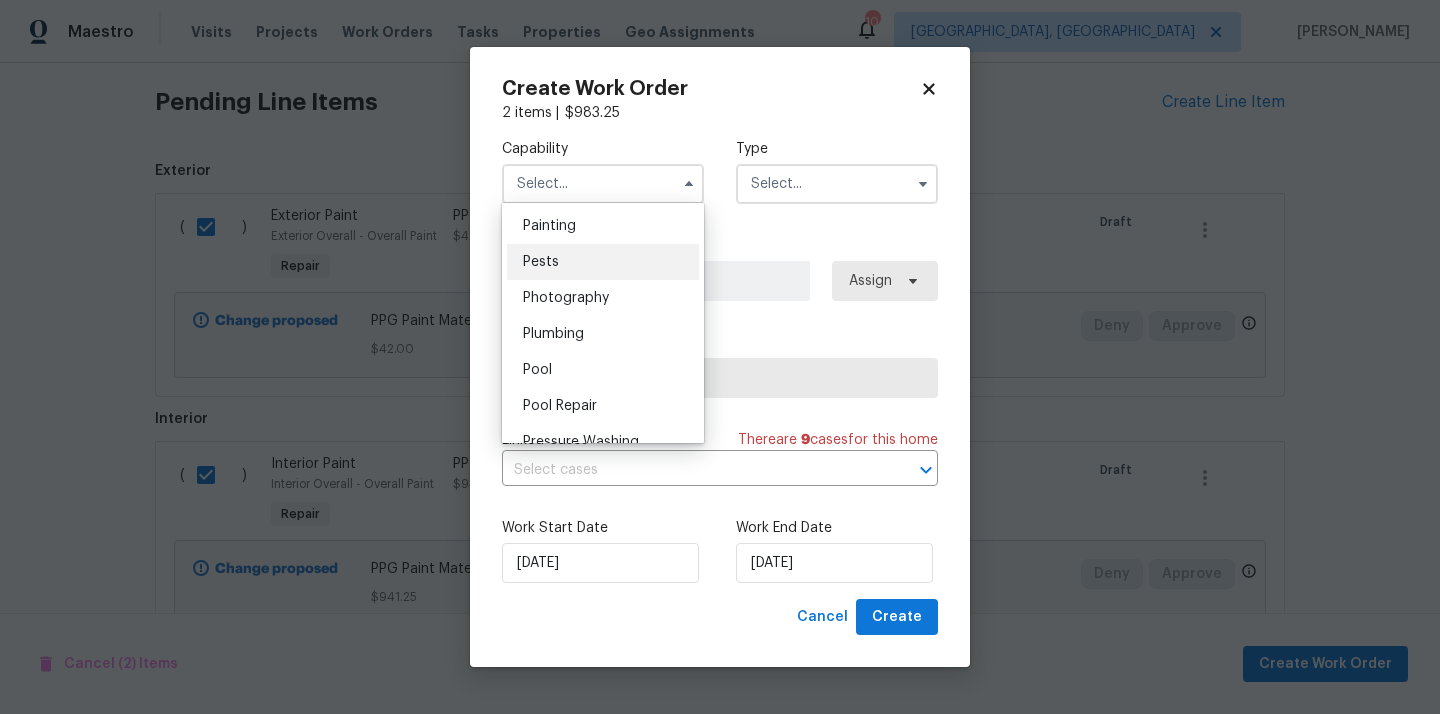 click on "Pests" at bounding box center [603, 262] 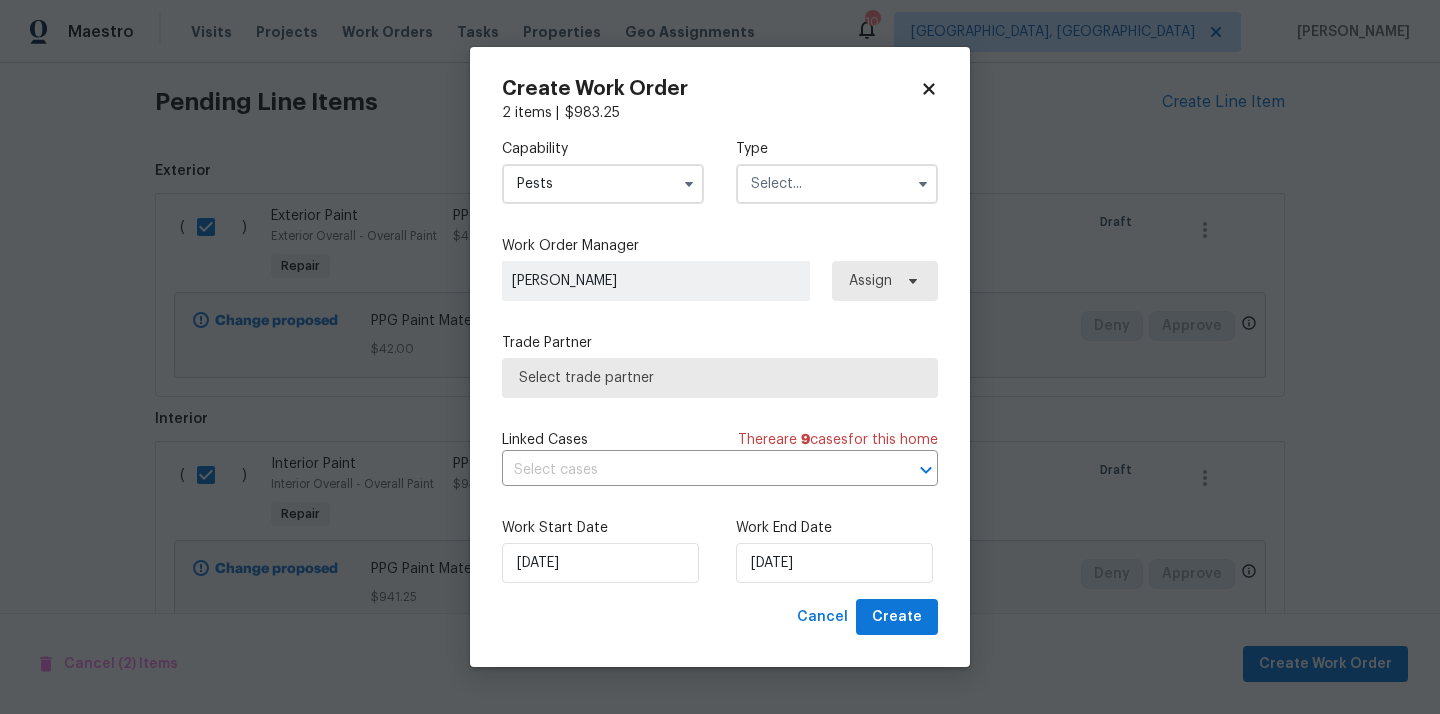 drag, startPoint x: 632, startPoint y: 153, endPoint x: 632, endPoint y: 167, distance: 14 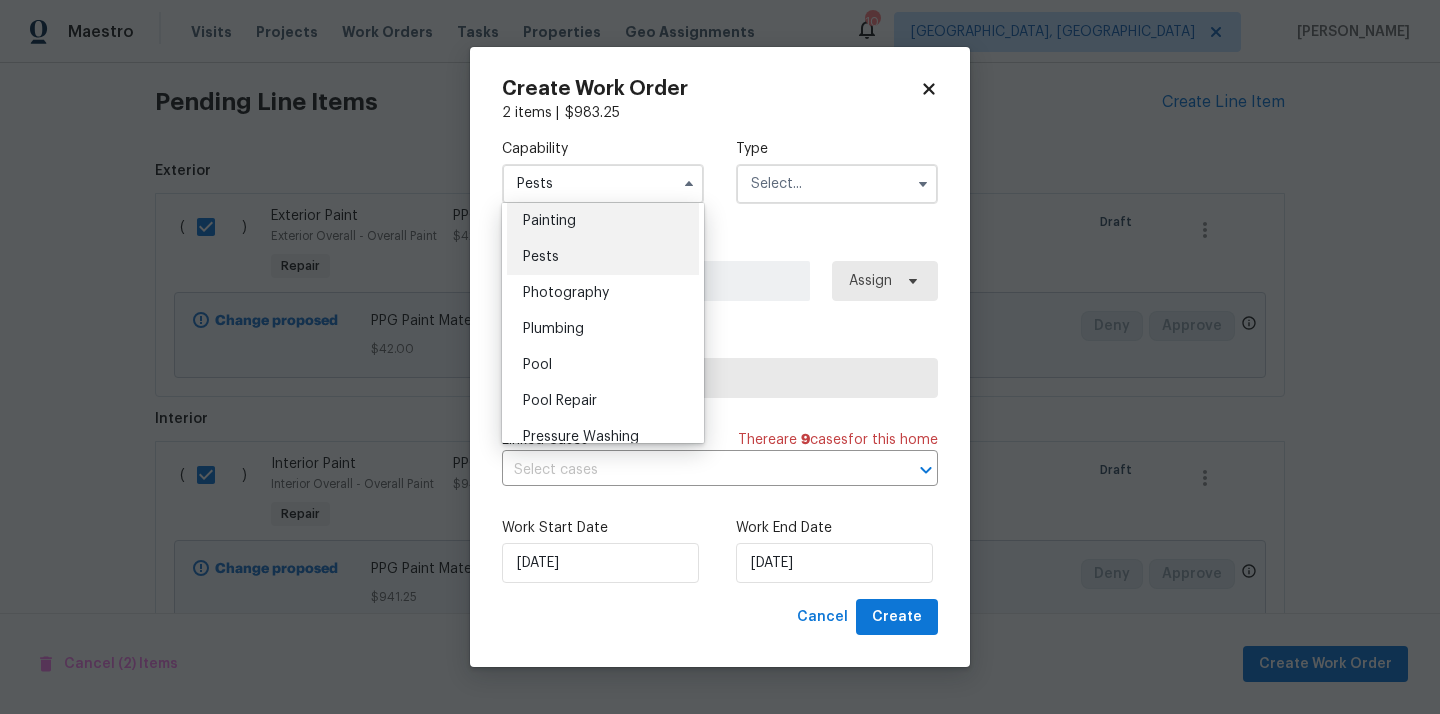 click on "Painting" at bounding box center (603, 221) 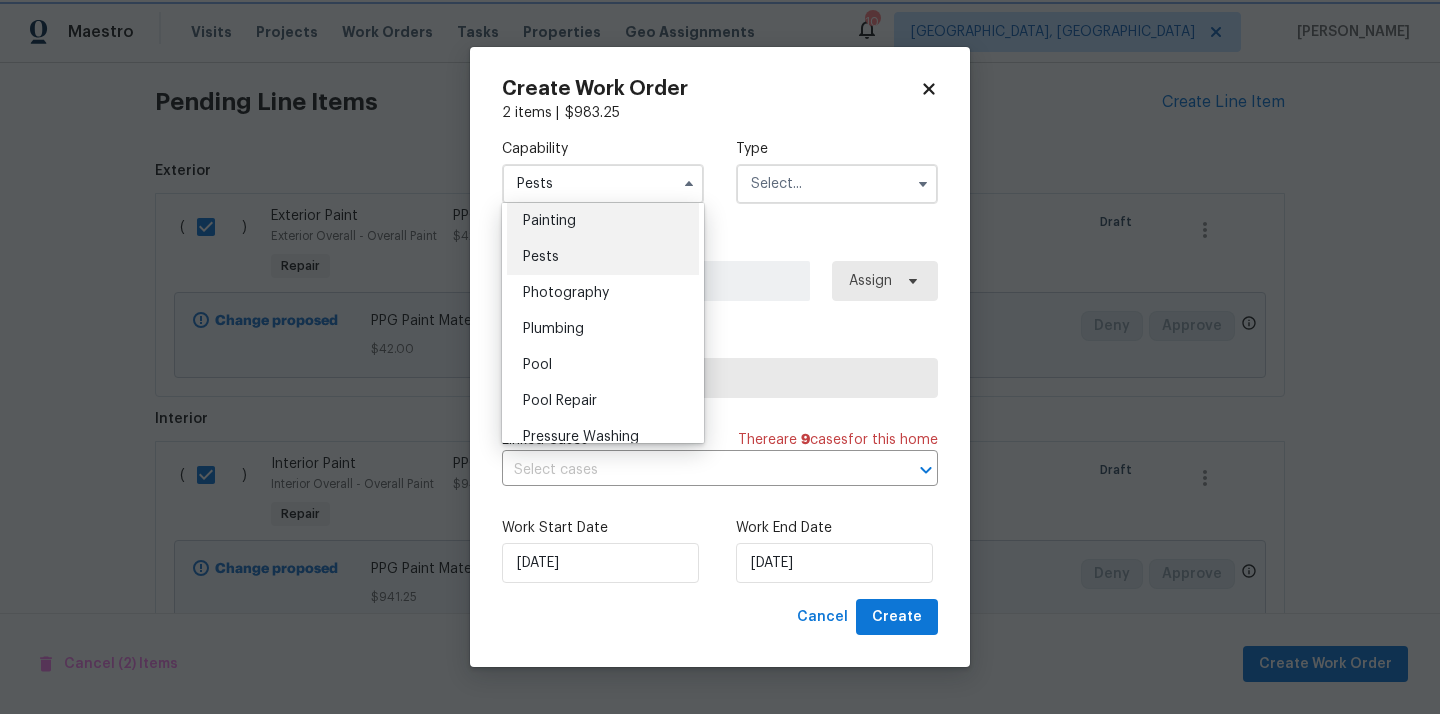 type on "Painting" 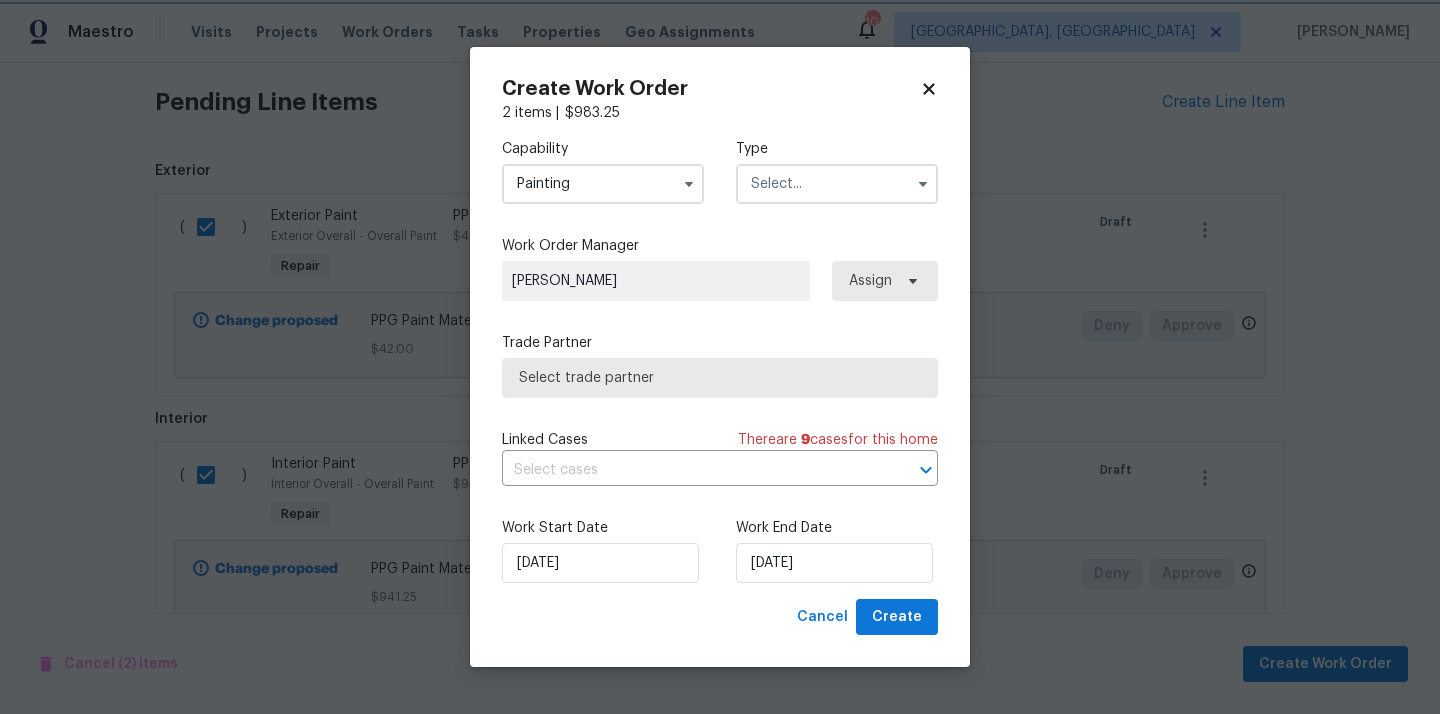 scroll, scrollTop: 1644, scrollLeft: 0, axis: vertical 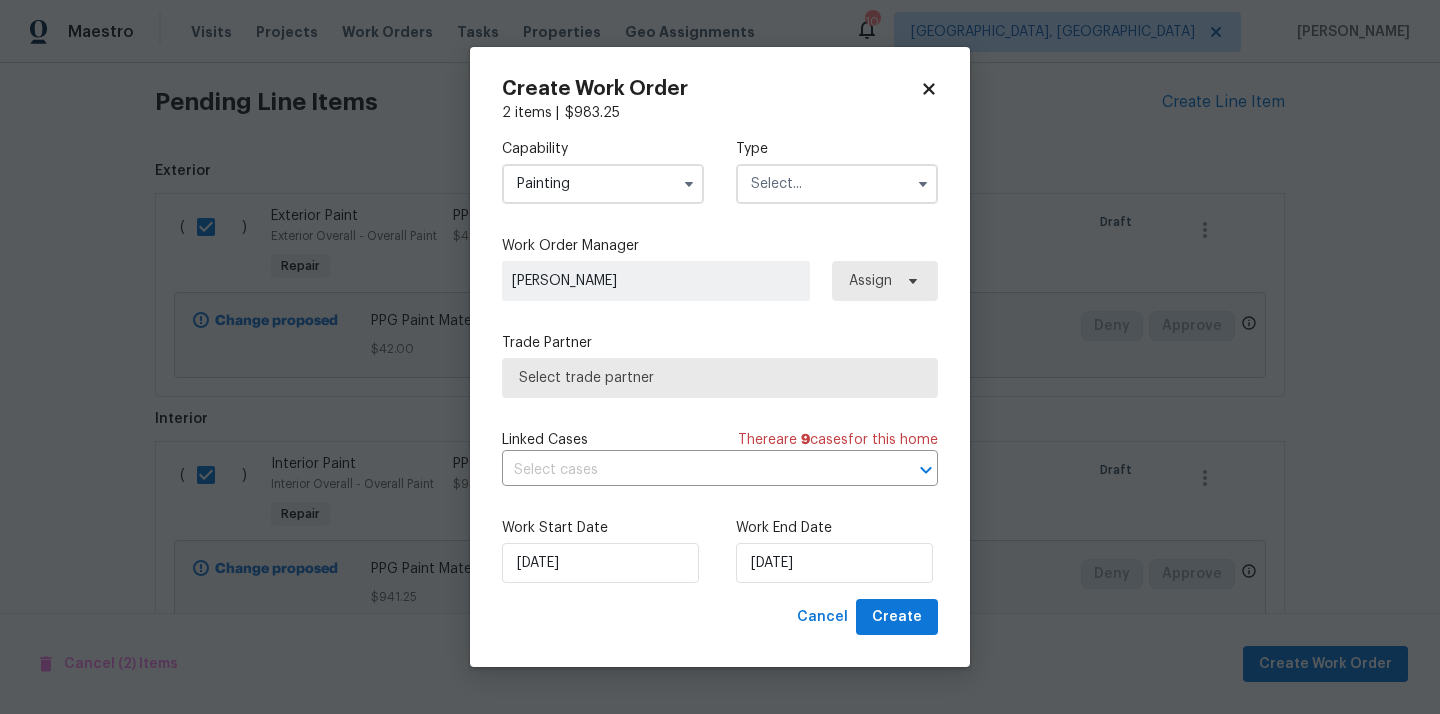 click at bounding box center [837, 184] 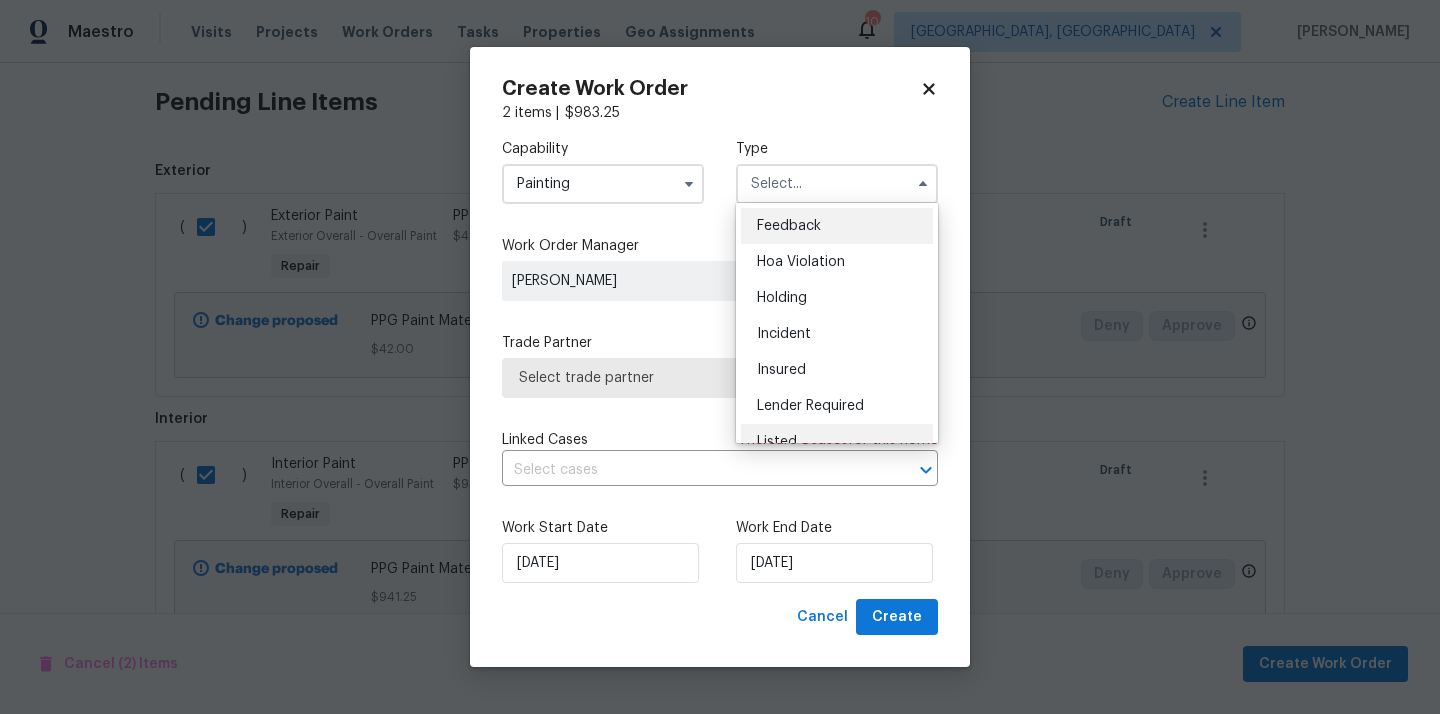 scroll, scrollTop: 454, scrollLeft: 0, axis: vertical 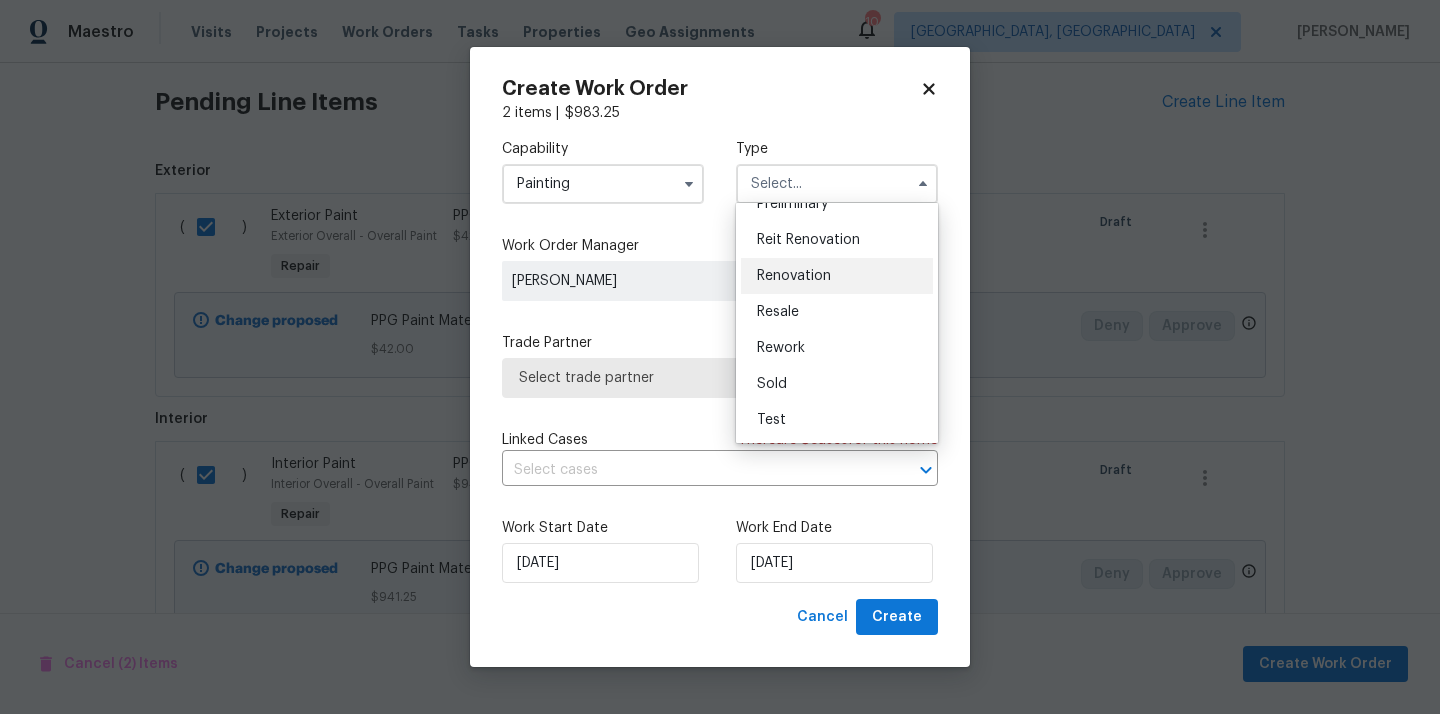 click on "Renovation" at bounding box center [837, 276] 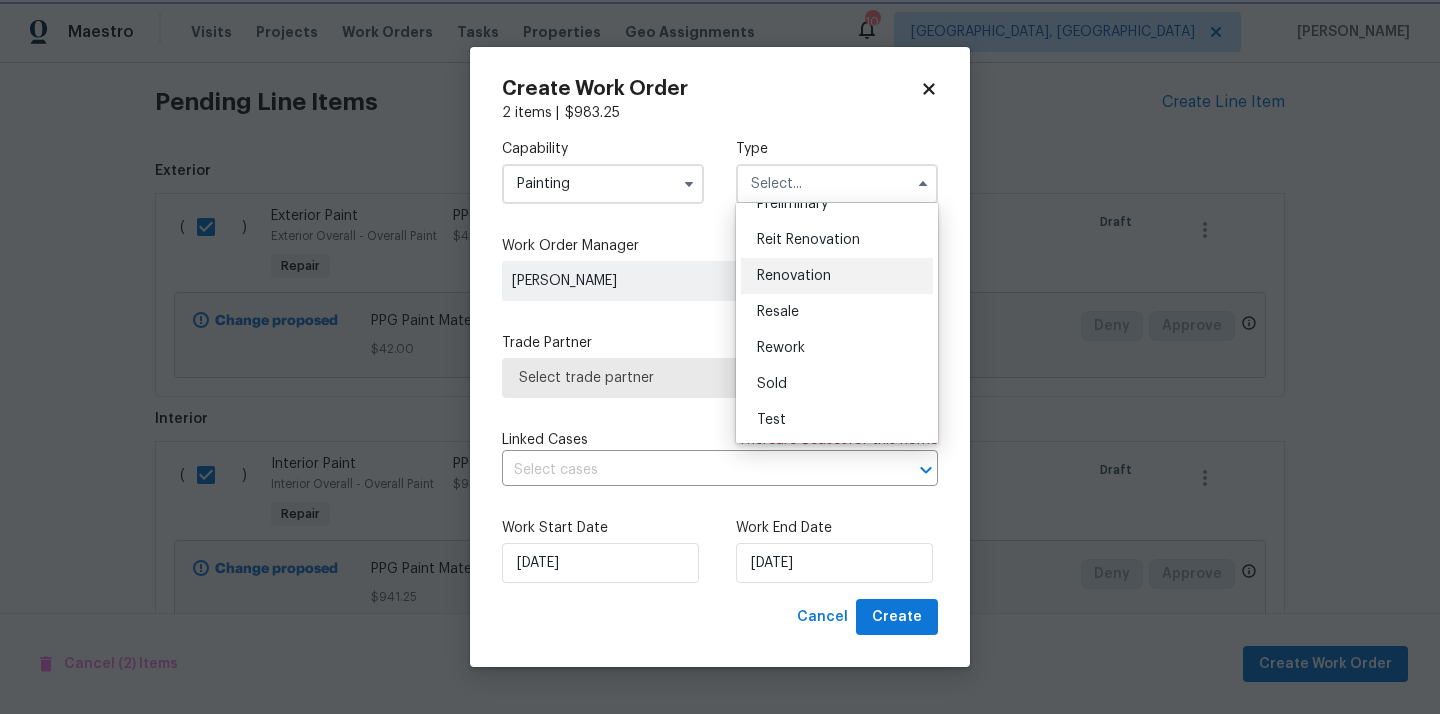 type on "Renovation" 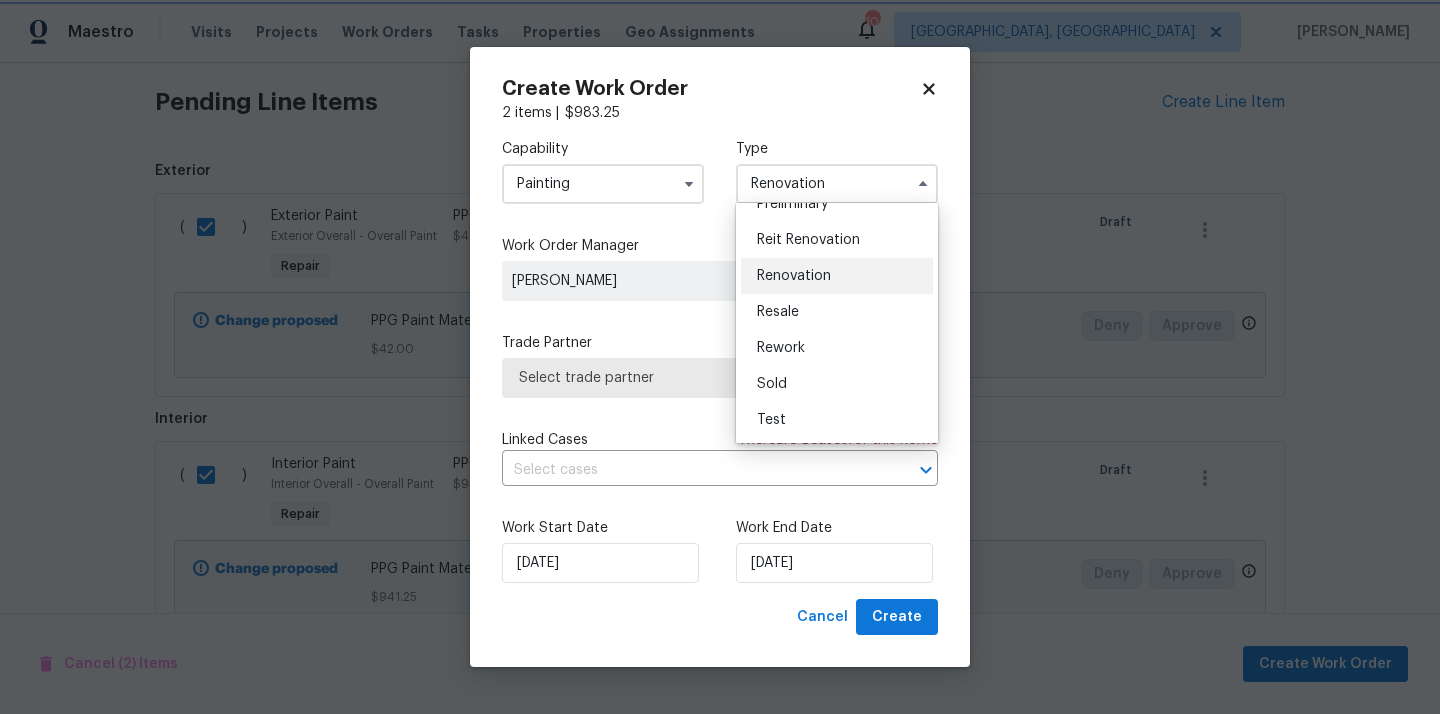 scroll, scrollTop: 0, scrollLeft: 0, axis: both 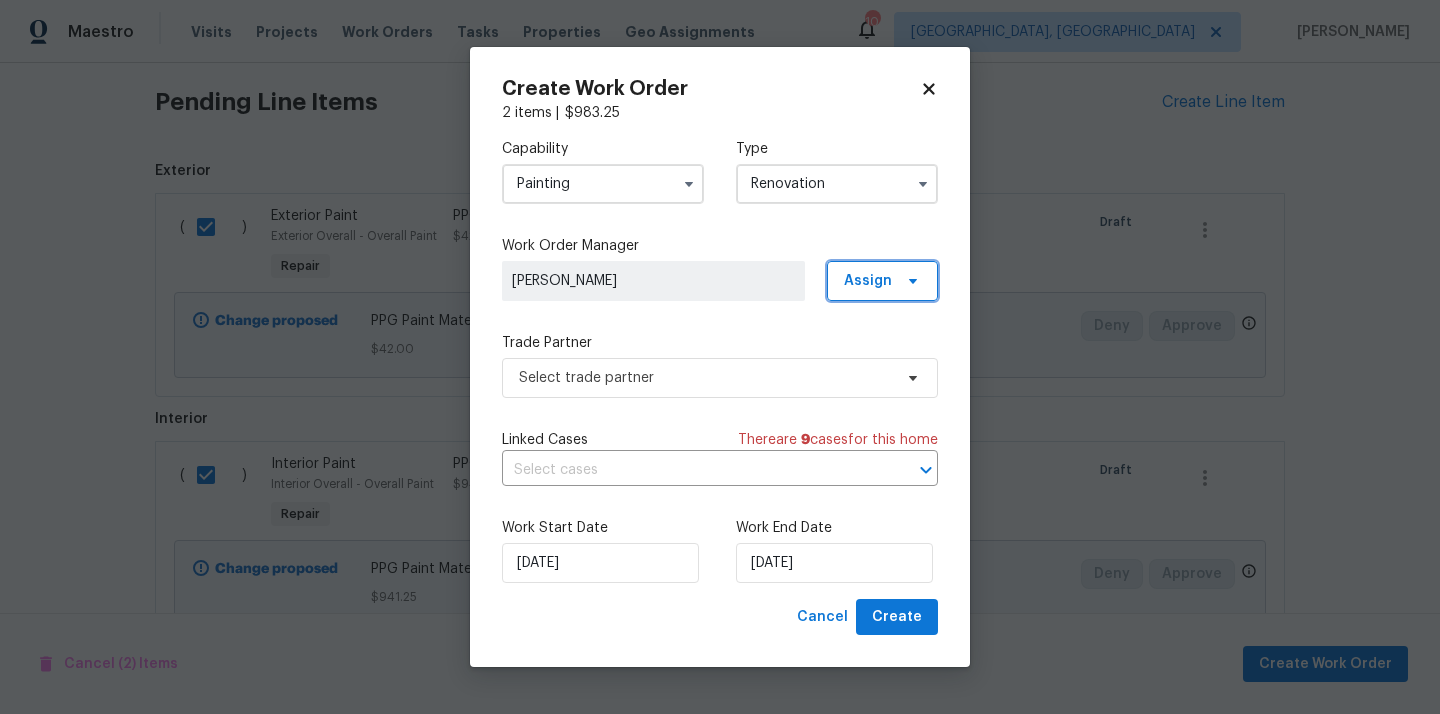 click on "Assign" at bounding box center [882, 281] 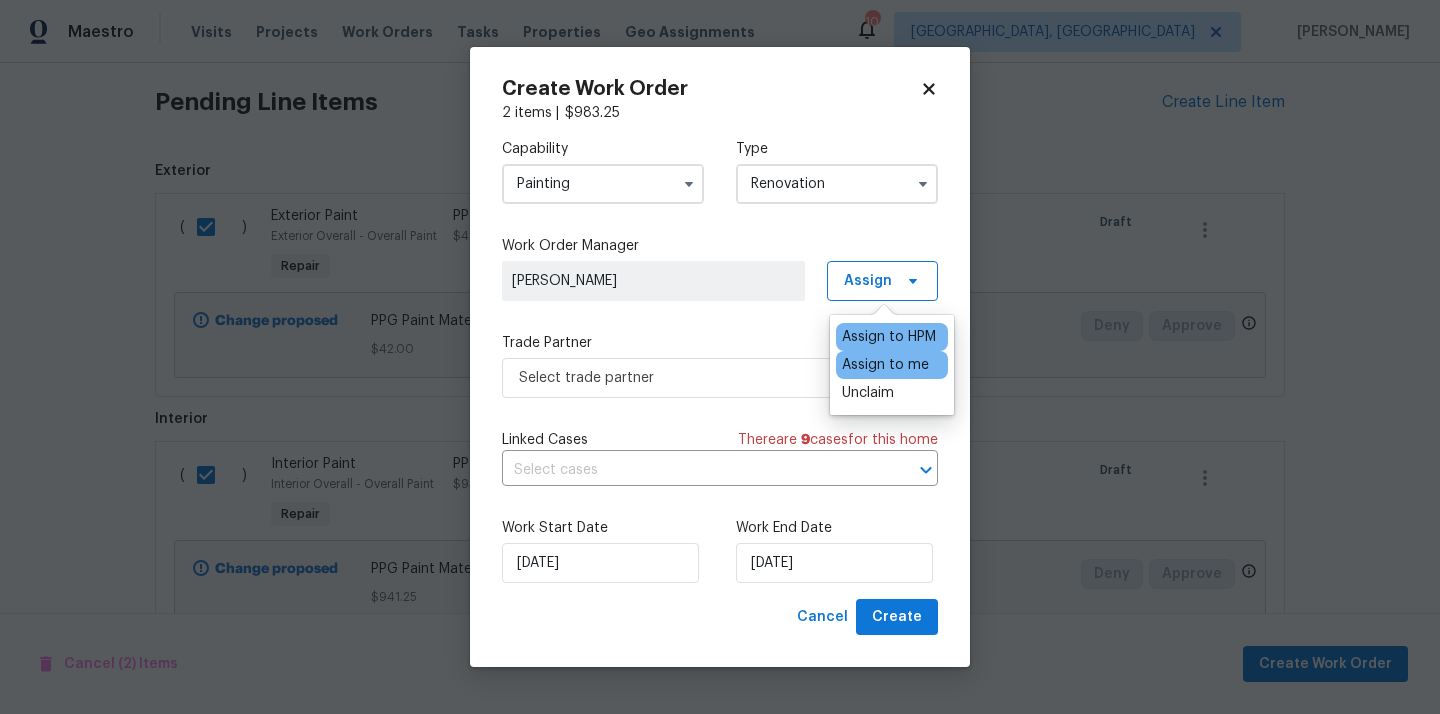 click on "Assign to me" at bounding box center [885, 365] 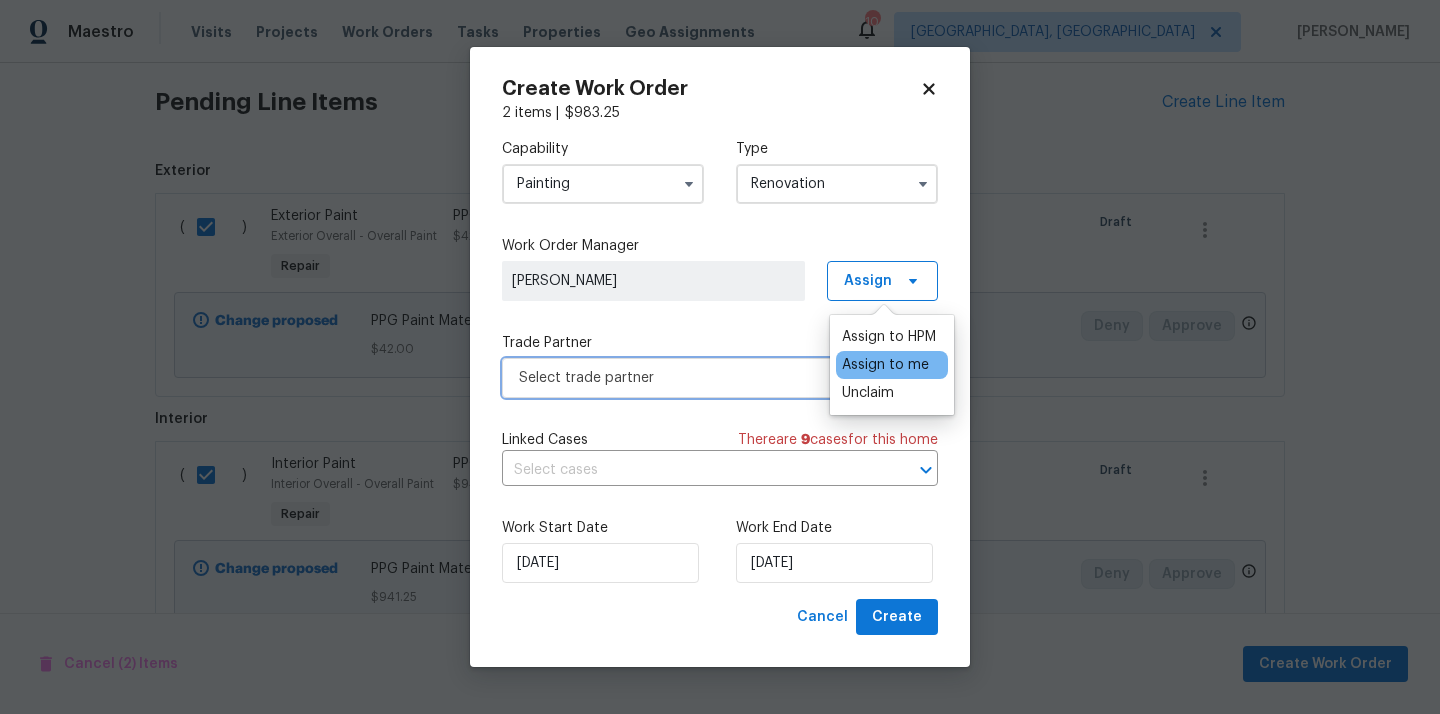 click on "Select trade partner" at bounding box center [705, 378] 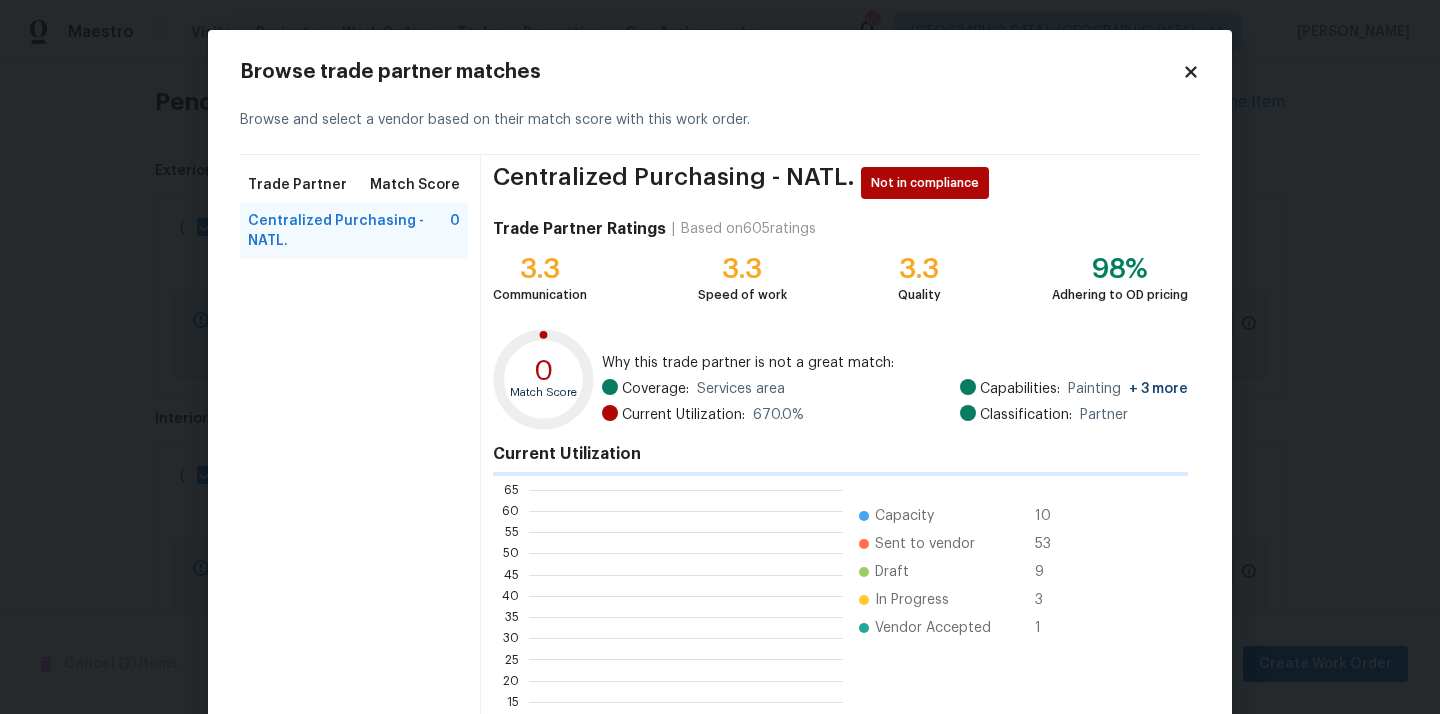 scroll, scrollTop: 2, scrollLeft: 1, axis: both 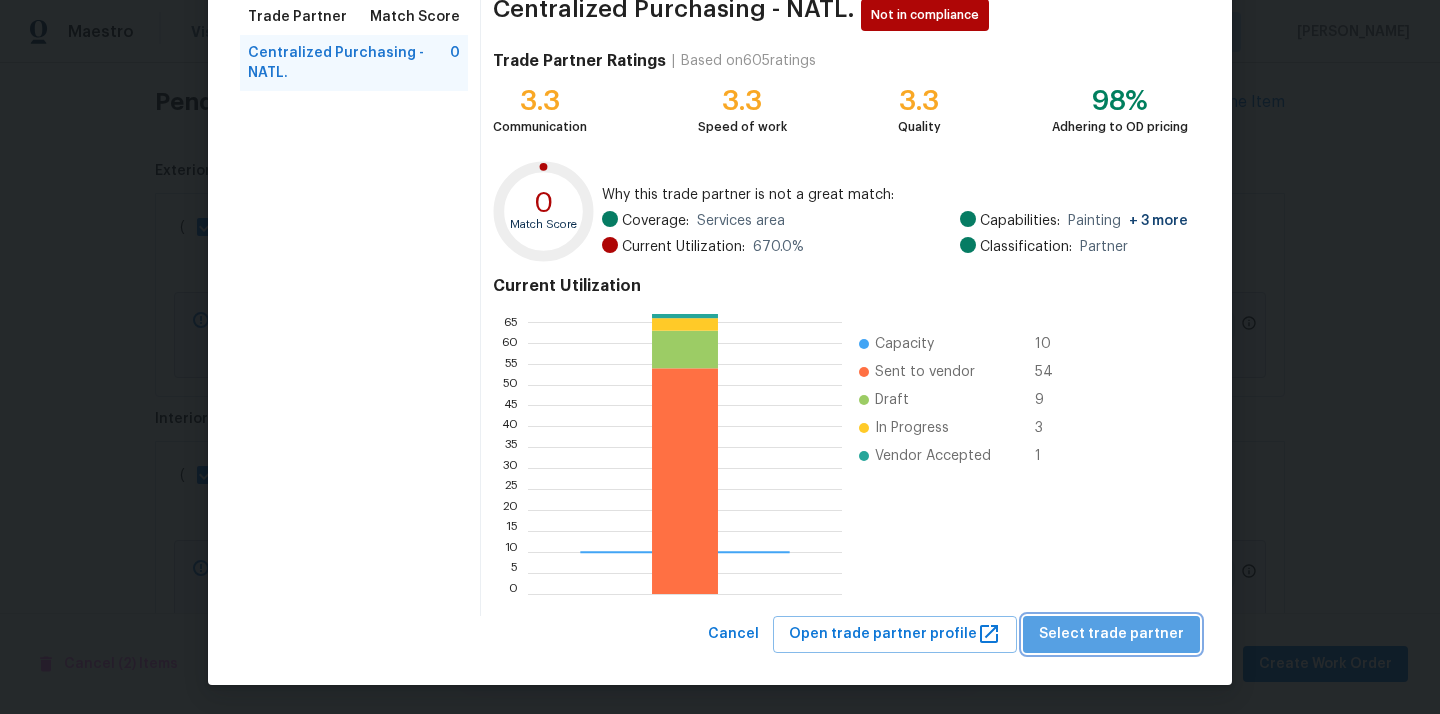 click on "Select trade partner" at bounding box center (1111, 634) 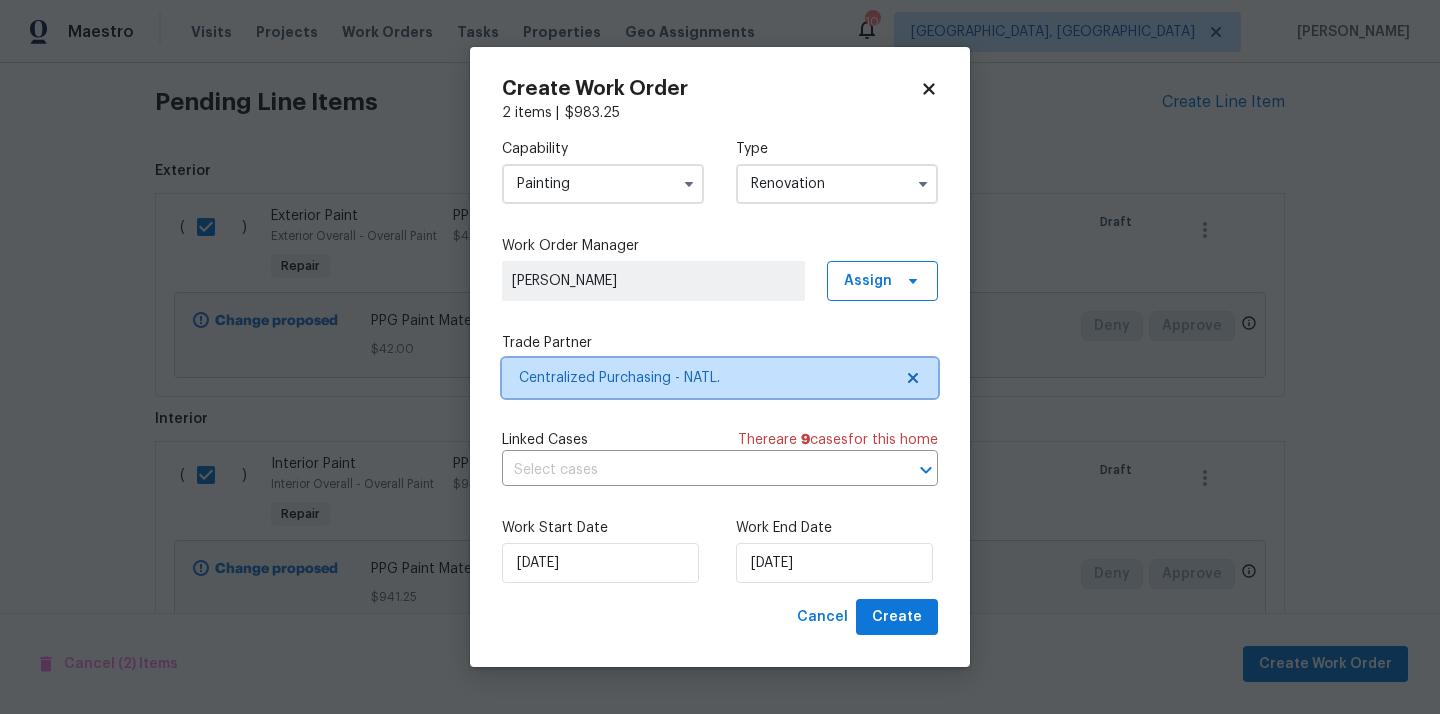 scroll, scrollTop: 0, scrollLeft: 0, axis: both 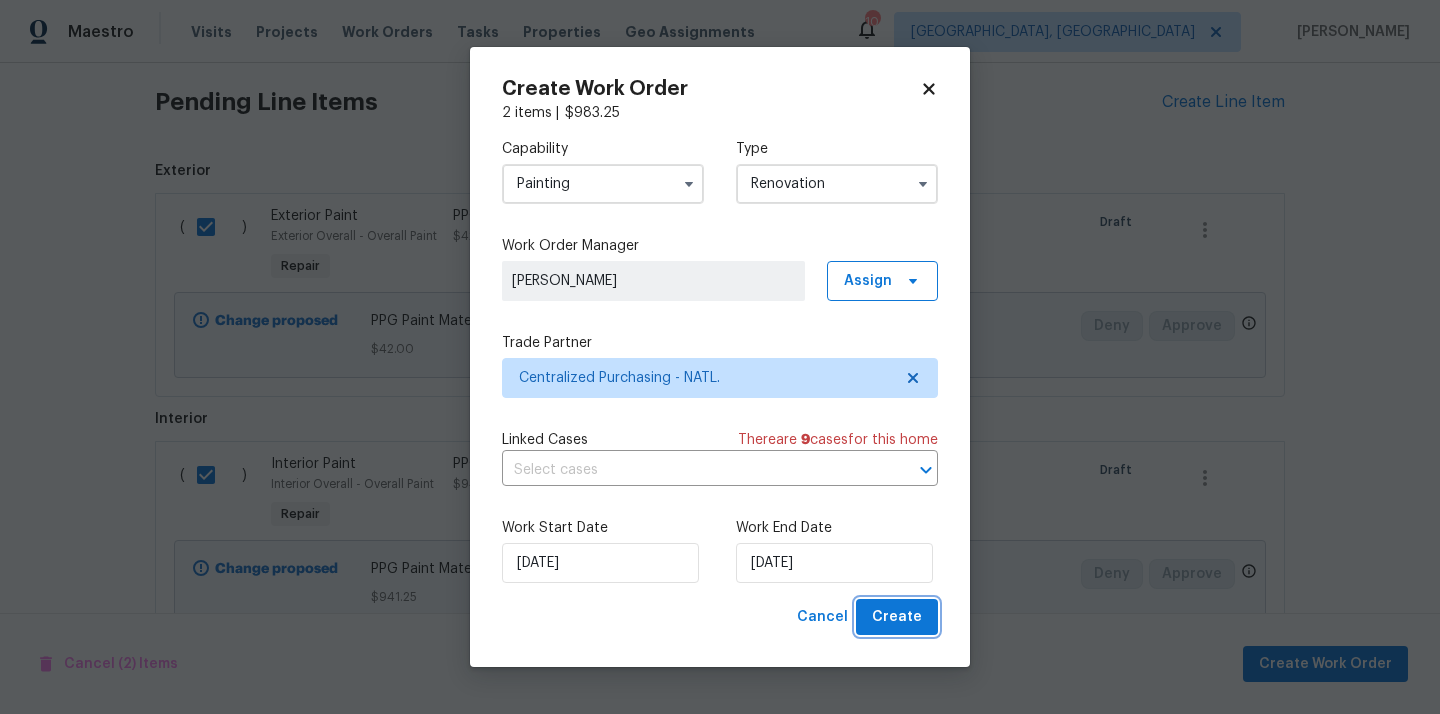 click on "Create" at bounding box center (897, 617) 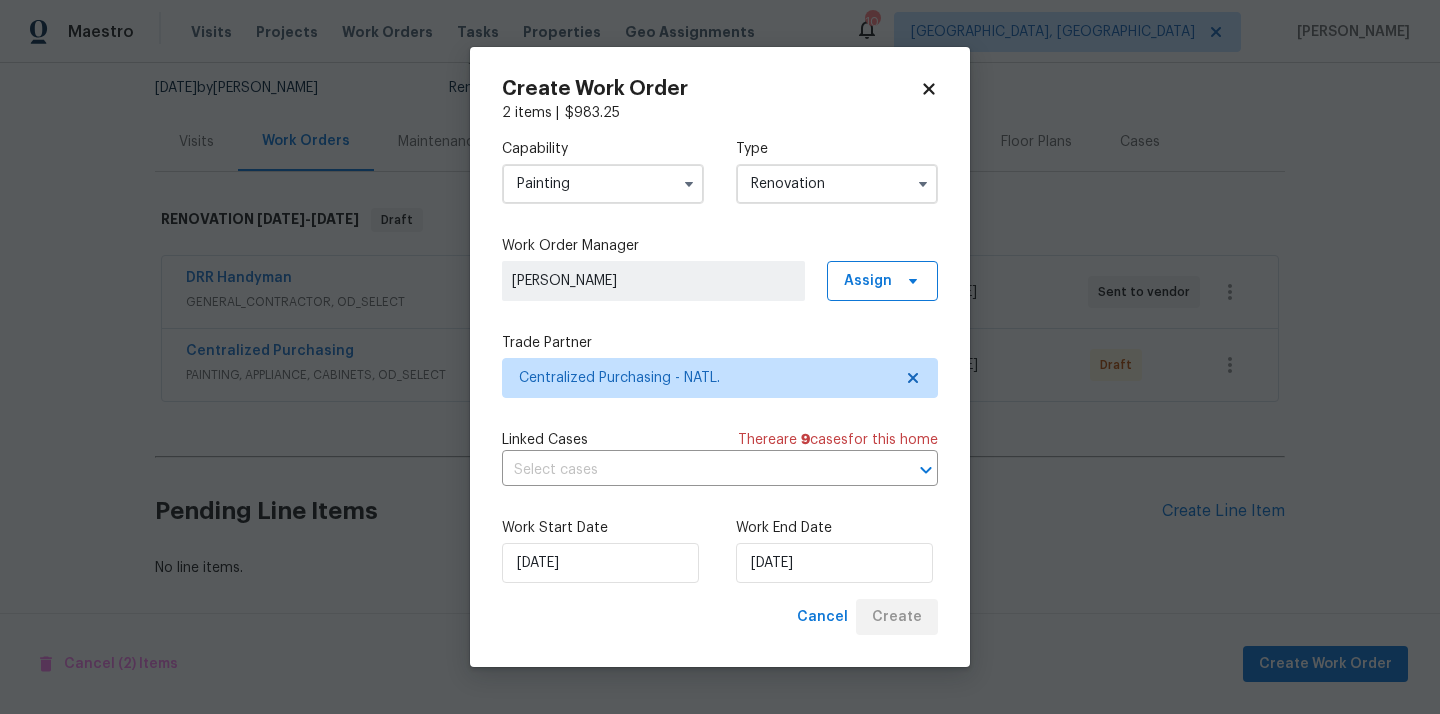 scroll, scrollTop: 191, scrollLeft: 0, axis: vertical 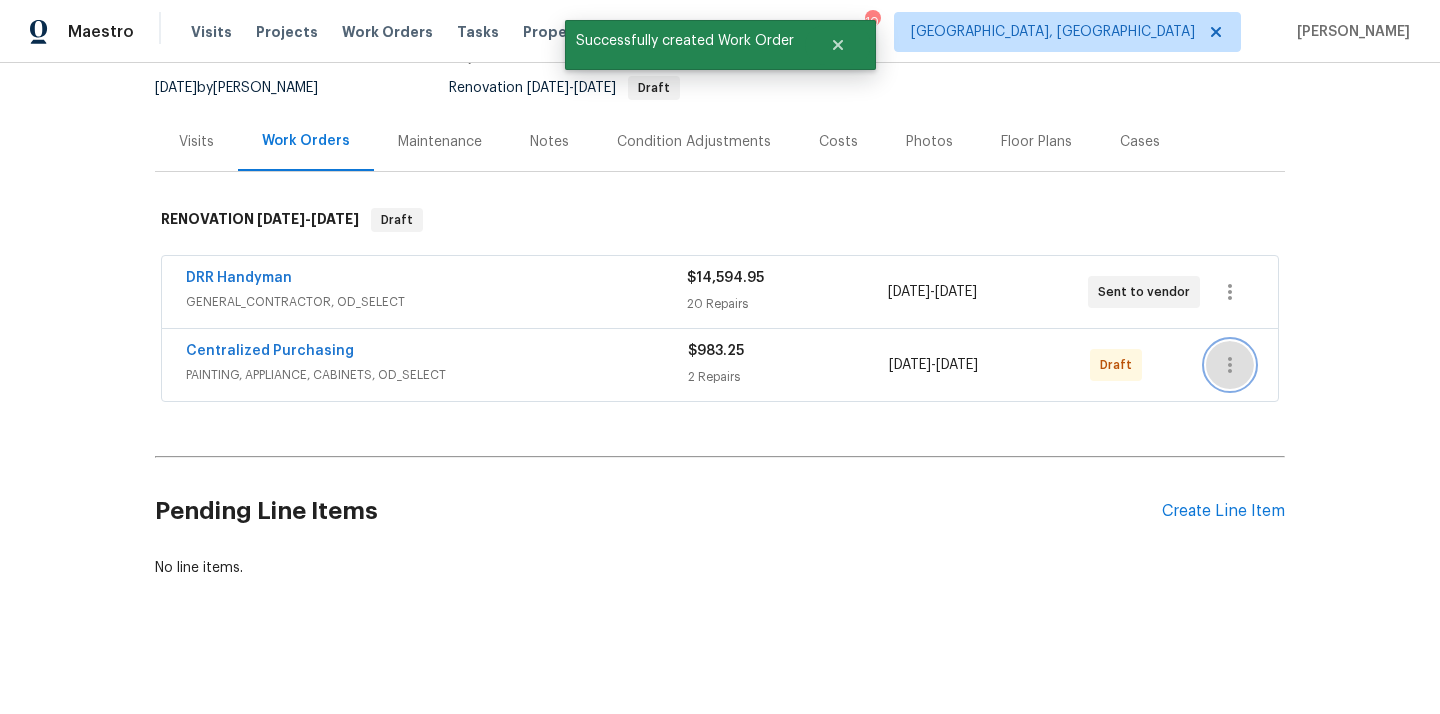 click 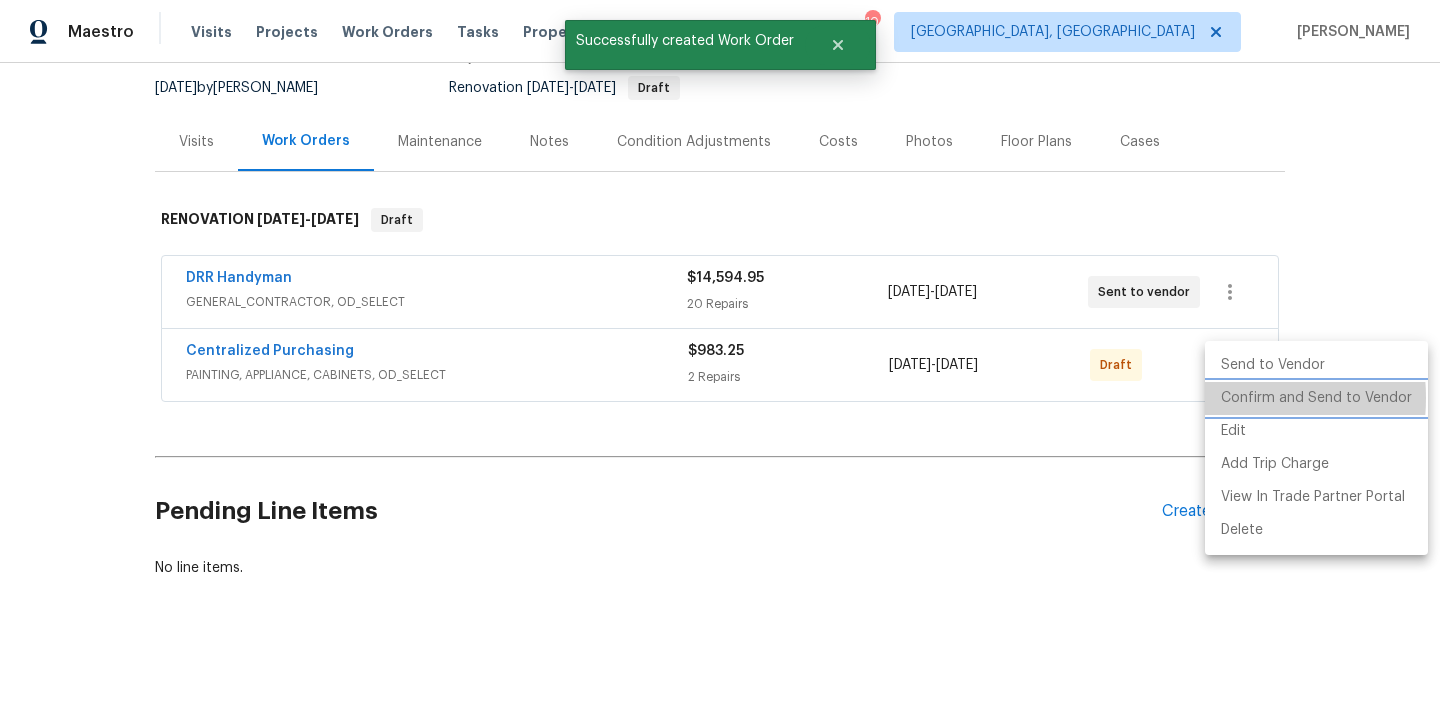 click on "Confirm and Send to Vendor" at bounding box center (1316, 398) 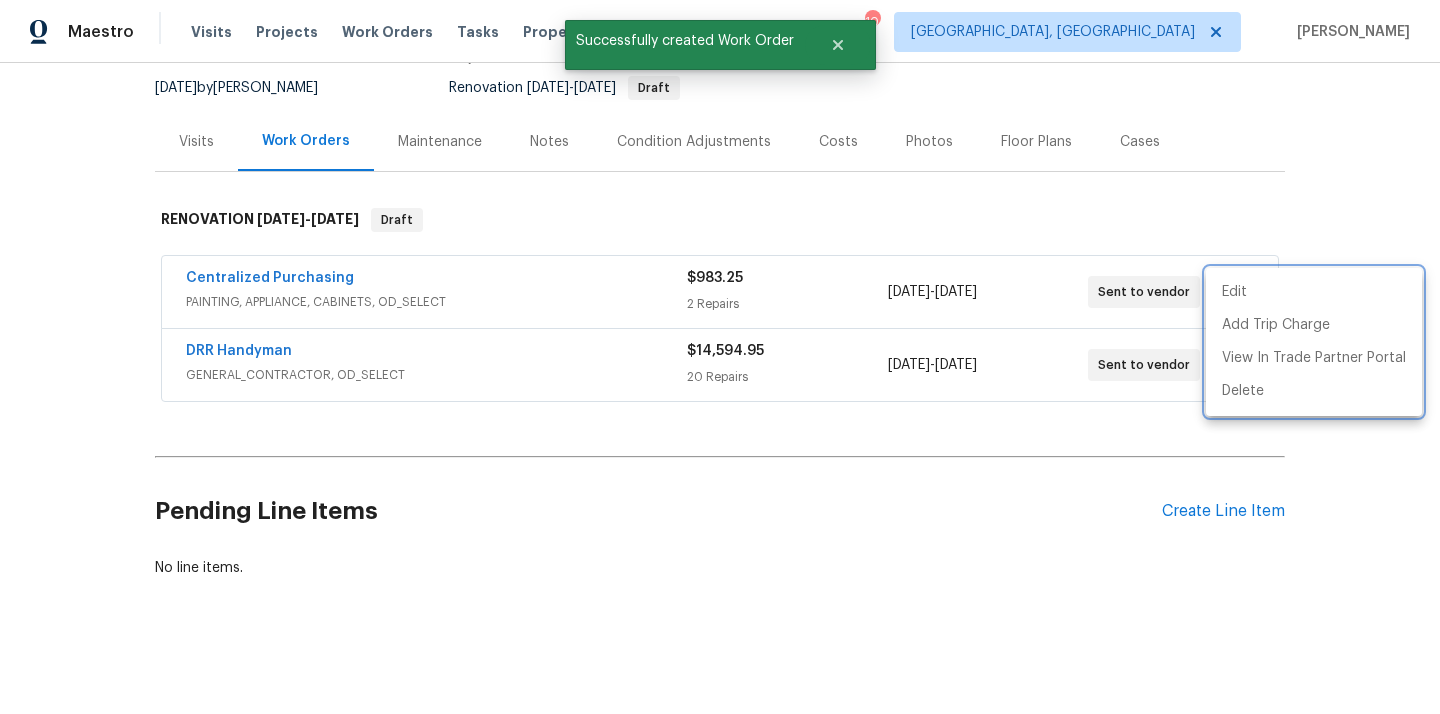 click at bounding box center (720, 357) 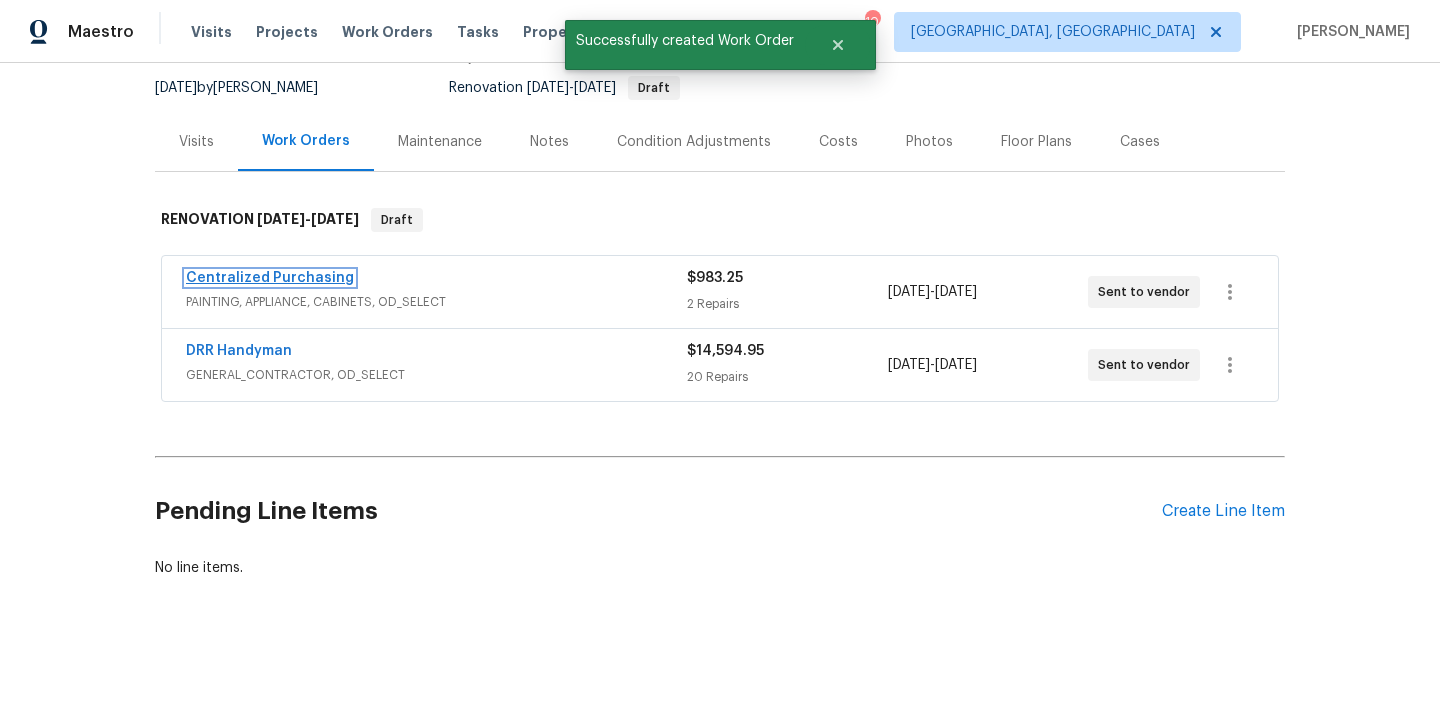 click on "Centralized Purchasing" at bounding box center [270, 278] 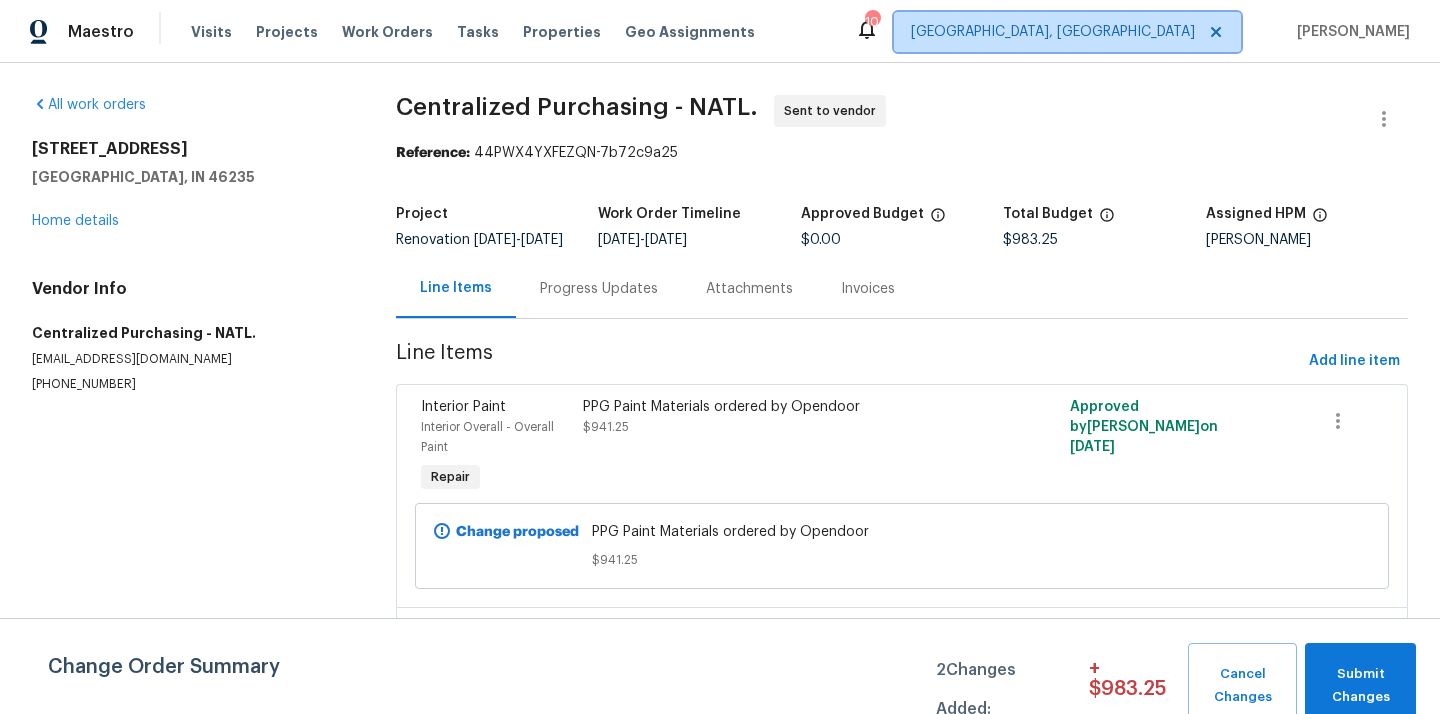 click on "[GEOGRAPHIC_DATA], [GEOGRAPHIC_DATA]" at bounding box center (1053, 32) 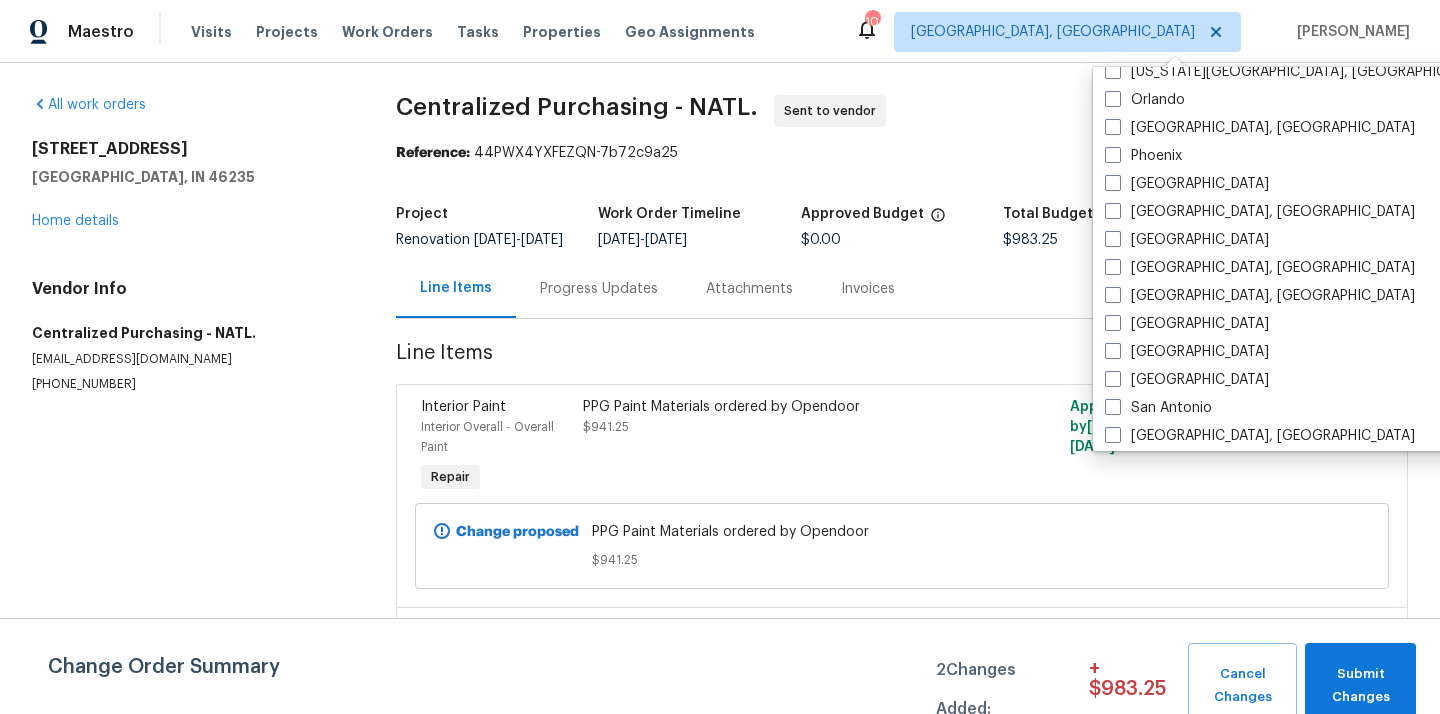scroll, scrollTop: 1048, scrollLeft: 0, axis: vertical 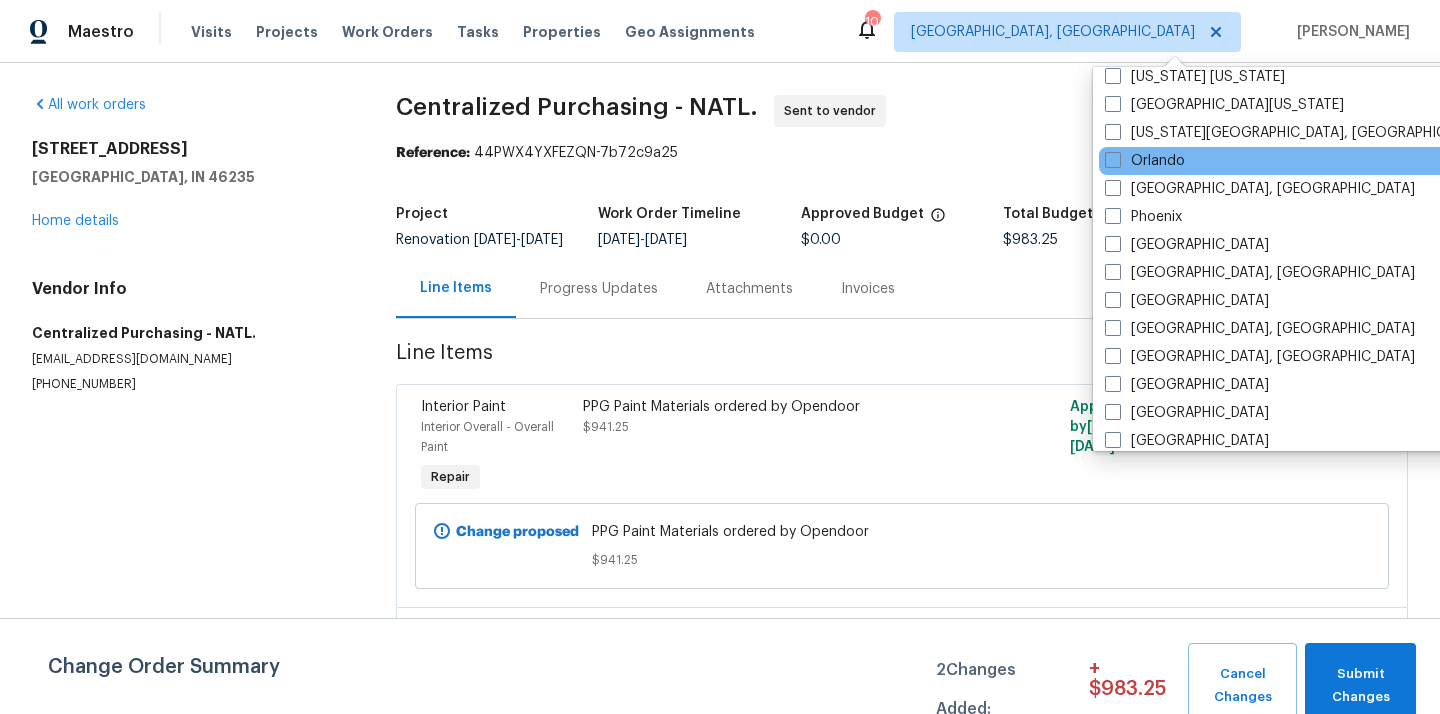click on "Orlando" at bounding box center (1300, 161) 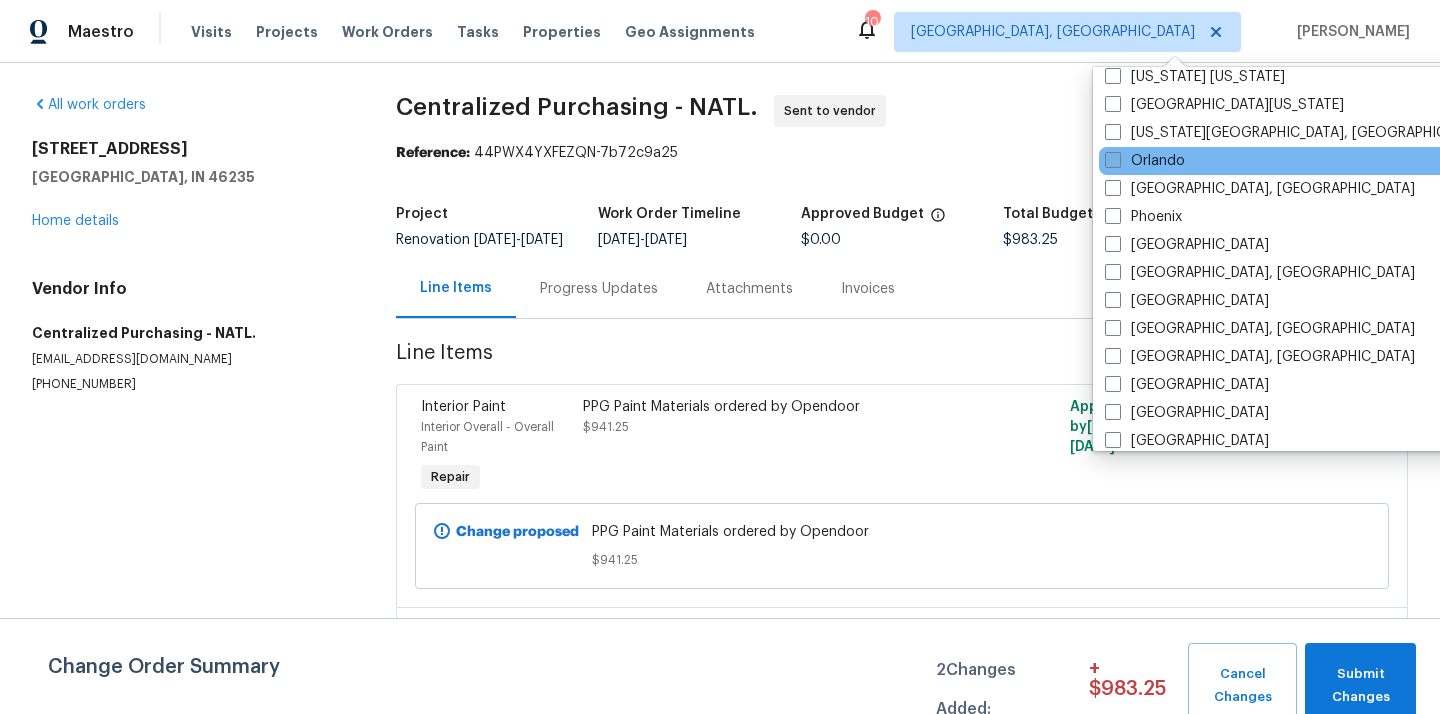 click on "Orlando" at bounding box center [1145, 161] 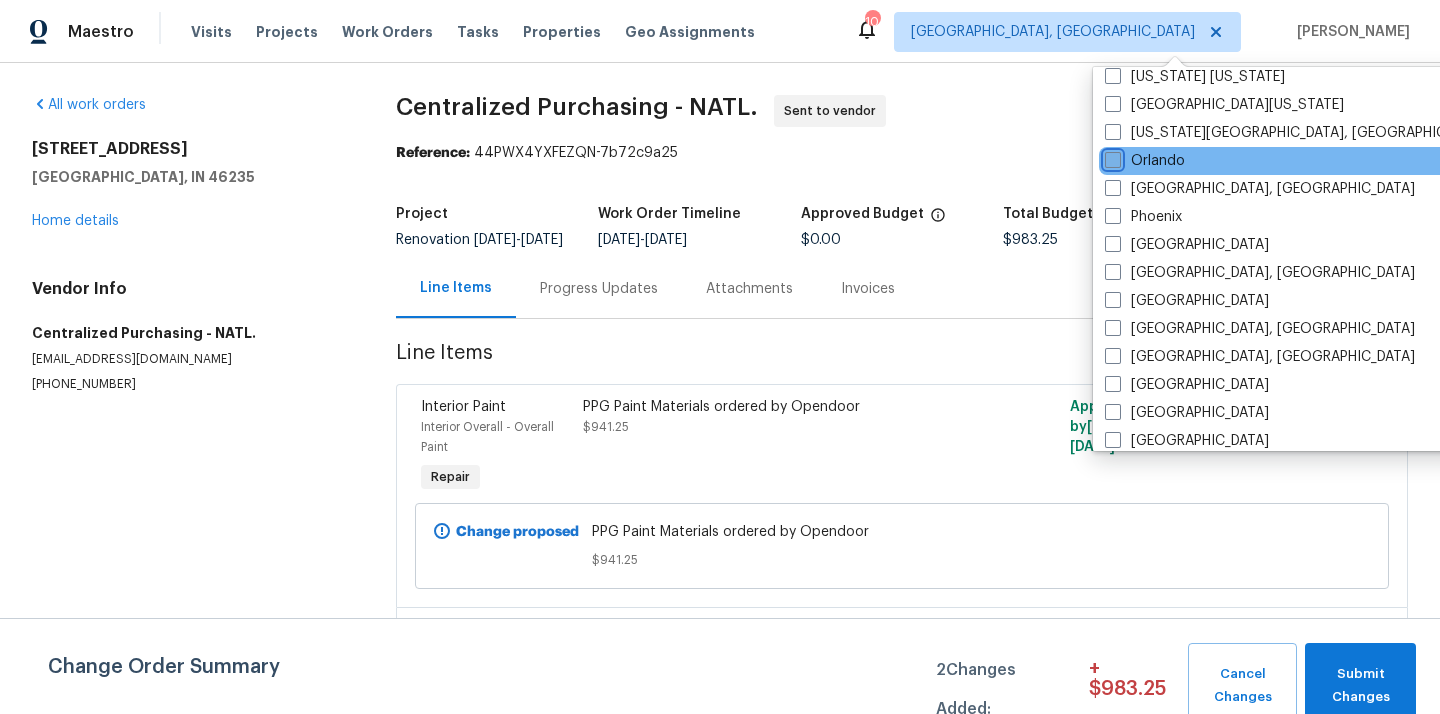 click on "Orlando" at bounding box center (1111, 157) 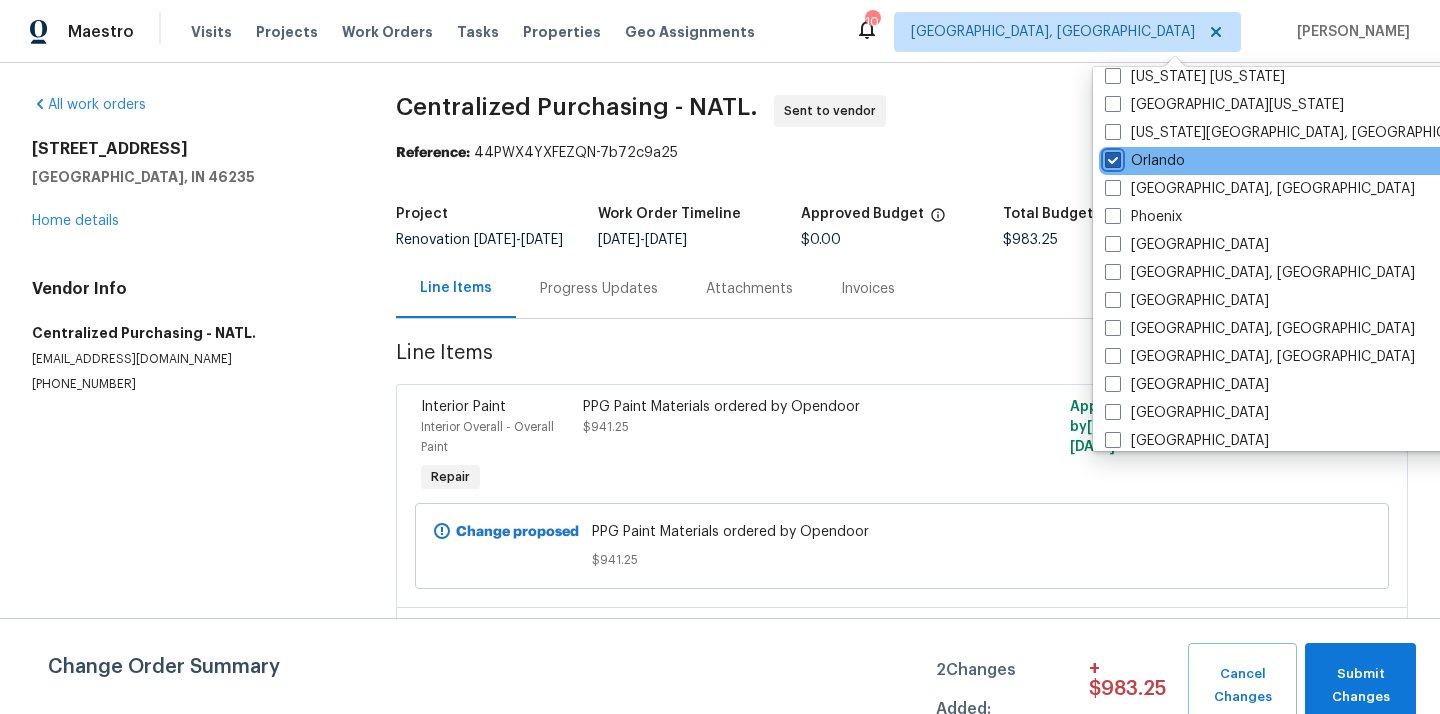 checkbox on "true" 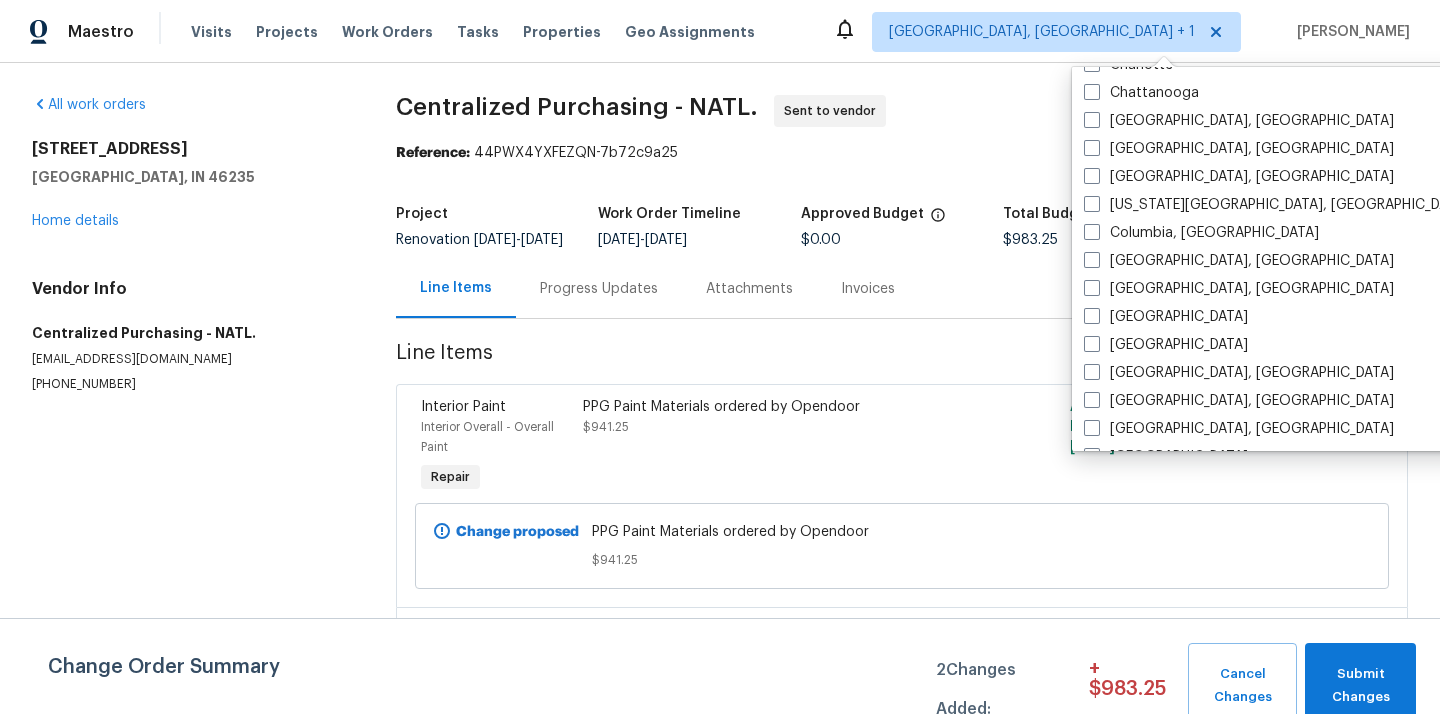 scroll, scrollTop: 0, scrollLeft: 0, axis: both 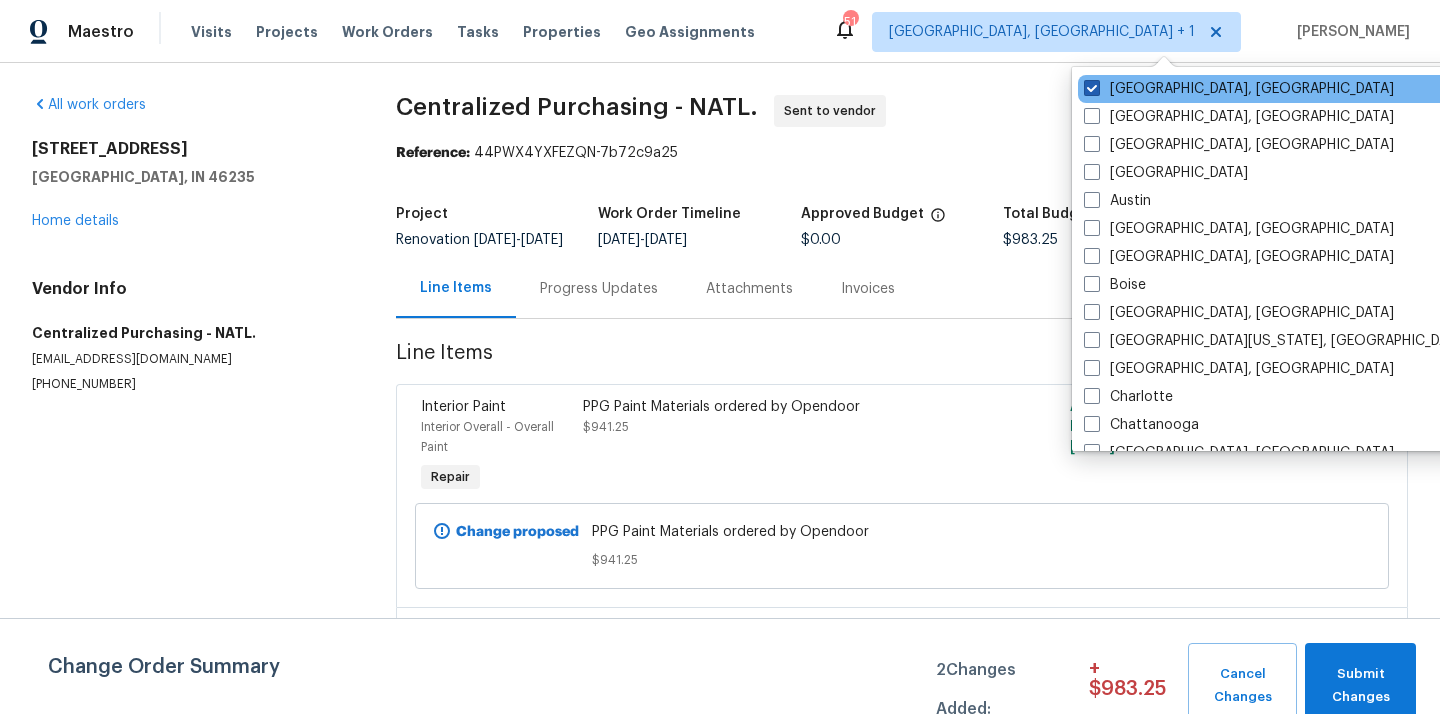 click on "[GEOGRAPHIC_DATA], [GEOGRAPHIC_DATA]" at bounding box center (1239, 89) 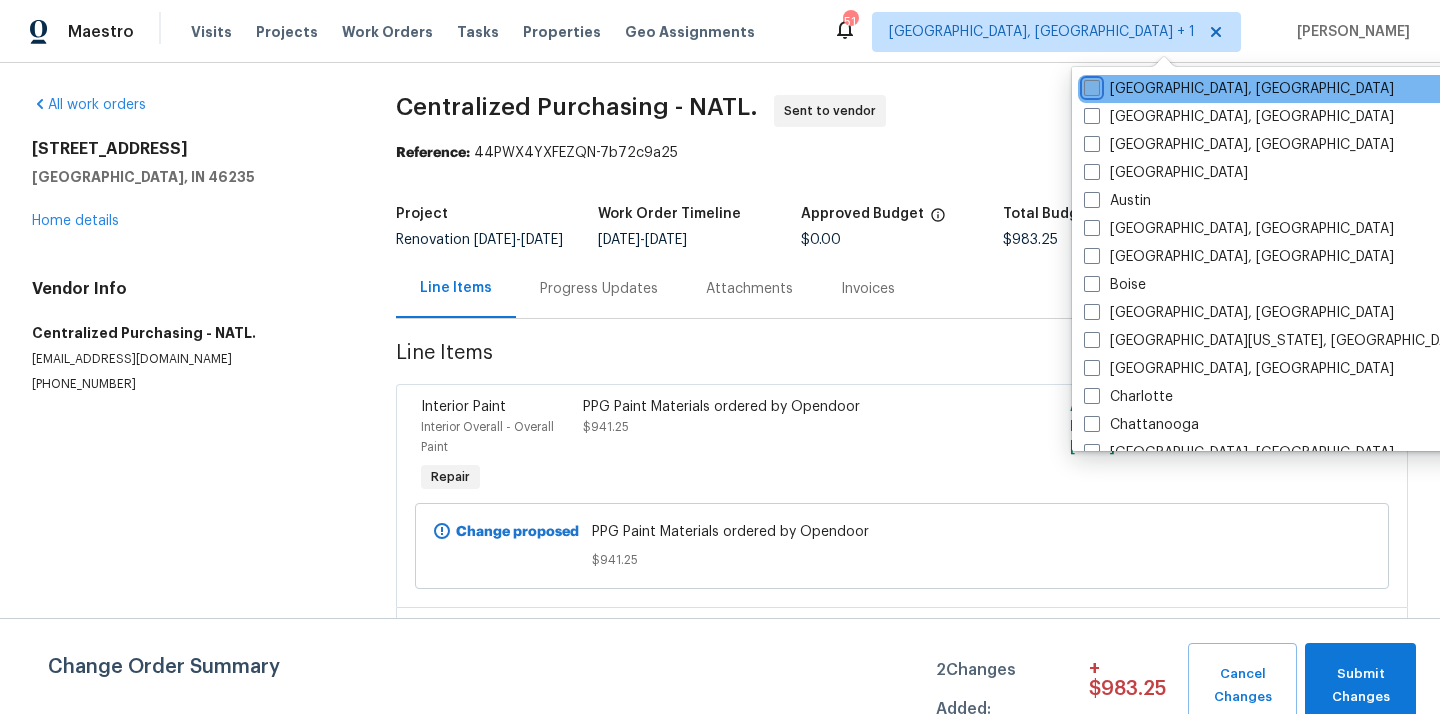 checkbox on "false" 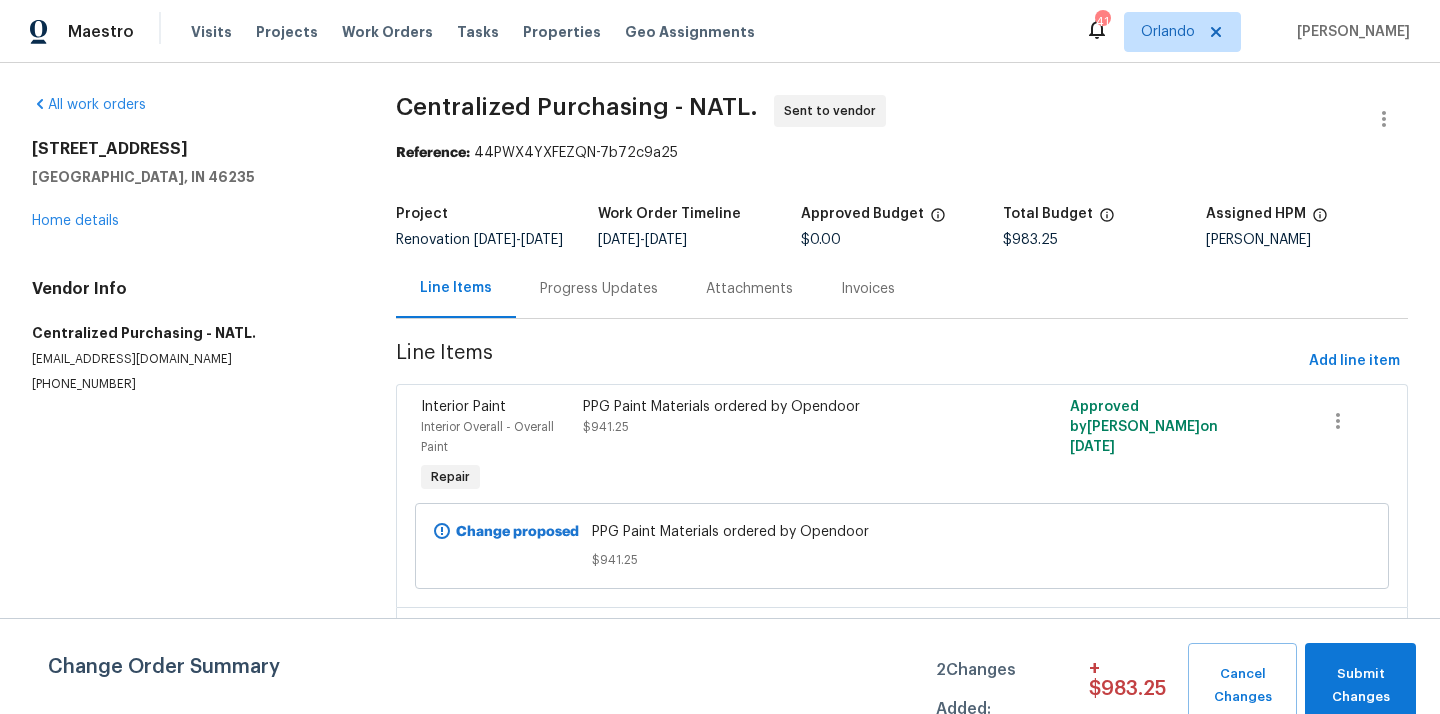 click on "Visits Projects Work Orders Tasks Properties Geo Assignments" at bounding box center [485, 32] 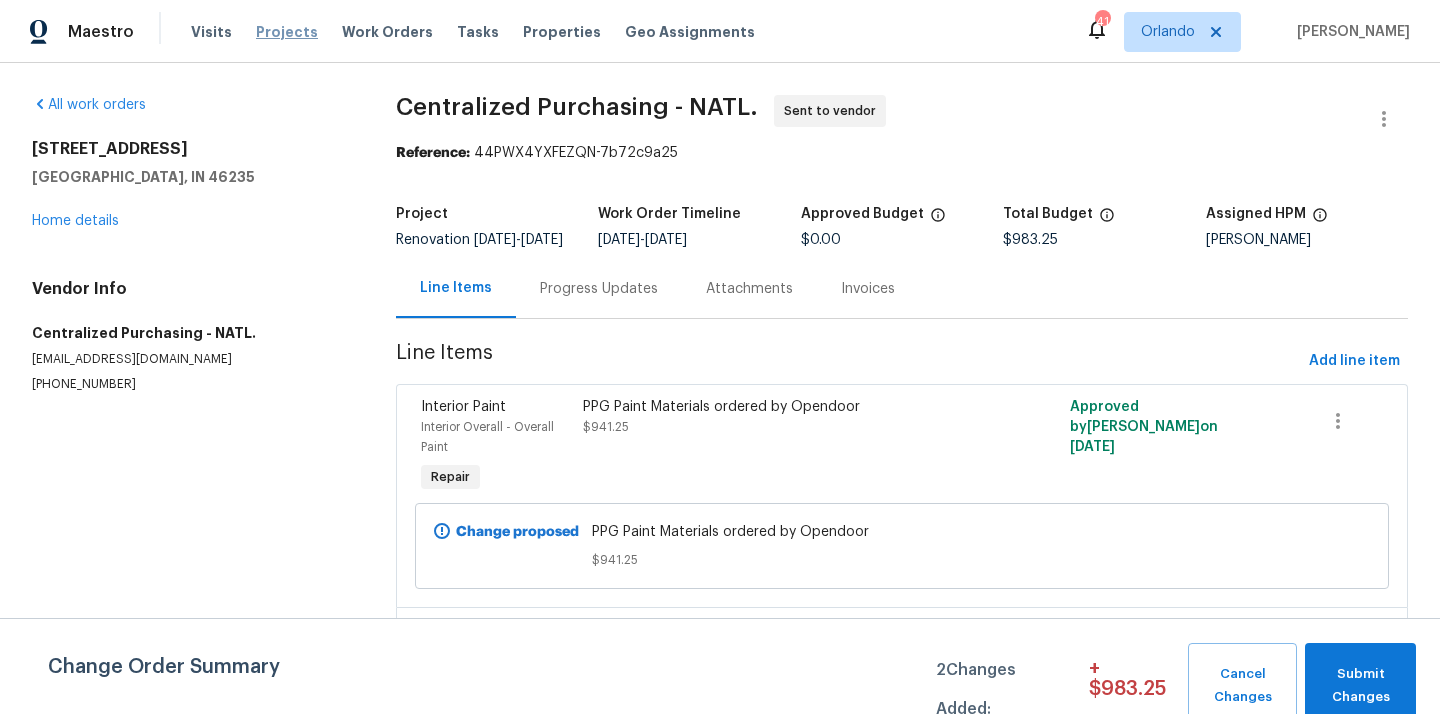 click on "Projects" at bounding box center (287, 32) 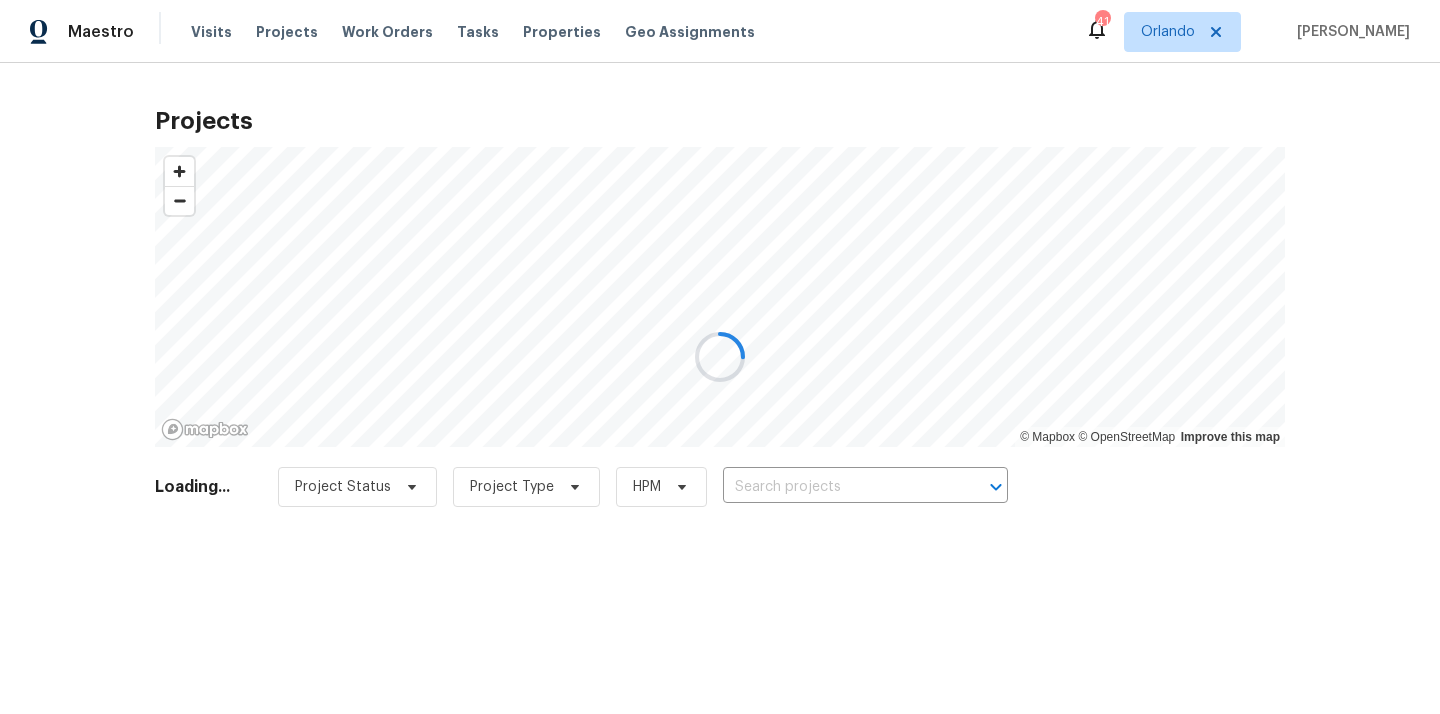 click at bounding box center [720, 357] 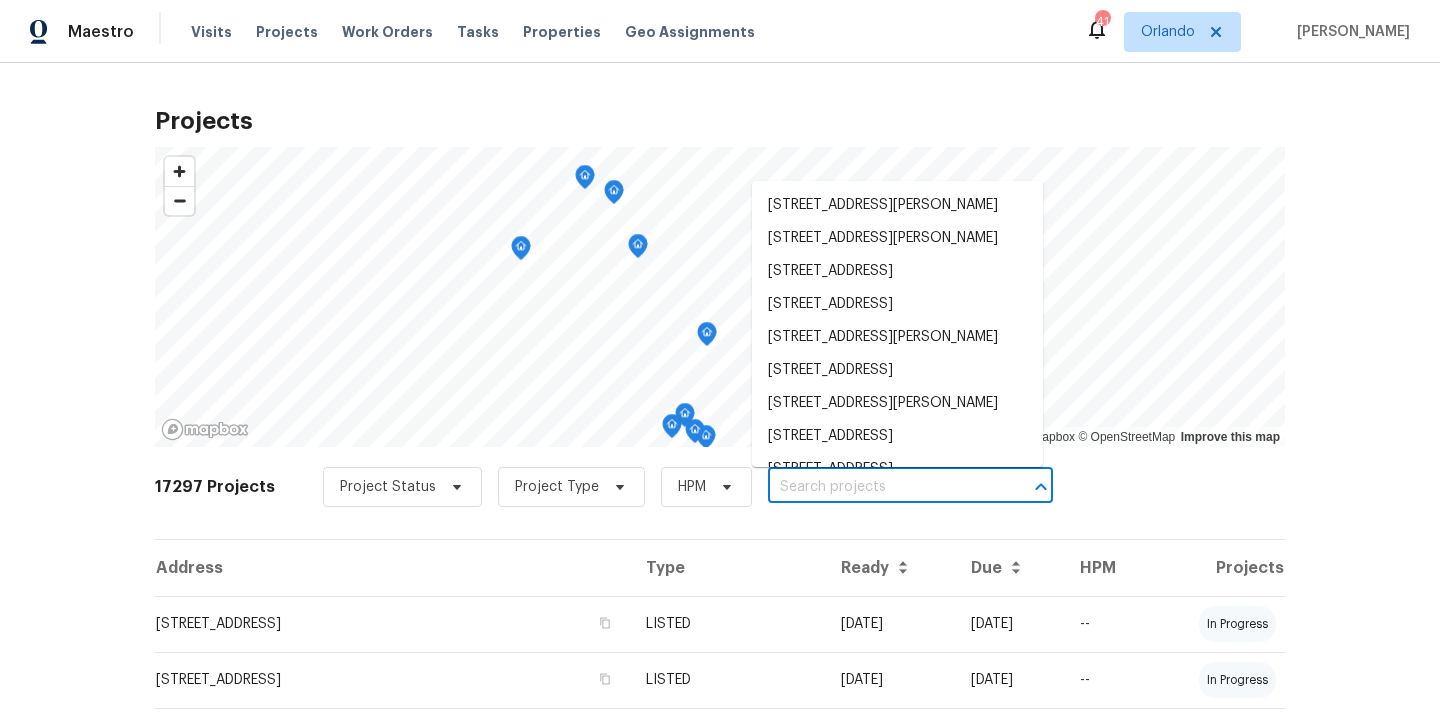 click at bounding box center (882, 487) 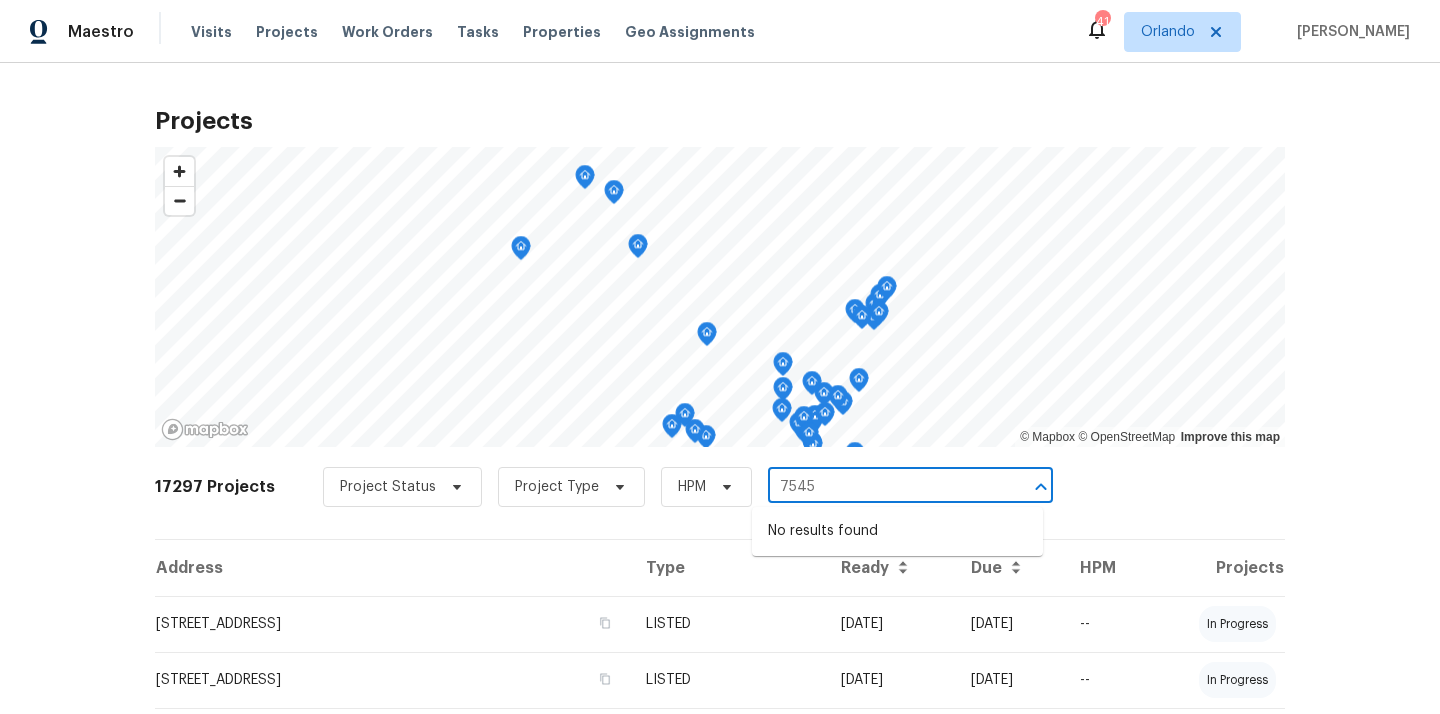 type on "7545" 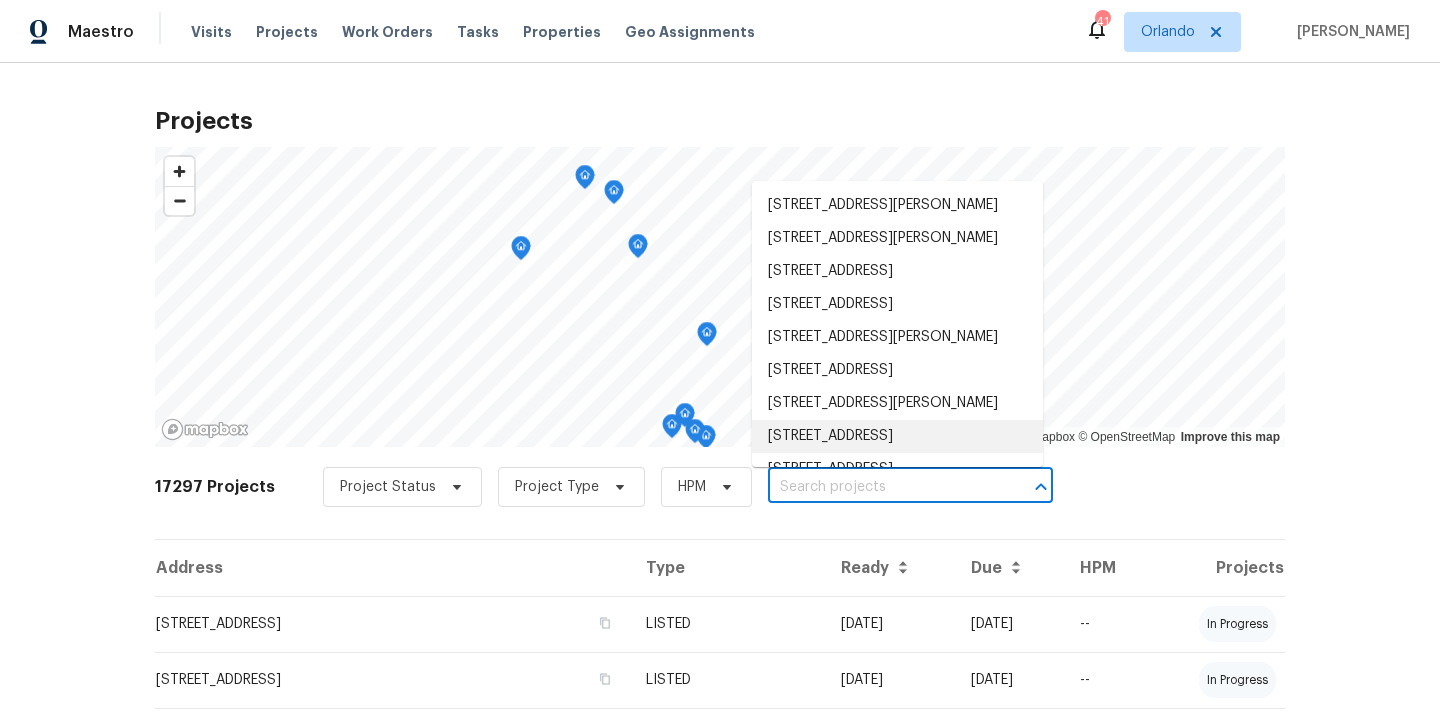 click at bounding box center [882, 487] 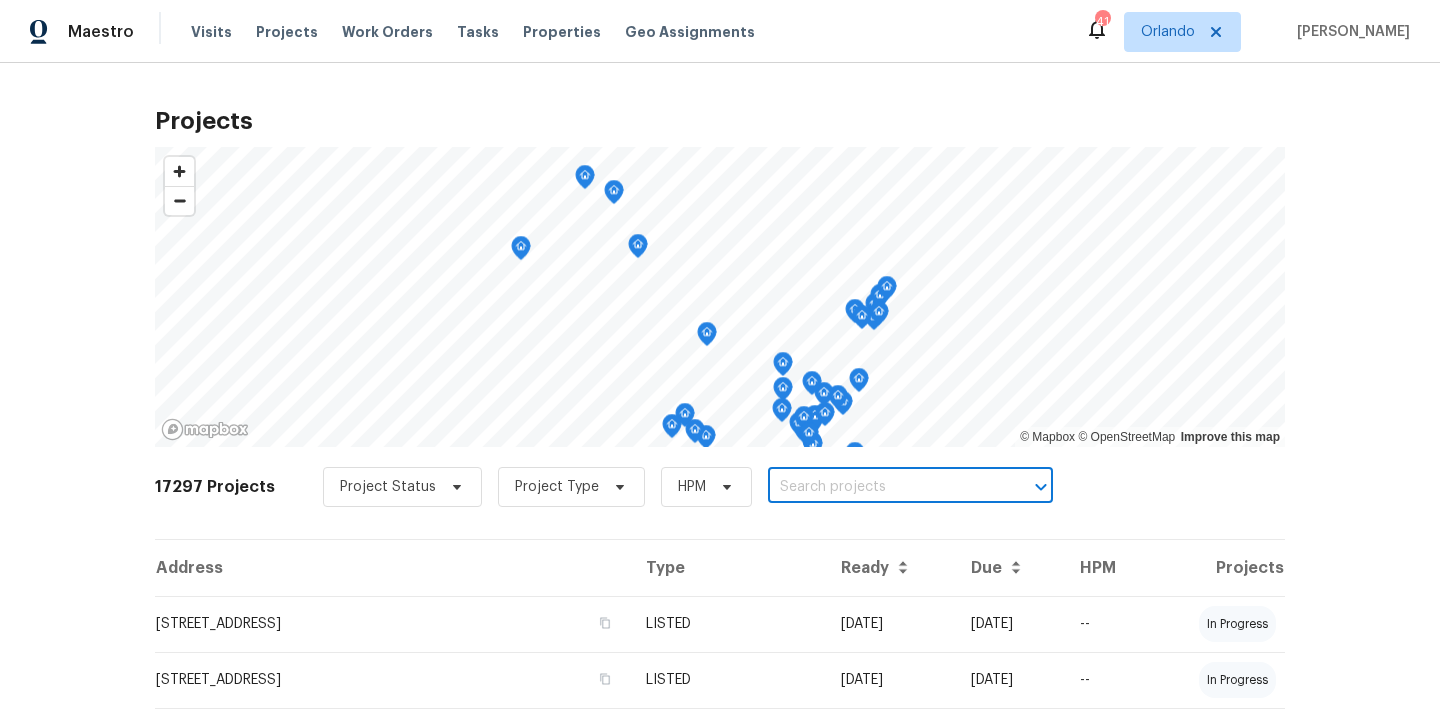 paste on "[STREET_ADDRESS]" 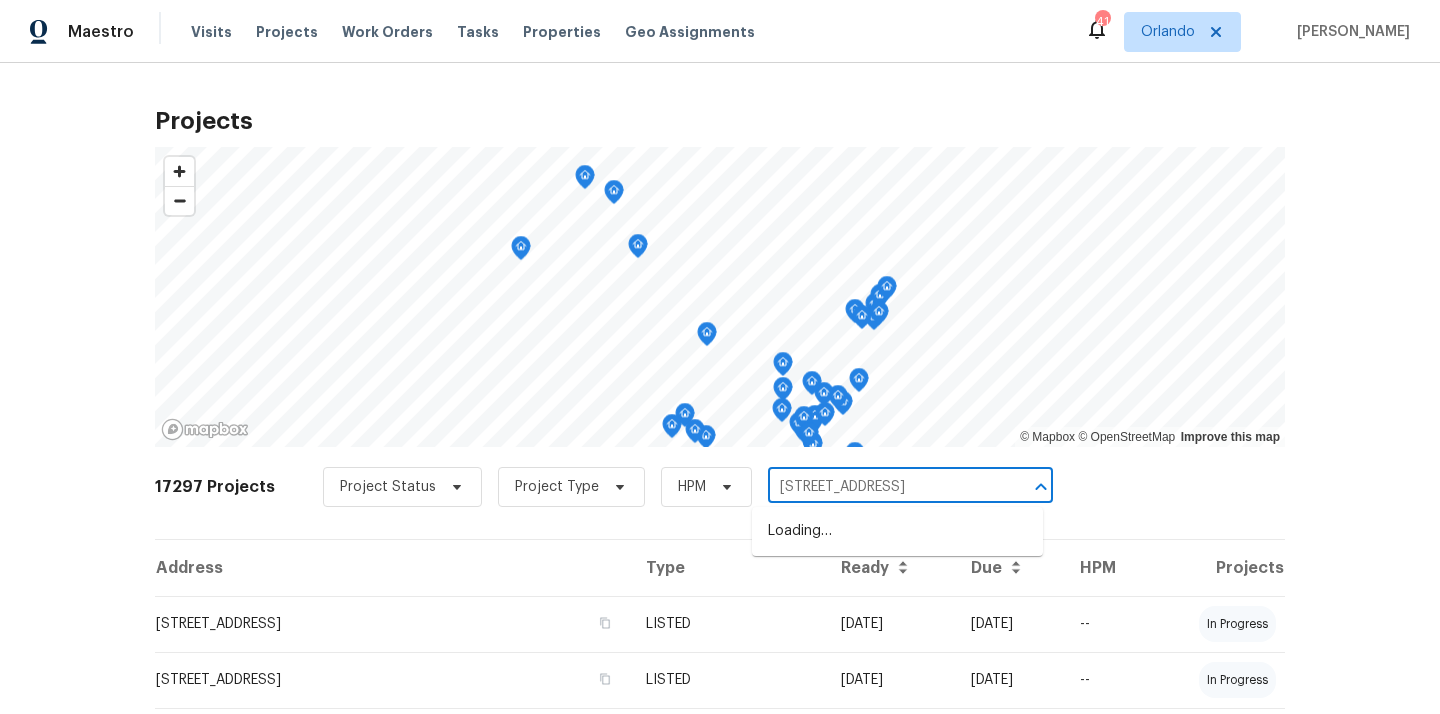 scroll, scrollTop: 0, scrollLeft: 45, axis: horizontal 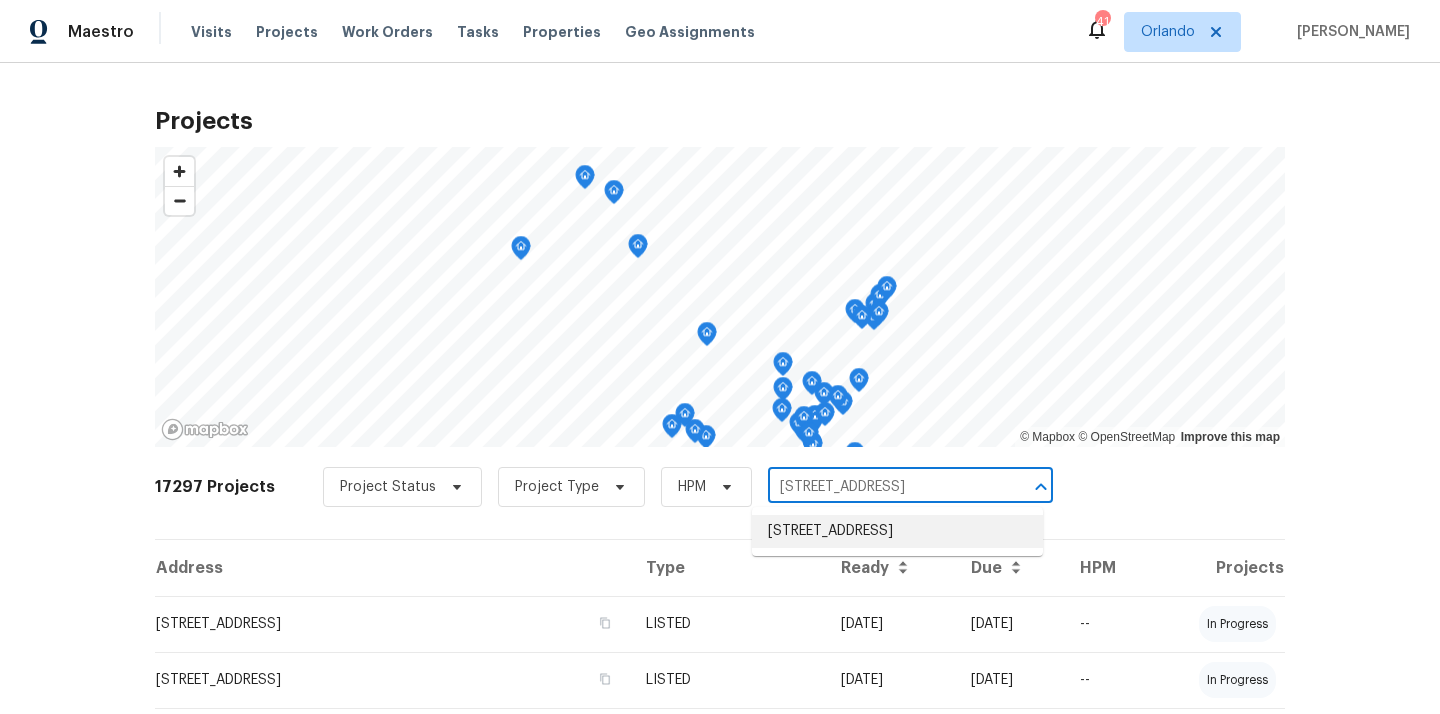 click on "[STREET_ADDRESS]" at bounding box center (897, 531) 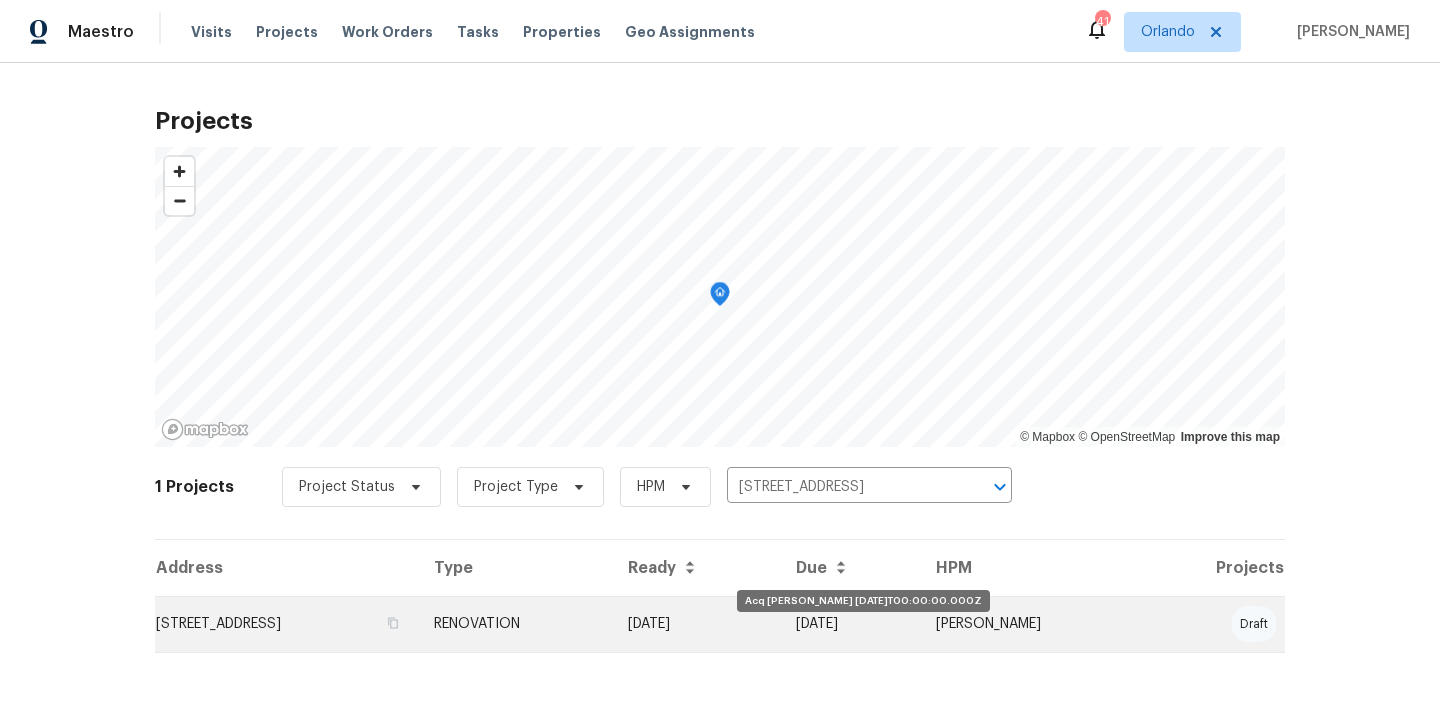 click on "[DATE]" at bounding box center [696, 624] 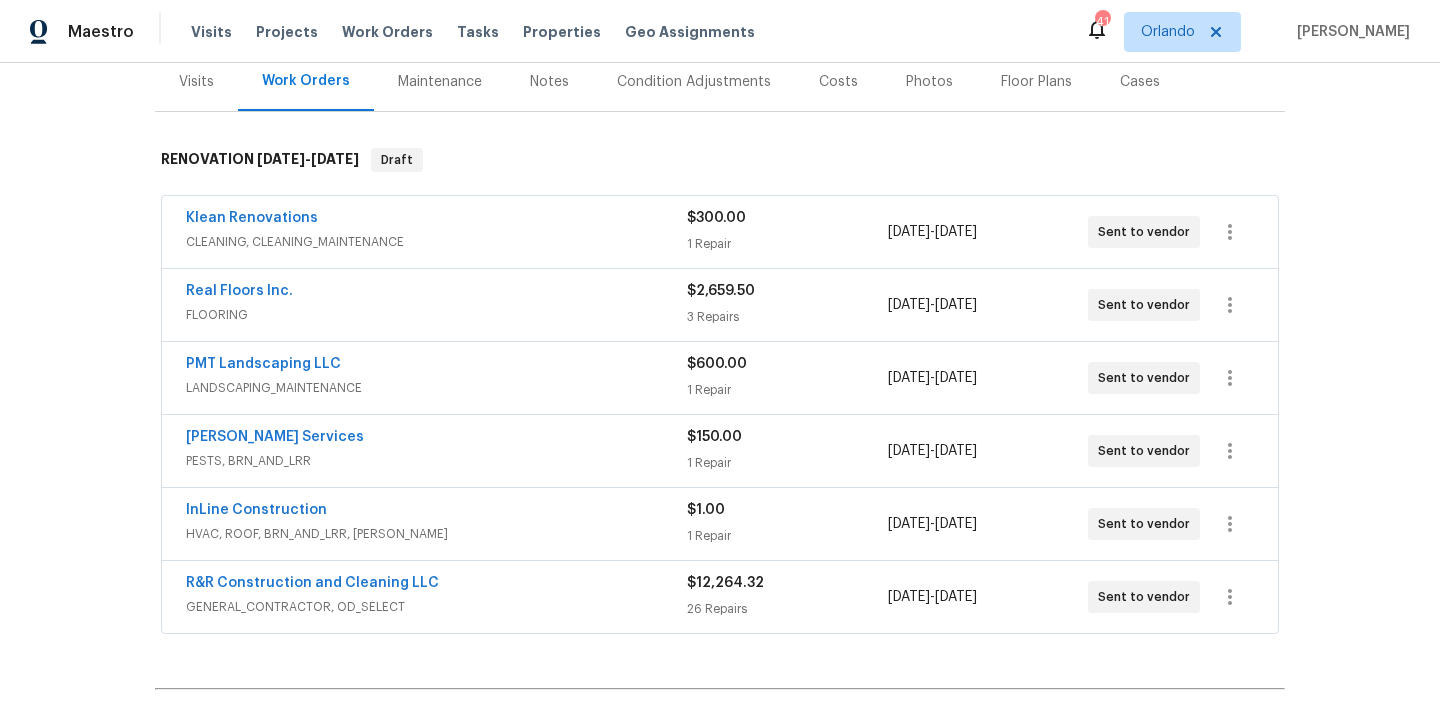 scroll, scrollTop: 260, scrollLeft: 0, axis: vertical 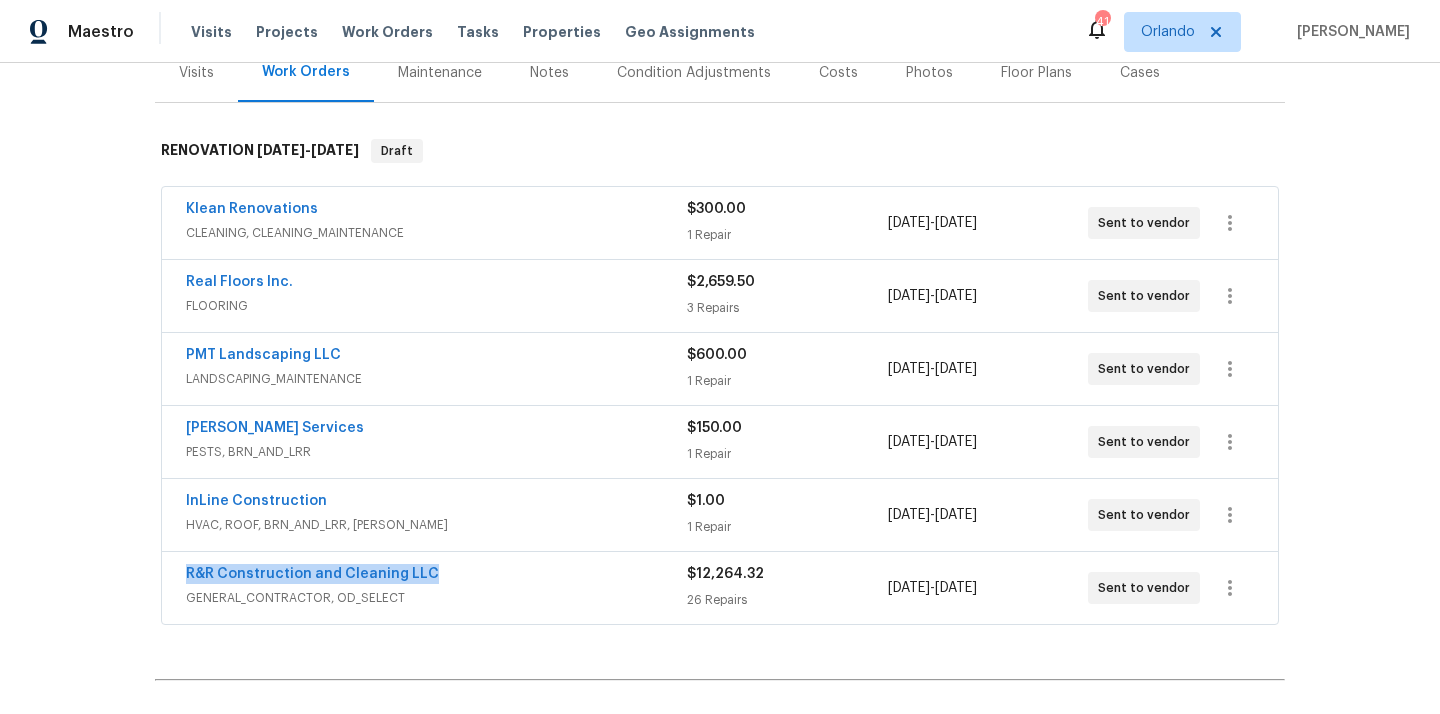 drag, startPoint x: 447, startPoint y: 571, endPoint x: 184, endPoint y: 569, distance: 263.0076 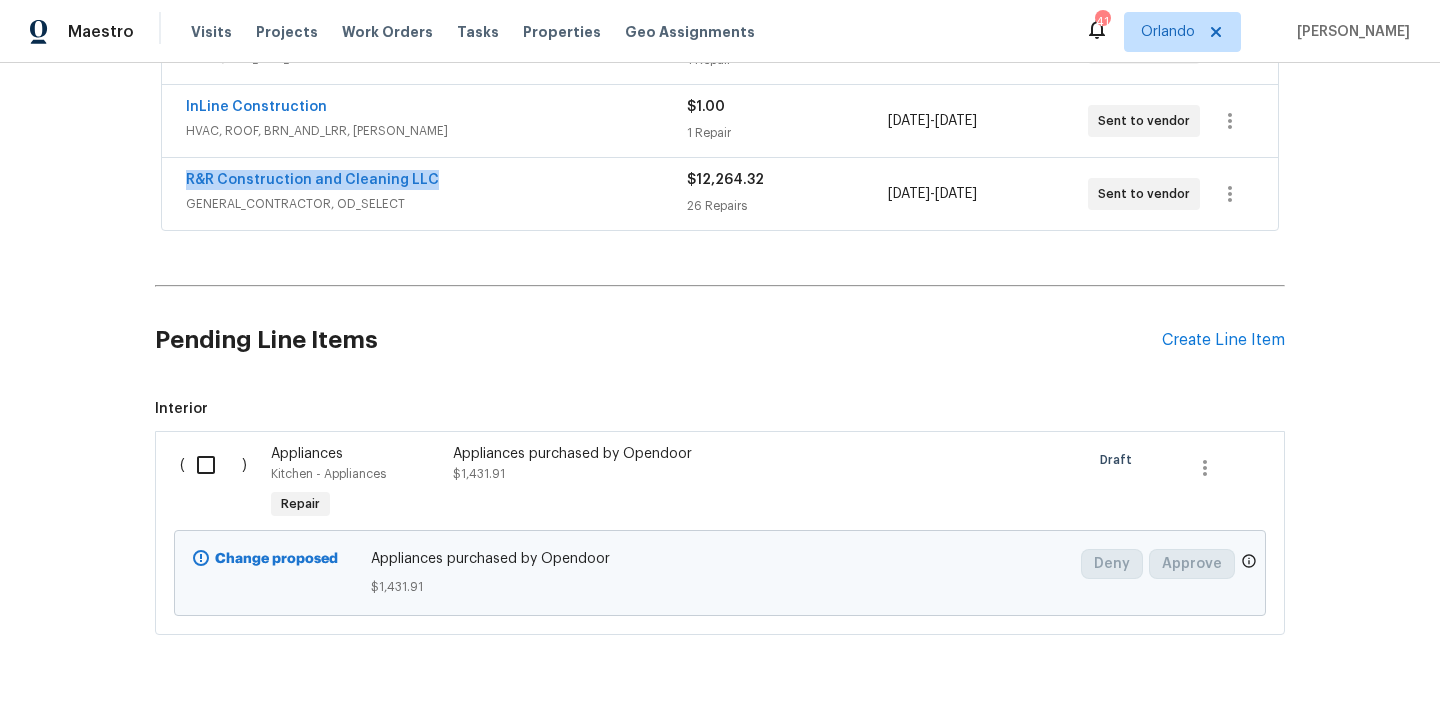 scroll, scrollTop: 711, scrollLeft: 0, axis: vertical 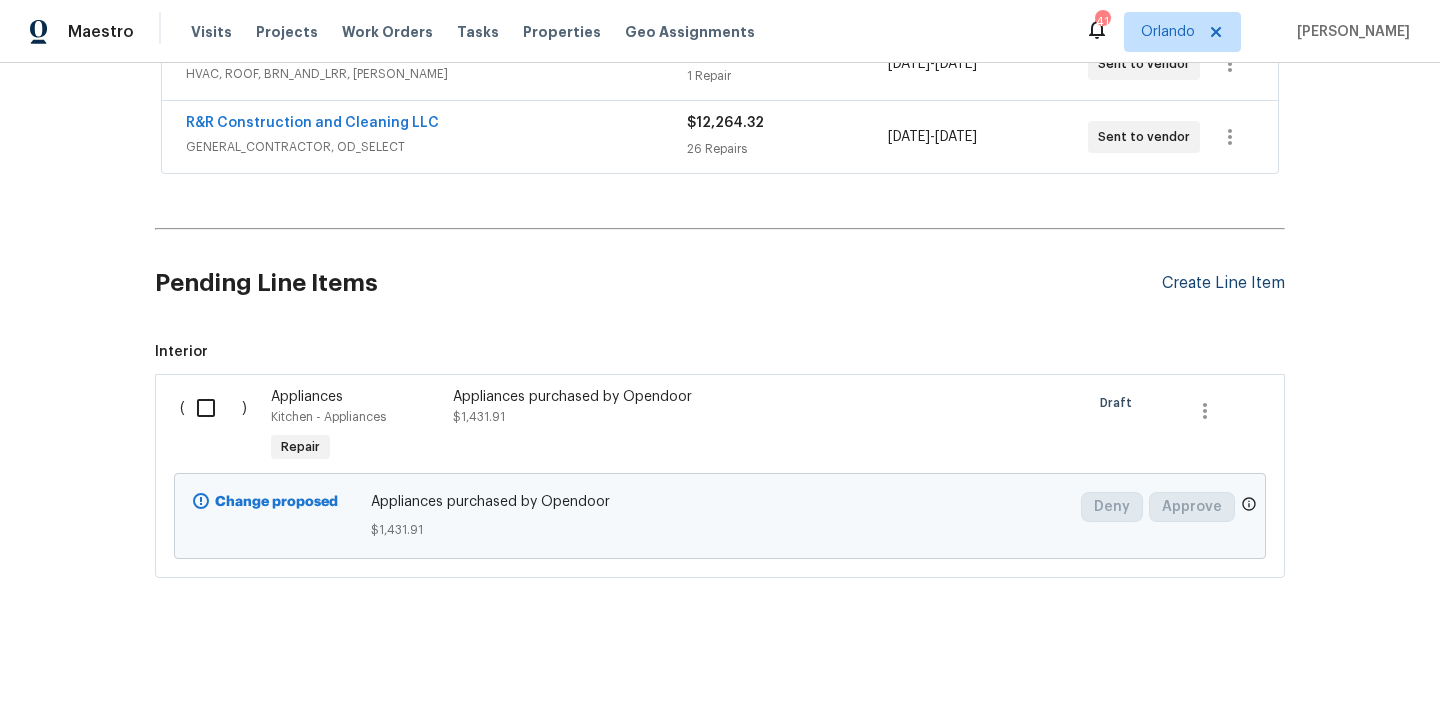 click on "Create Line Item" at bounding box center [1223, 283] 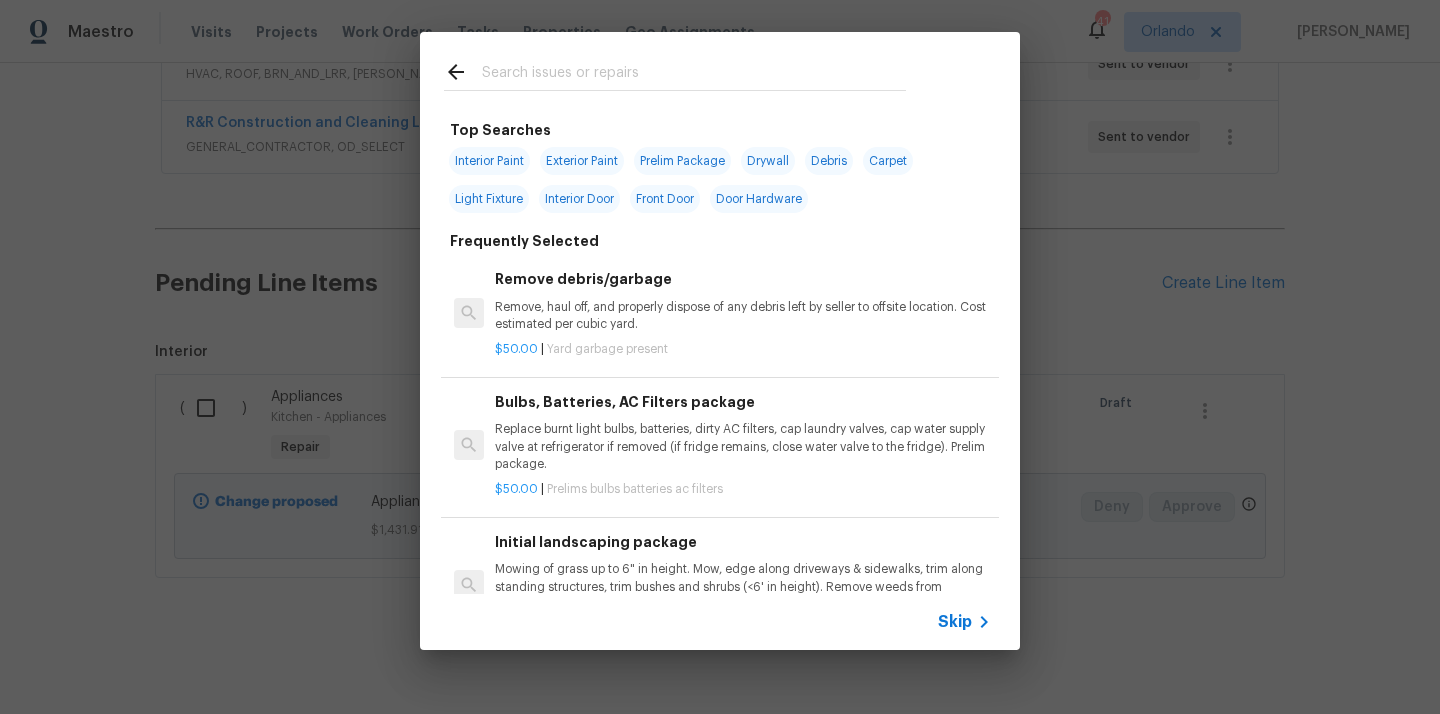 click at bounding box center [675, 71] 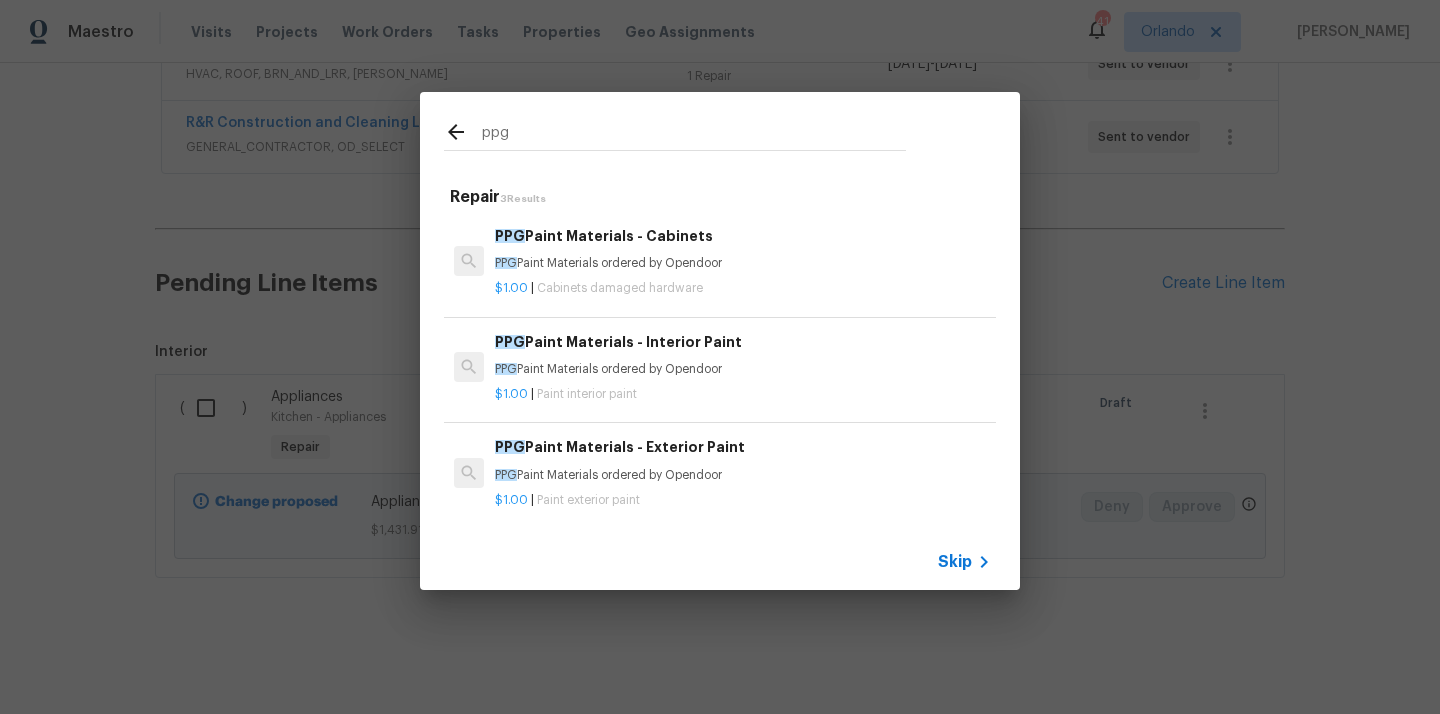 type on "ppg" 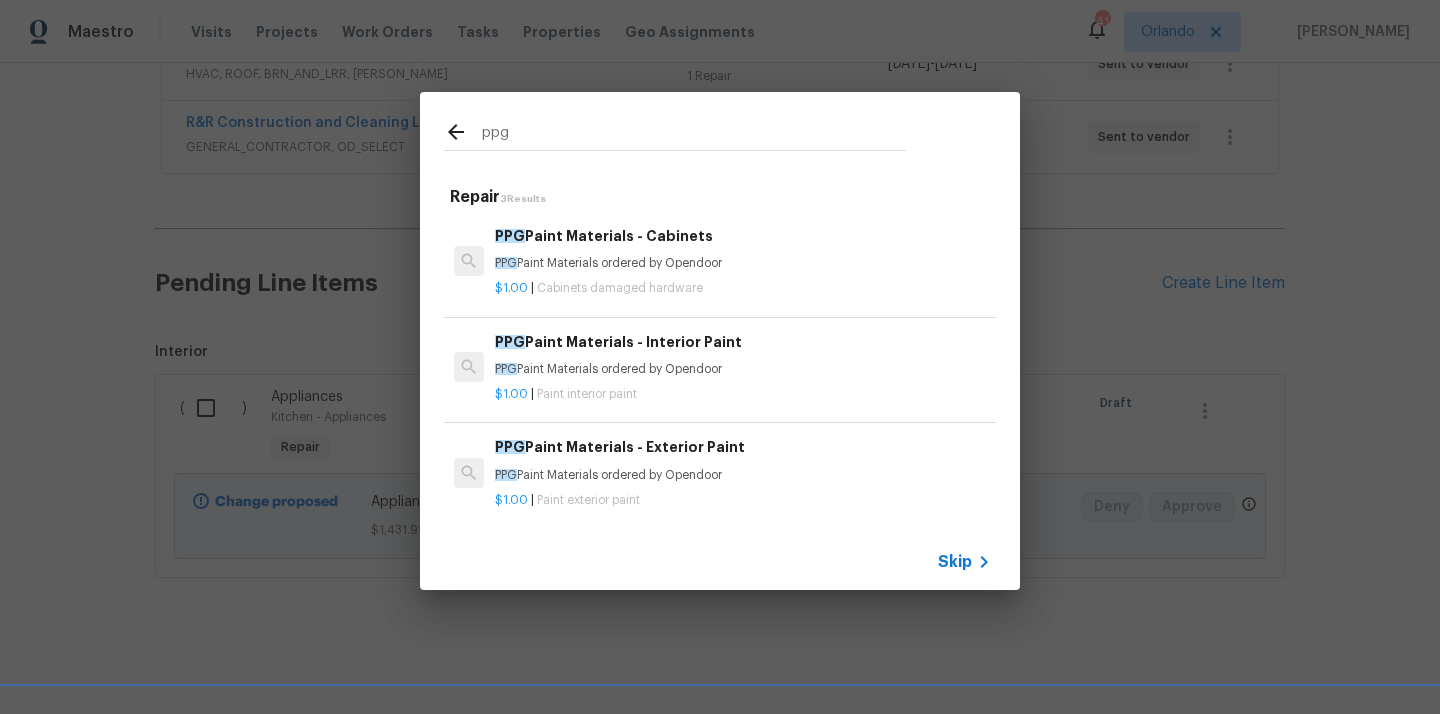 click on "PPG  Paint Materials ordered by Opendoor" at bounding box center (743, 263) 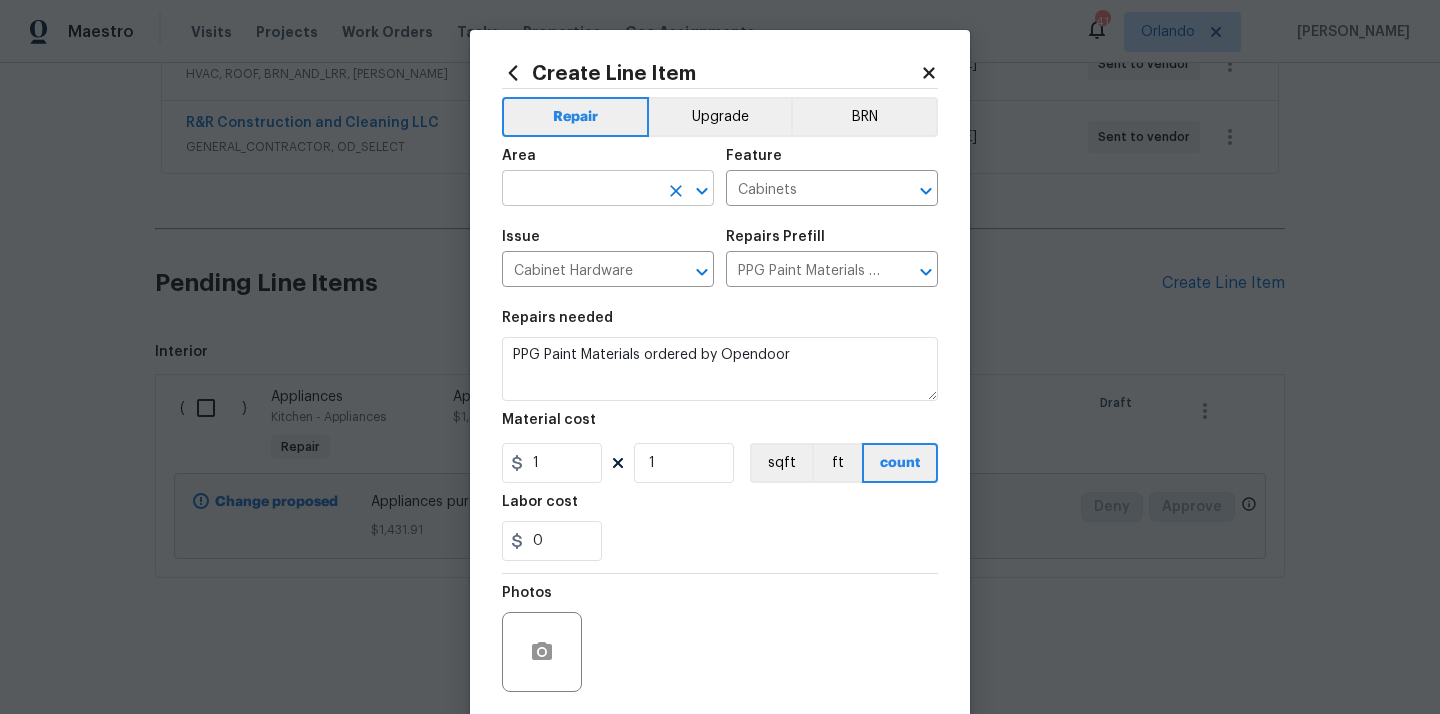 click at bounding box center [580, 190] 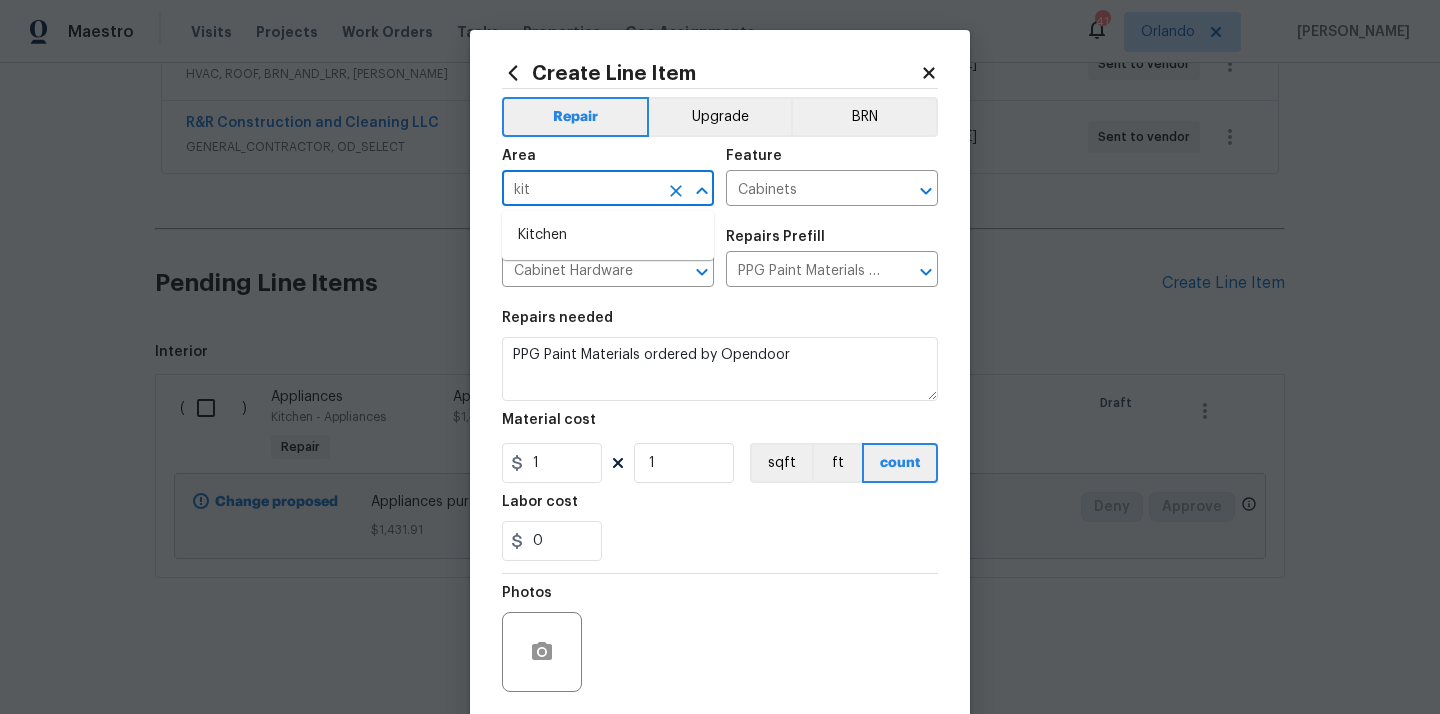 click on "Kitchen" at bounding box center [608, 235] 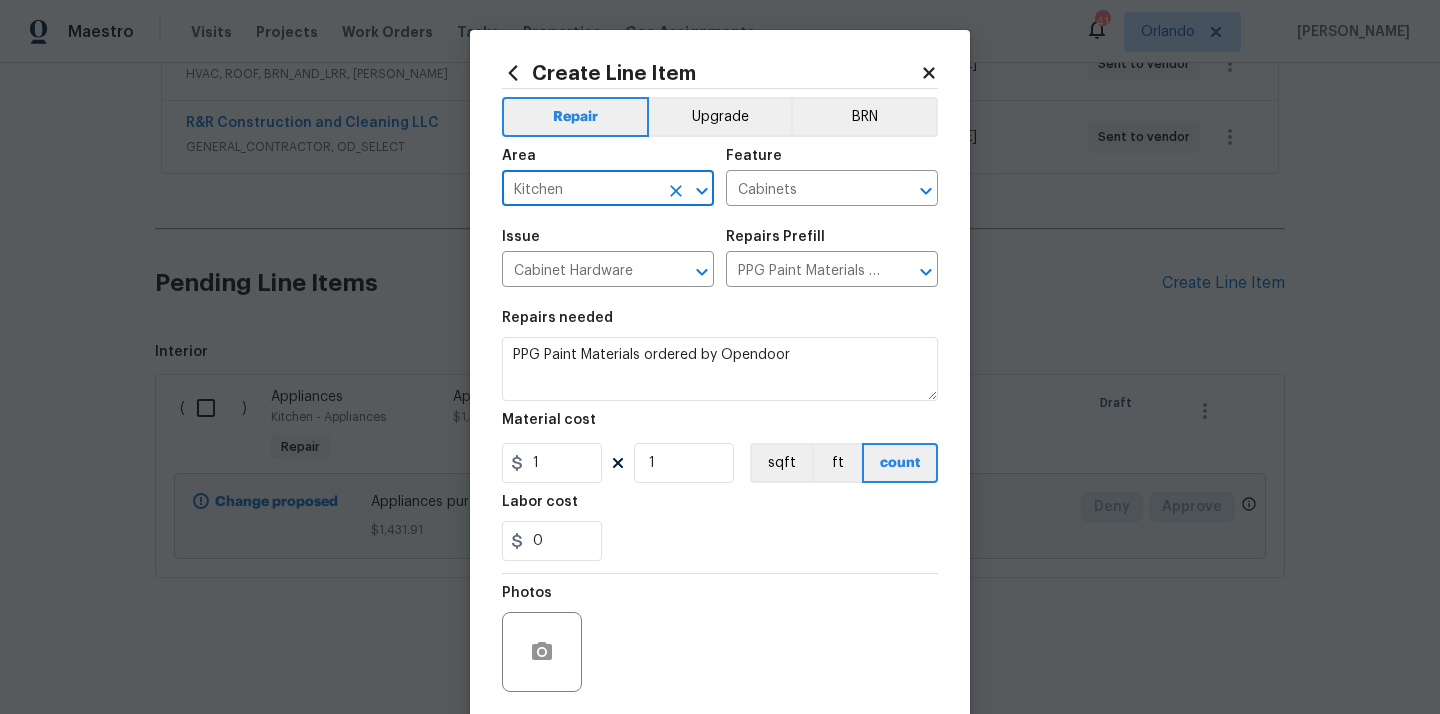 type on "Kitchen" 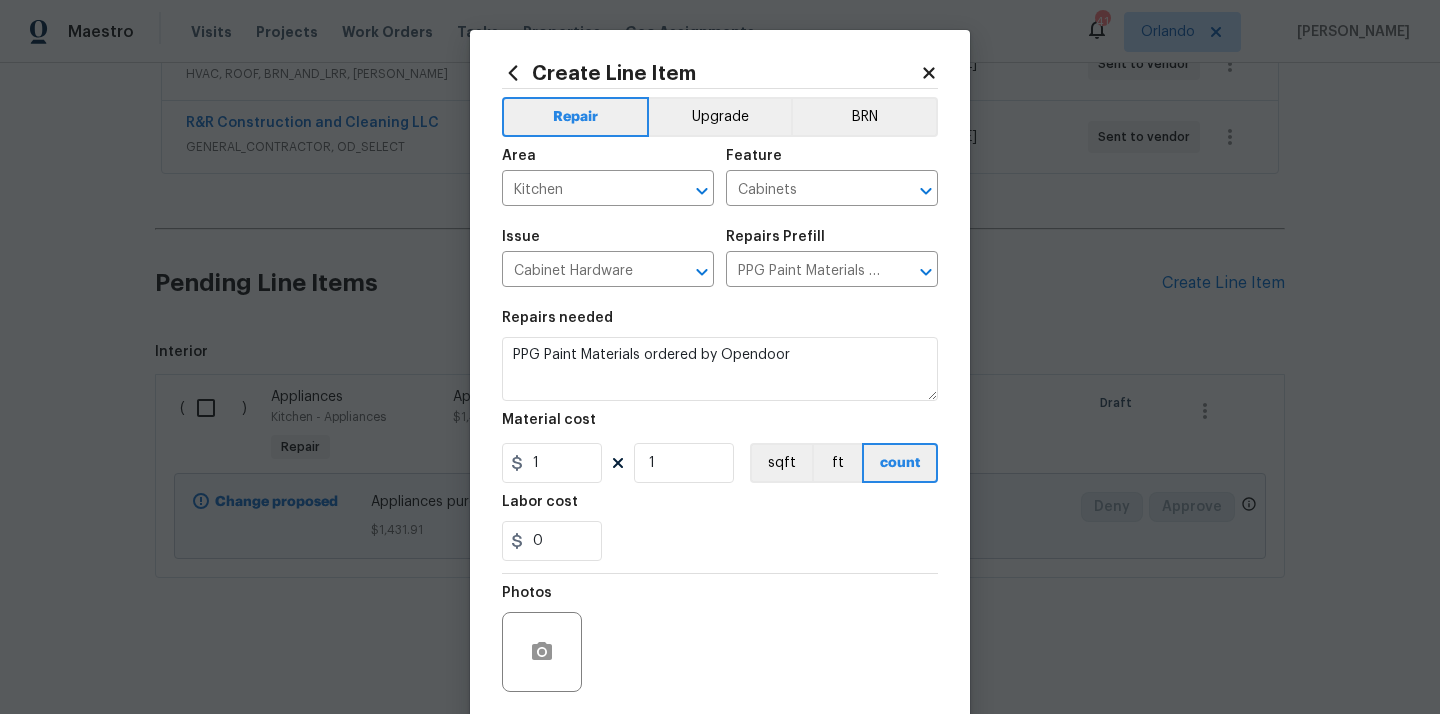 drag, startPoint x: 543, startPoint y: 488, endPoint x: 500, endPoint y: 486, distance: 43.046486 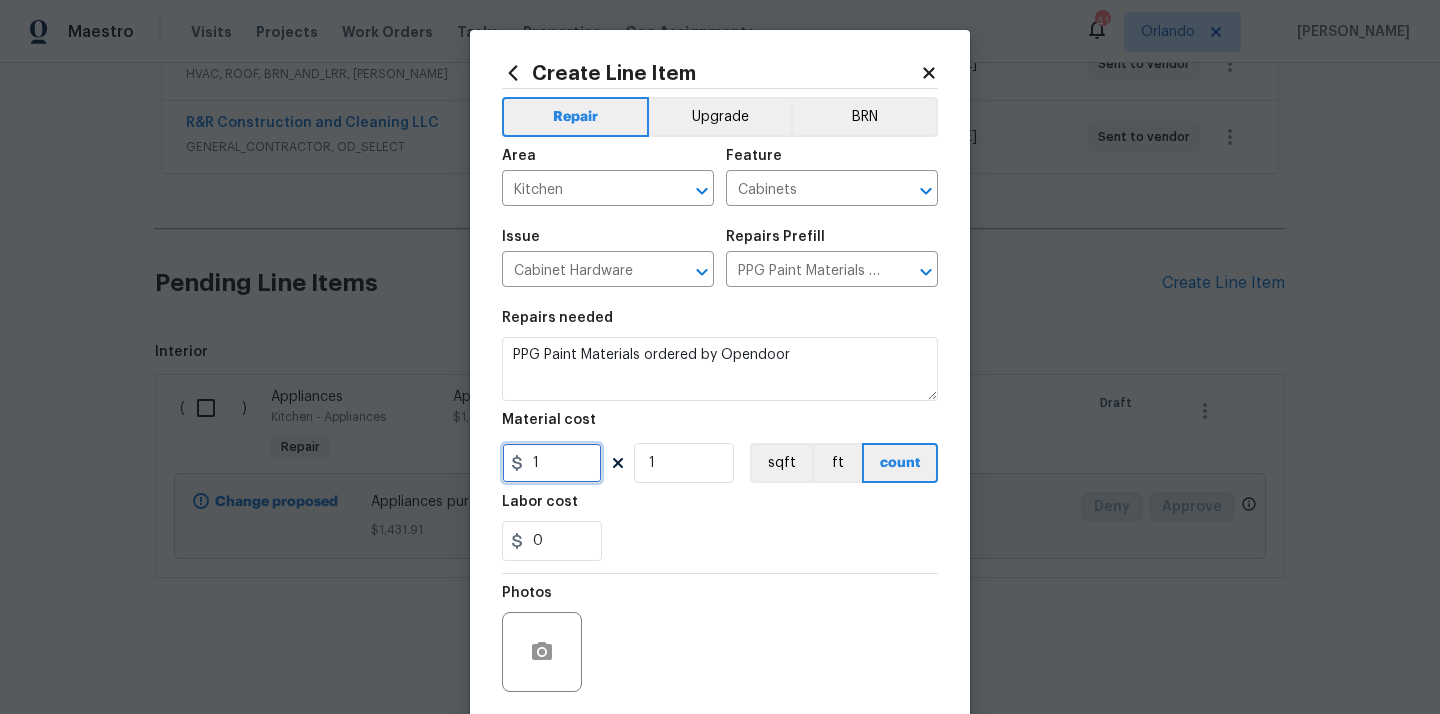 drag, startPoint x: 566, startPoint y: 474, endPoint x: 458, endPoint y: 472, distance: 108.01852 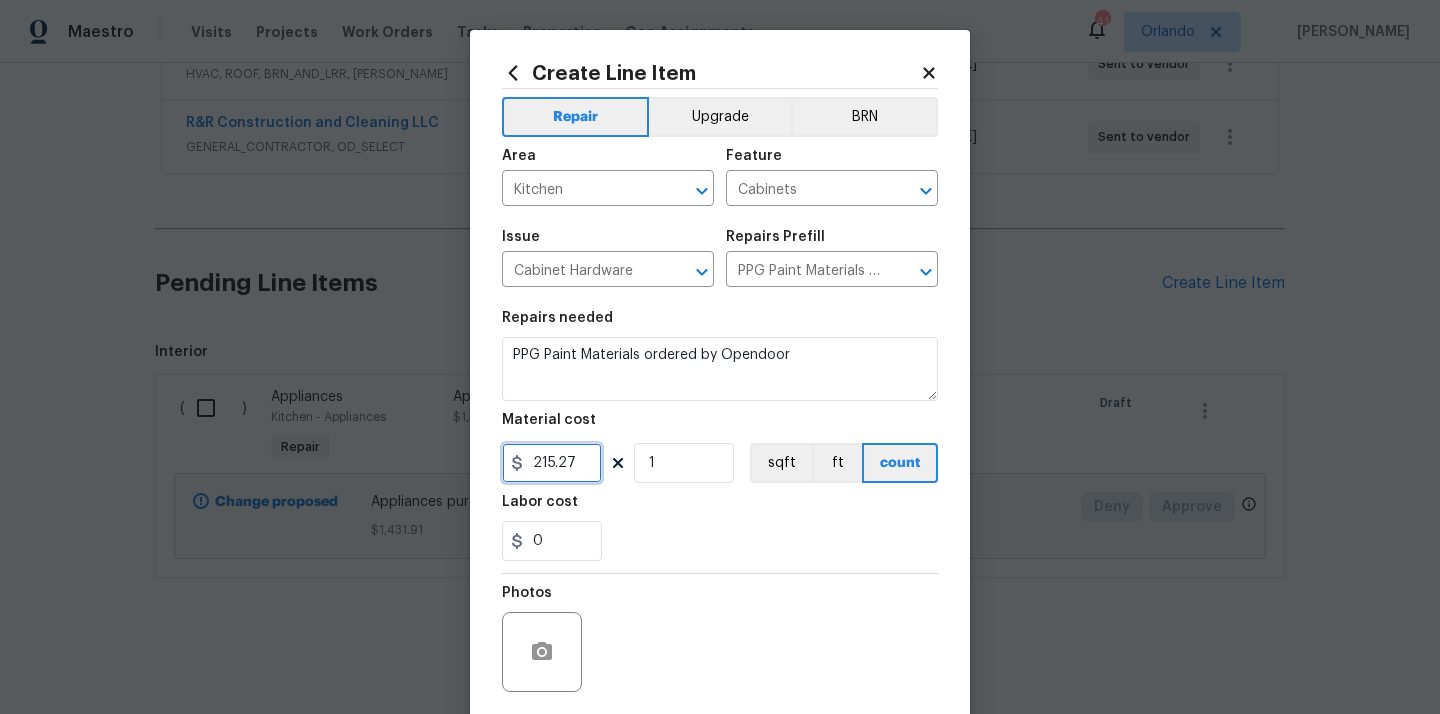 type on "215.27" 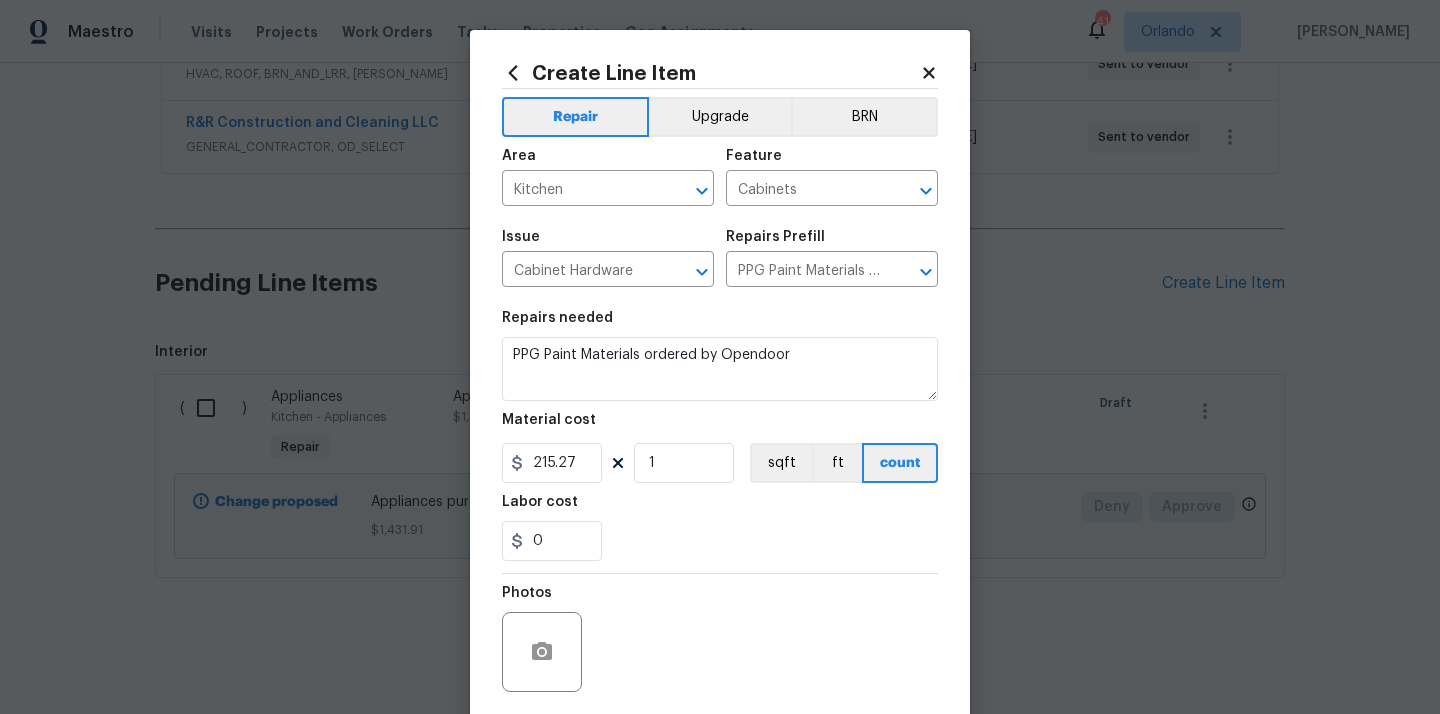 click on "0" at bounding box center (720, 541) 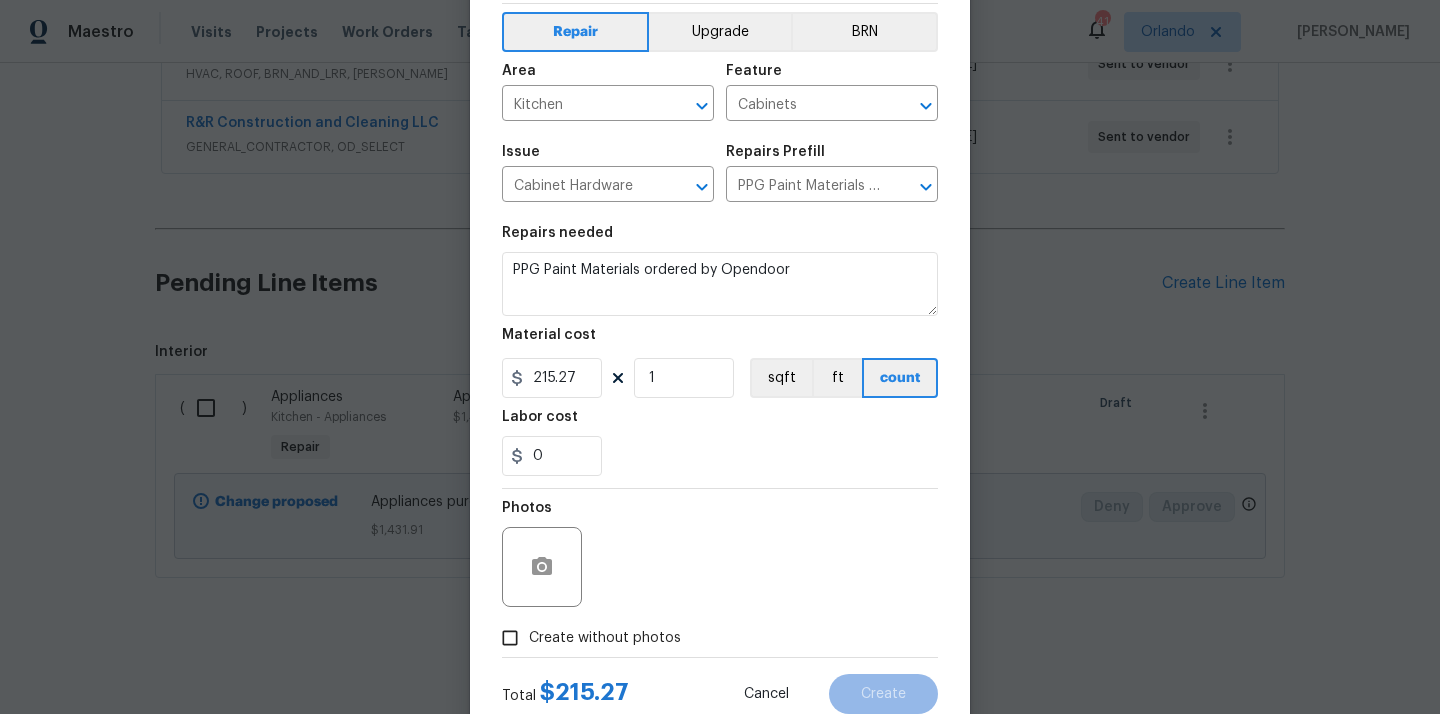 scroll, scrollTop: 148, scrollLeft: 0, axis: vertical 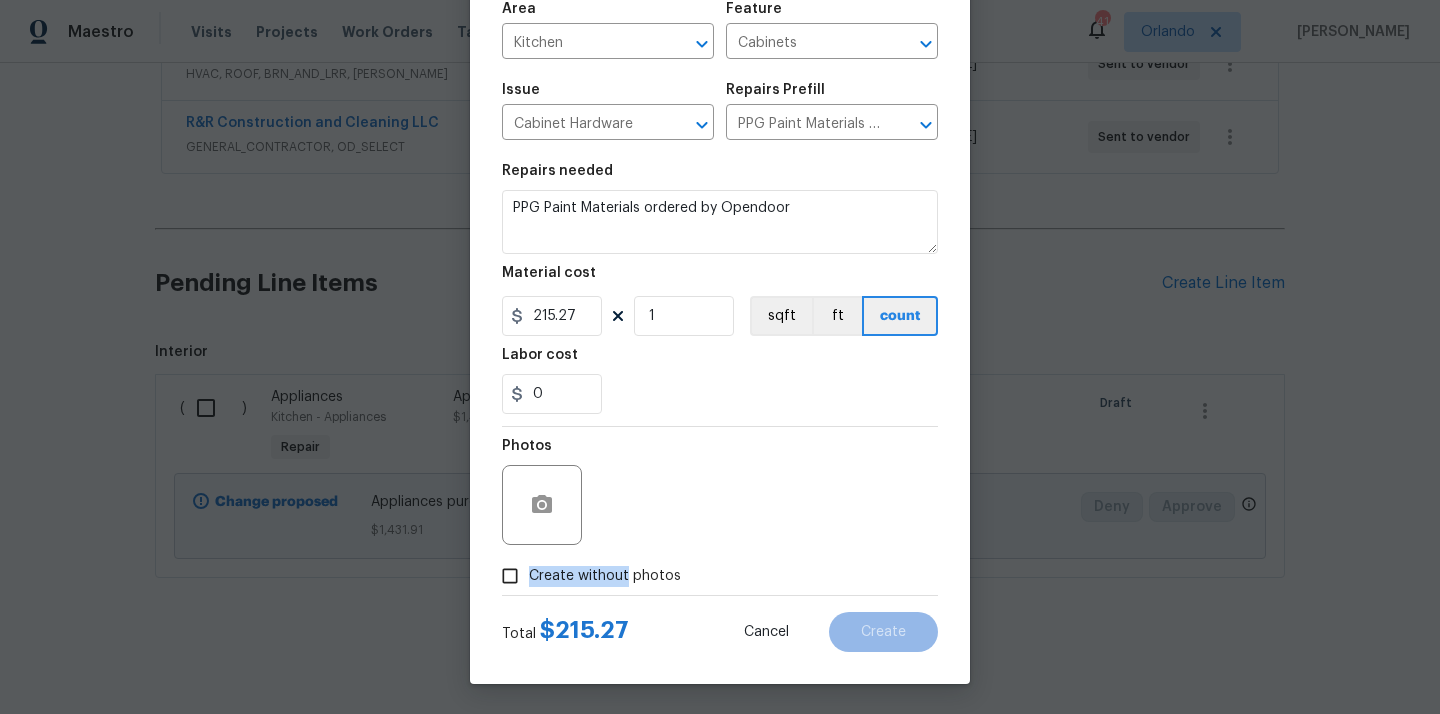 click on "Create without photos" at bounding box center [605, 576] 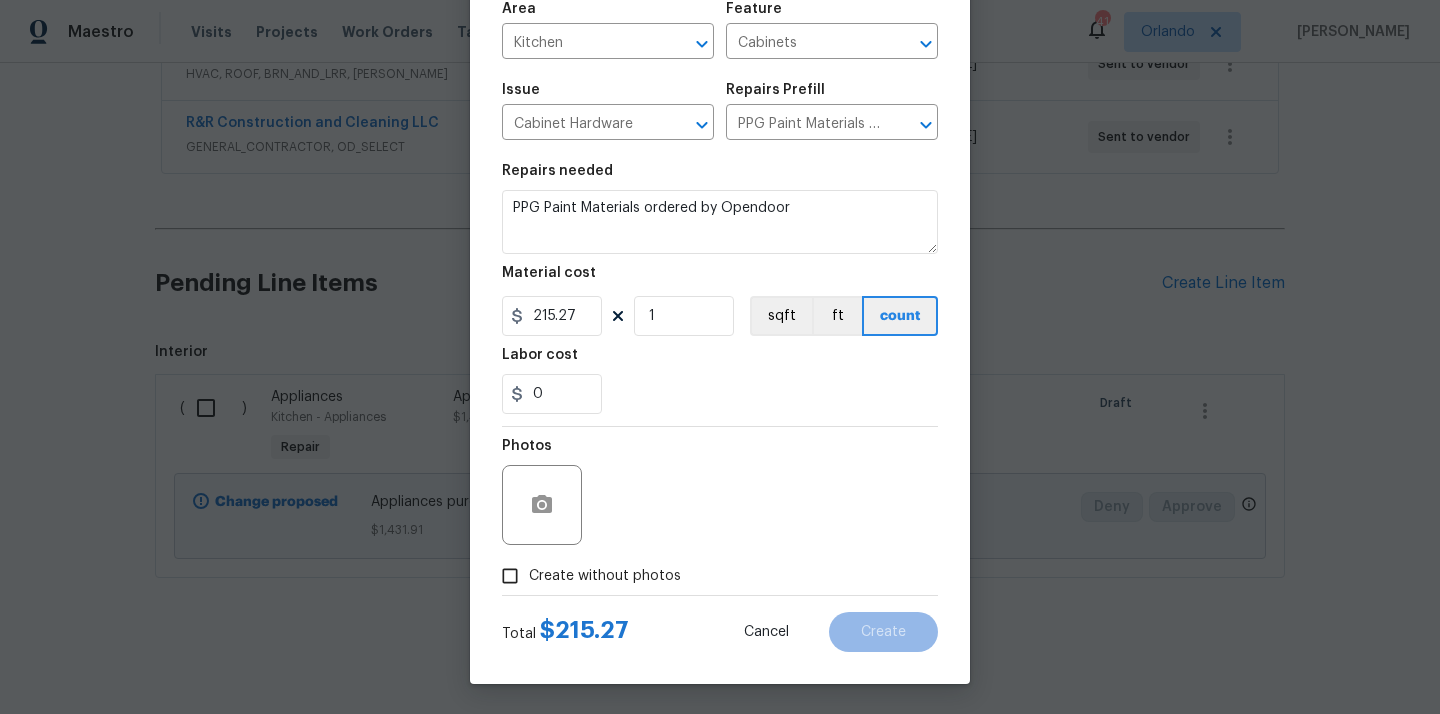 click on "Photos" at bounding box center (720, 492) 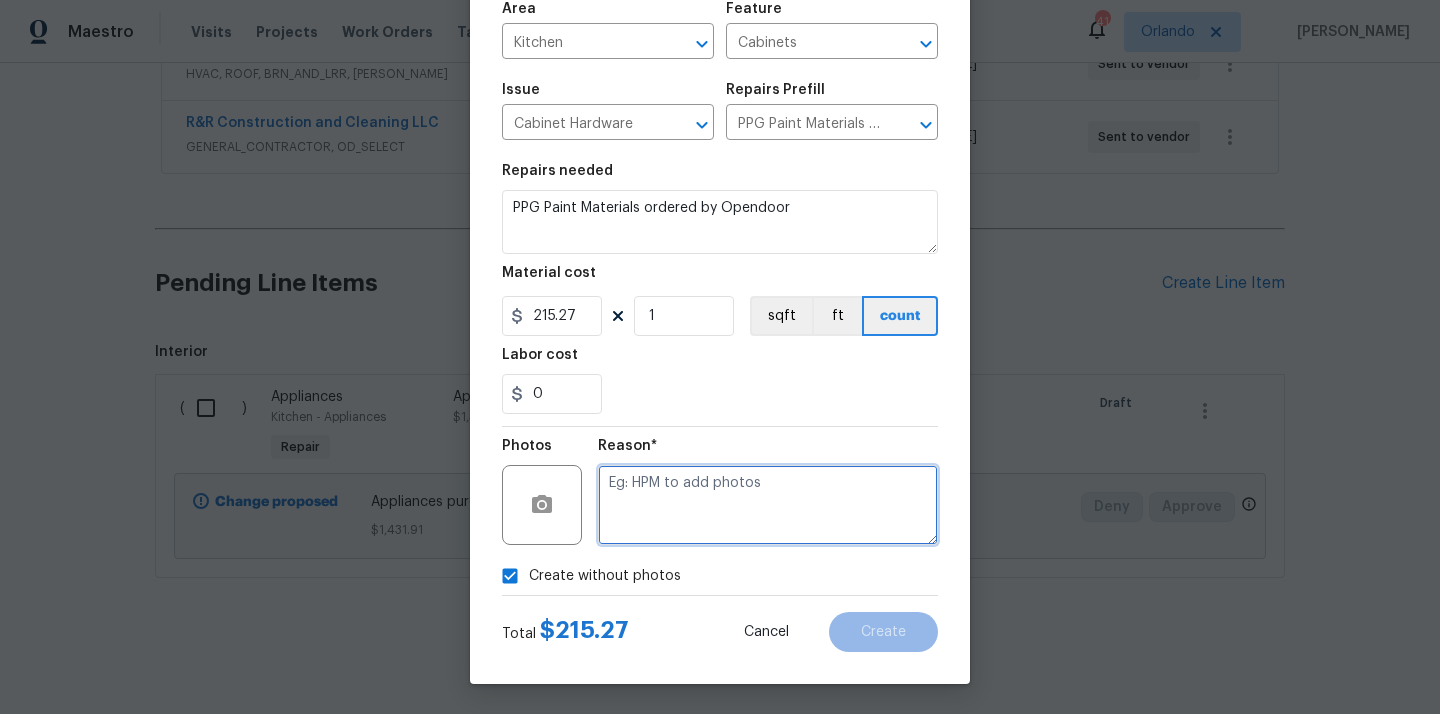 click at bounding box center (768, 505) 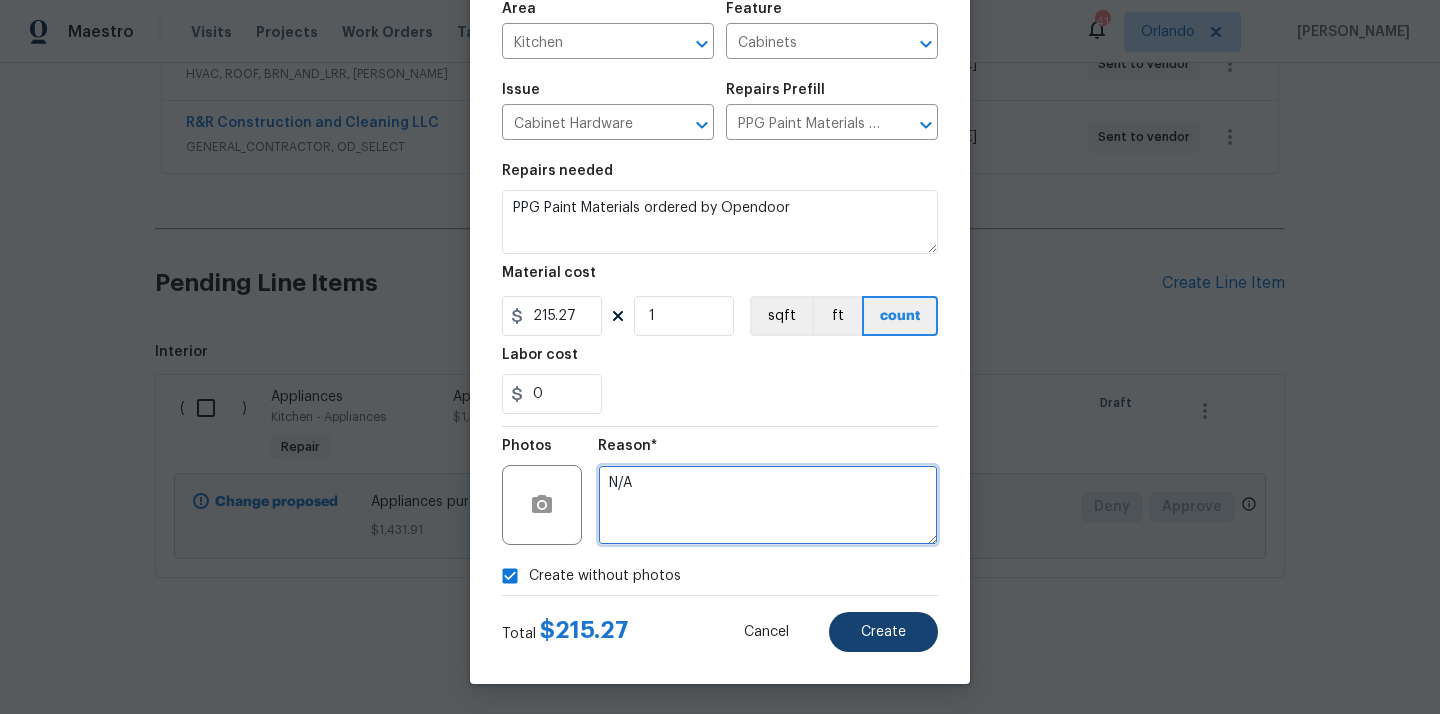 type on "N/A" 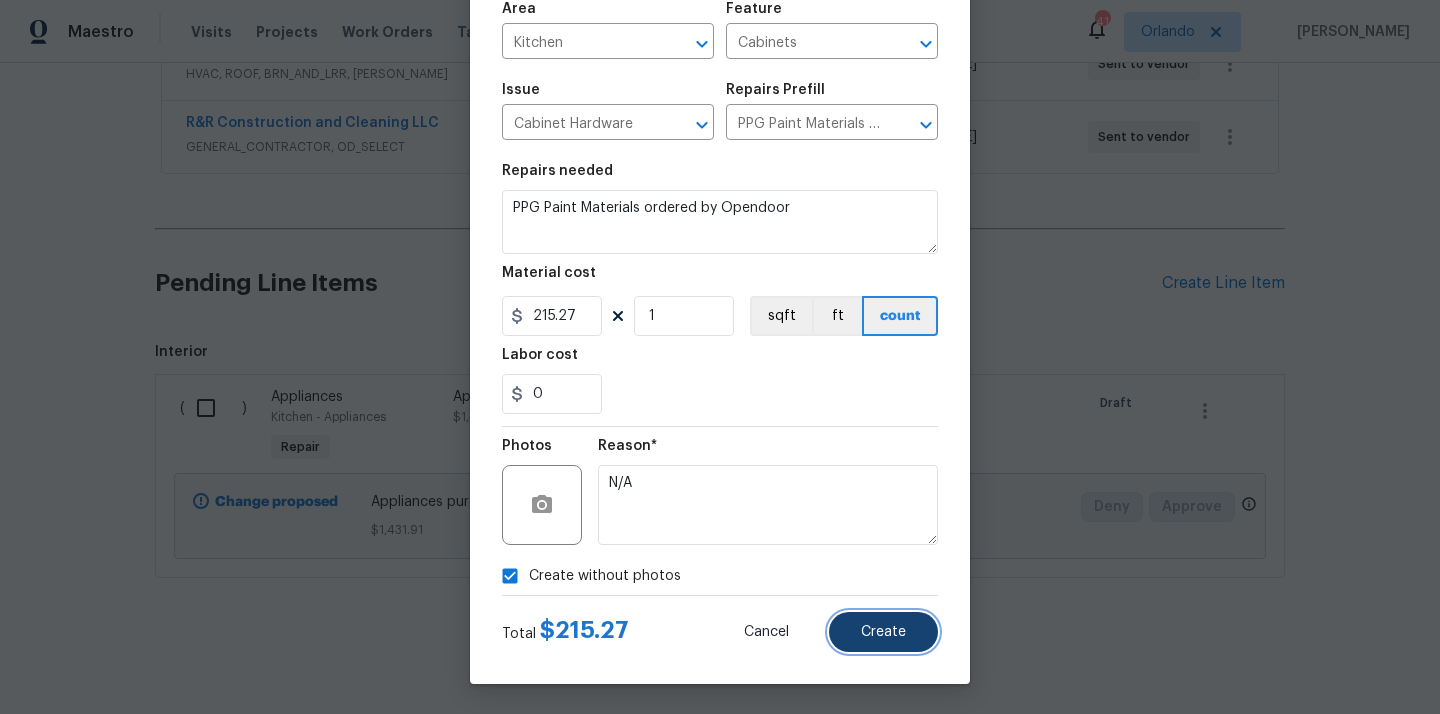 click on "Create" at bounding box center [883, 632] 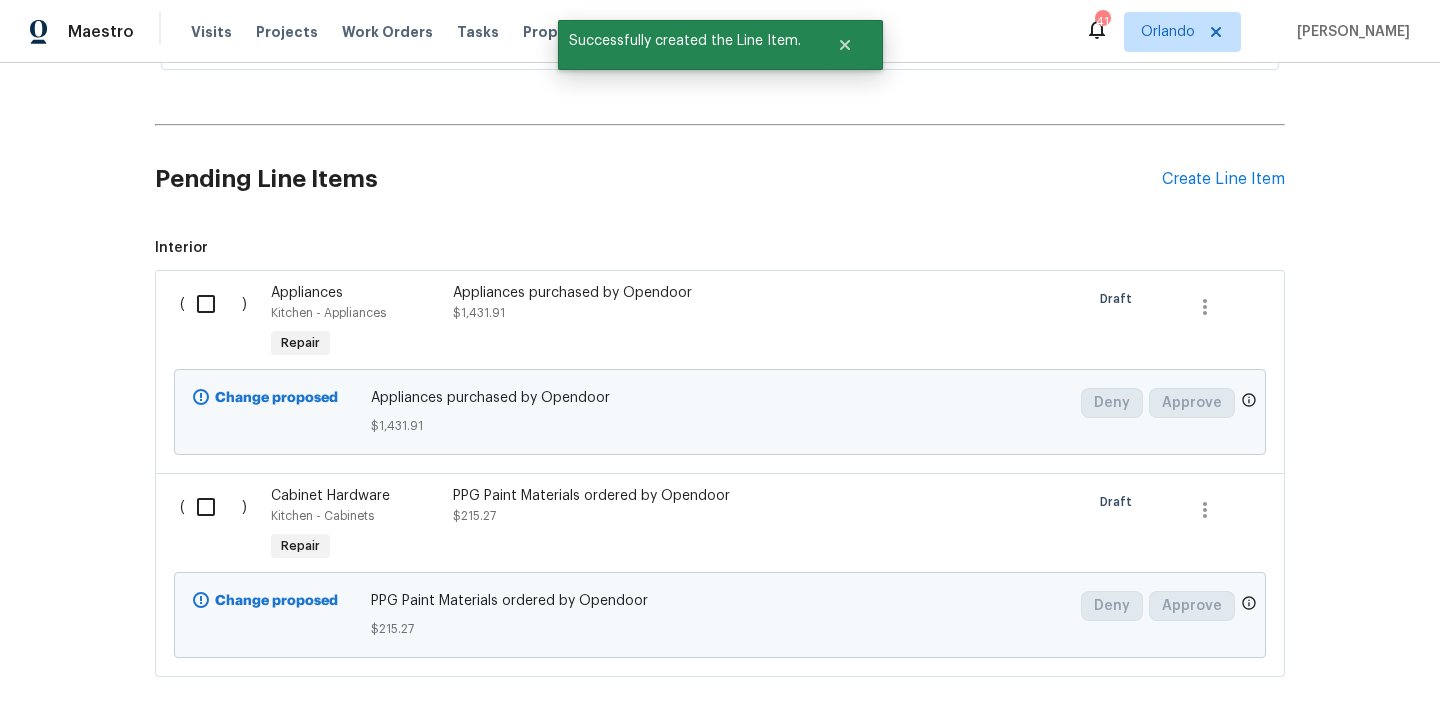 scroll, scrollTop: 819, scrollLeft: 0, axis: vertical 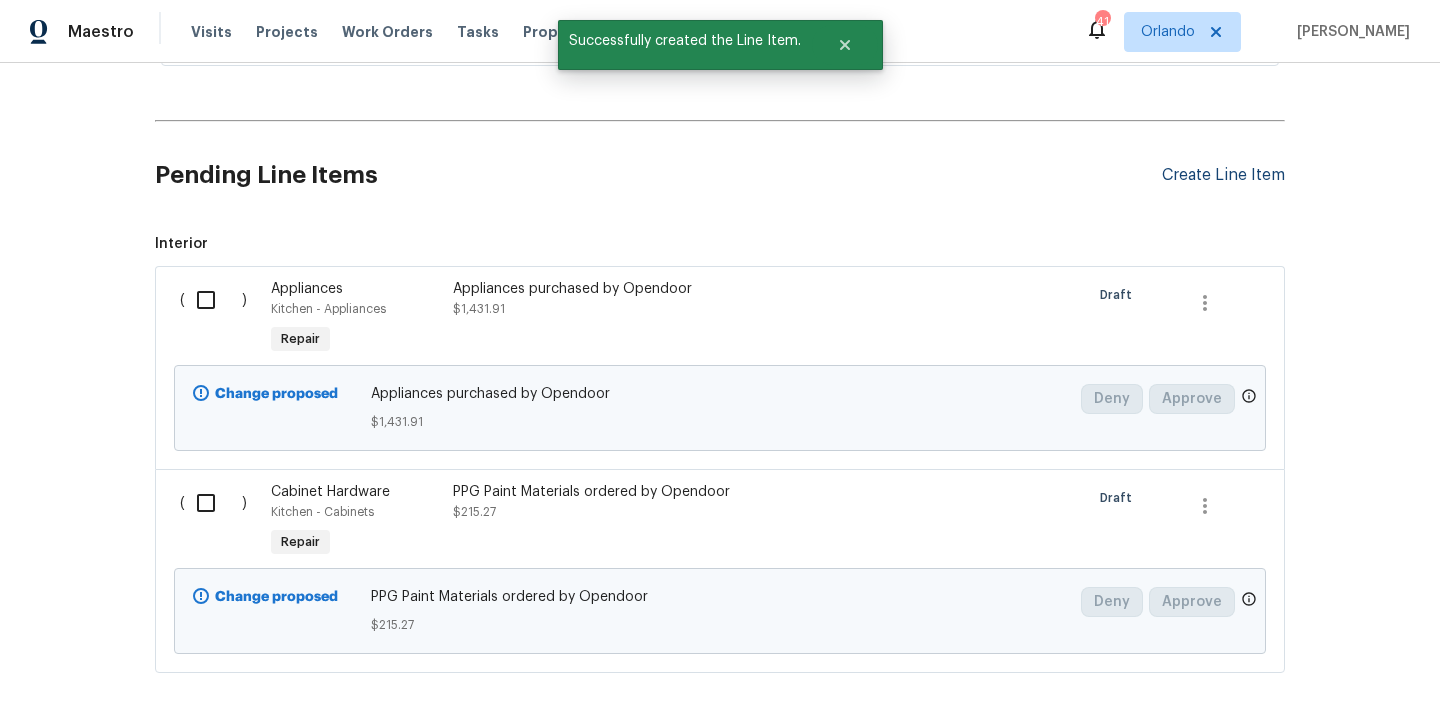 click on "Create Line Item" at bounding box center [1223, 175] 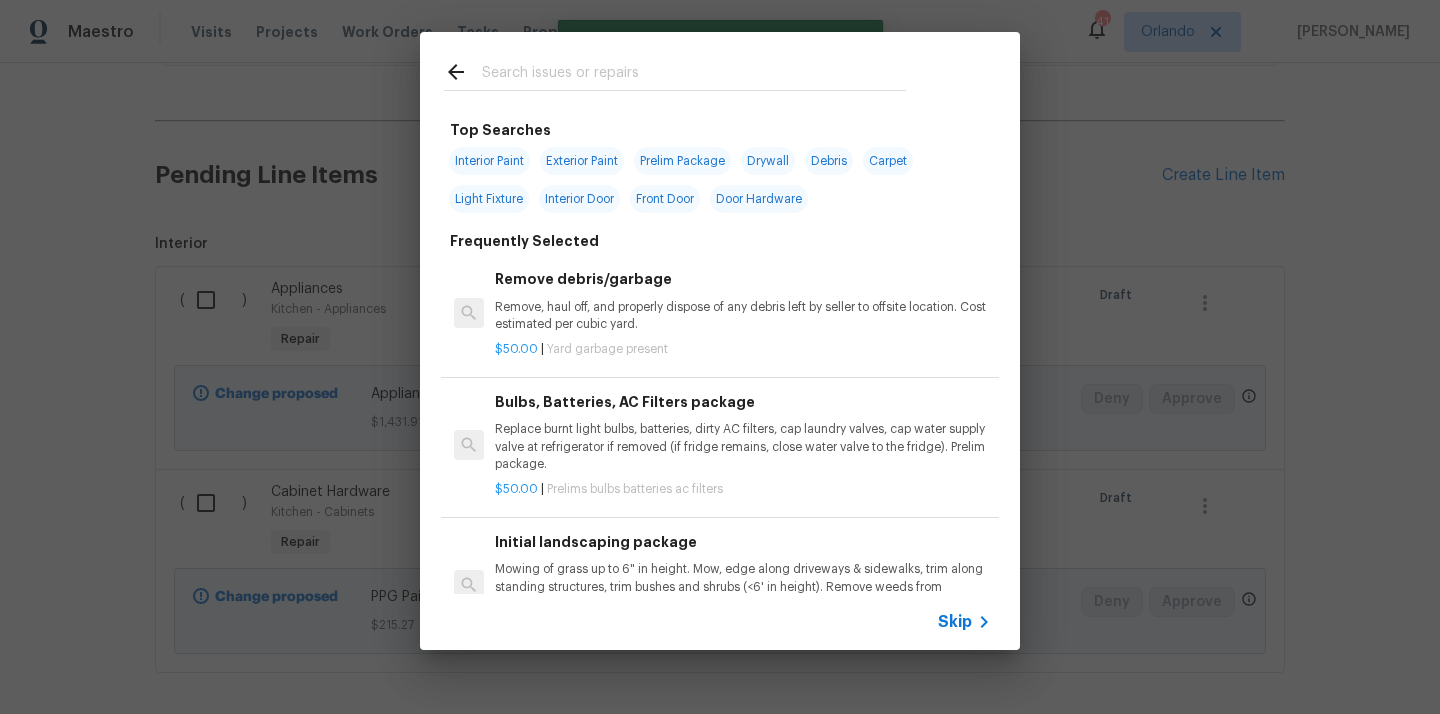 click at bounding box center (694, 75) 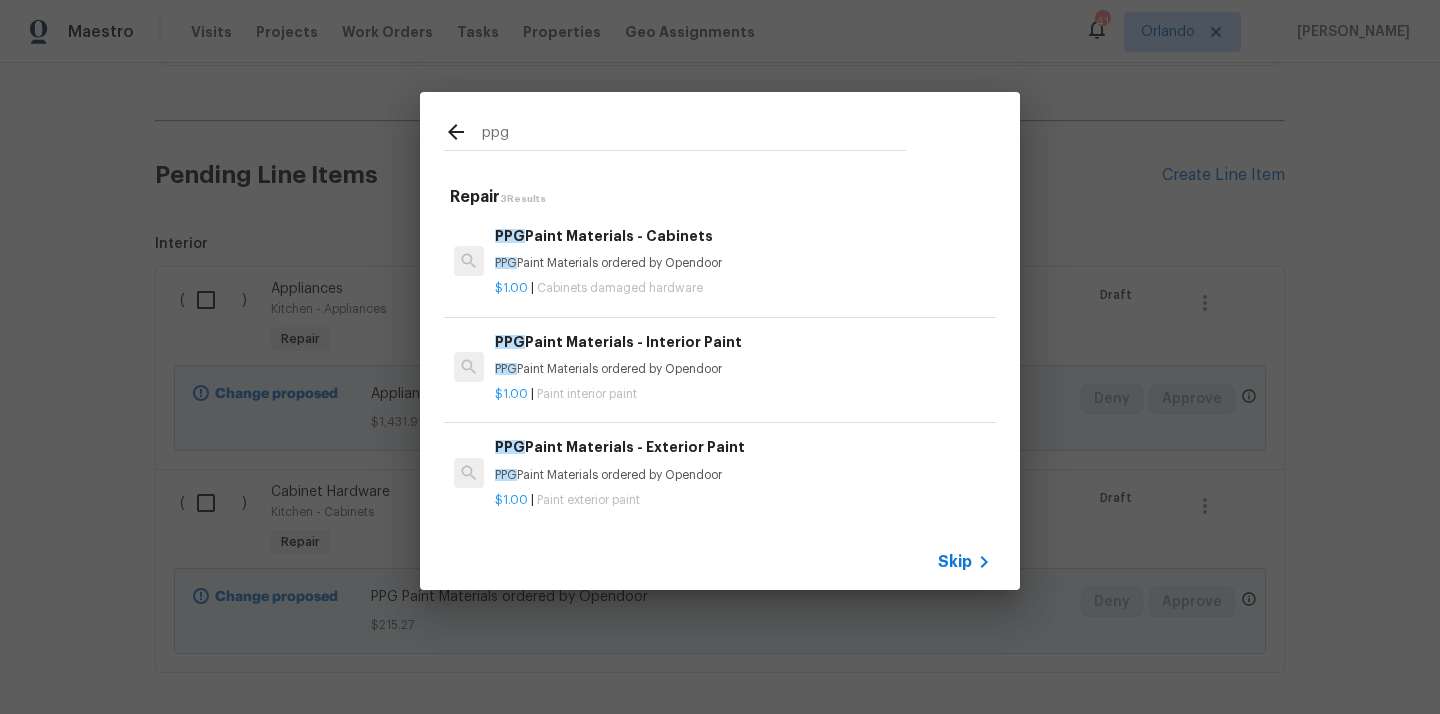 type on "ppg" 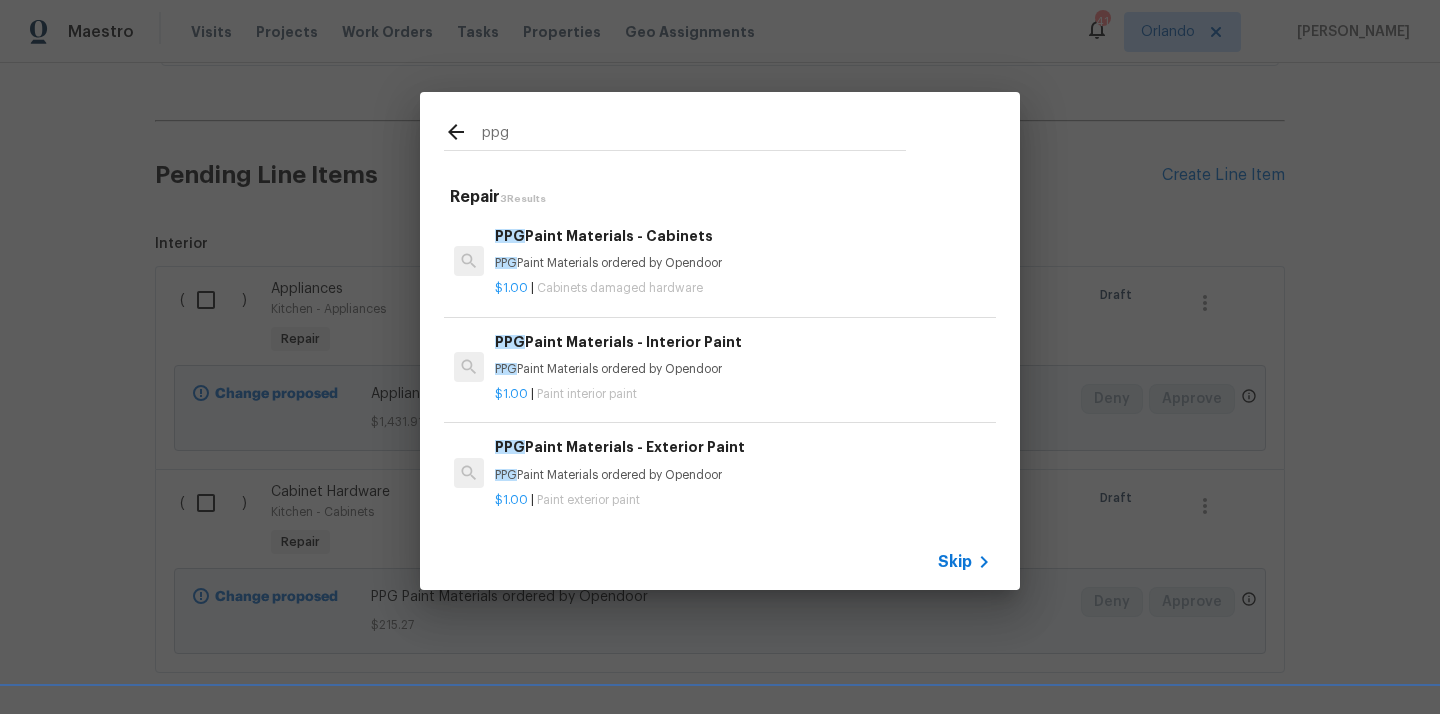 click on "Paint interior paint" at bounding box center (587, 394) 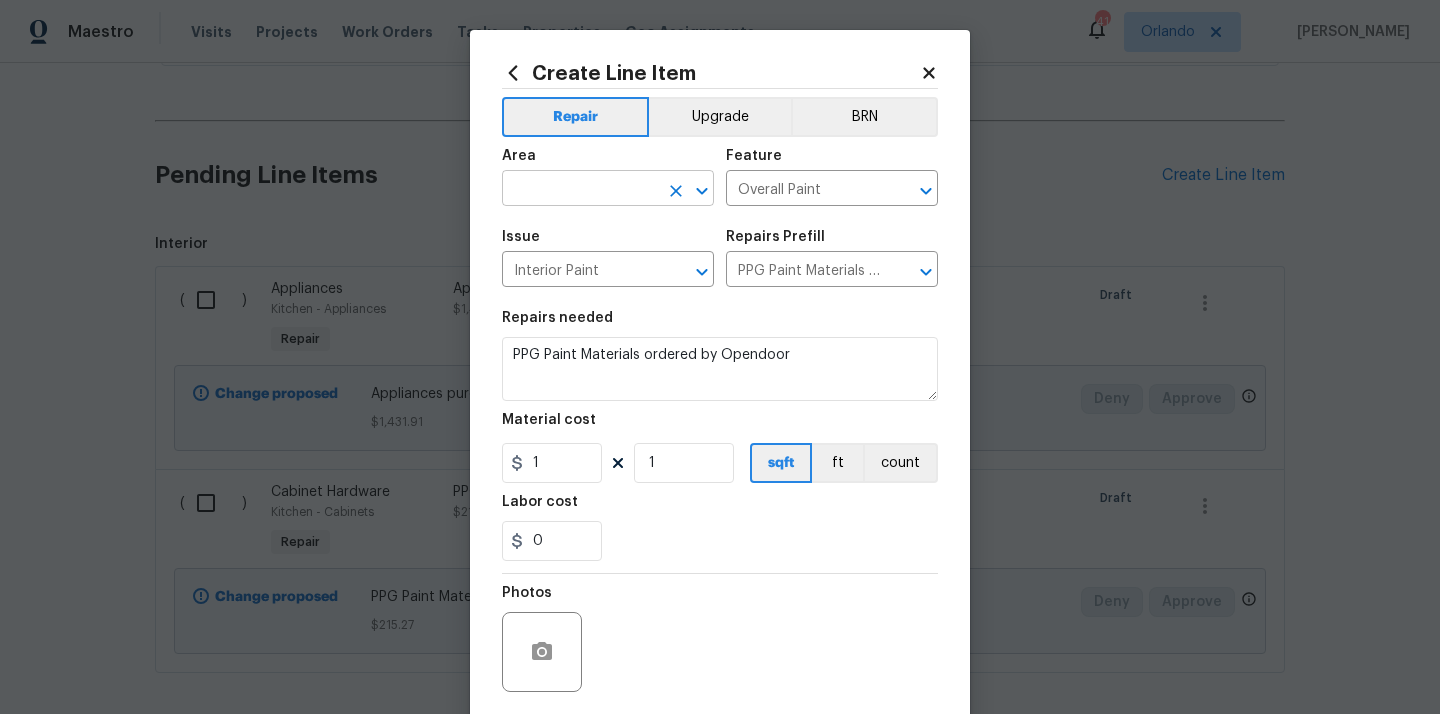 click at bounding box center [580, 190] 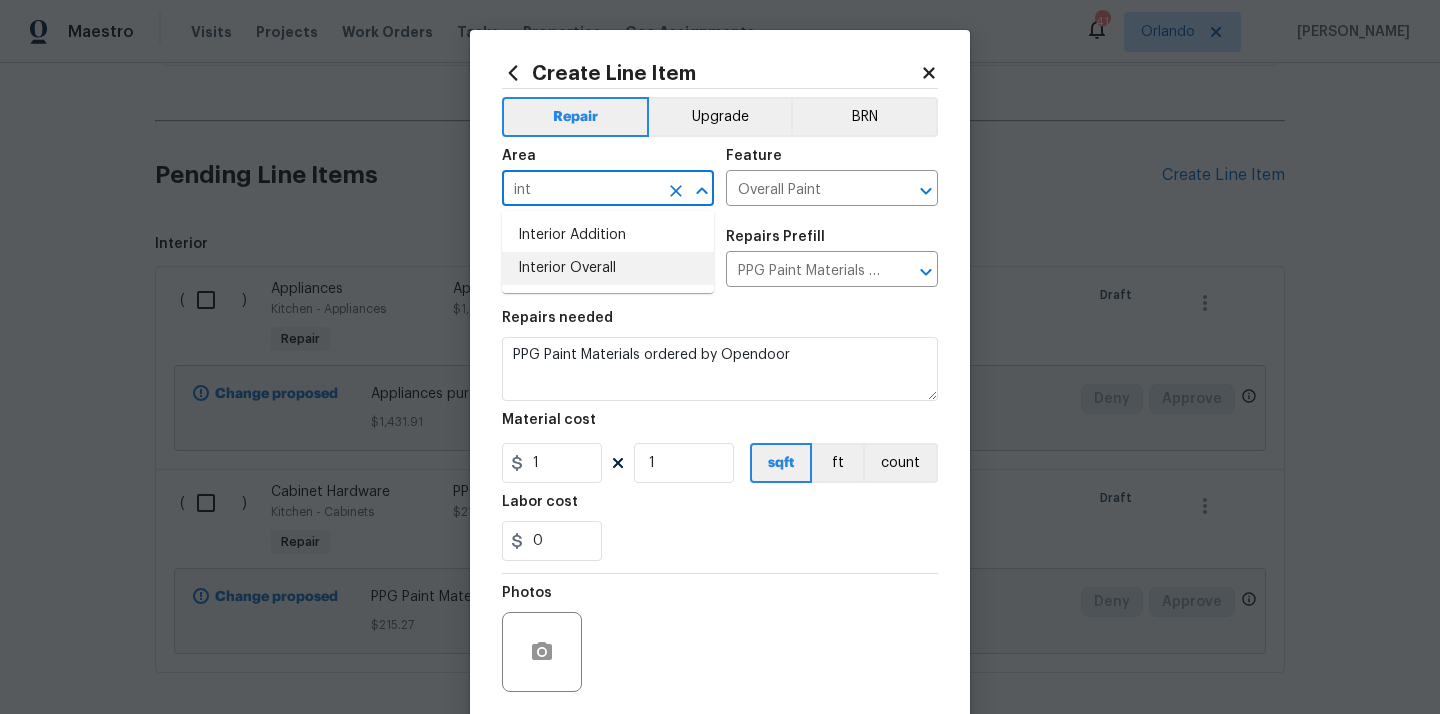click on "Interior Overall" at bounding box center [608, 268] 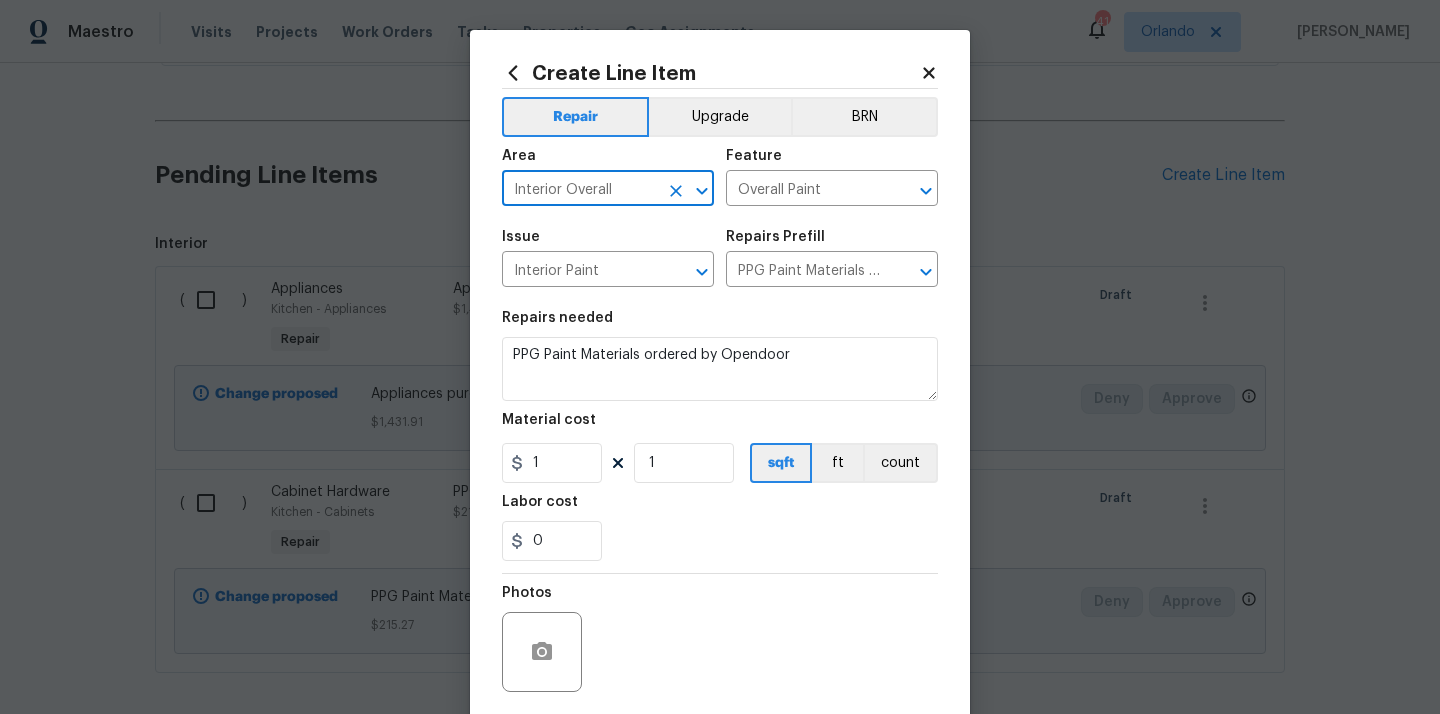 type on "Interior Overall" 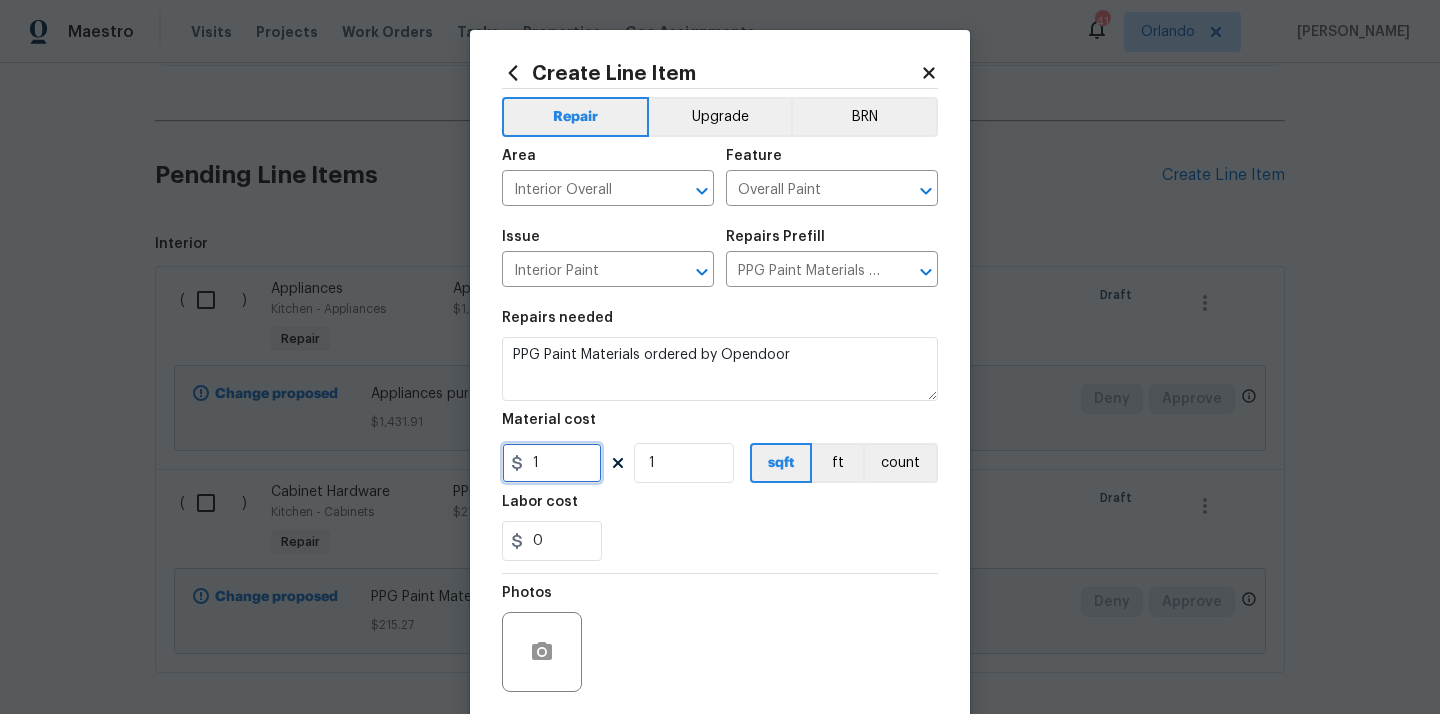 drag, startPoint x: 552, startPoint y: 460, endPoint x: 501, endPoint y: 460, distance: 51 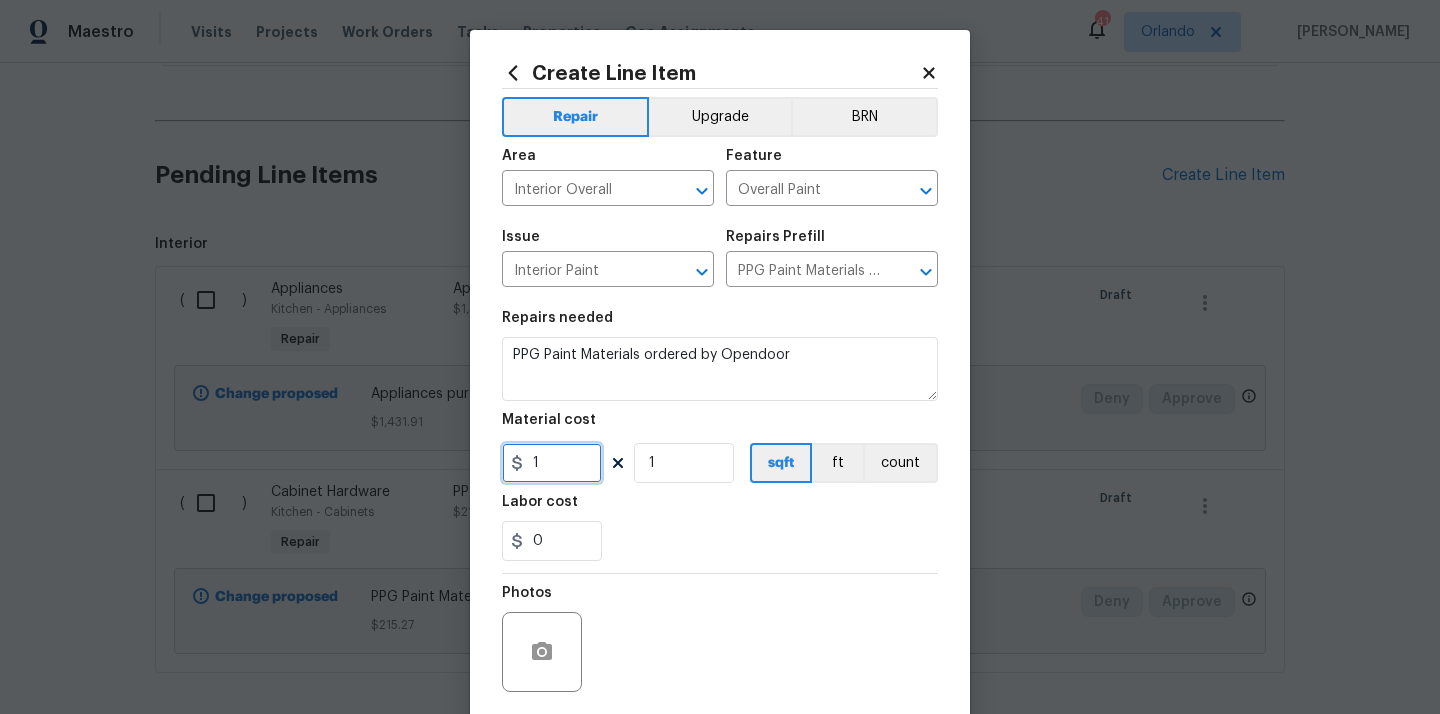 click on "1" at bounding box center [552, 463] 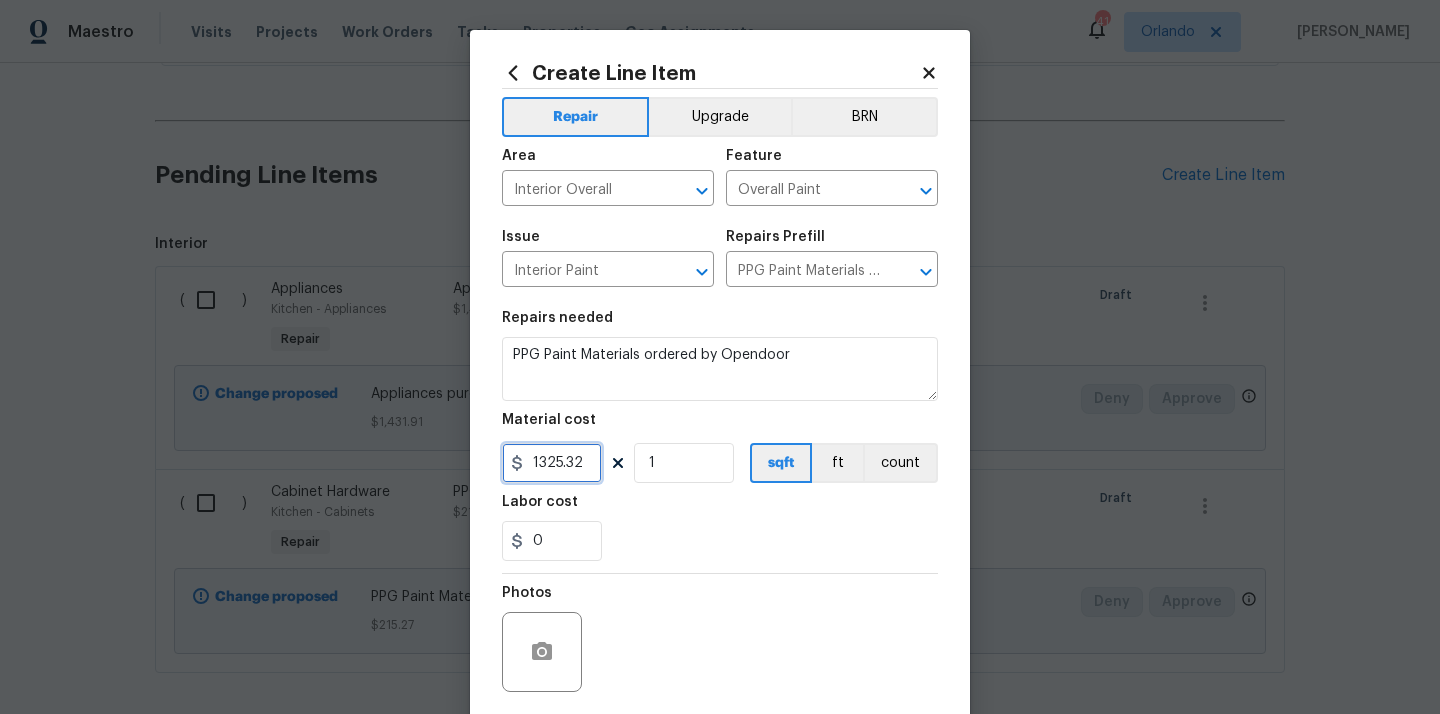 type on "1325.32" 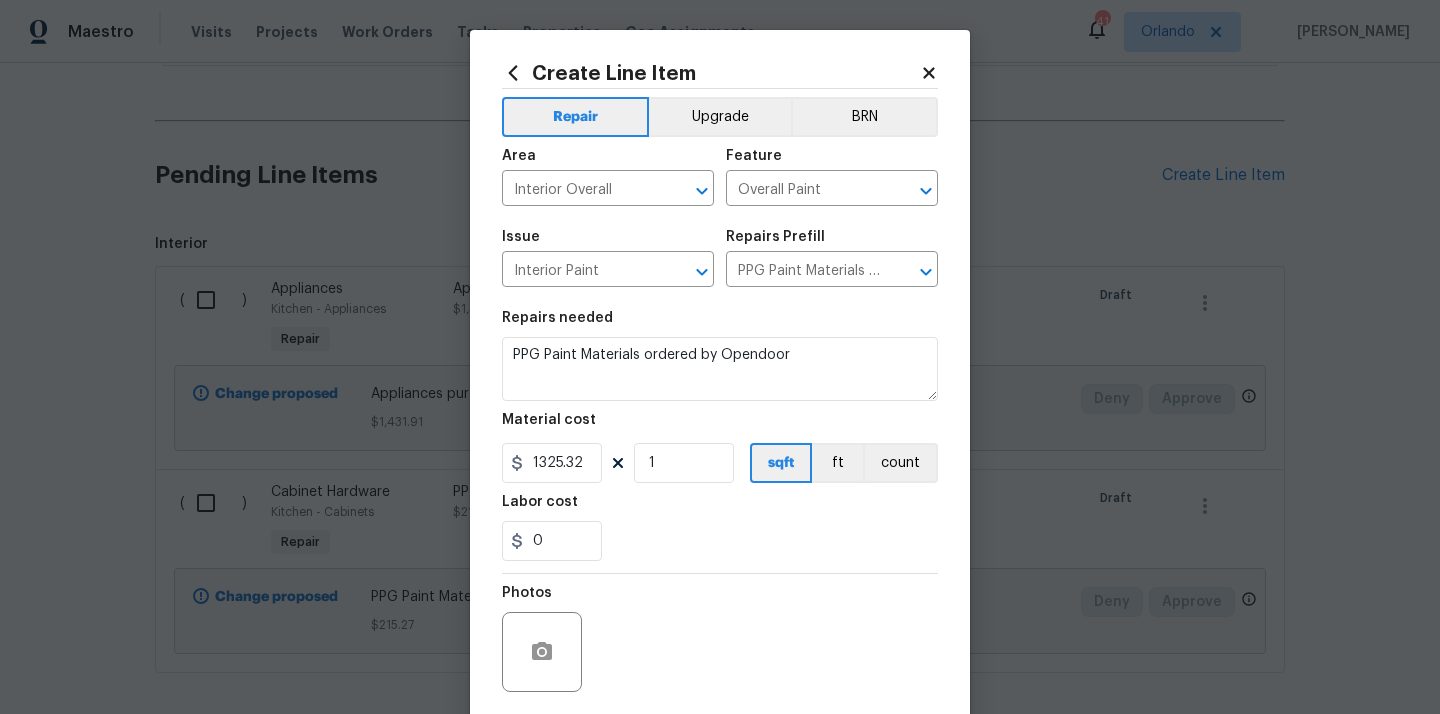 click on "0" at bounding box center [720, 541] 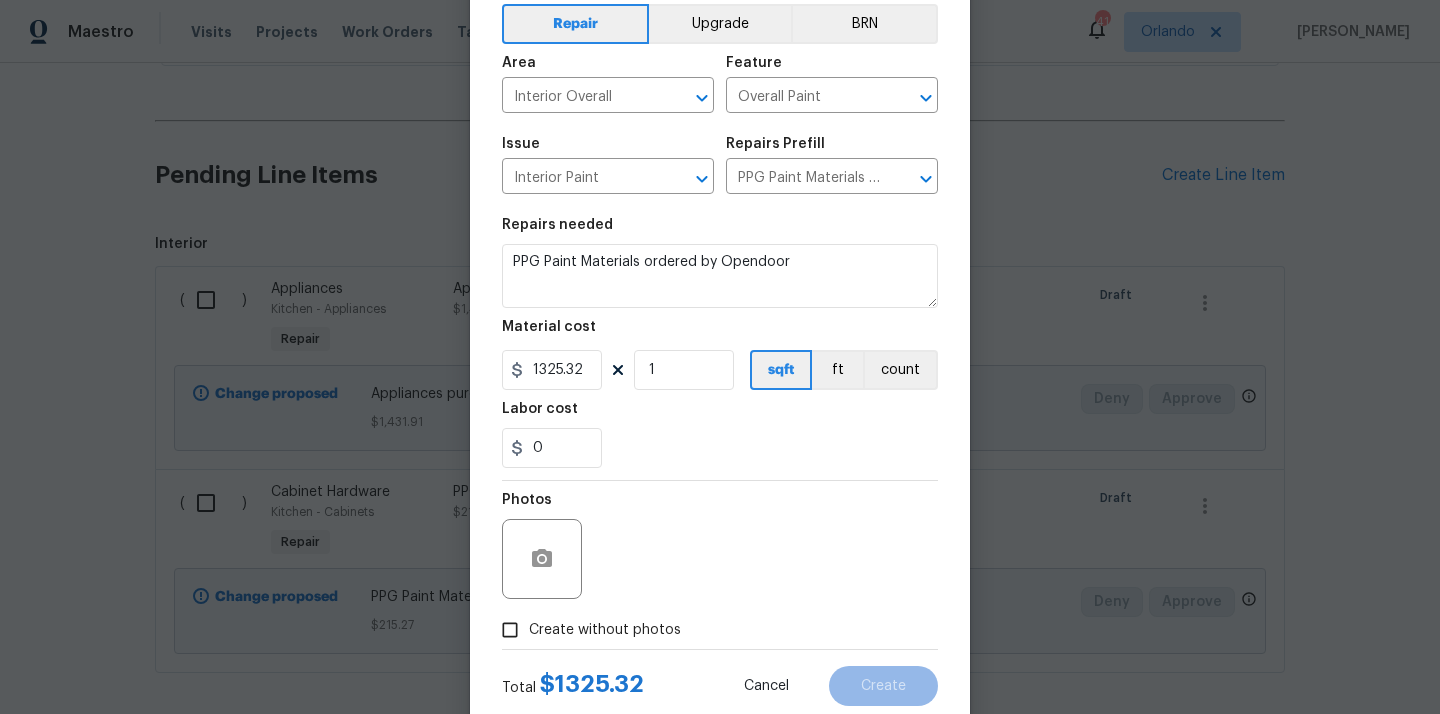 scroll, scrollTop: 148, scrollLeft: 0, axis: vertical 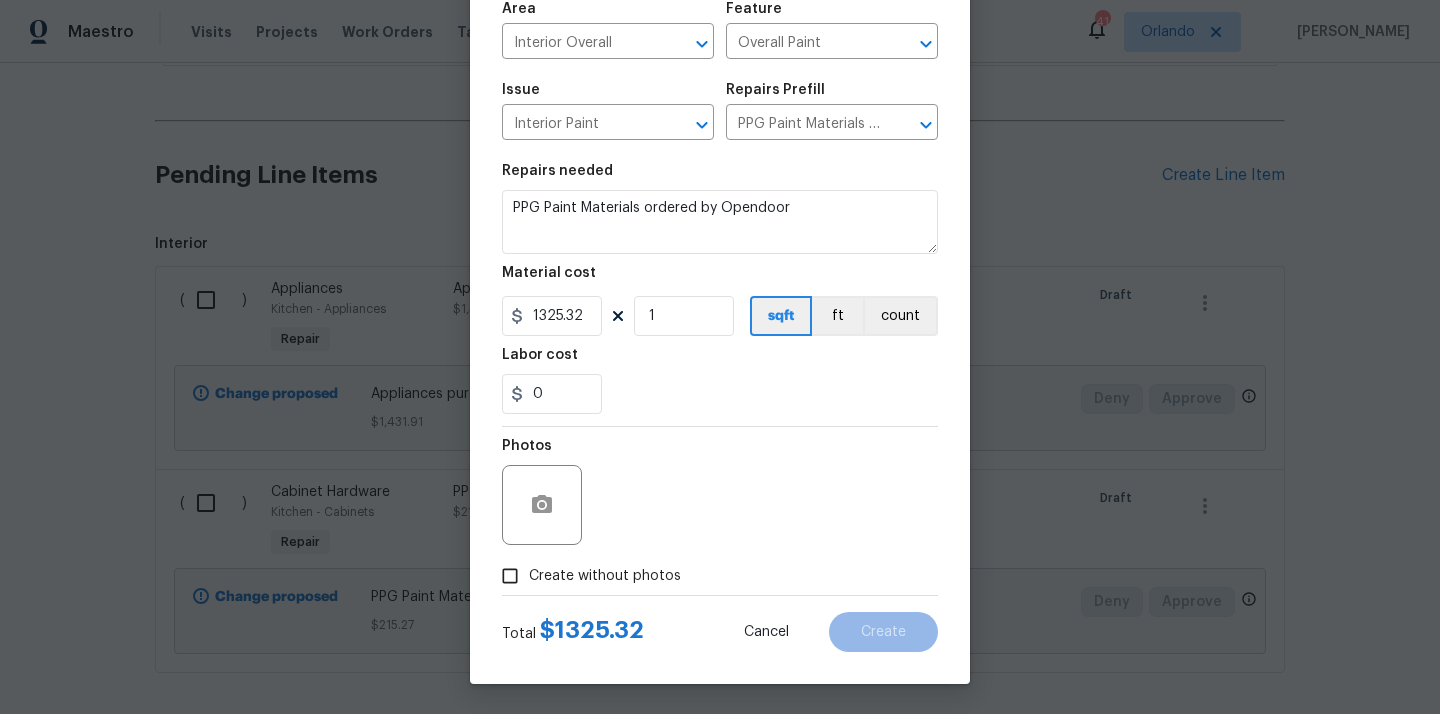 click on "Create without photos" at bounding box center [605, 576] 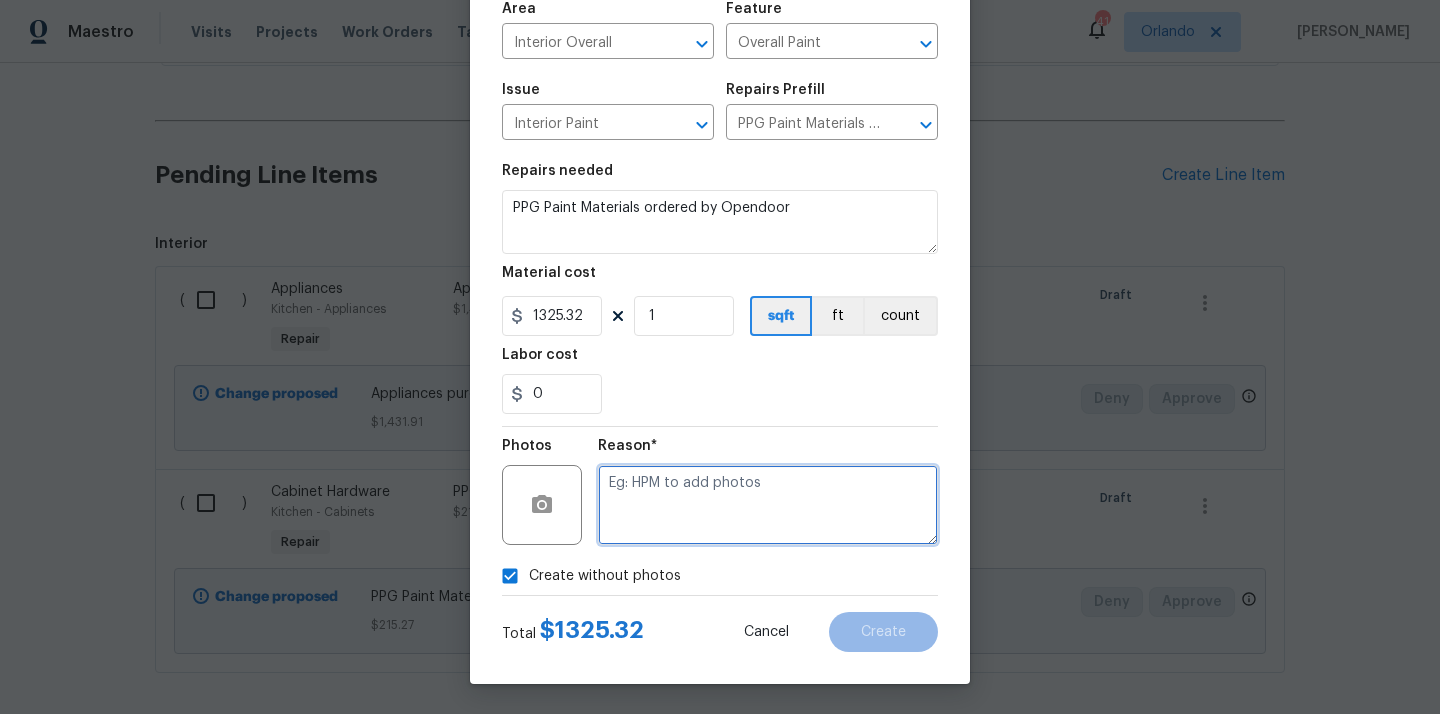 drag, startPoint x: 682, startPoint y: 527, endPoint x: 682, endPoint y: 502, distance: 25 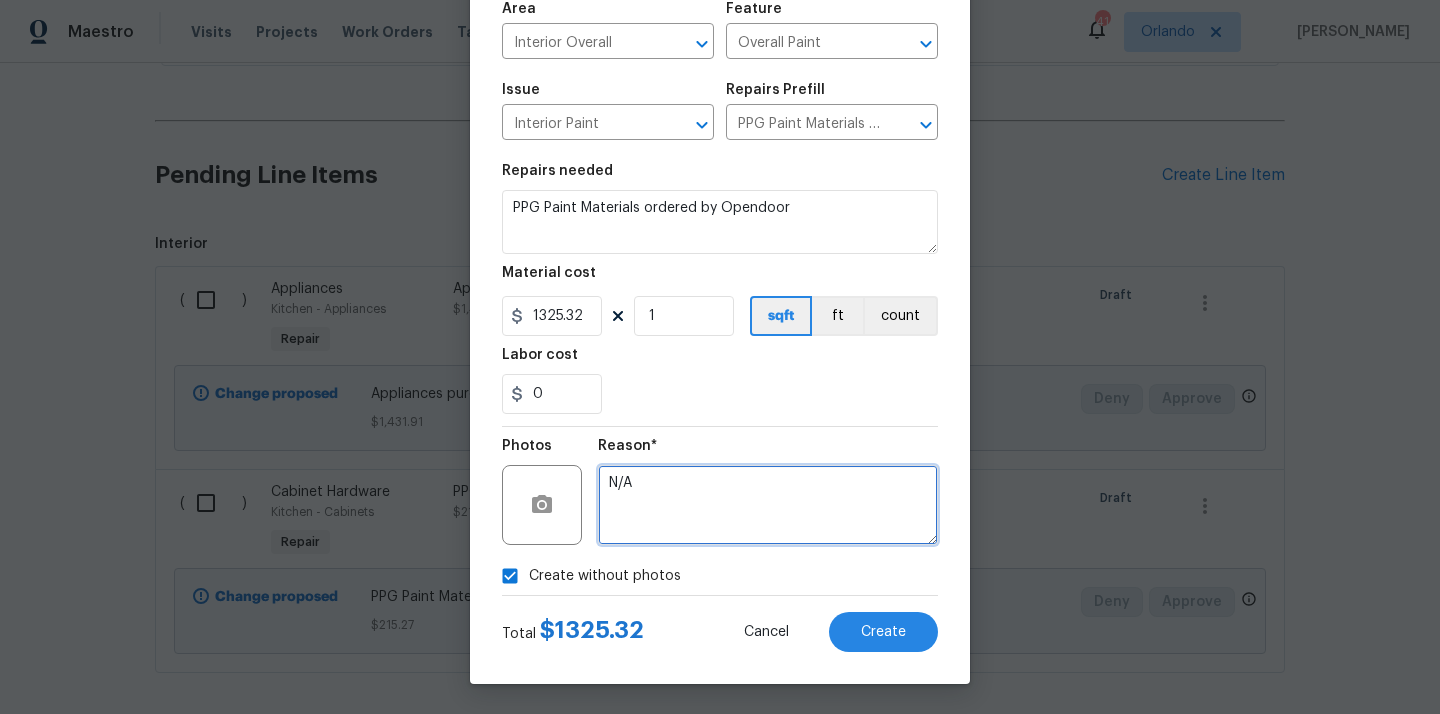 type on "N/A" 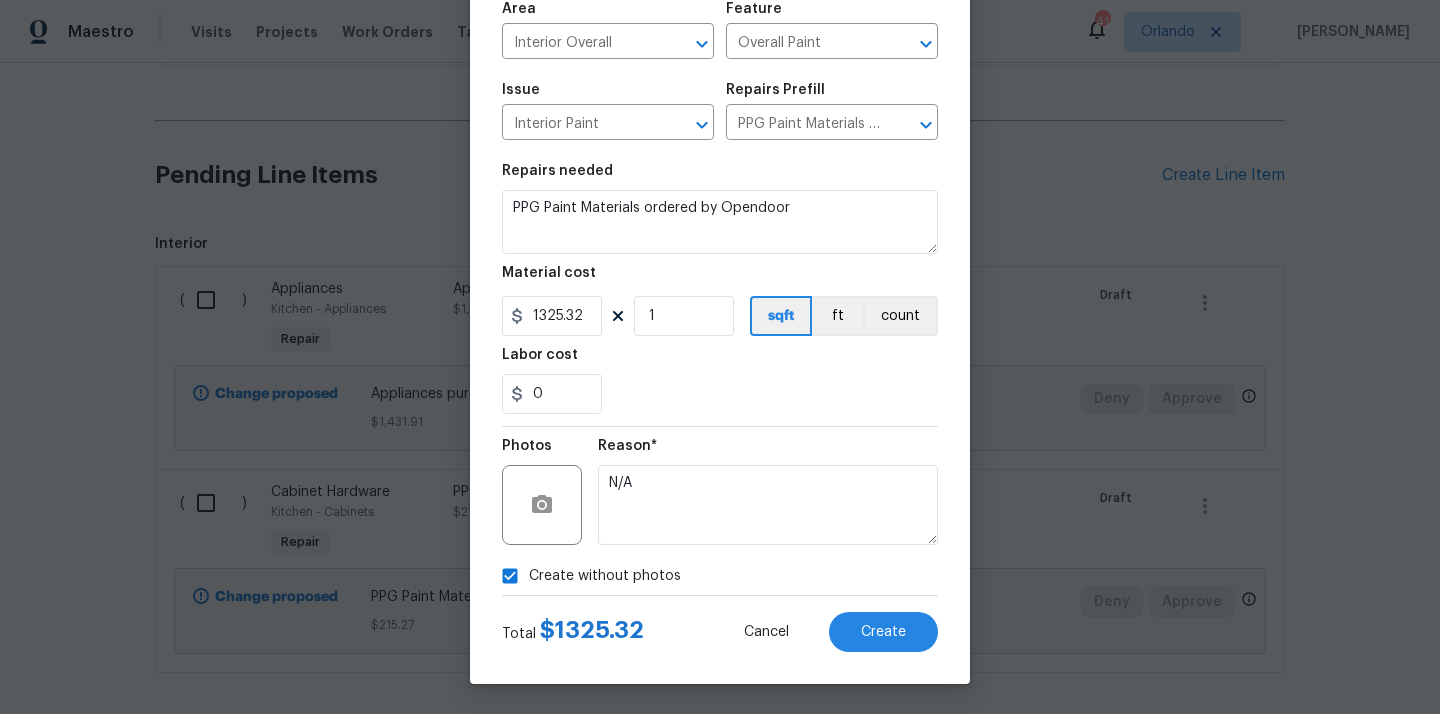 click on "Total   $ 1325.32 Cancel Create" at bounding box center (720, 624) 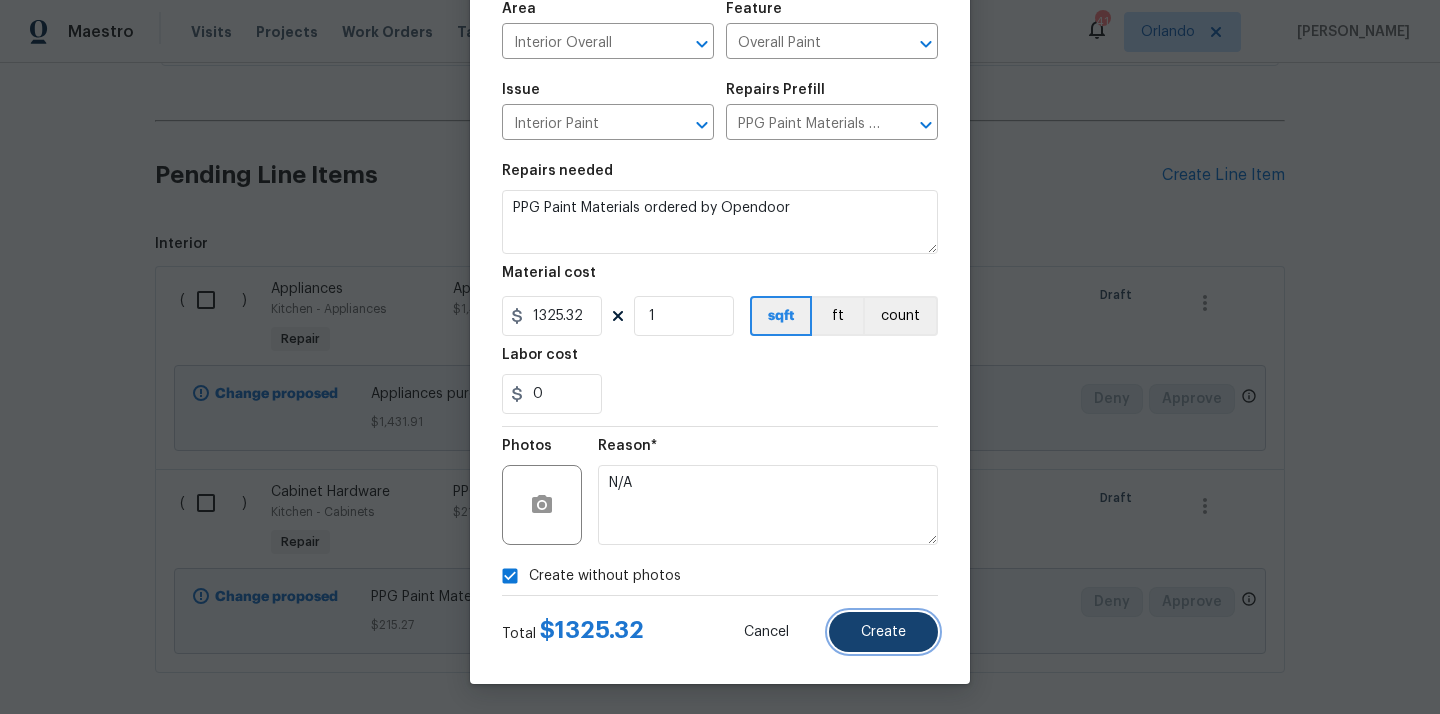 click on "Create" at bounding box center (883, 632) 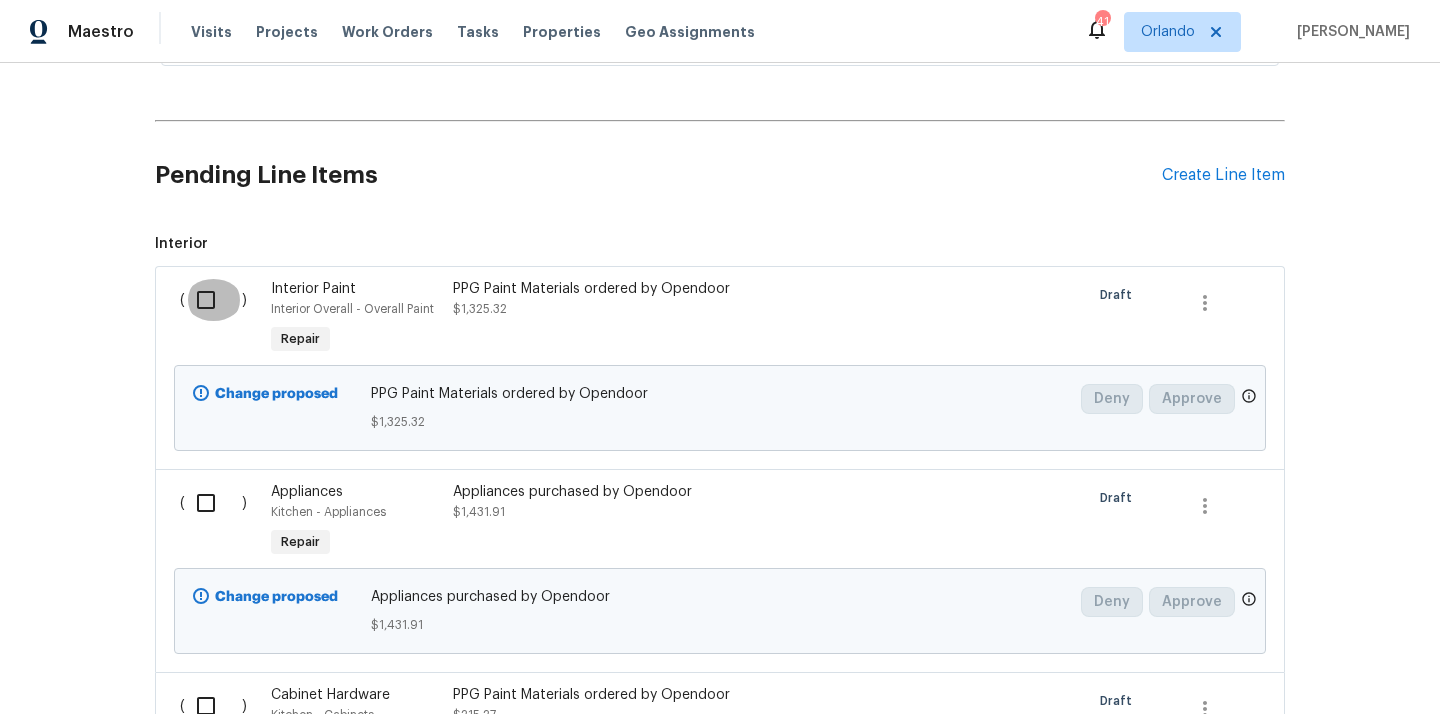 click at bounding box center (213, 300) 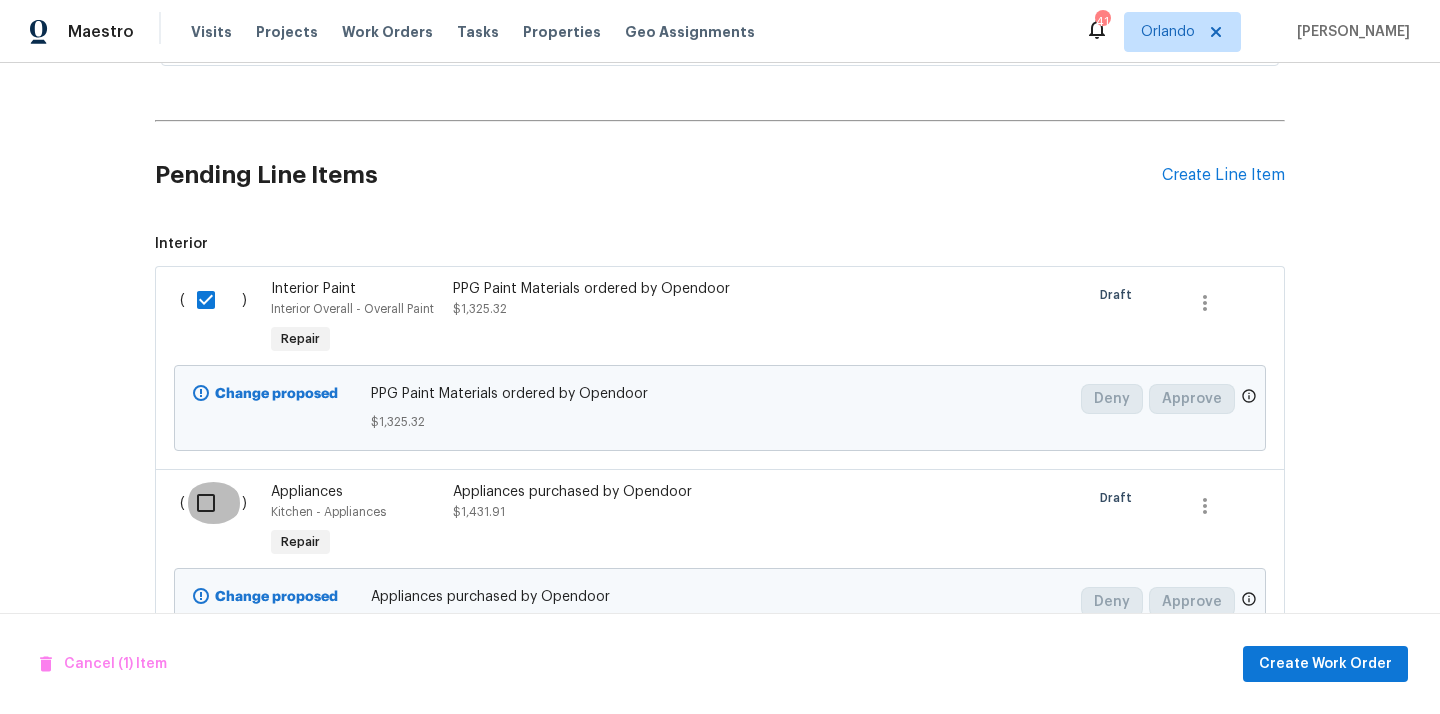 click at bounding box center [213, 503] 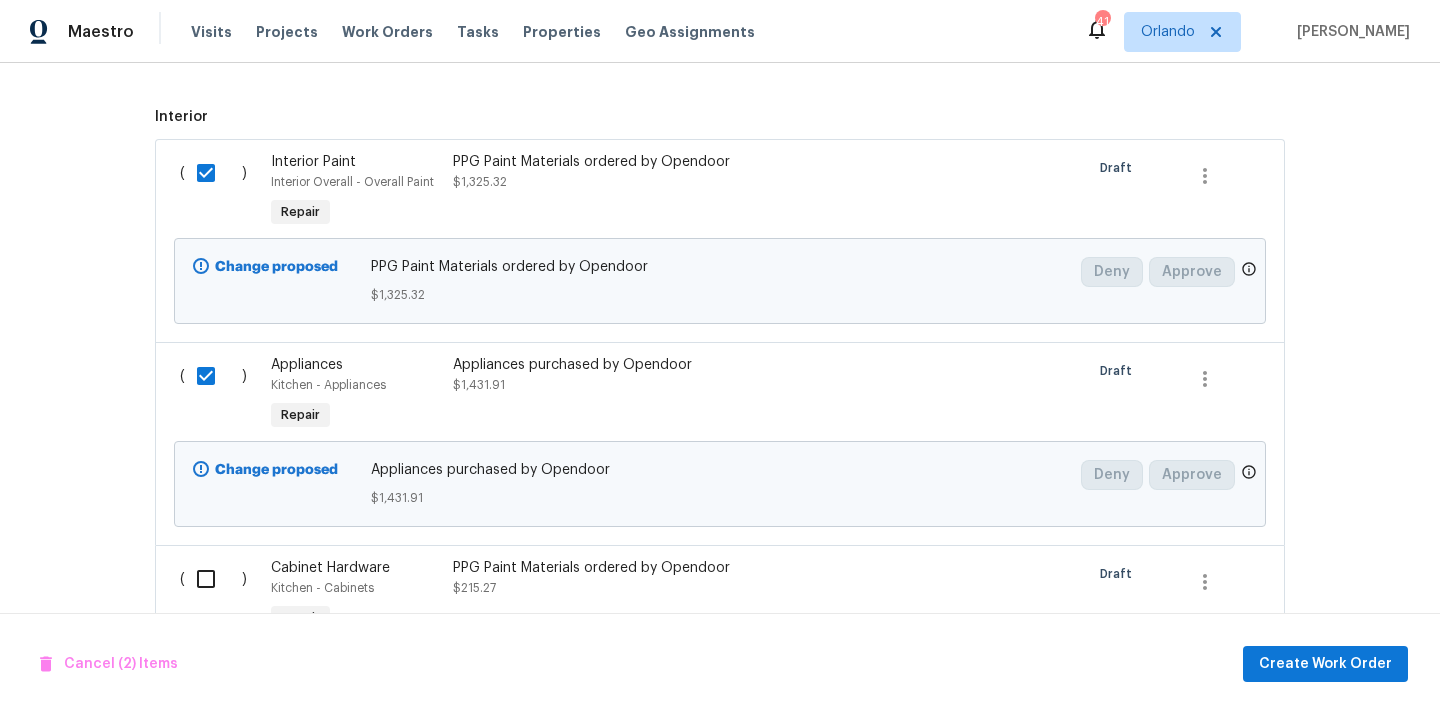 scroll, scrollTop: 1118, scrollLeft: 0, axis: vertical 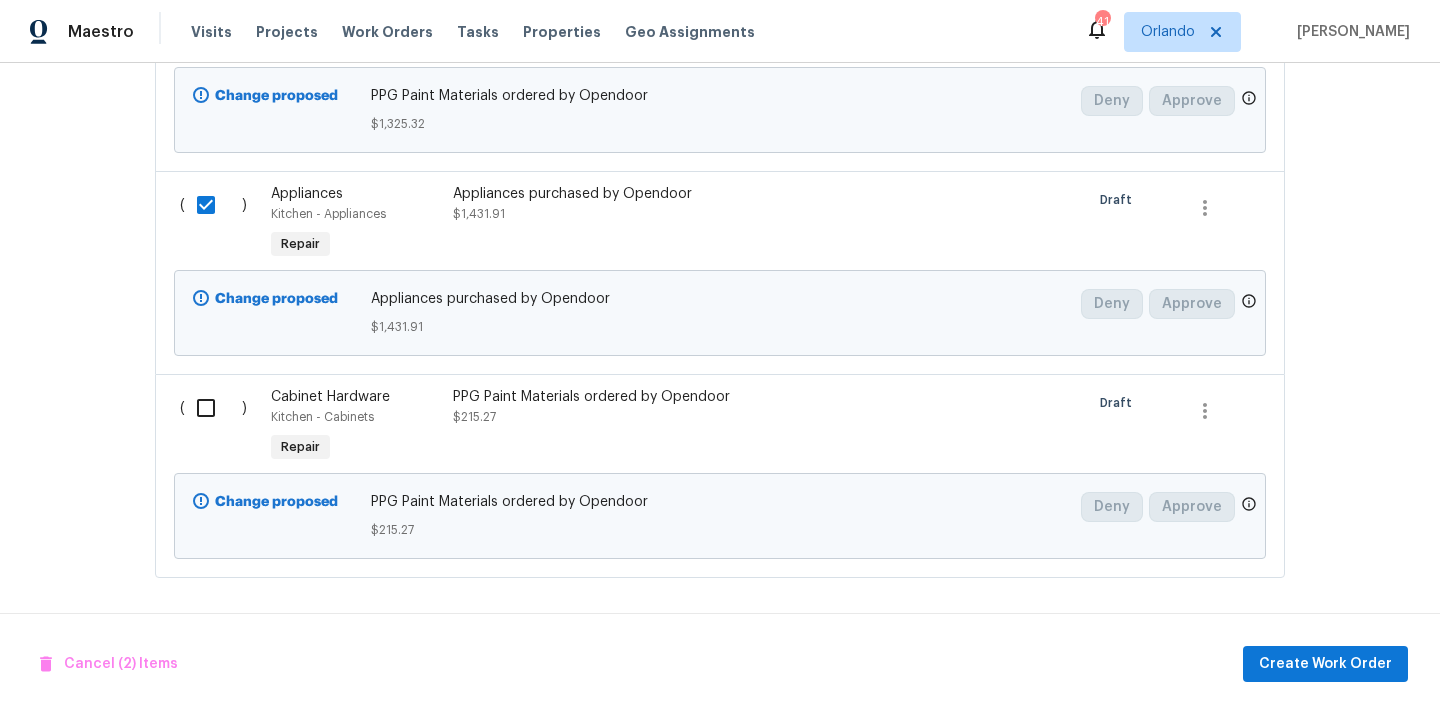 click on "( )" at bounding box center (219, 427) 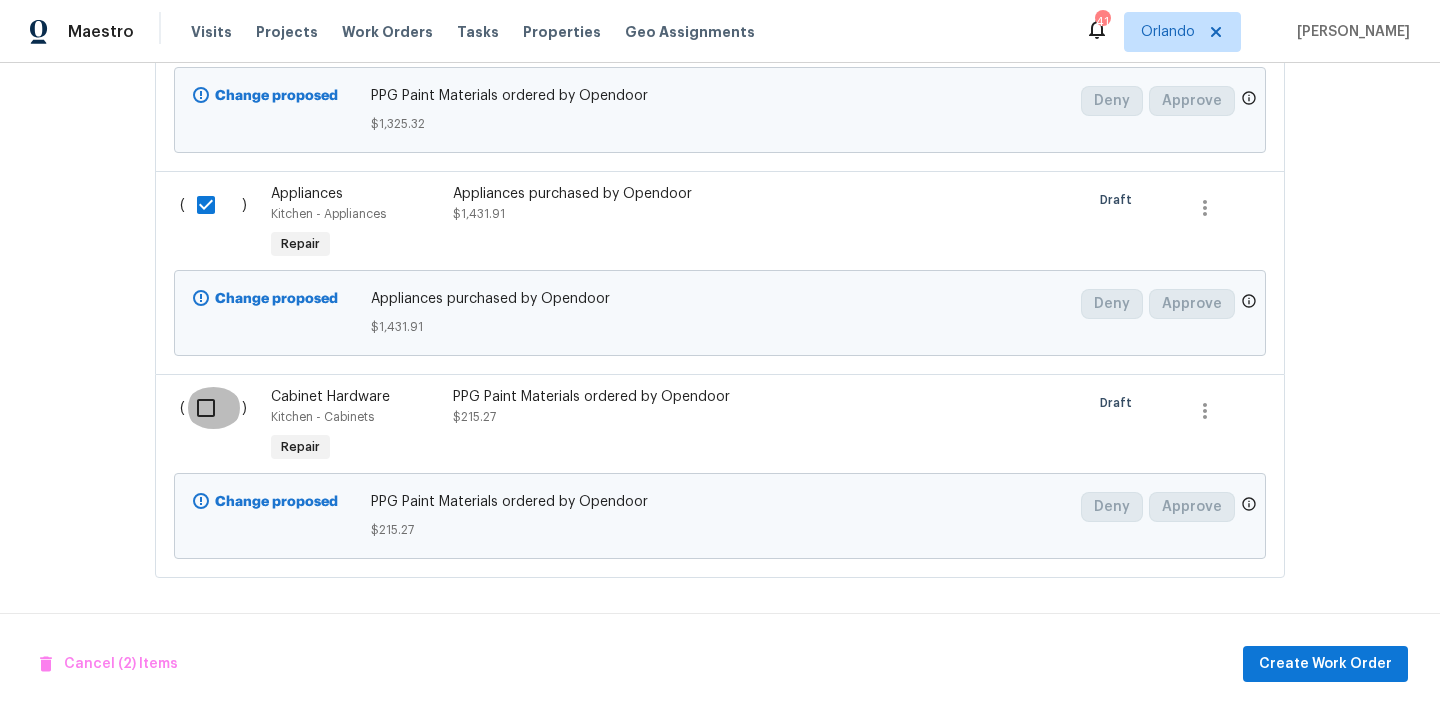 click at bounding box center [213, 408] 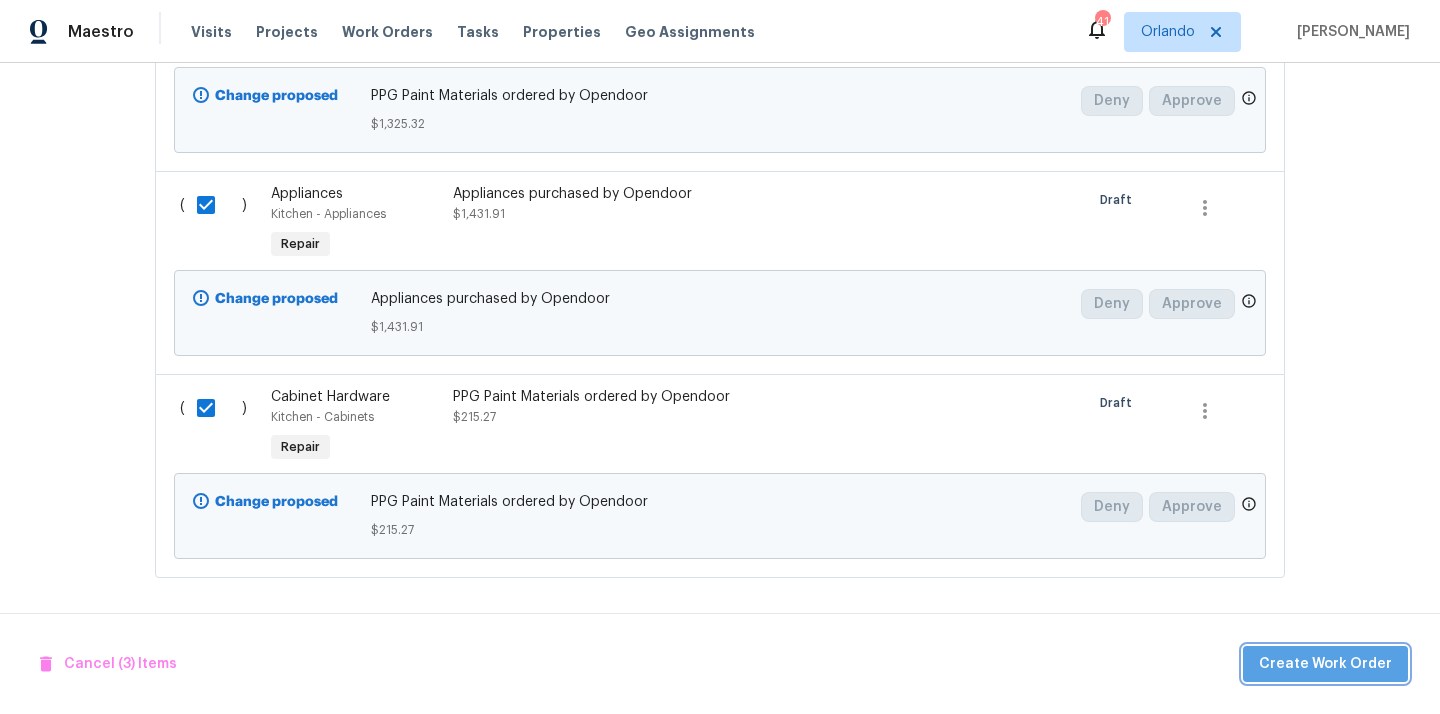click on "Create Work Order" at bounding box center [1325, 664] 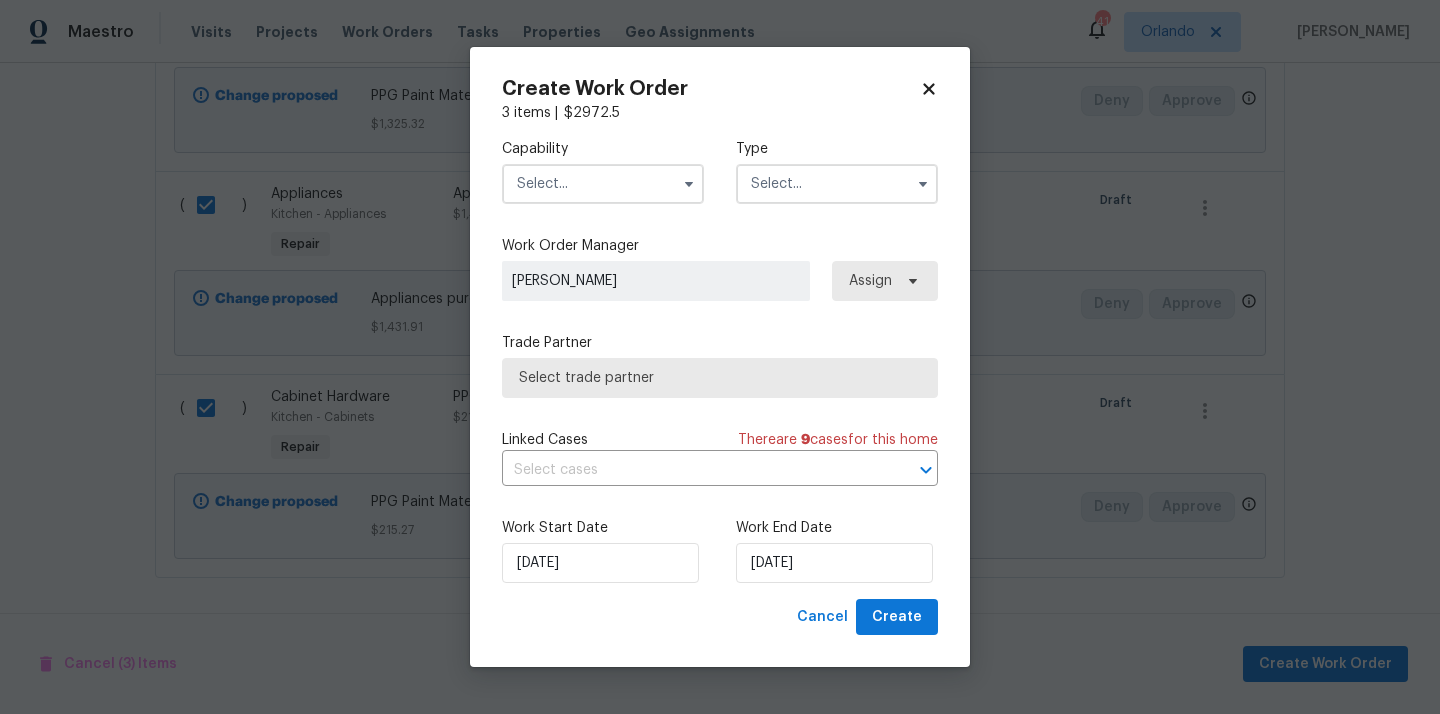 click at bounding box center (603, 184) 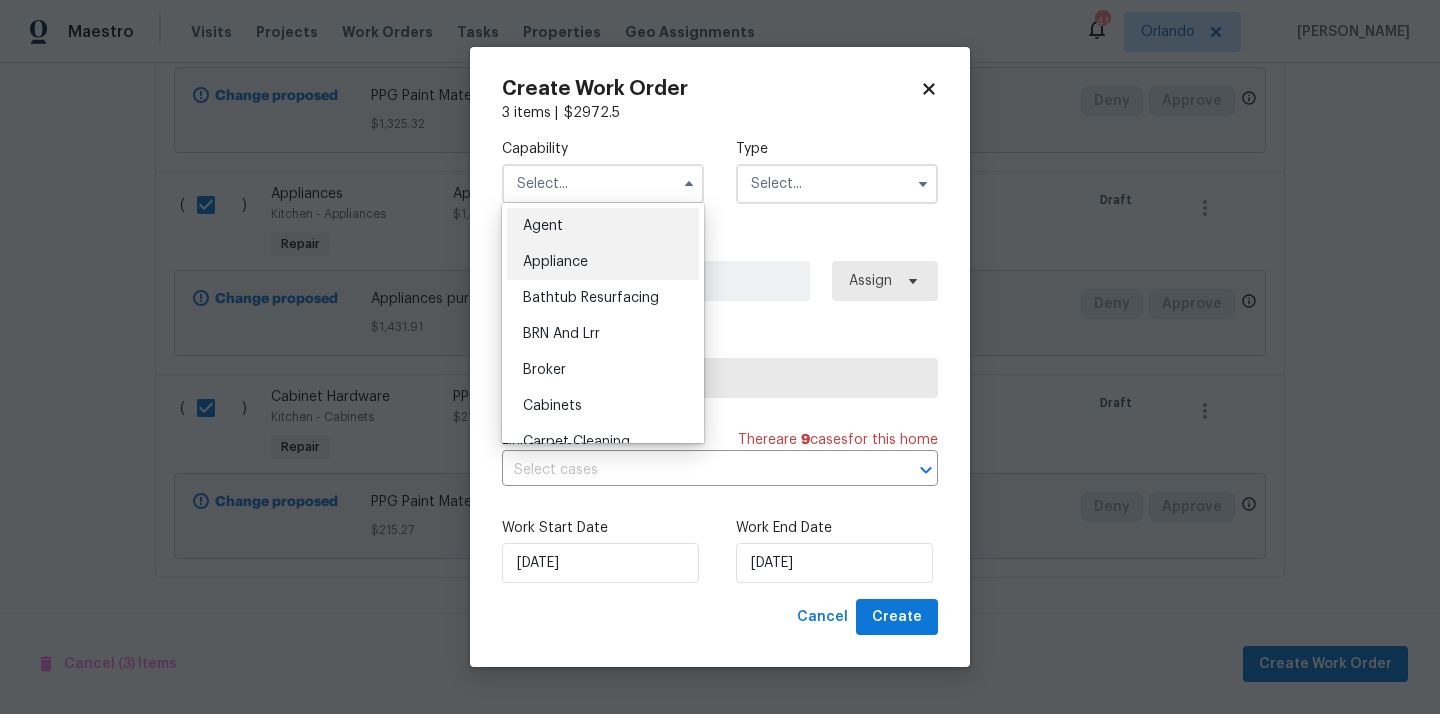 click on "Appliance" at bounding box center (603, 262) 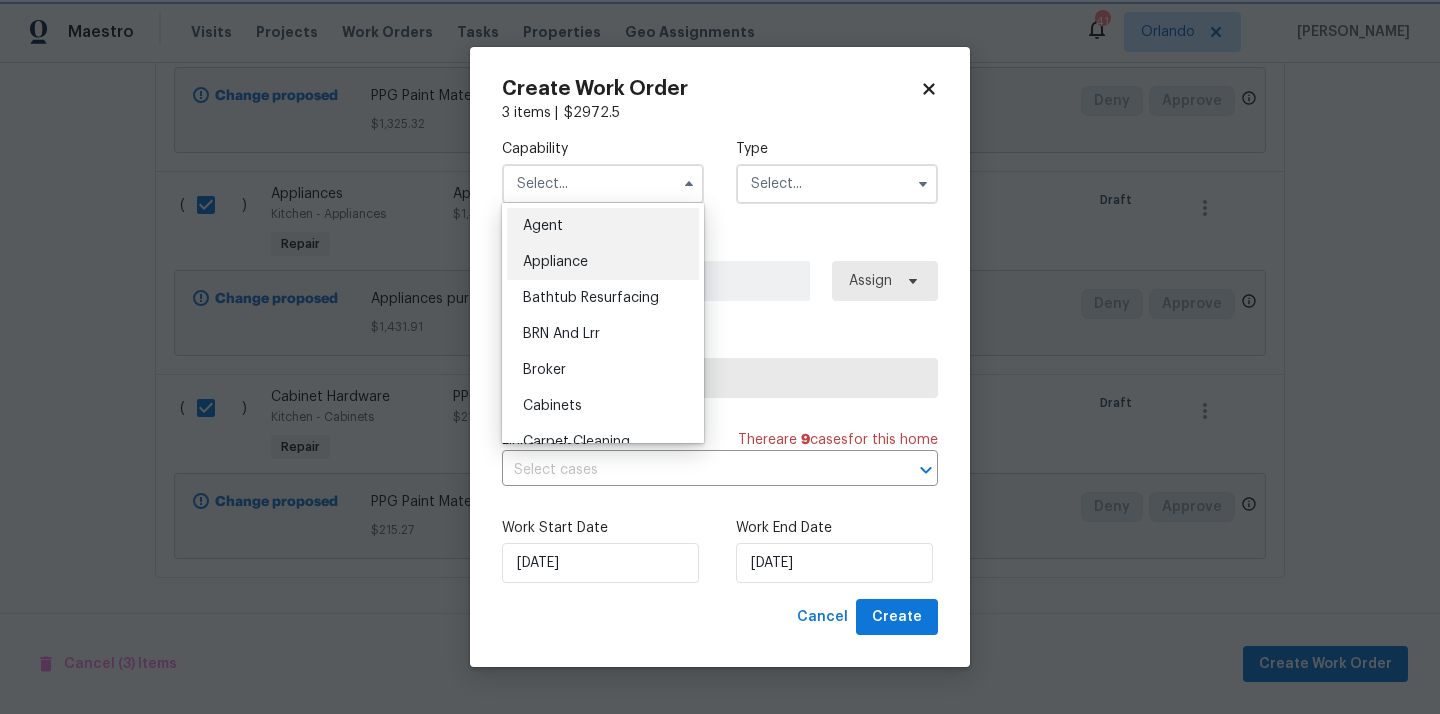 type on "Appliance" 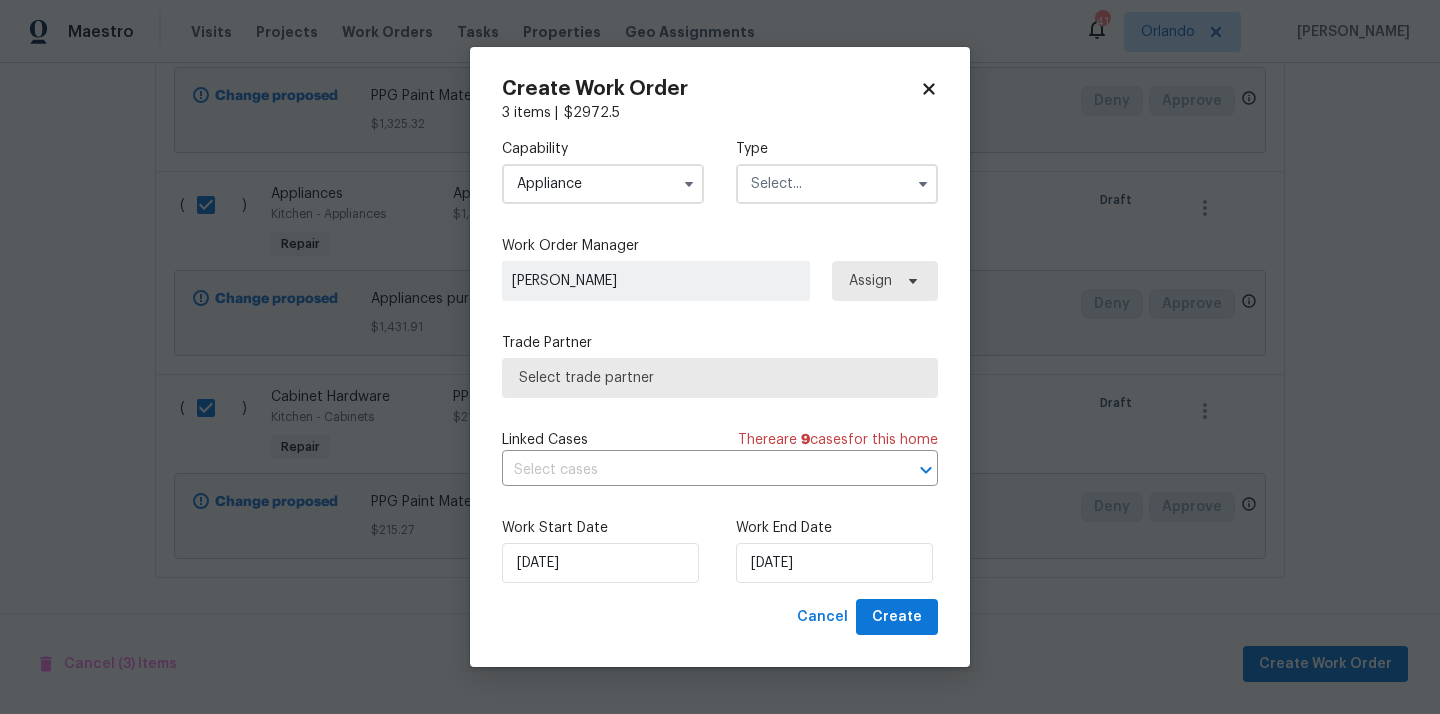 click at bounding box center [837, 184] 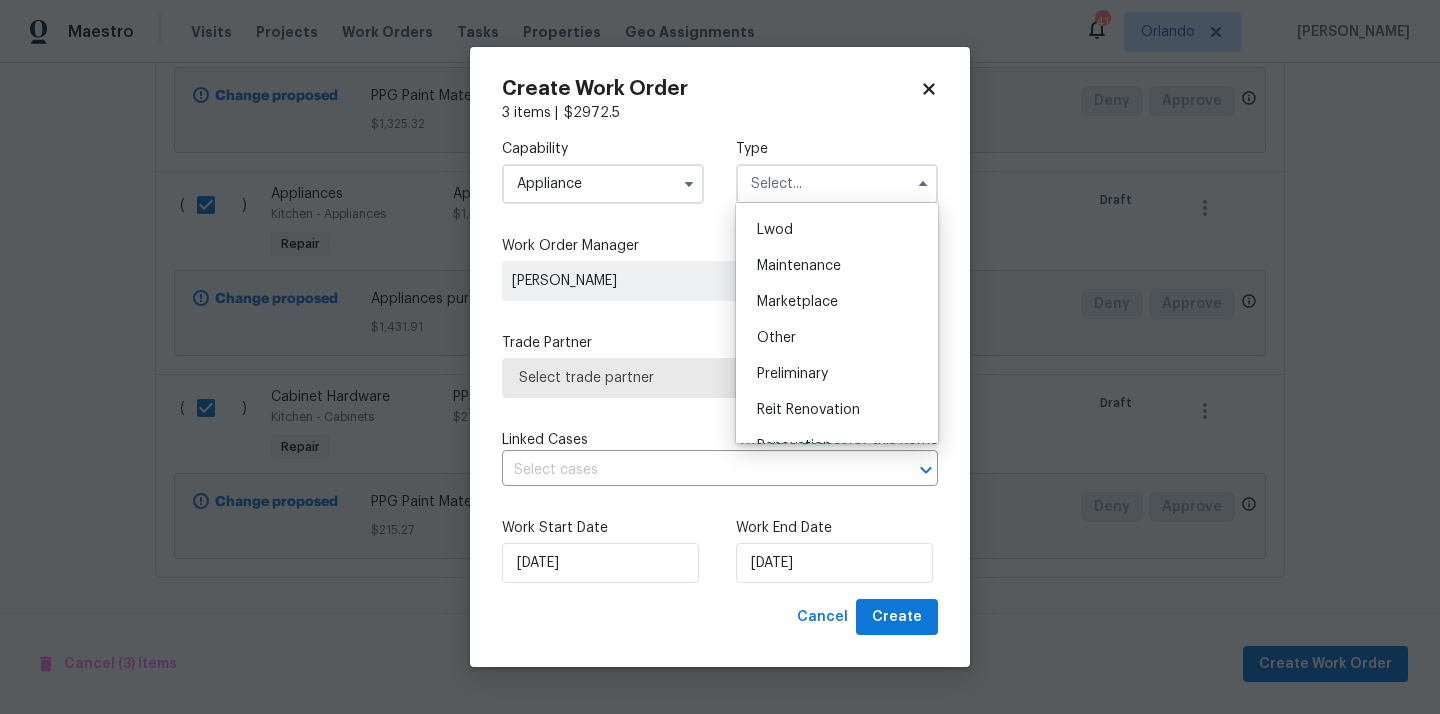 scroll, scrollTop: 454, scrollLeft: 0, axis: vertical 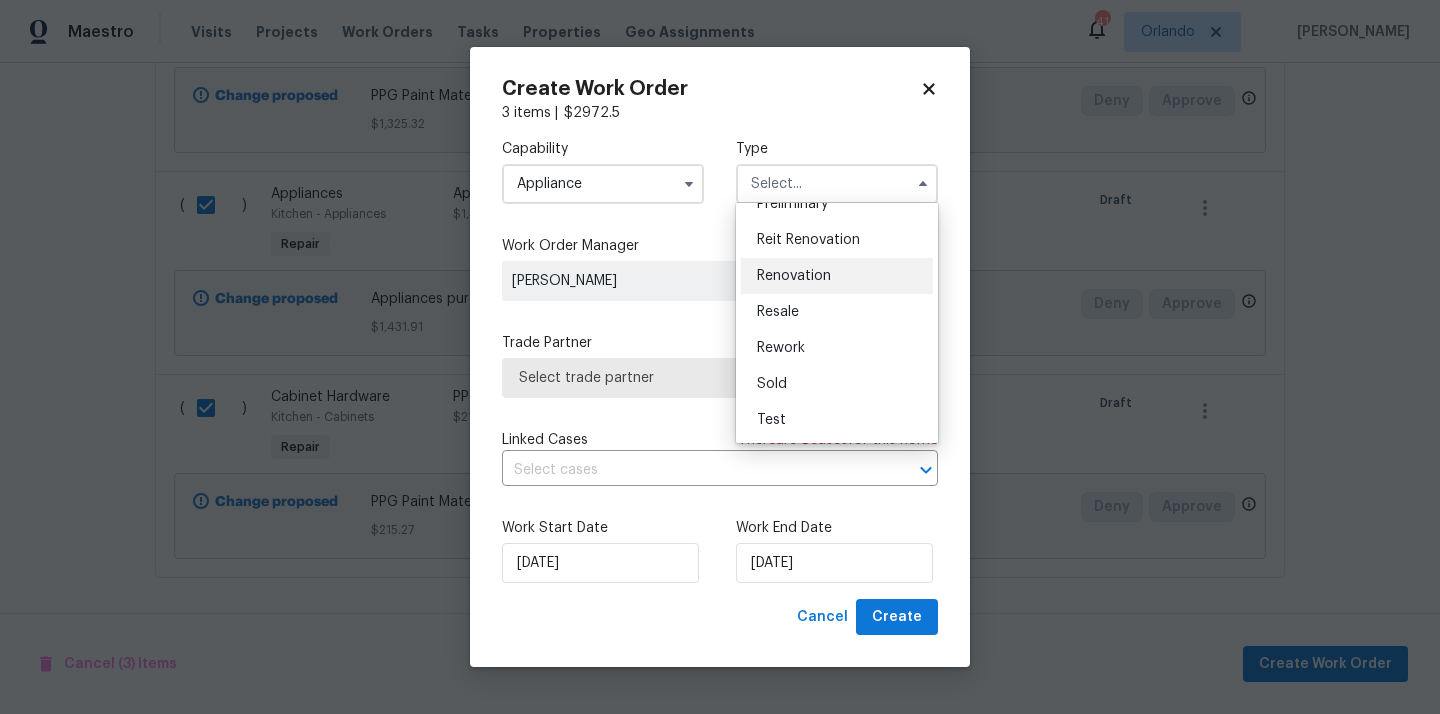 click on "Renovation" at bounding box center [837, 276] 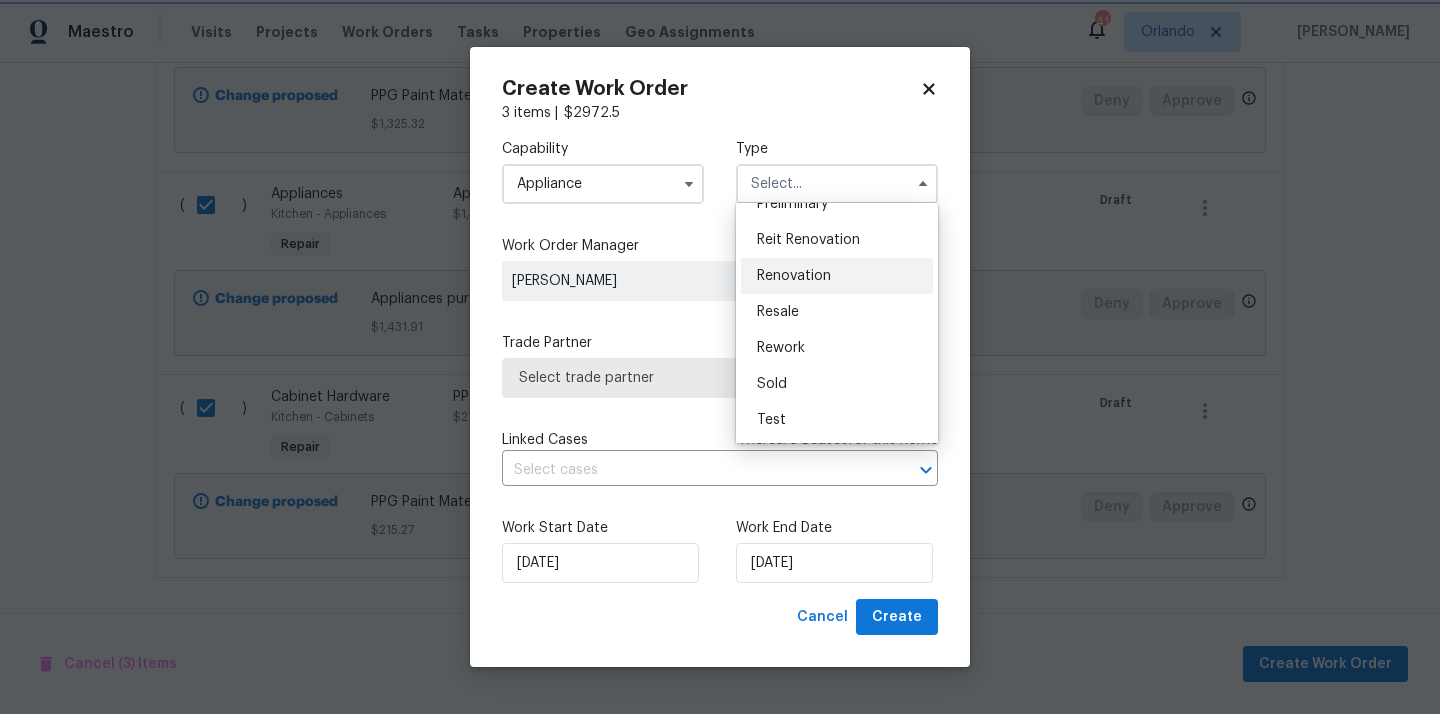 type on "Renovation" 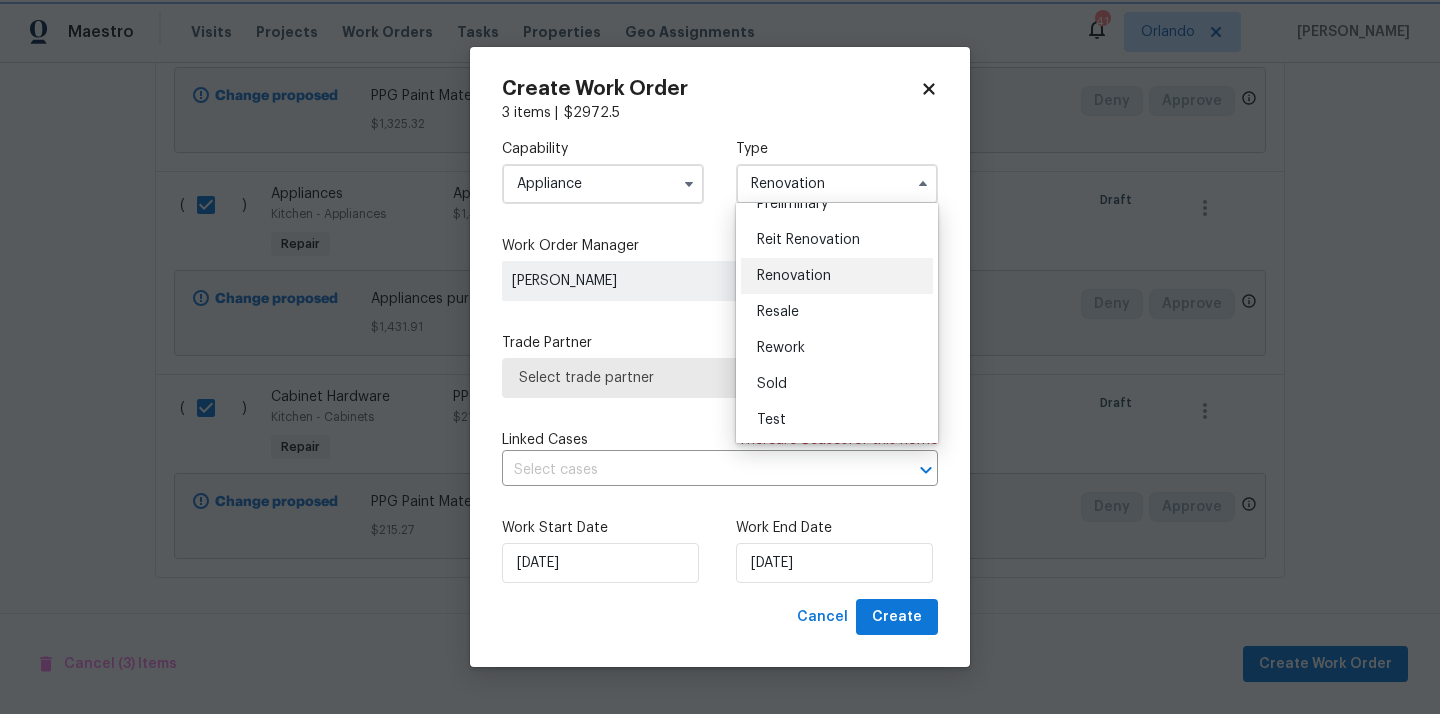 scroll, scrollTop: 0, scrollLeft: 0, axis: both 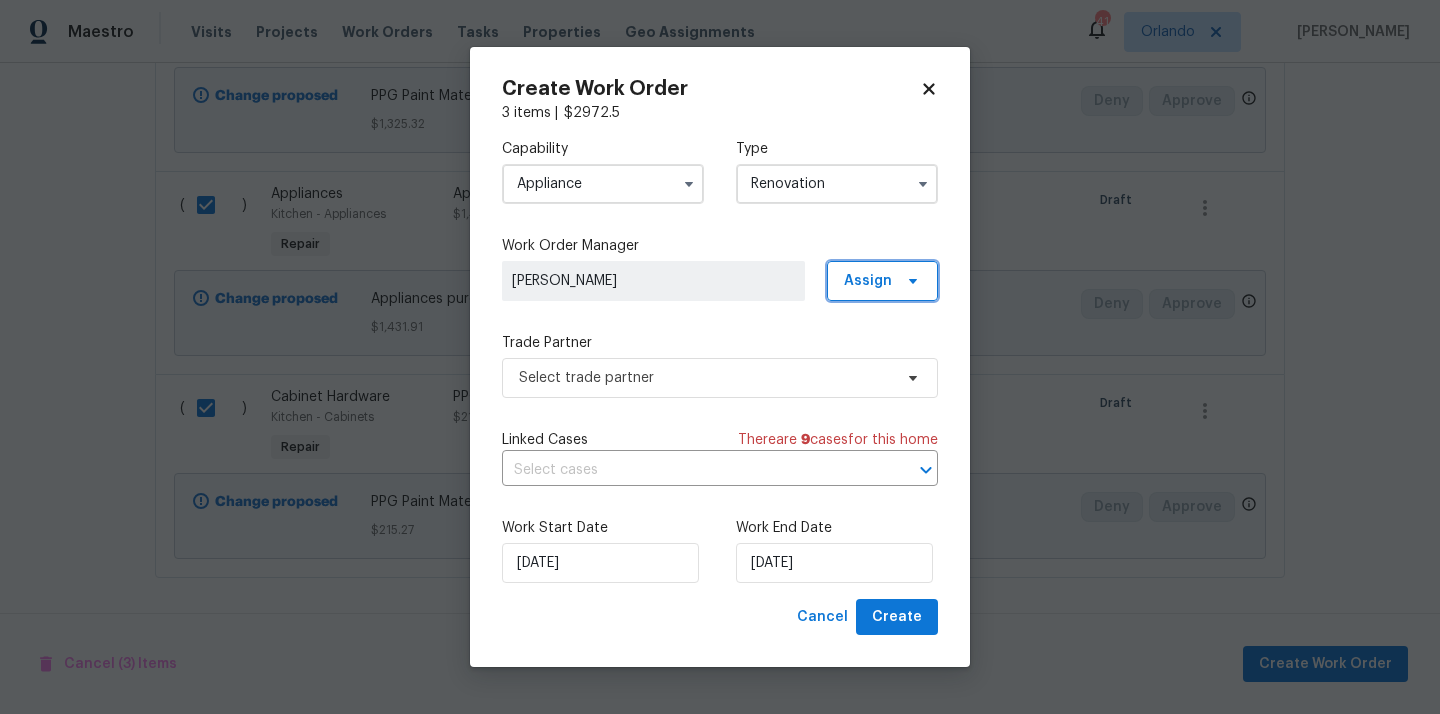 click on "Assign" at bounding box center [882, 281] 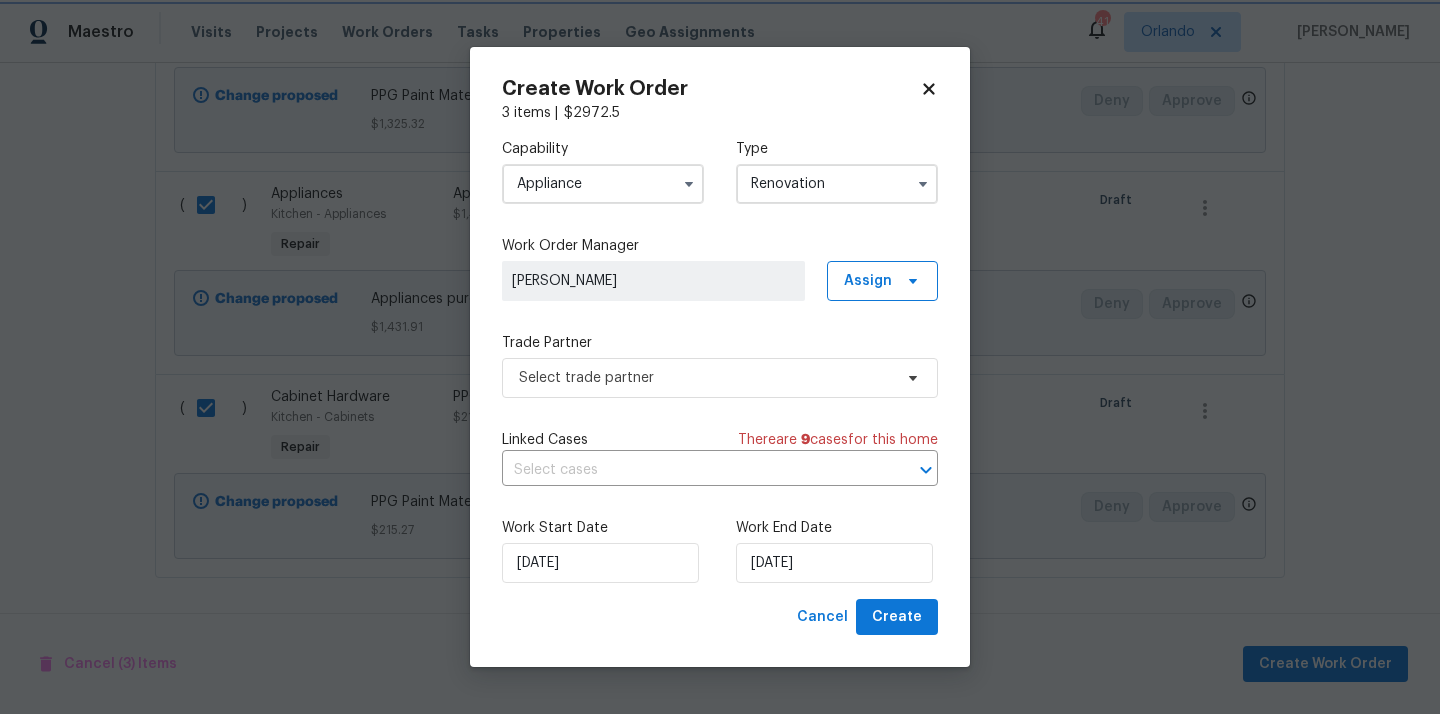 drag, startPoint x: 858, startPoint y: 313, endPoint x: 858, endPoint y: 328, distance: 15 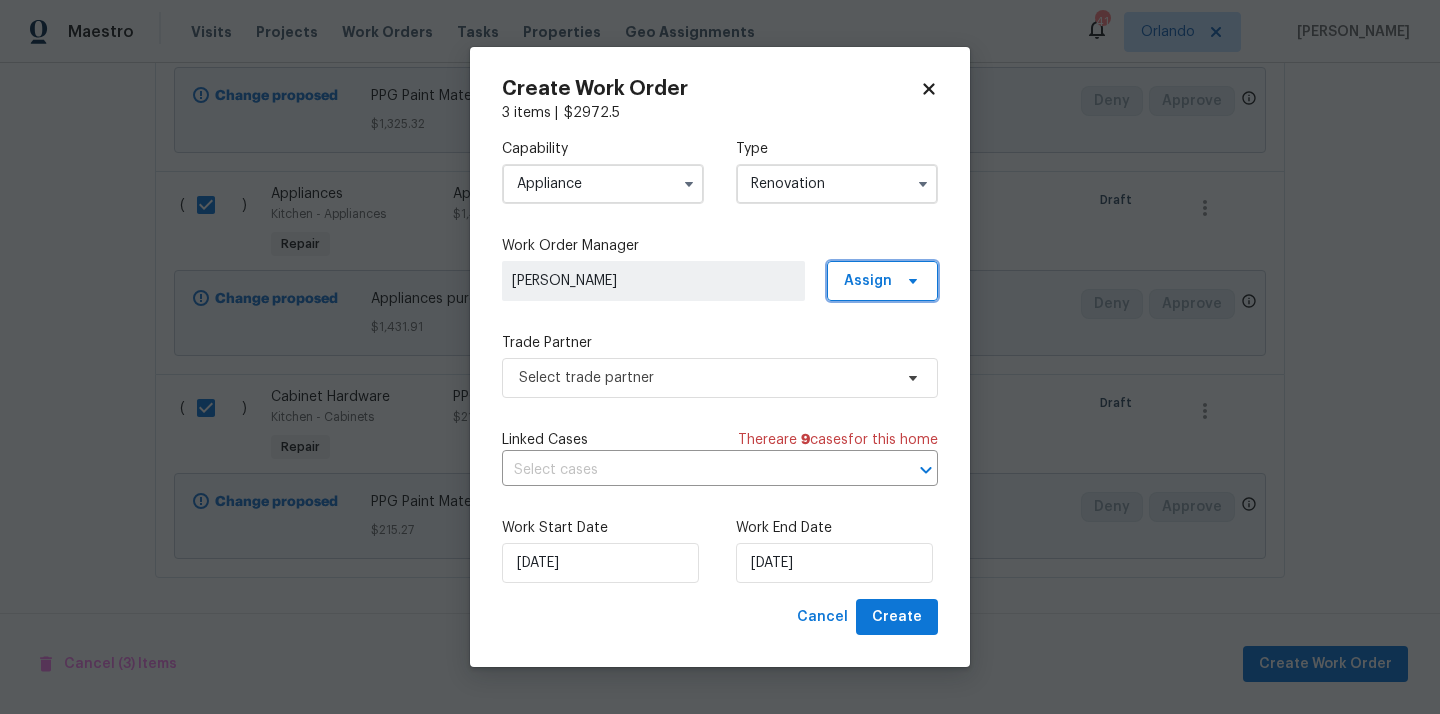click on "Assign" at bounding box center [882, 281] 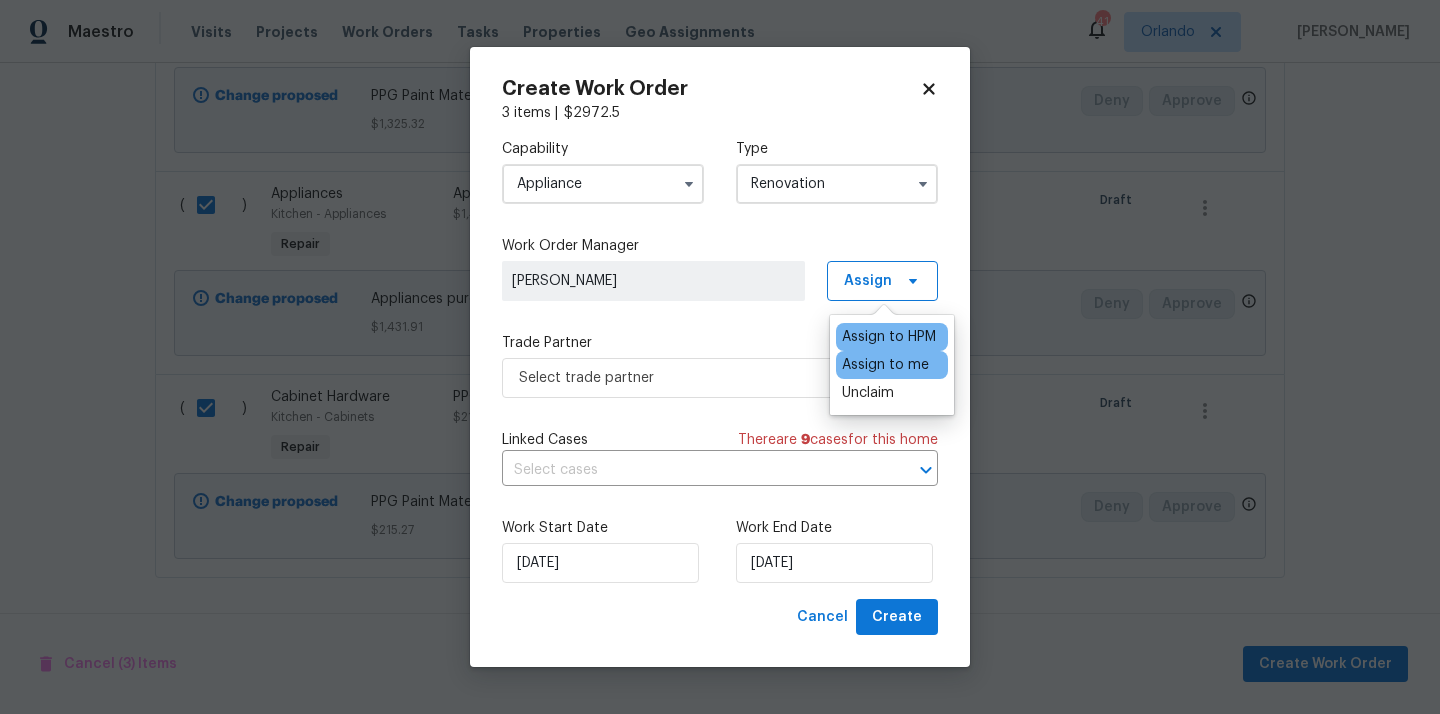 click on "Assign to me" at bounding box center [885, 365] 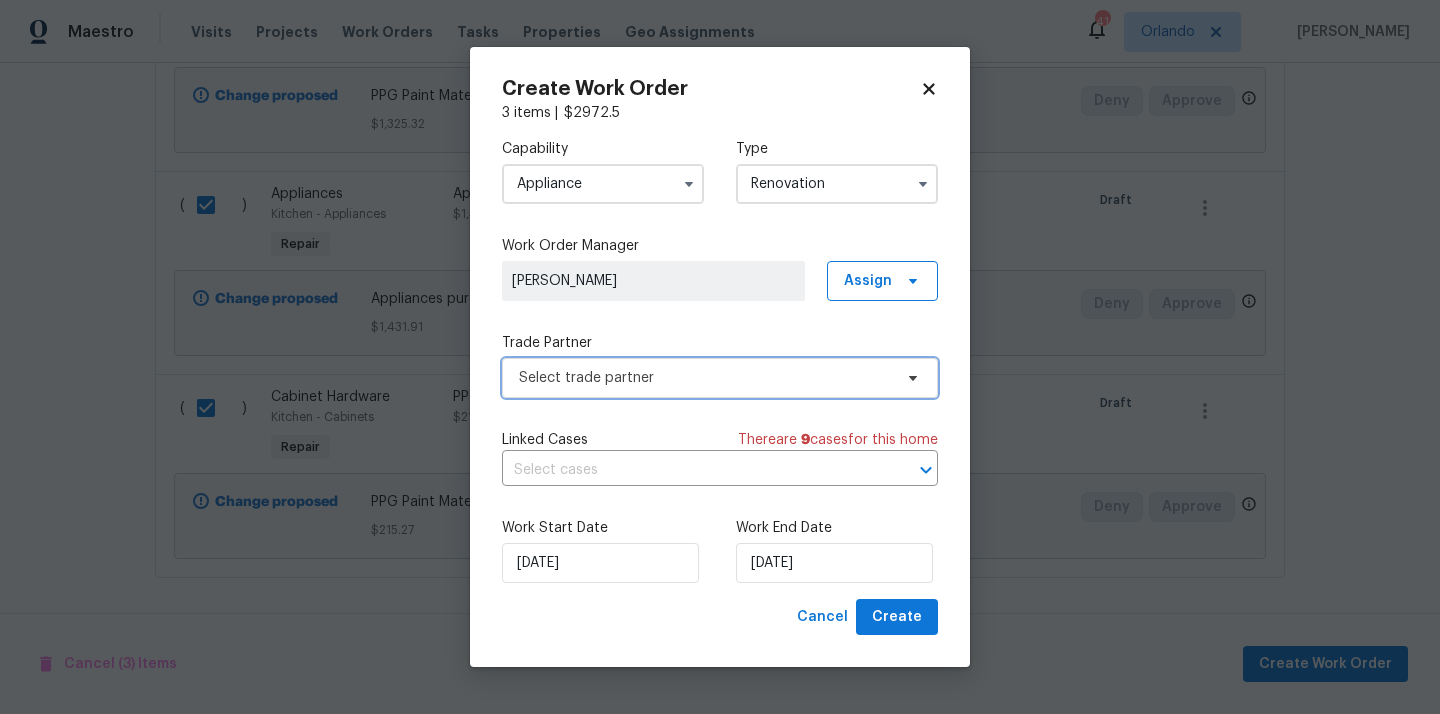click on "Select trade partner" at bounding box center [705, 378] 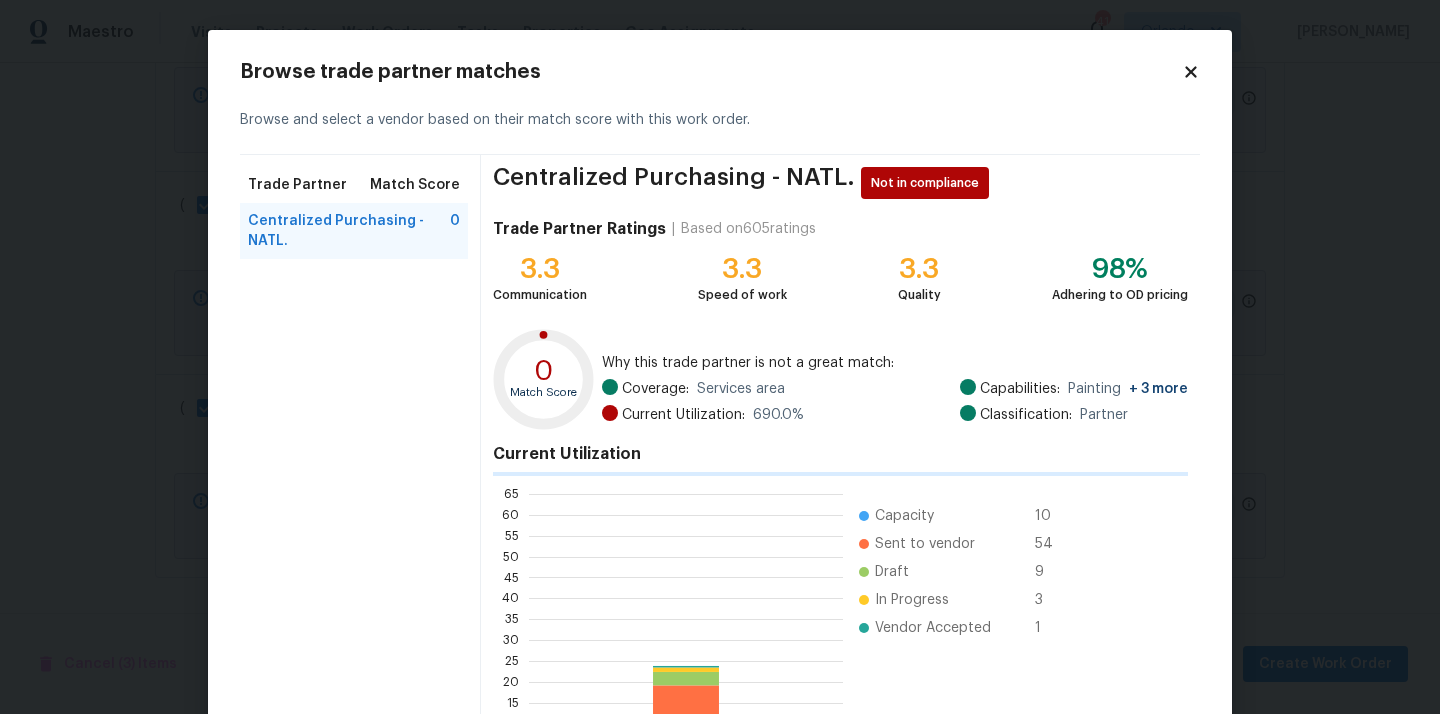 scroll, scrollTop: 2, scrollLeft: 1, axis: both 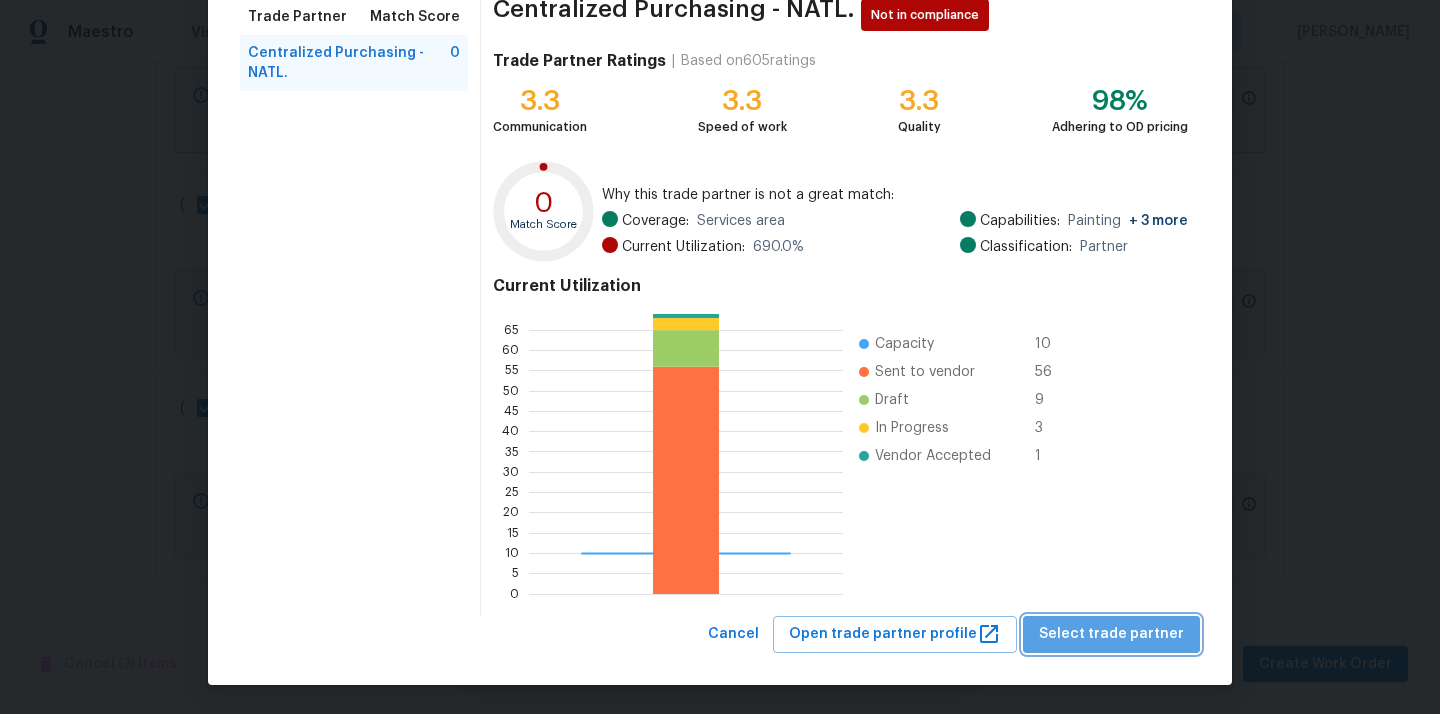 click on "Select trade partner" at bounding box center (1111, 634) 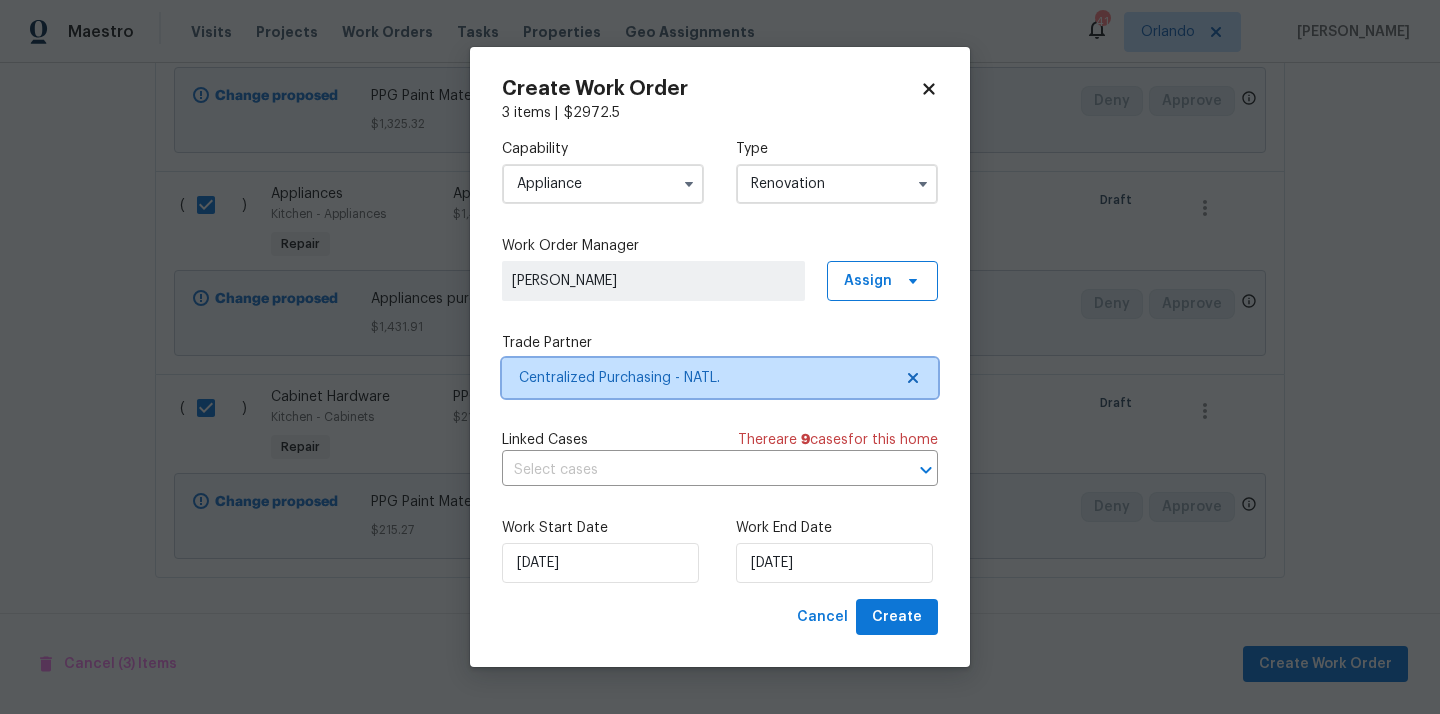 scroll, scrollTop: 0, scrollLeft: 0, axis: both 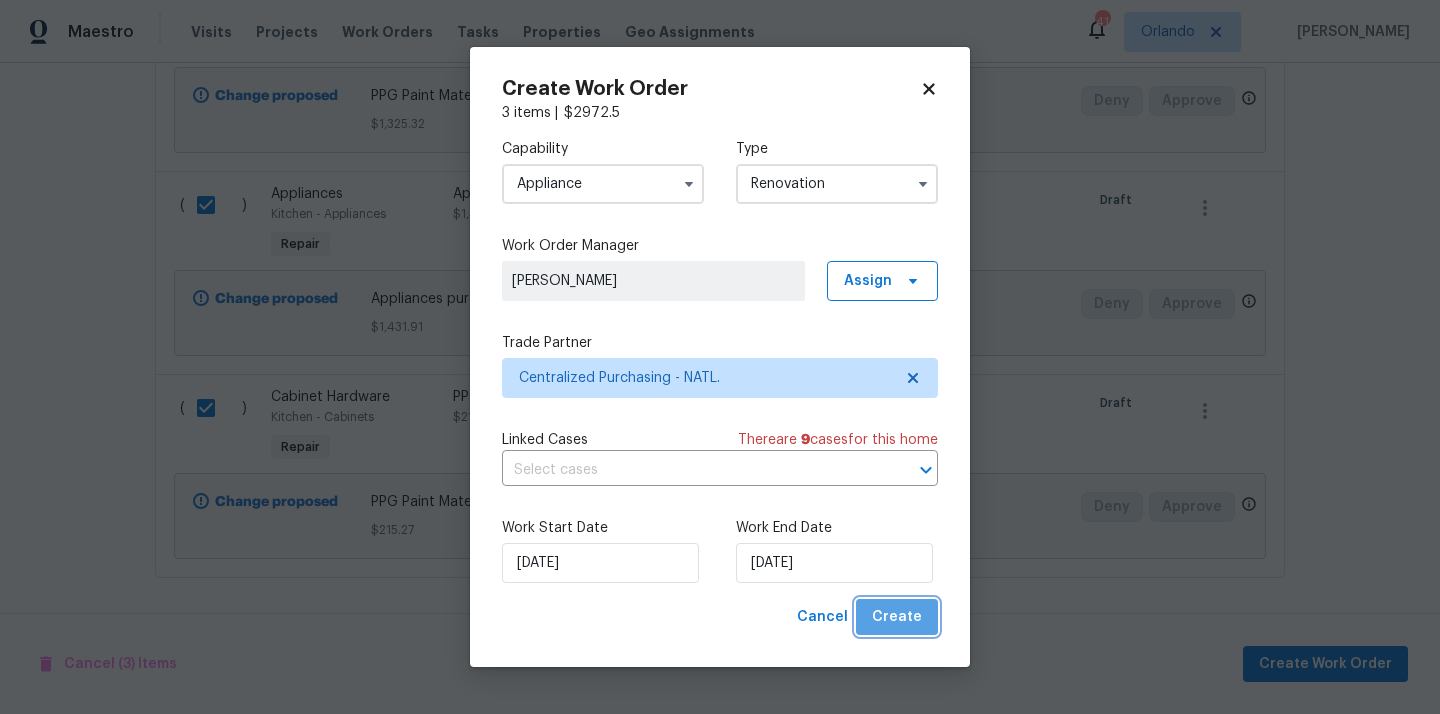 click on "Create" at bounding box center (897, 617) 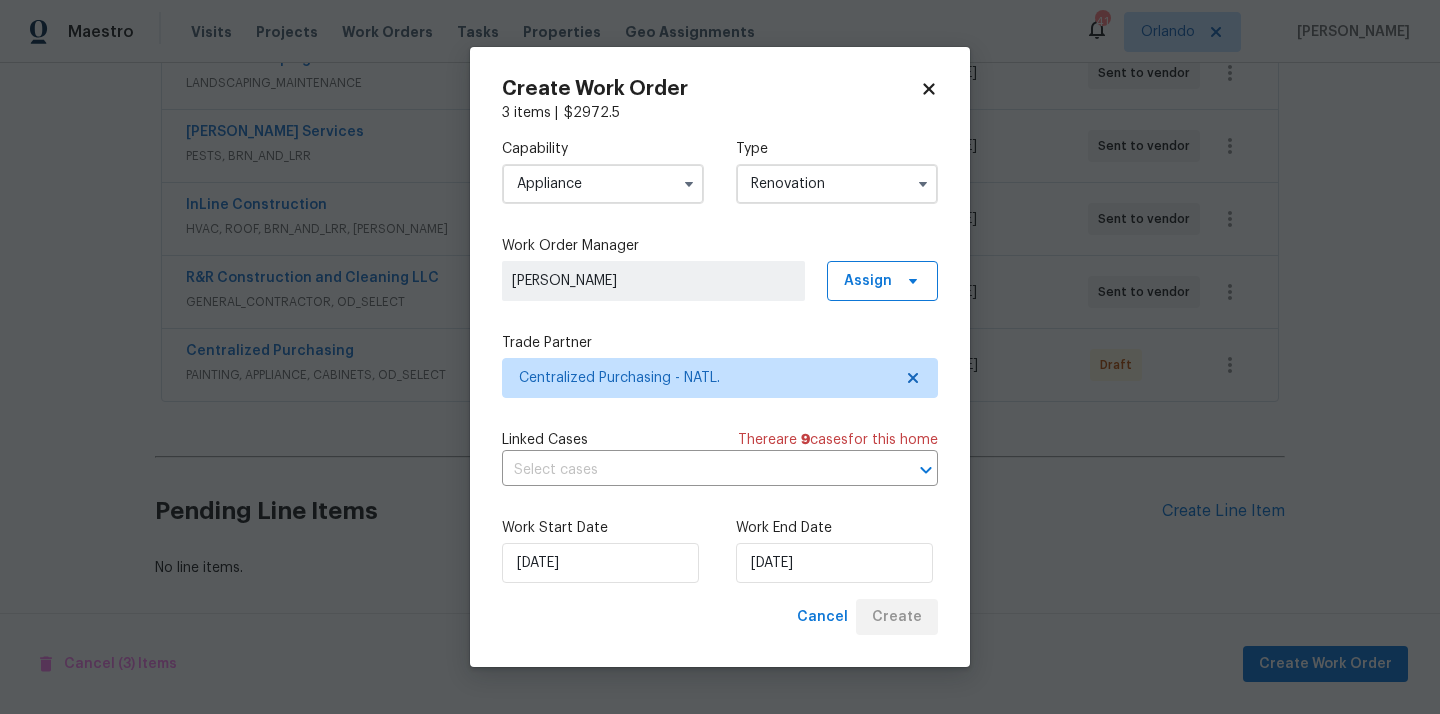 scroll, scrollTop: 556, scrollLeft: 0, axis: vertical 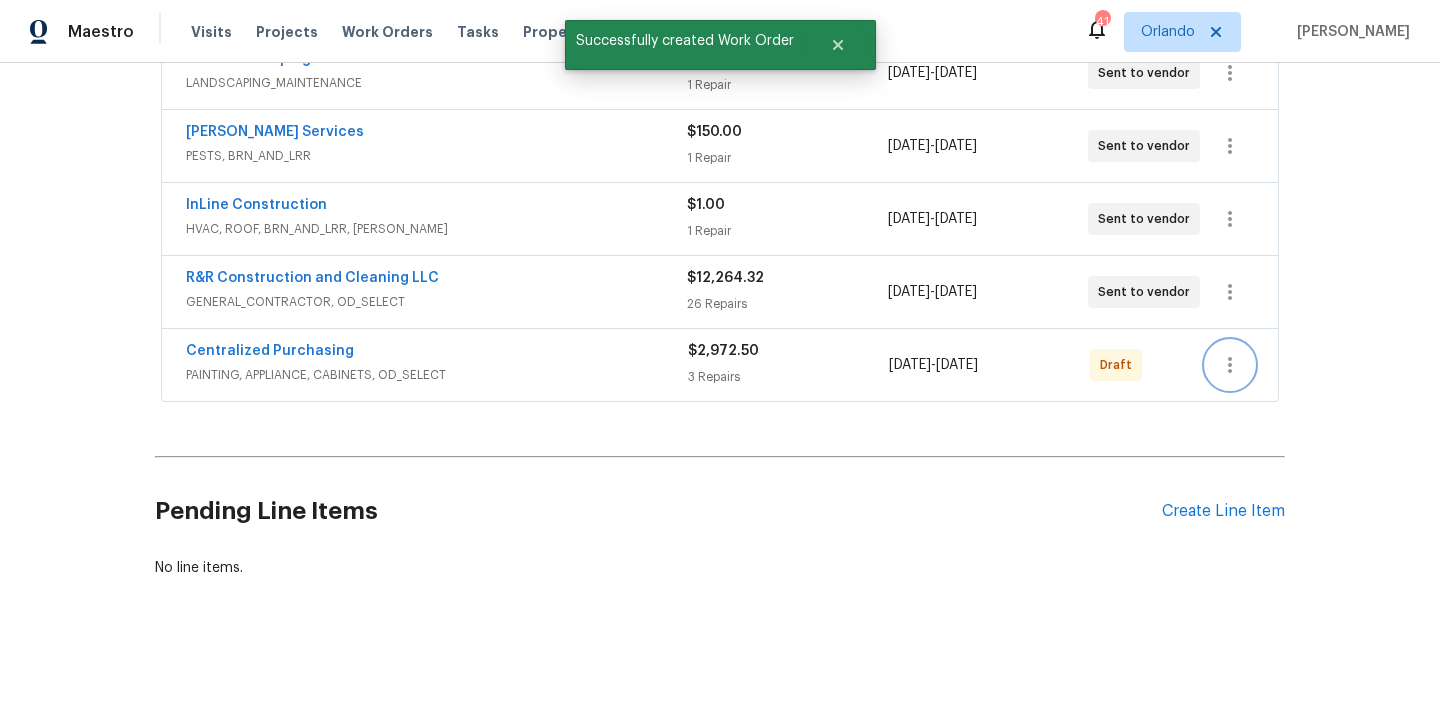 click 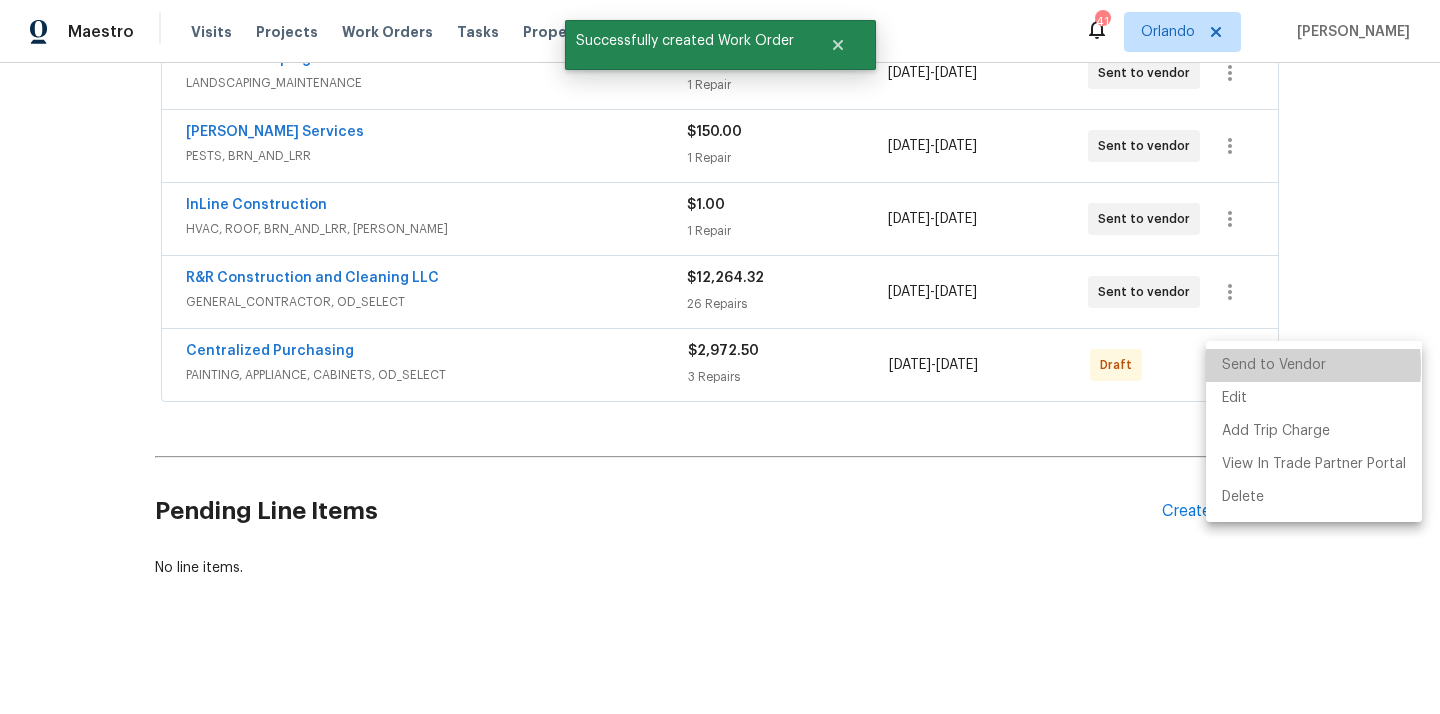 click on "Send to Vendor" at bounding box center (1314, 365) 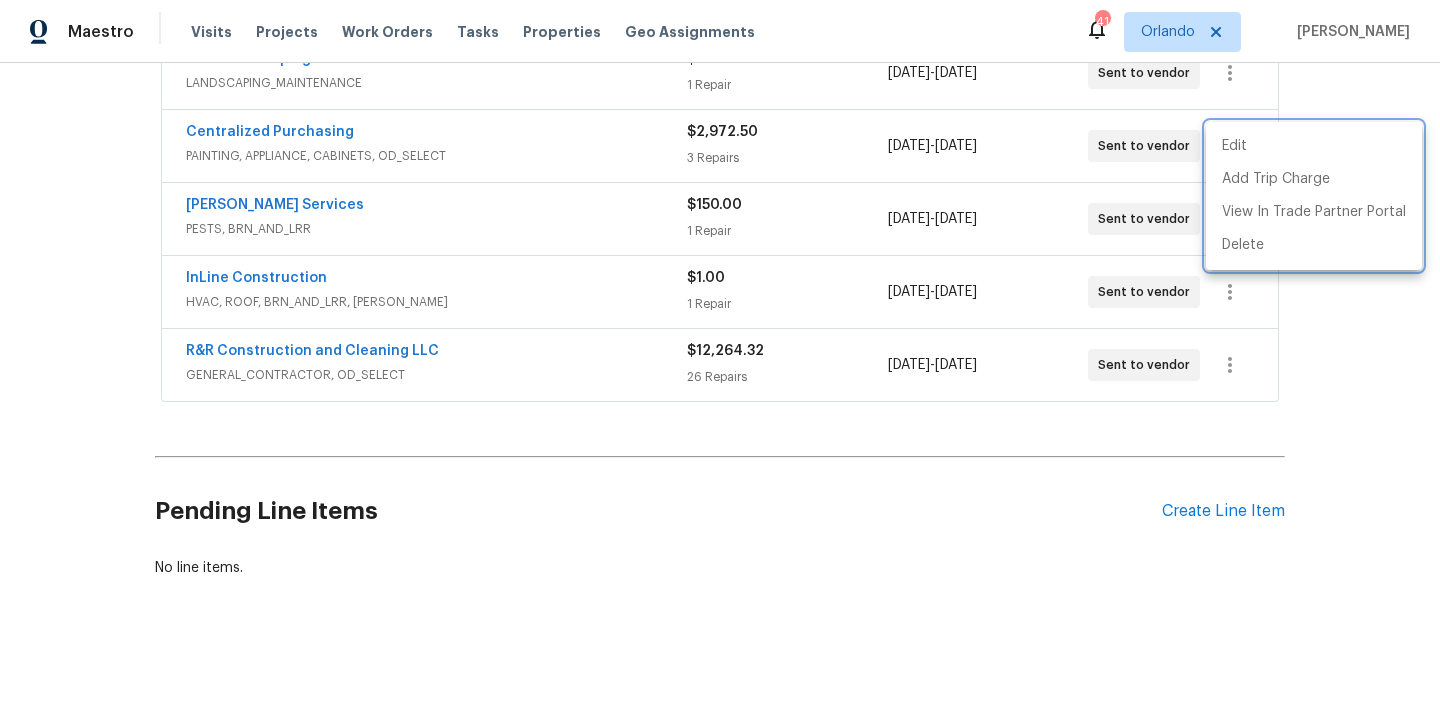 click at bounding box center [720, 357] 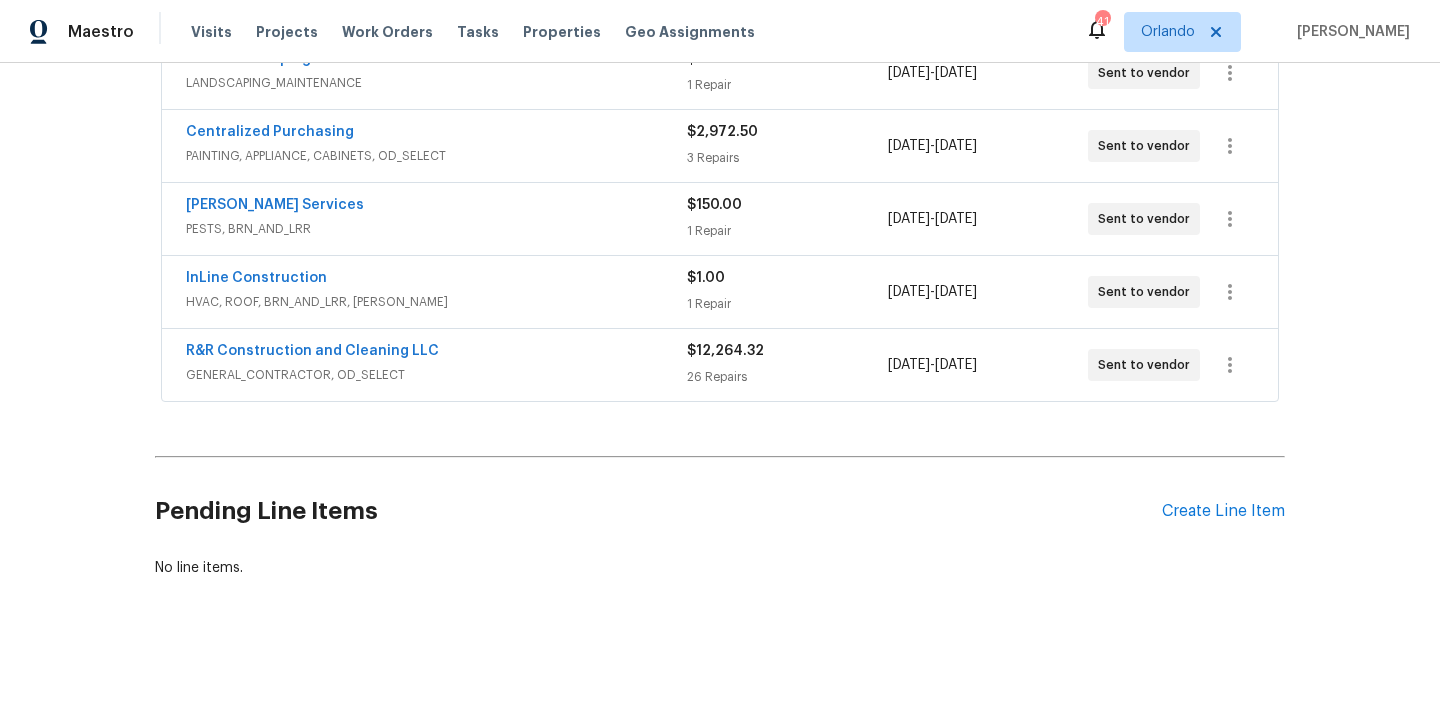 click on "Centralized Purchasing" at bounding box center (436, 134) 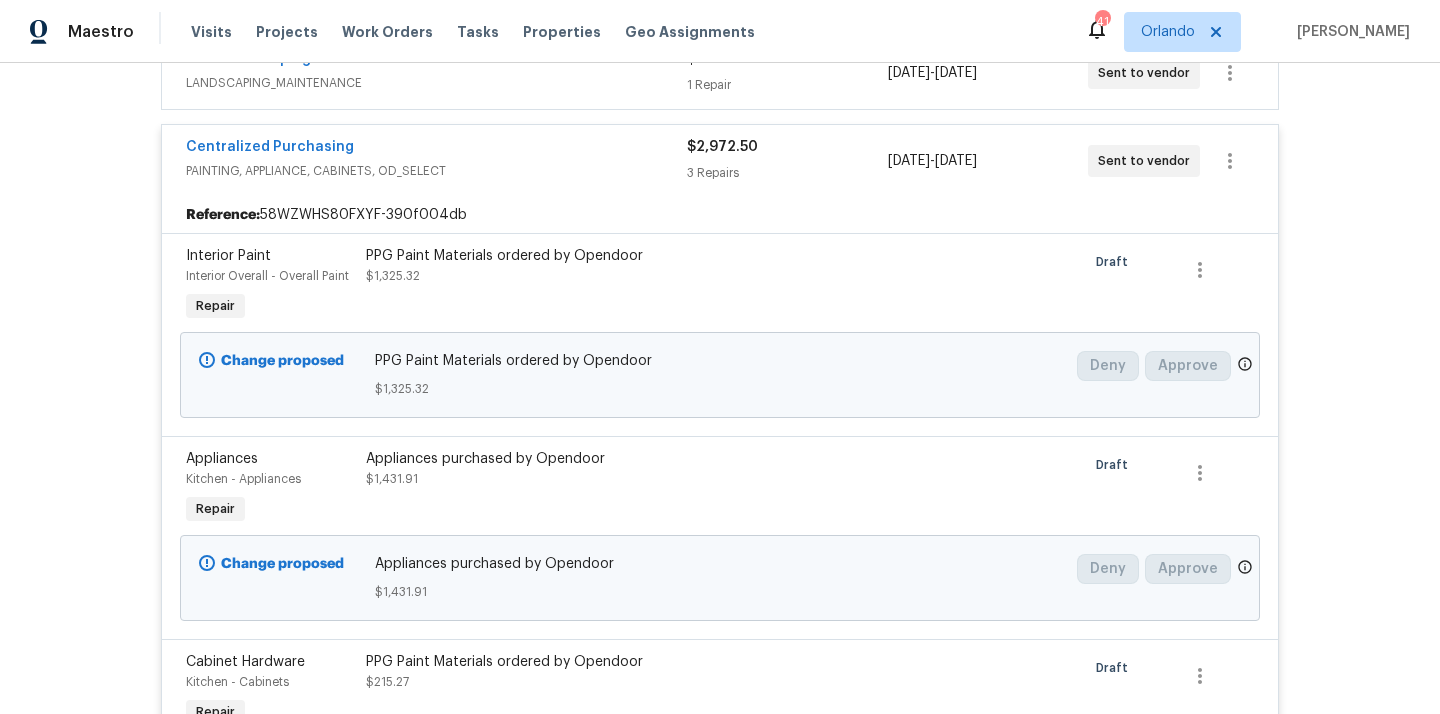 click on "Centralized Purchasing" at bounding box center [270, 147] 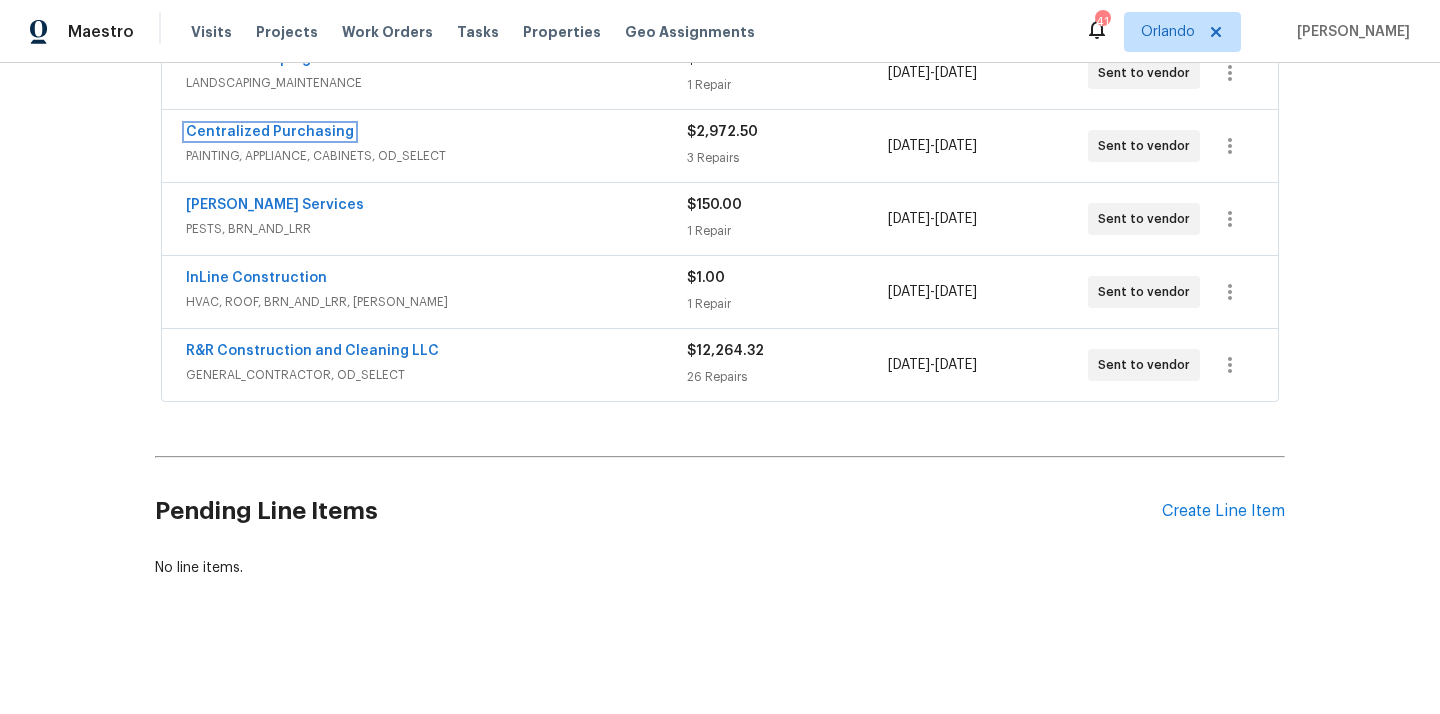 click on "Centralized Purchasing" at bounding box center [270, 132] 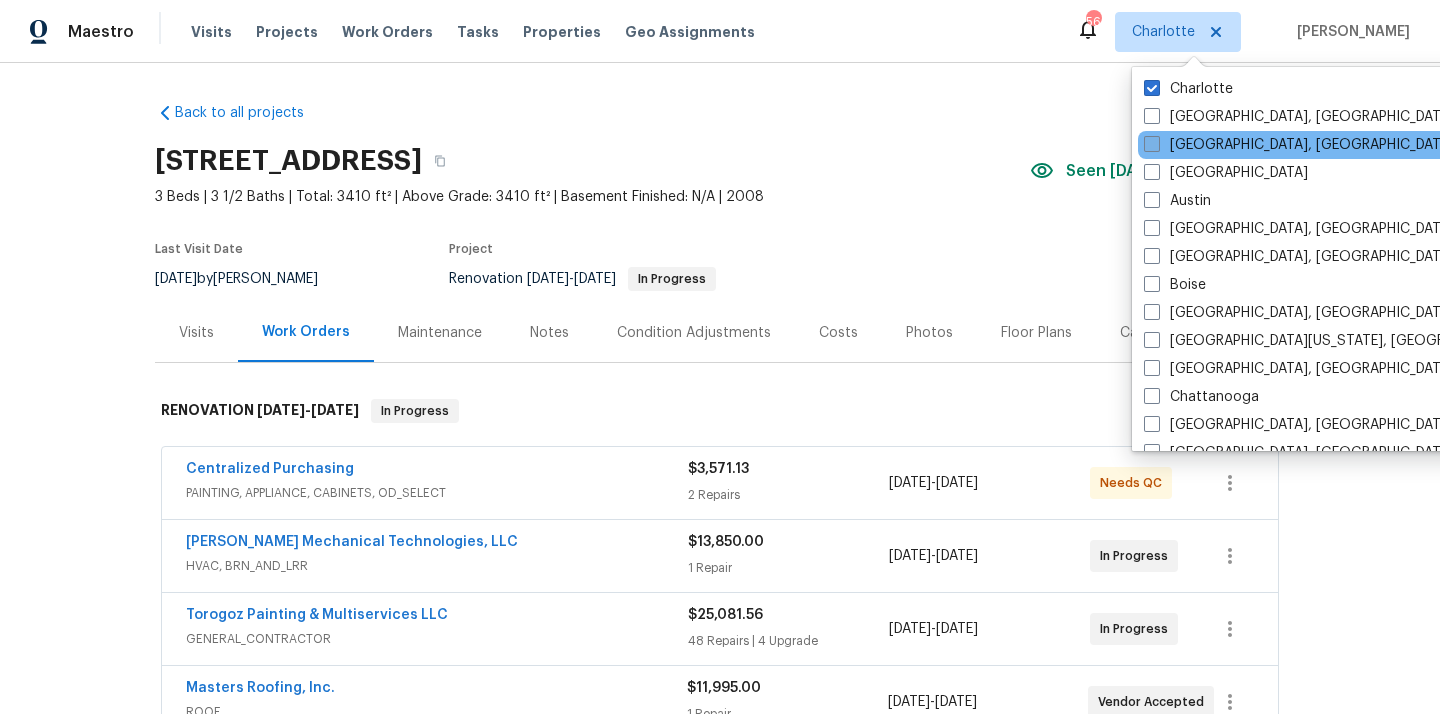 scroll, scrollTop: 0, scrollLeft: 0, axis: both 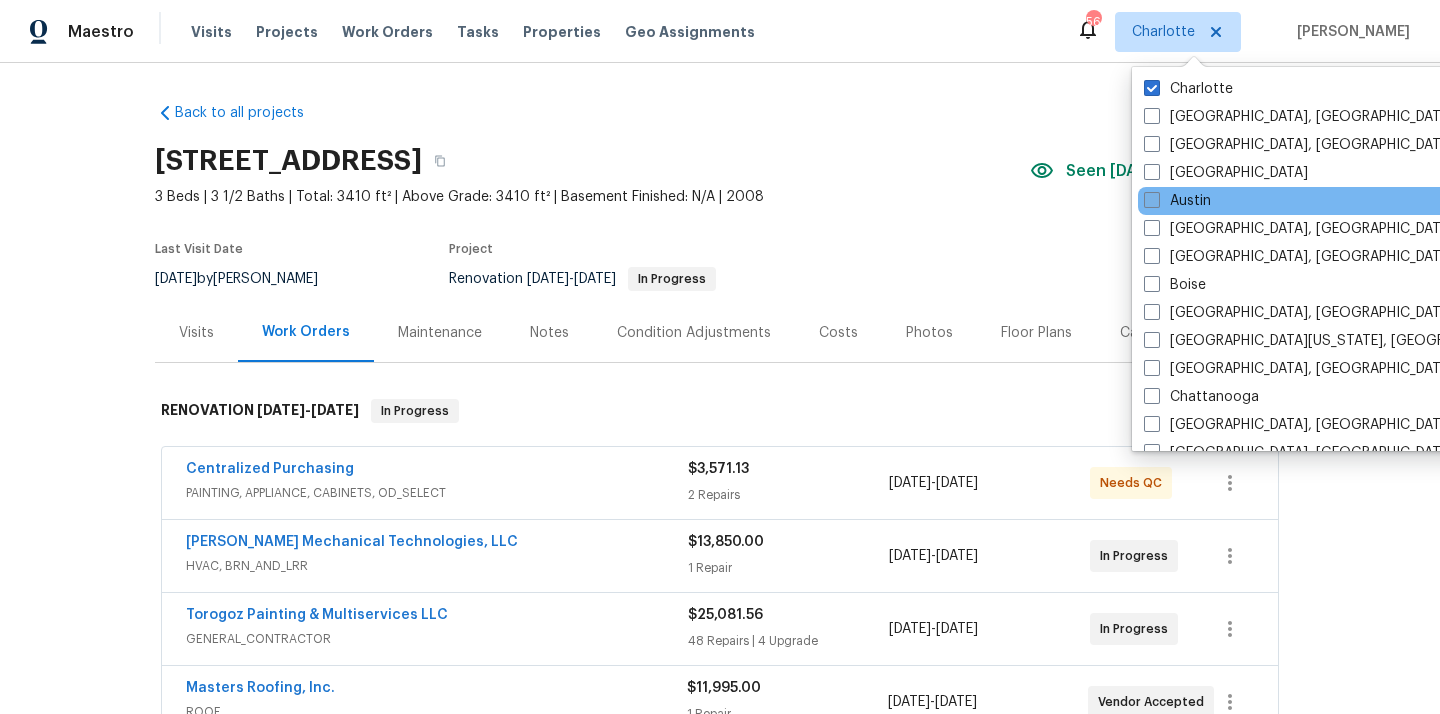 click on "Austin" at bounding box center (1177, 201) 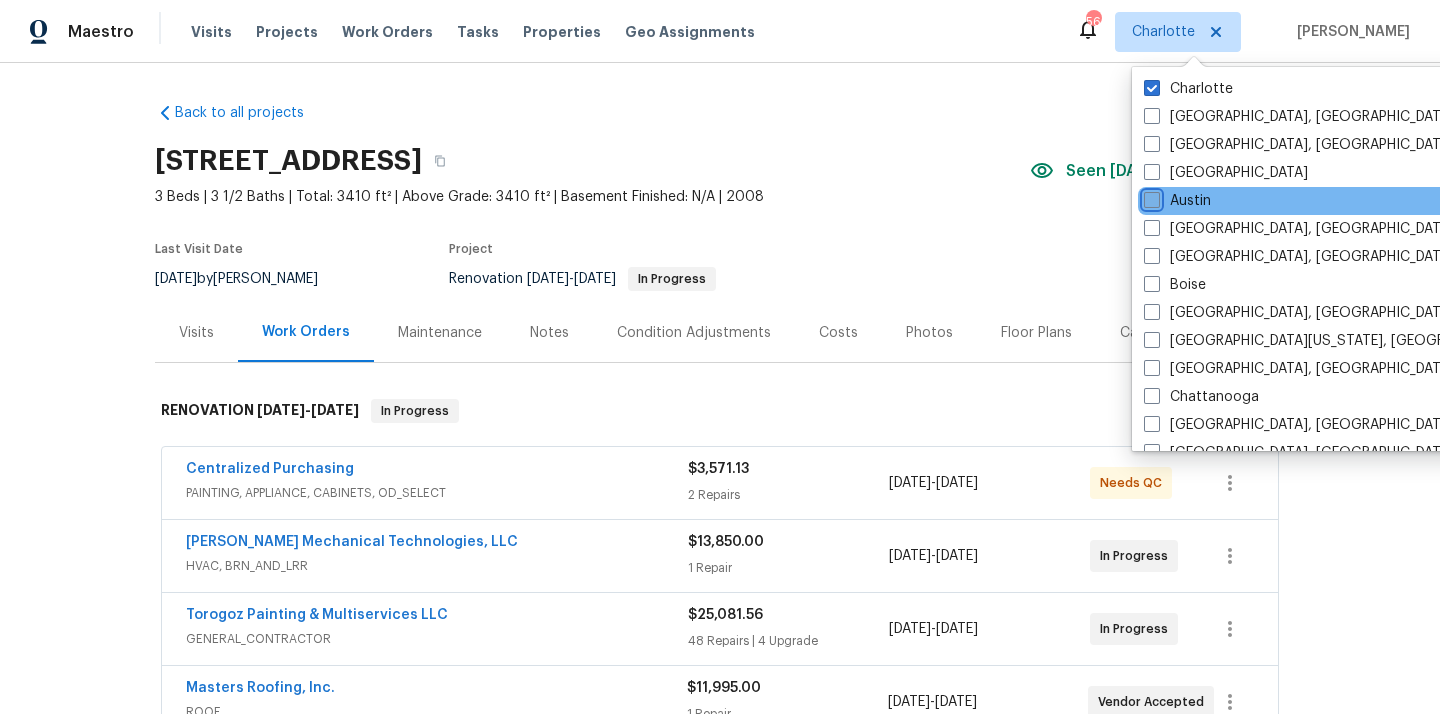 click on "Austin" at bounding box center (1150, 197) 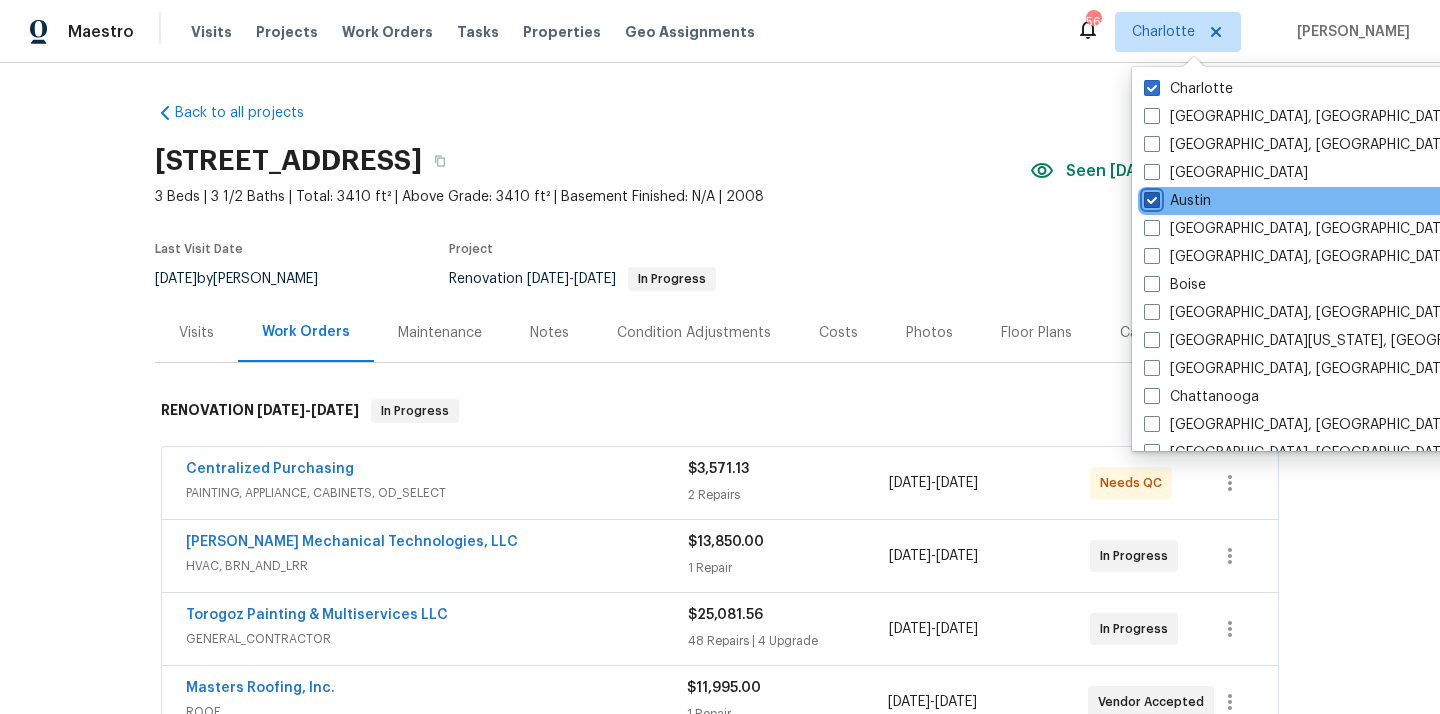 checkbox on "true" 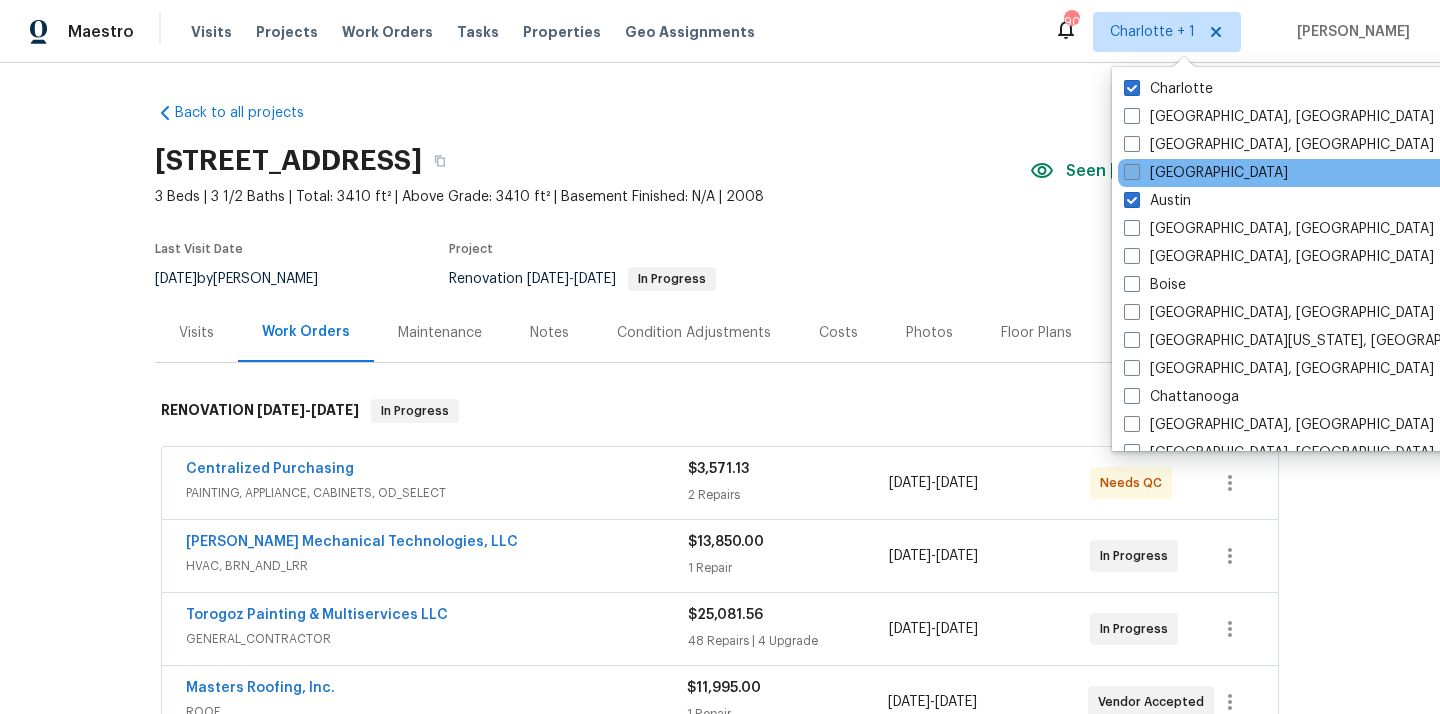 click on "[GEOGRAPHIC_DATA]" at bounding box center [1206, 173] 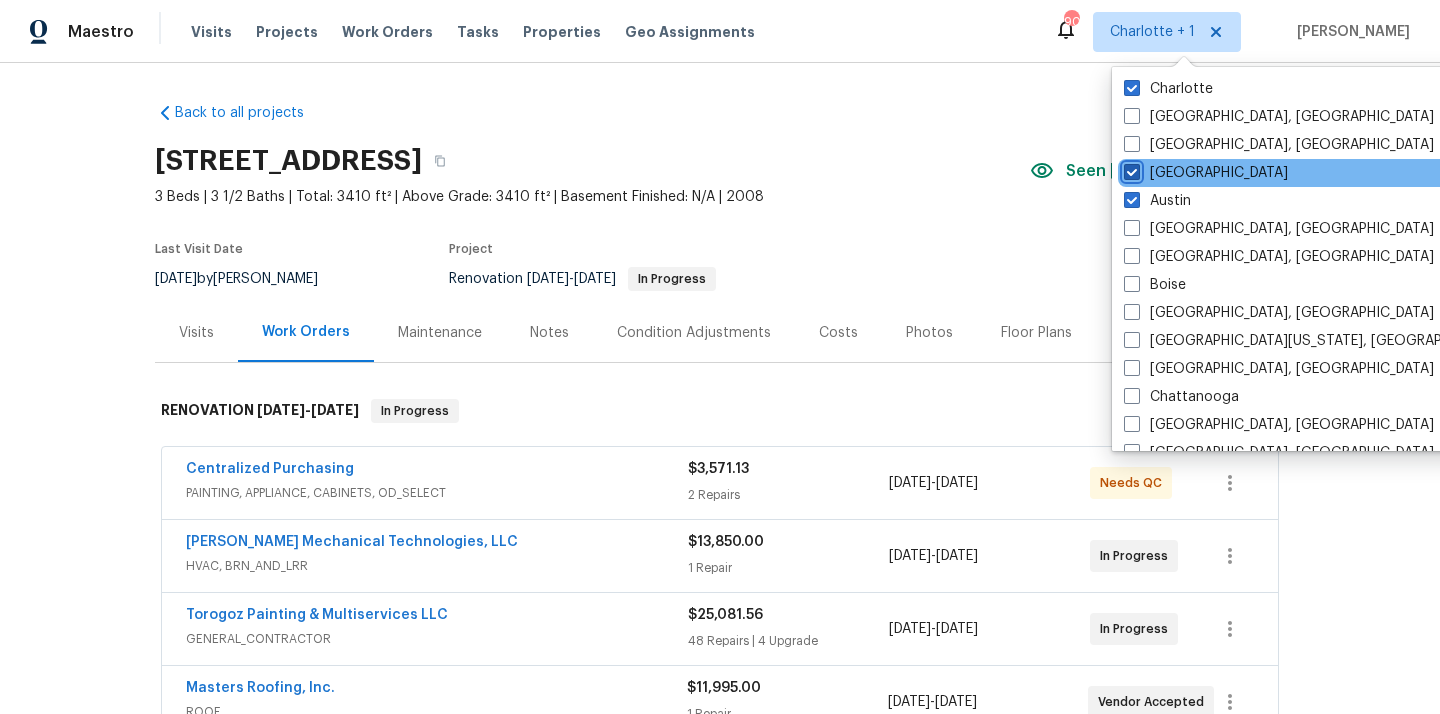 checkbox on "true" 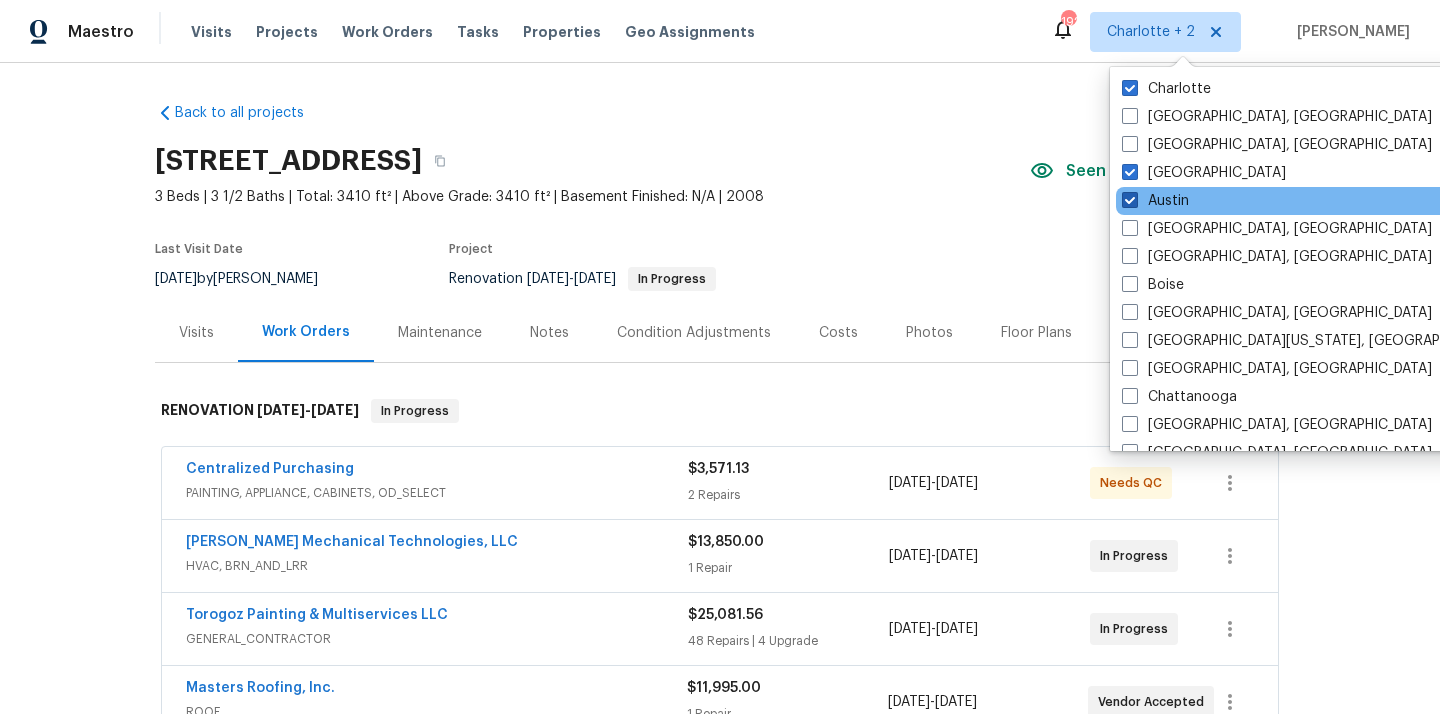 click on "Austin" at bounding box center (1155, 201) 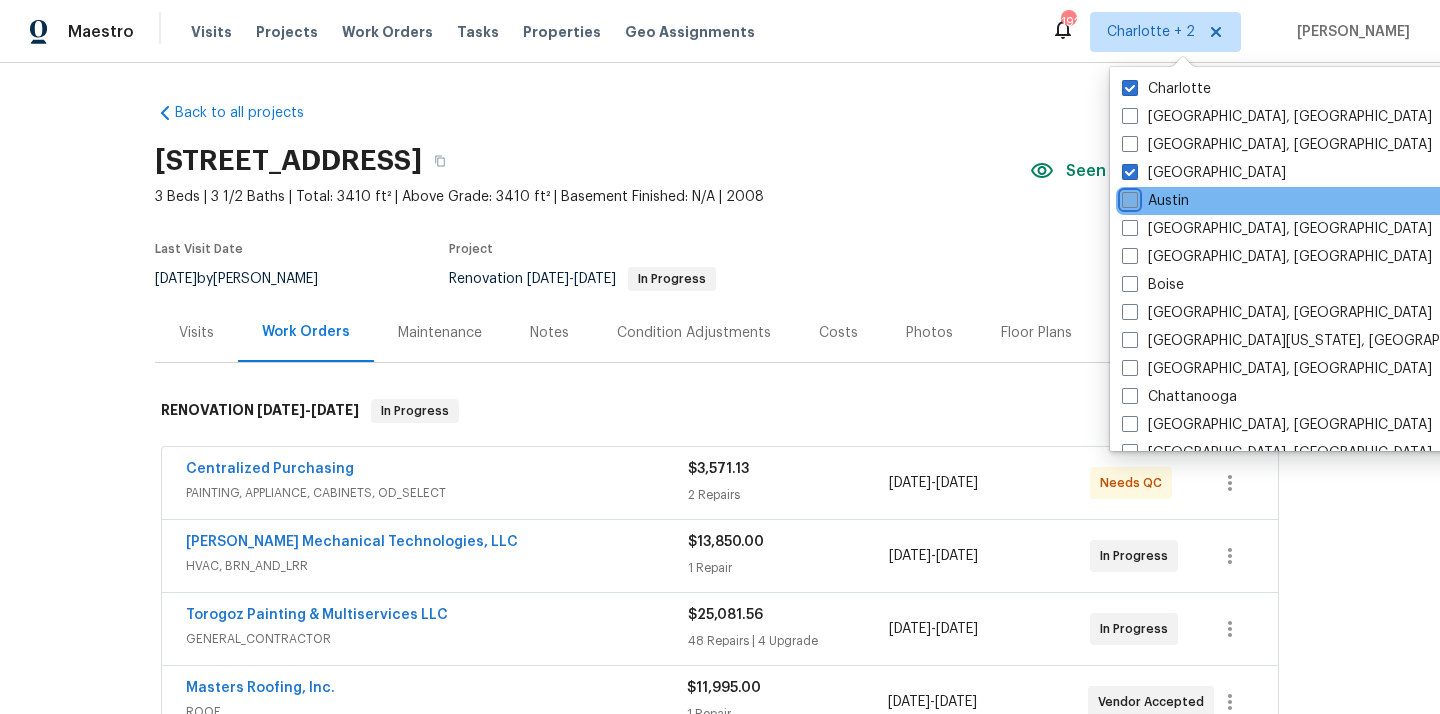 checkbox on "false" 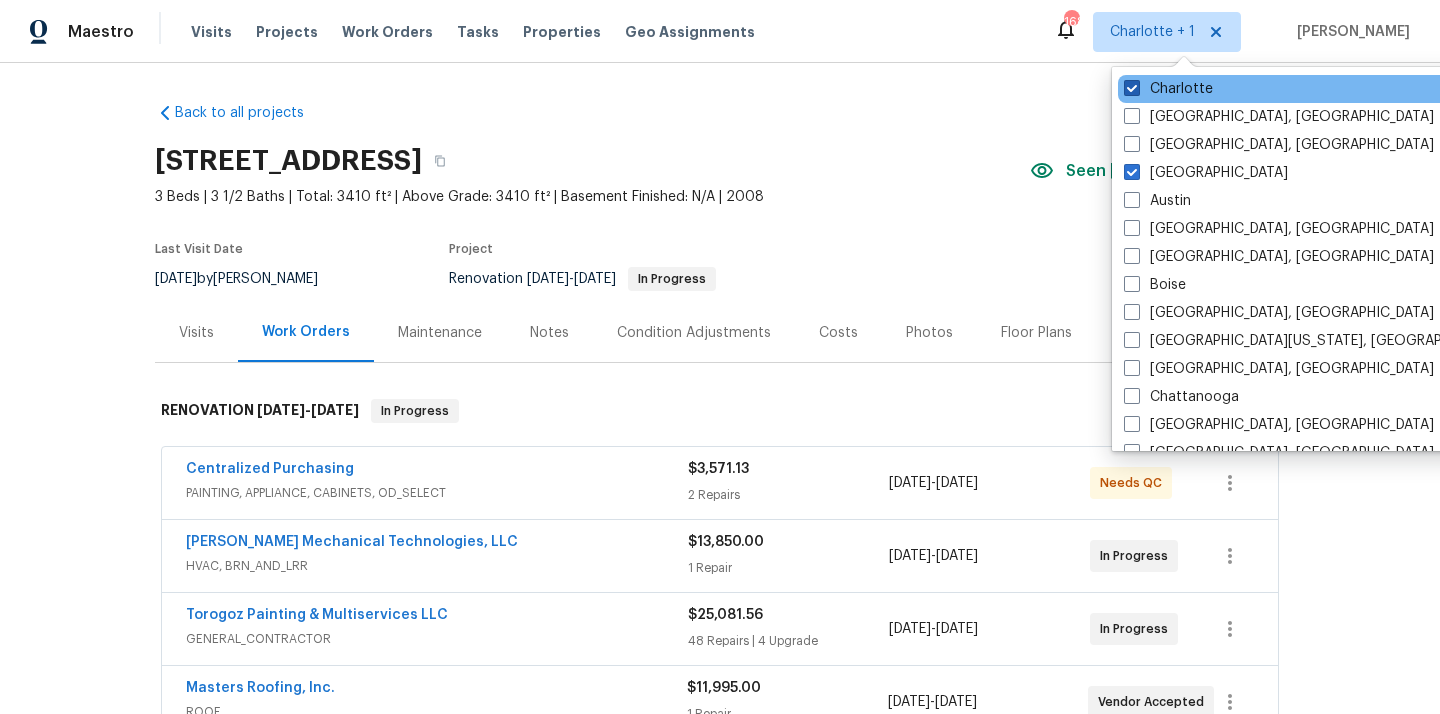 click on "Charlotte" at bounding box center [1168, 89] 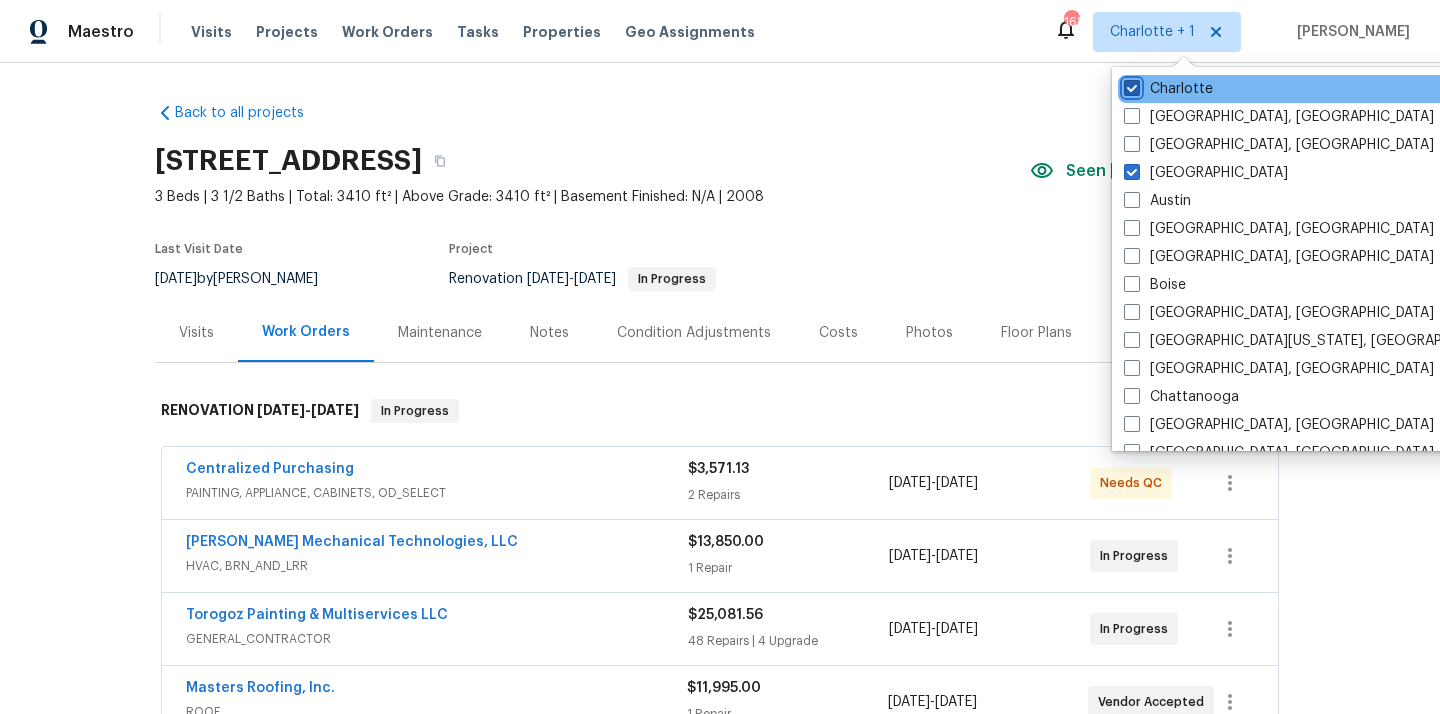 click on "Charlotte" at bounding box center (1130, 85) 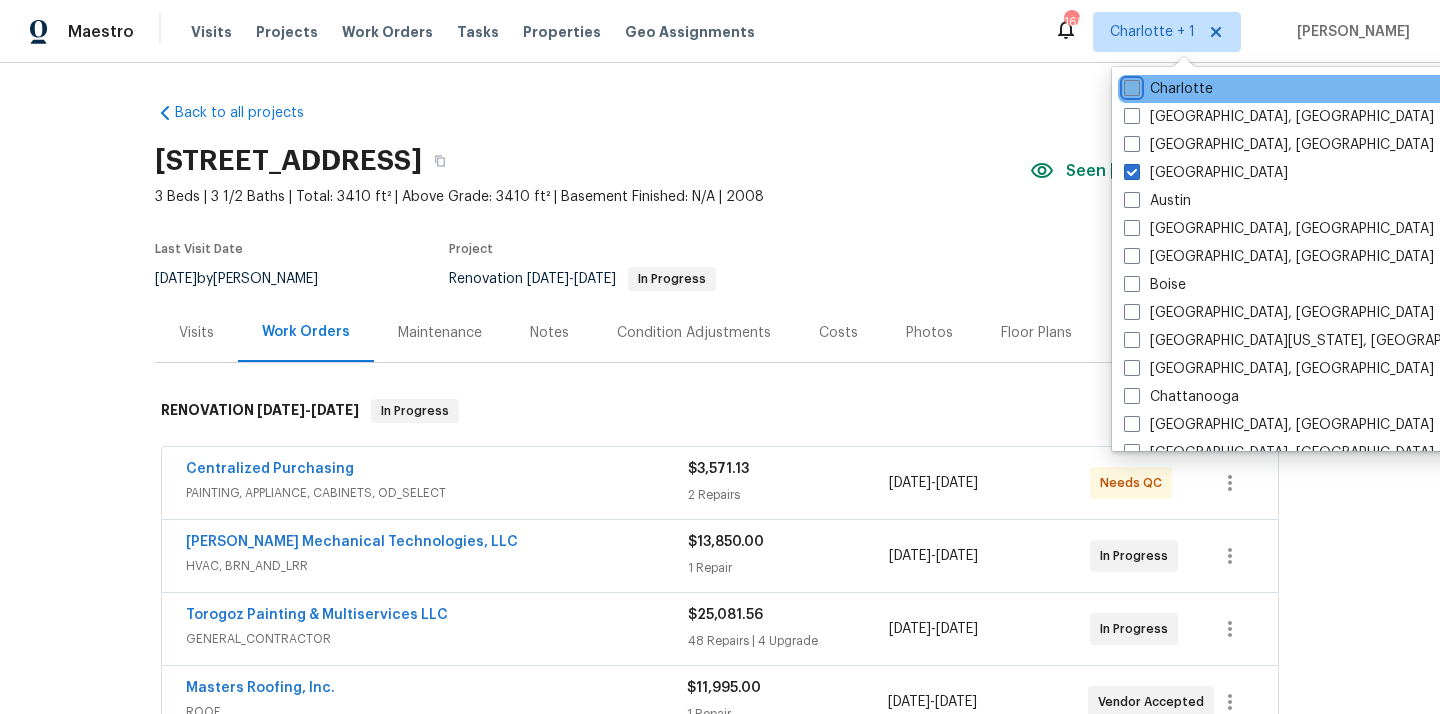 checkbox on "false" 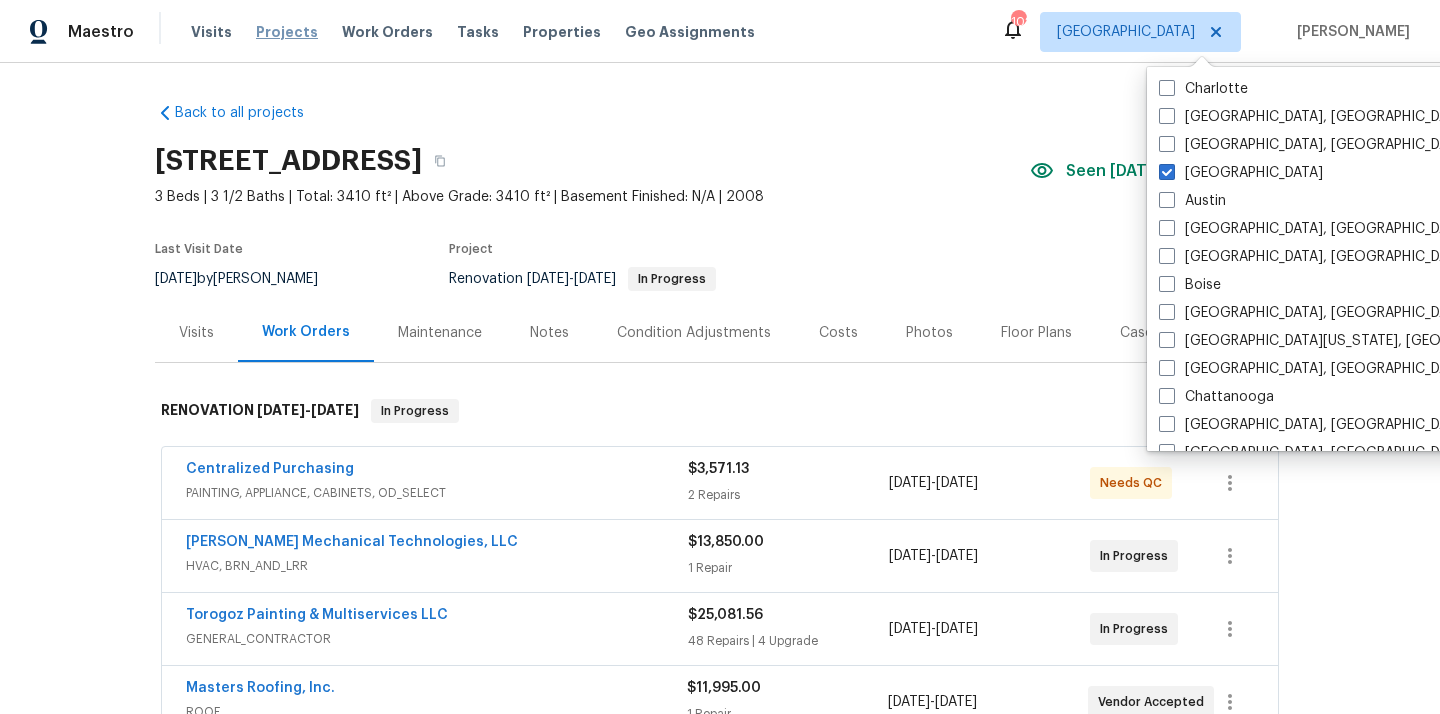 click on "Projects" at bounding box center [287, 32] 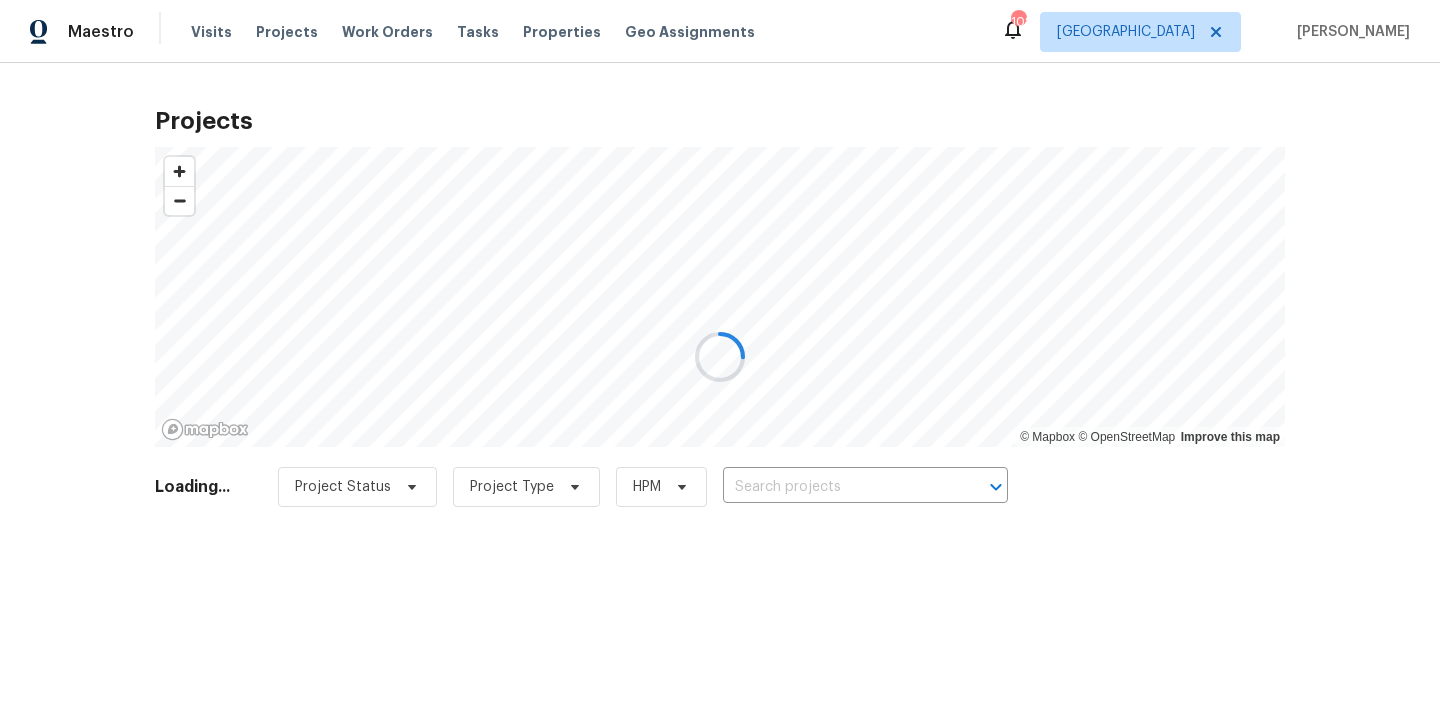 click at bounding box center (720, 357) 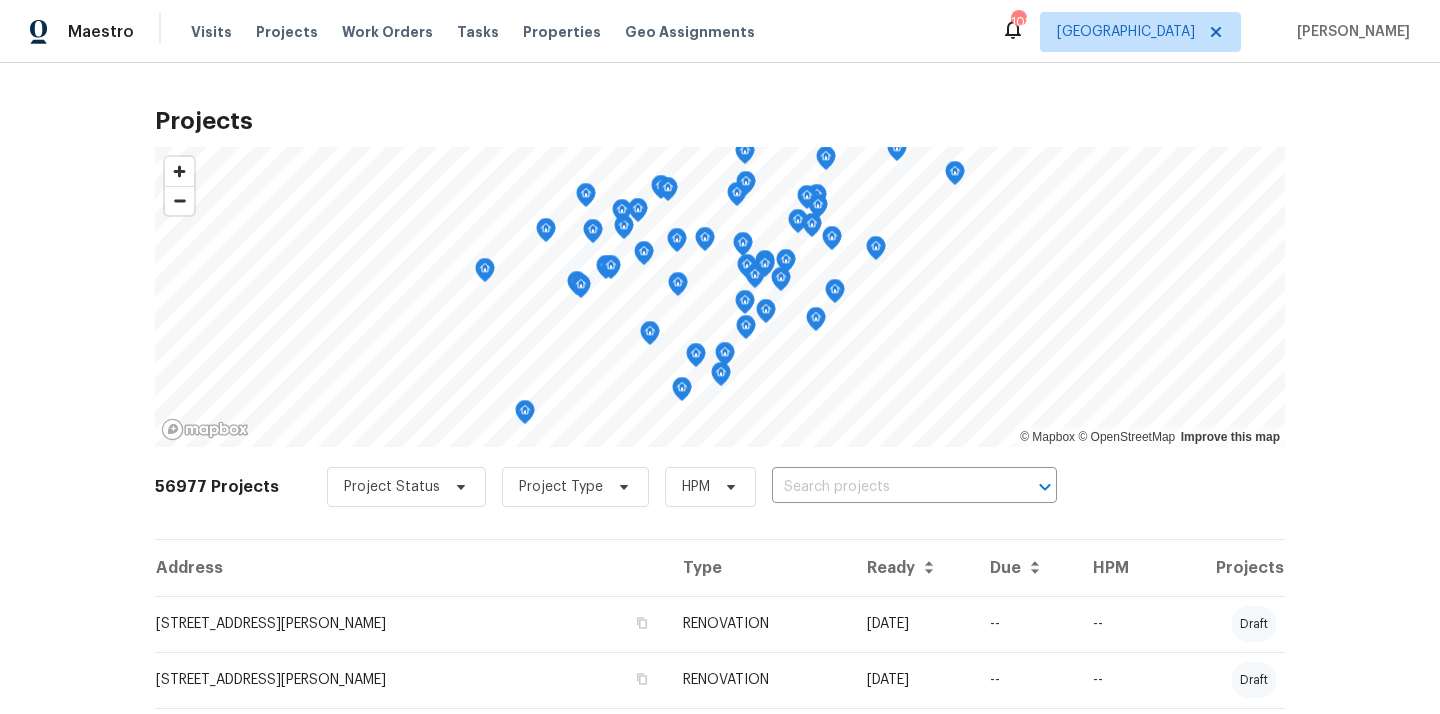 click at bounding box center [886, 487] 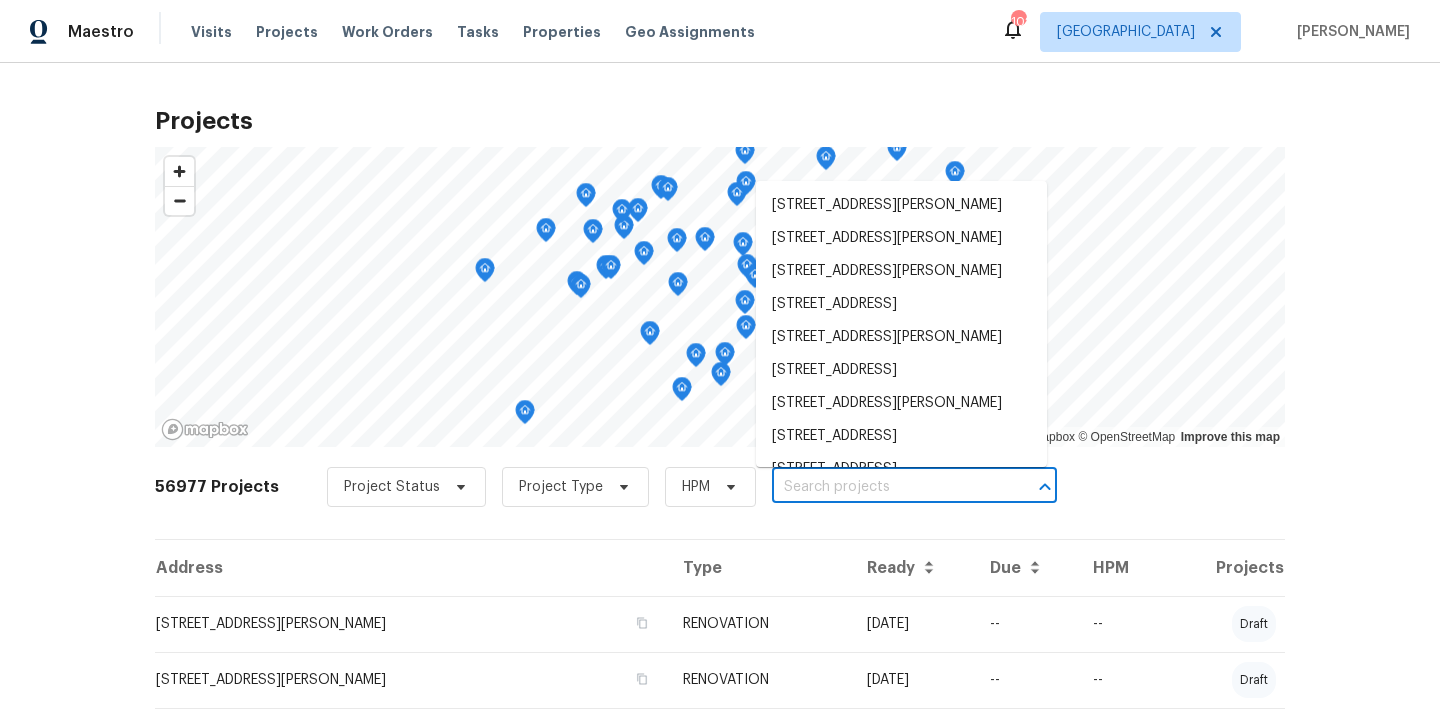 paste on "9997 Point View Dr, Jonesboro, GA 30238" 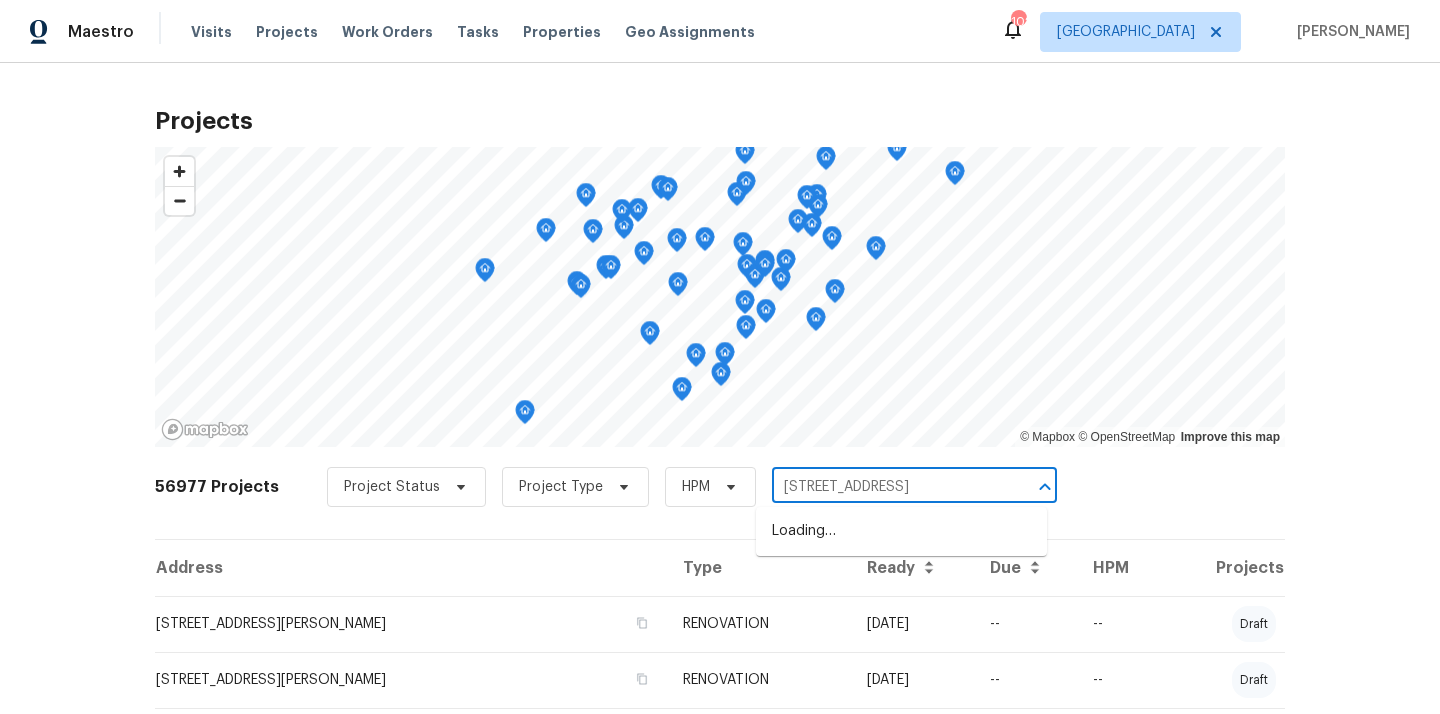 scroll, scrollTop: 0, scrollLeft: 49, axis: horizontal 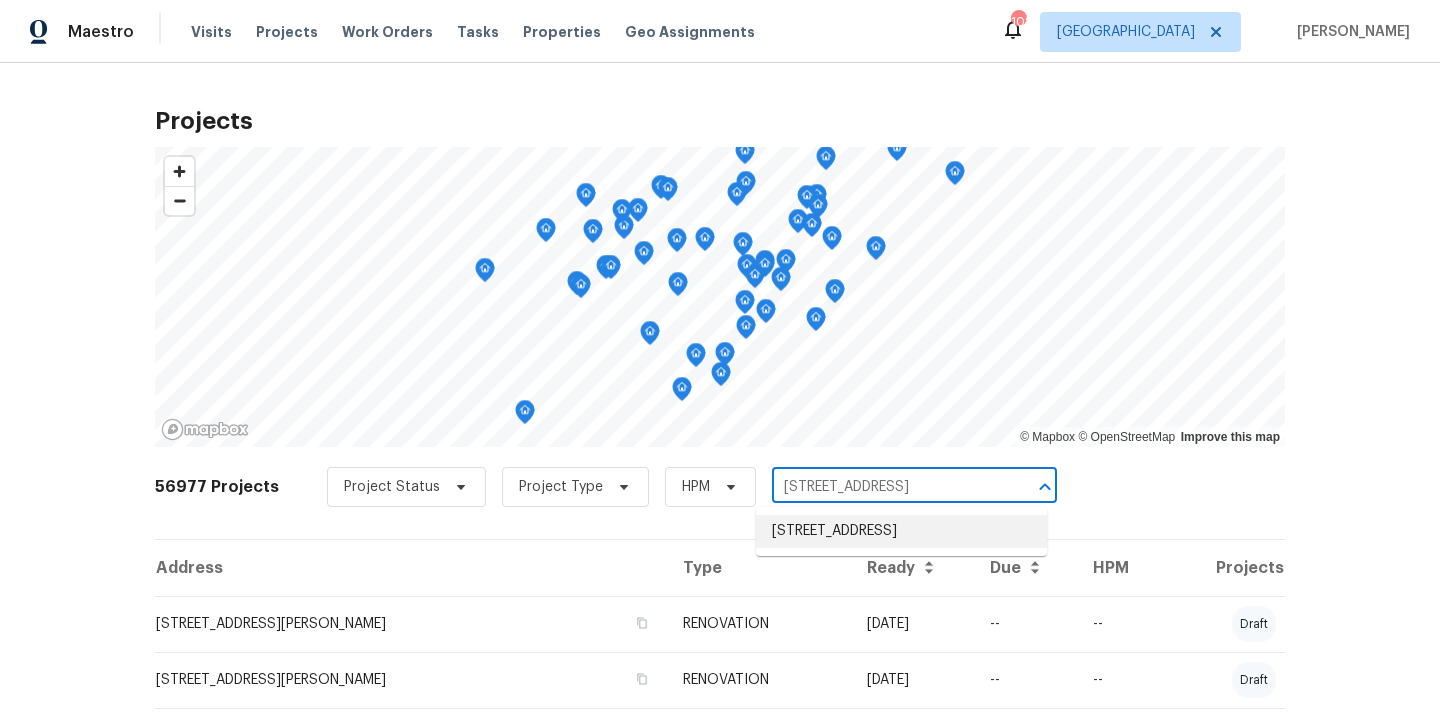 click on "9997 Point View Dr, Jonesboro, GA 30238" at bounding box center [901, 531] 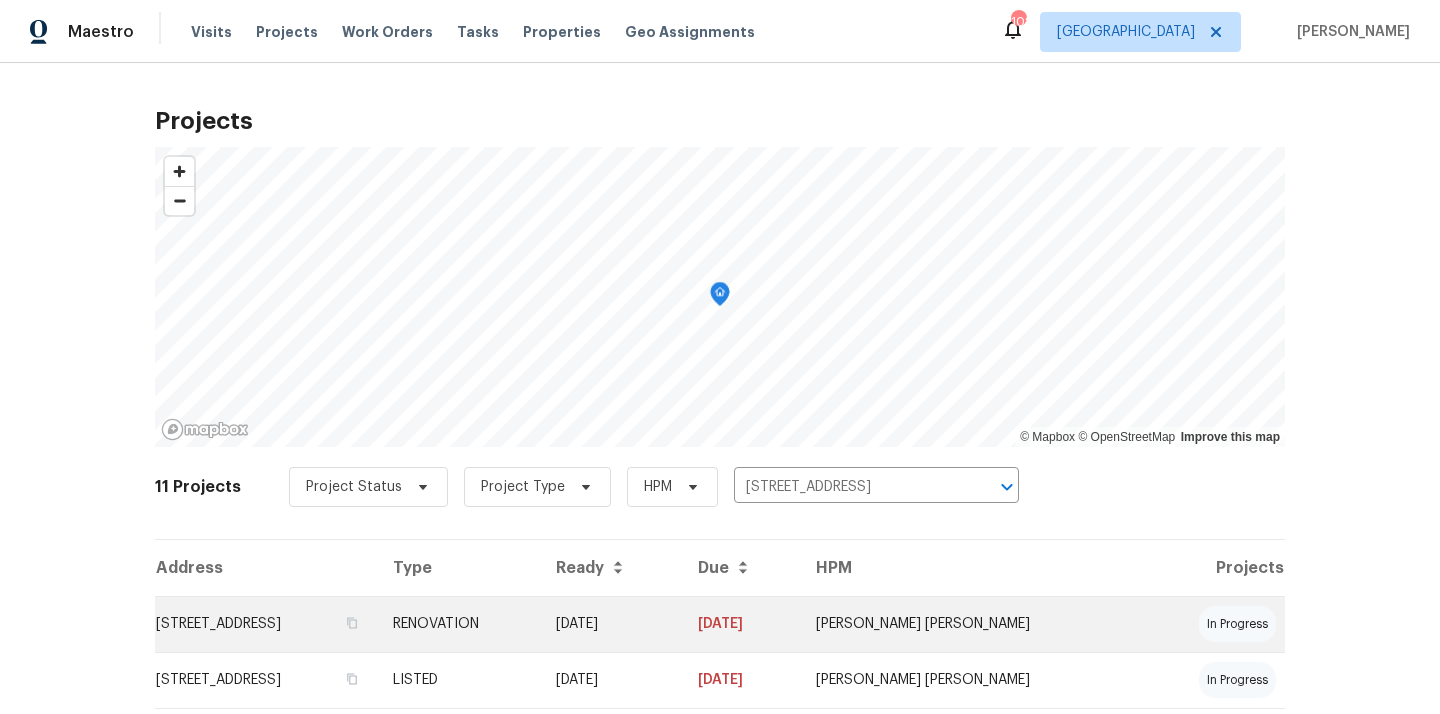 click on "RENOVATION" at bounding box center (459, 624) 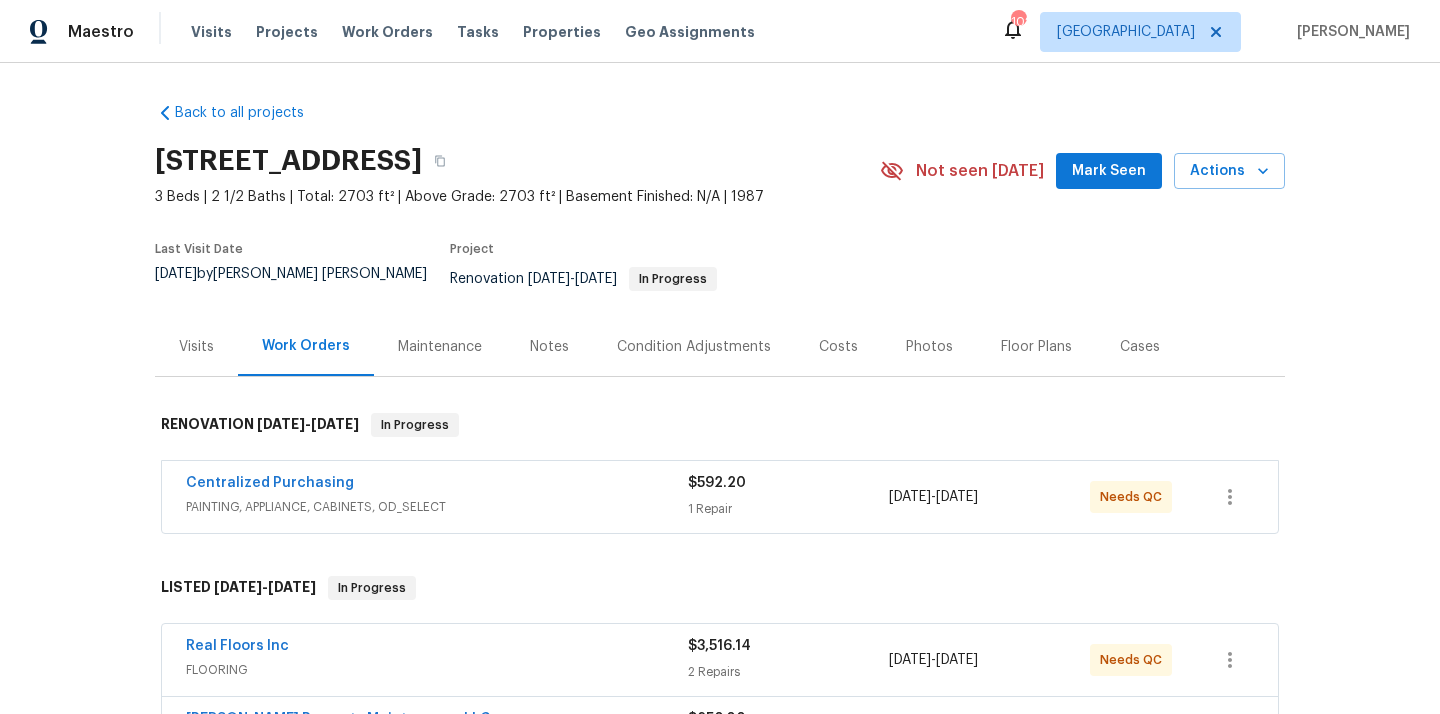 click on "9997 Point View Dr, Jonesboro, GA 30238" at bounding box center [288, 161] 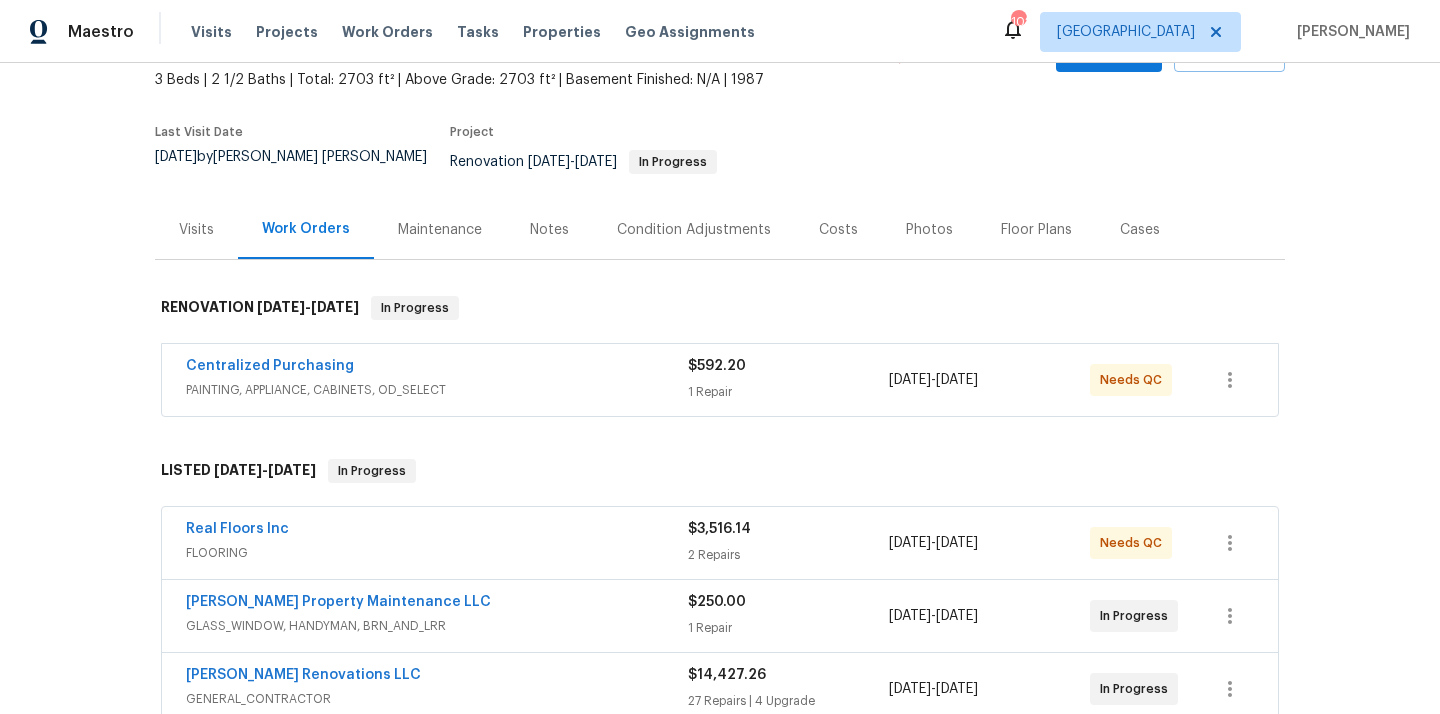 scroll, scrollTop: 226, scrollLeft: 0, axis: vertical 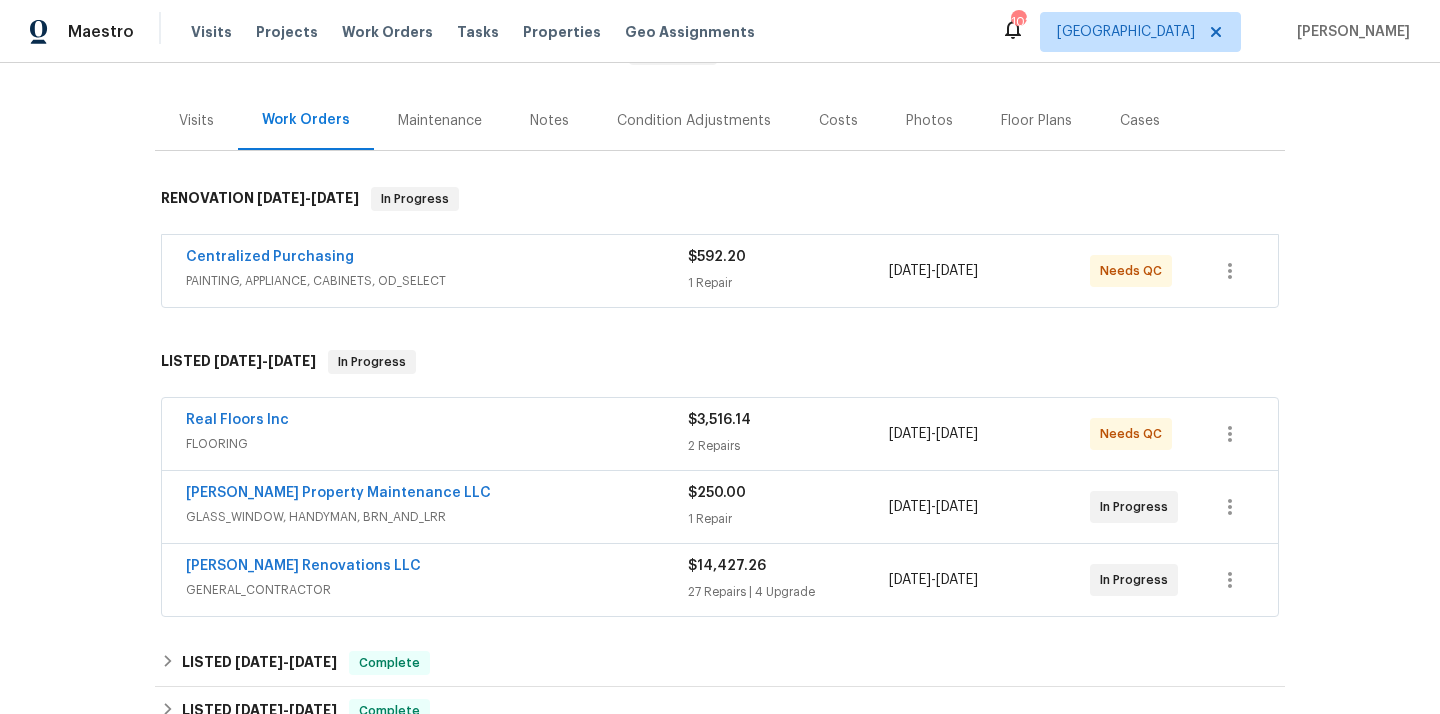 click on "PAINTING, APPLIANCE, CABINETS, OD_SELECT" at bounding box center [437, 281] 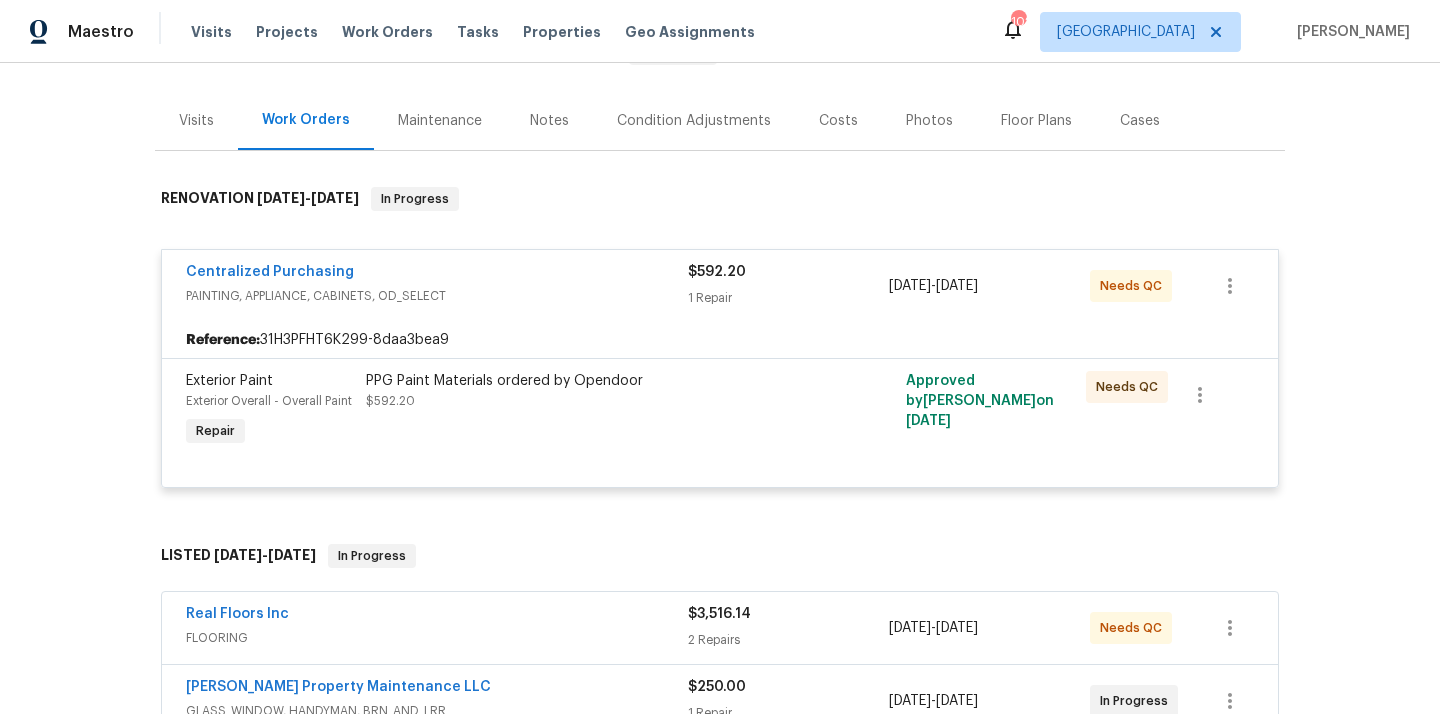 click on "PAINTING, APPLIANCE, CABINETS, OD_SELECT" at bounding box center (437, 296) 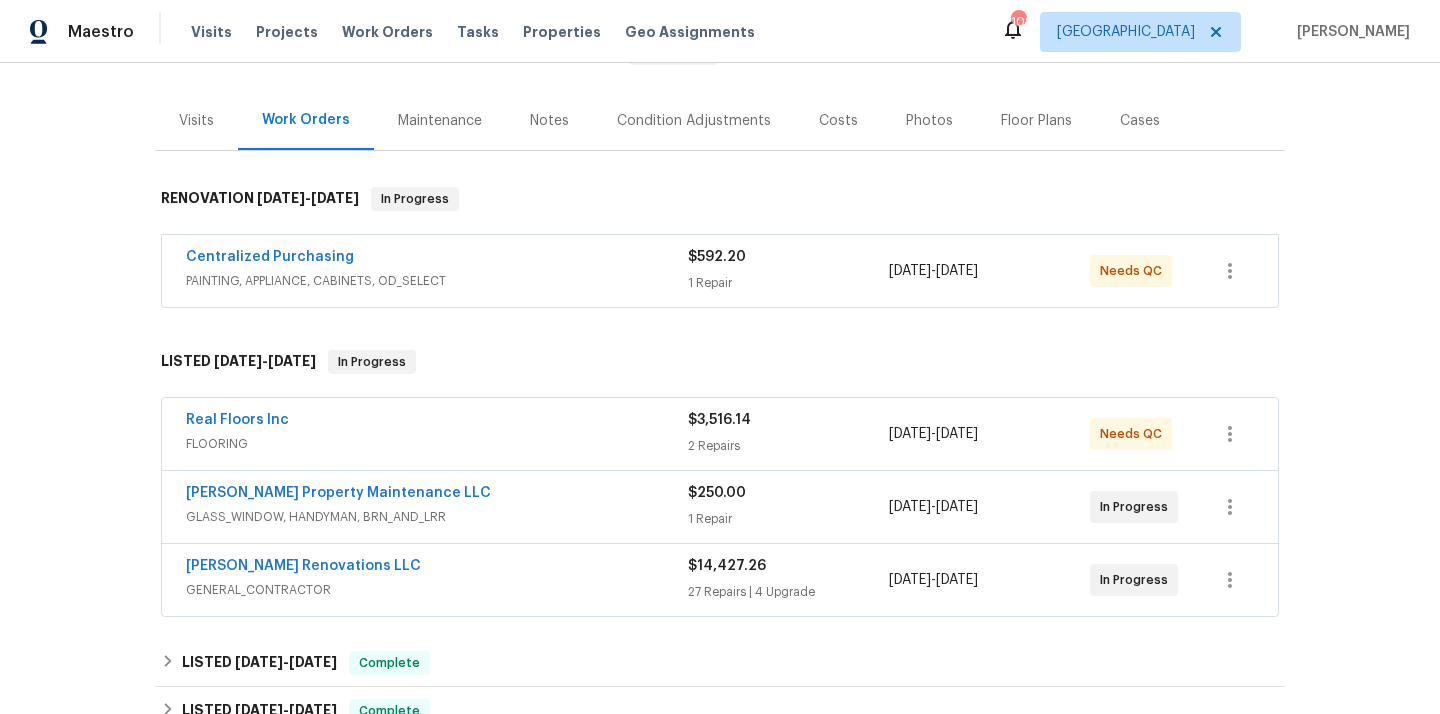 click on "PAINTING, APPLIANCE, CABINETS, OD_SELECT" at bounding box center [437, 281] 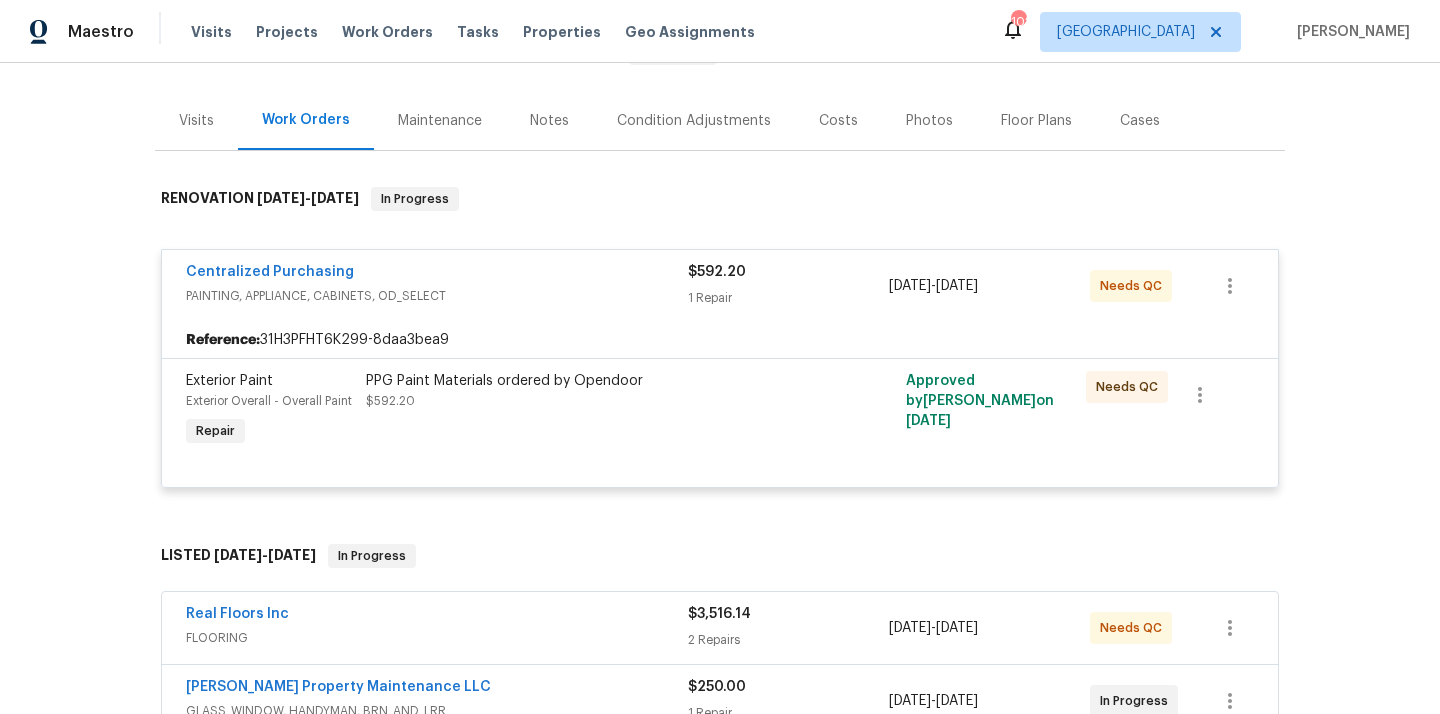 click on "PPG Paint Materials ordered by Opendoor $592.20" at bounding box center (585, 411) 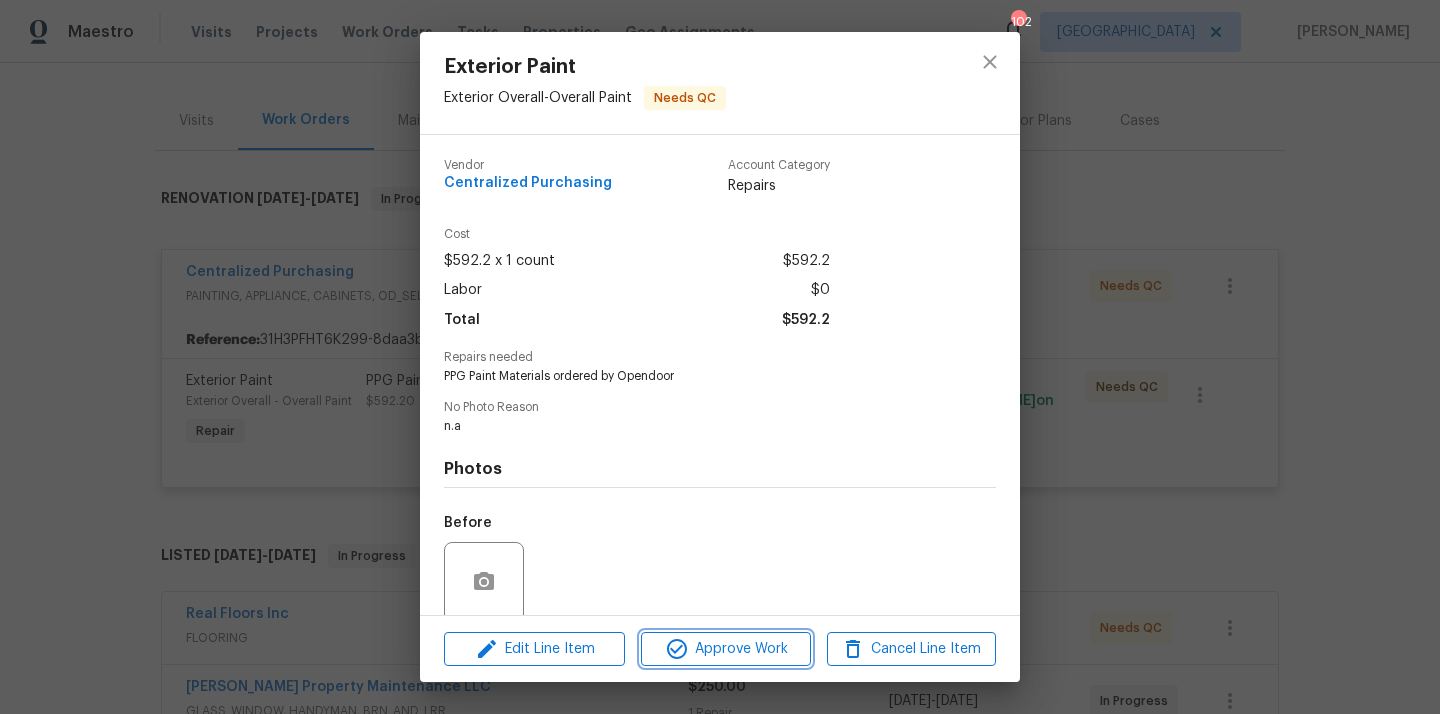 click on "Approve Work" at bounding box center [725, 649] 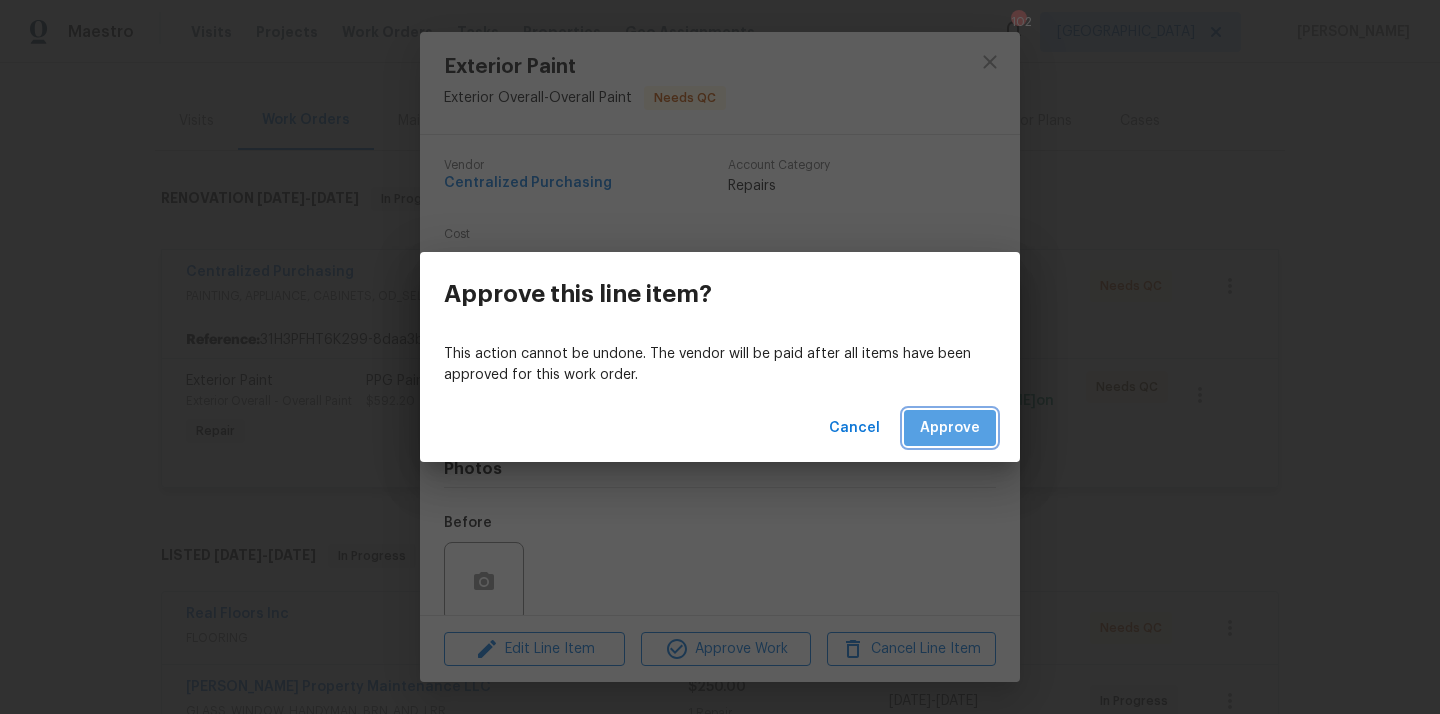 click on "Approve" at bounding box center (950, 428) 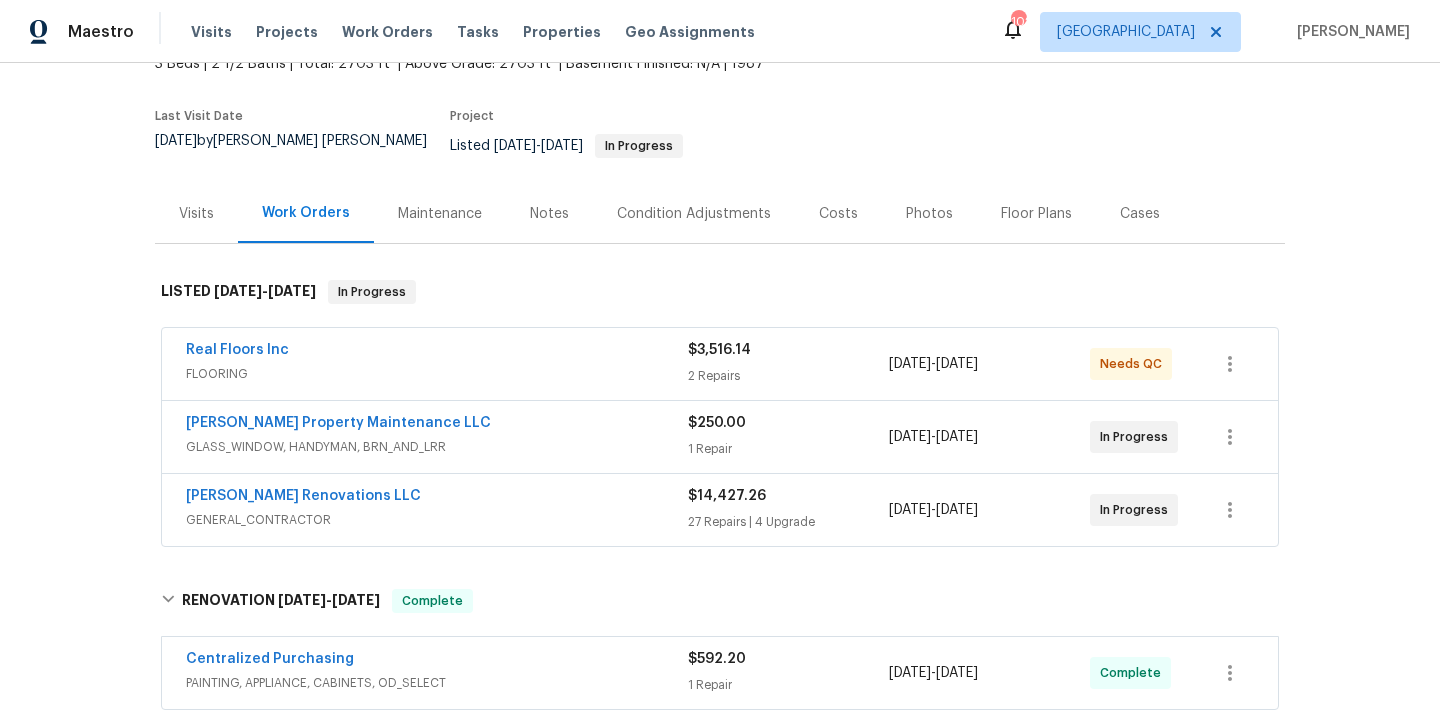 scroll, scrollTop: 923, scrollLeft: 0, axis: vertical 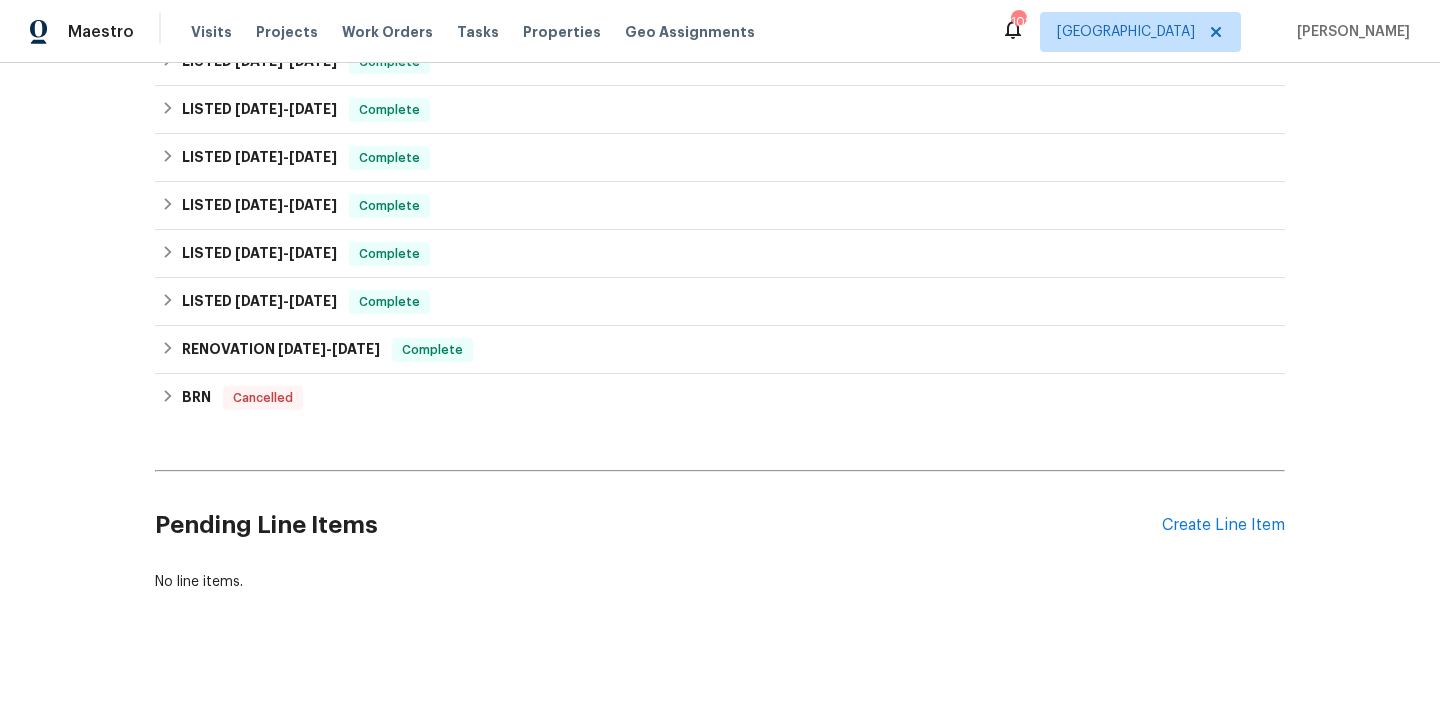 click on "Pending Line Items Create Line Item" at bounding box center [720, 525] 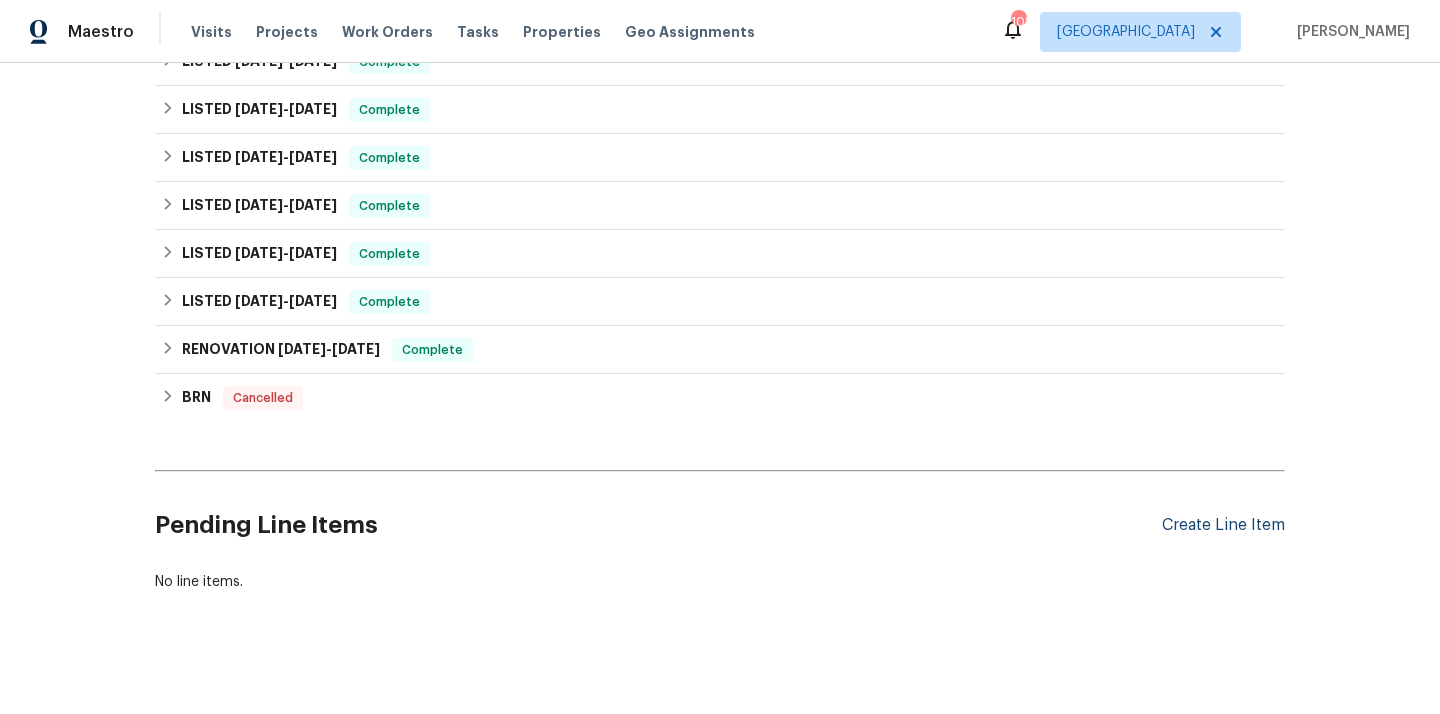 click on "Create Line Item" at bounding box center [1223, 525] 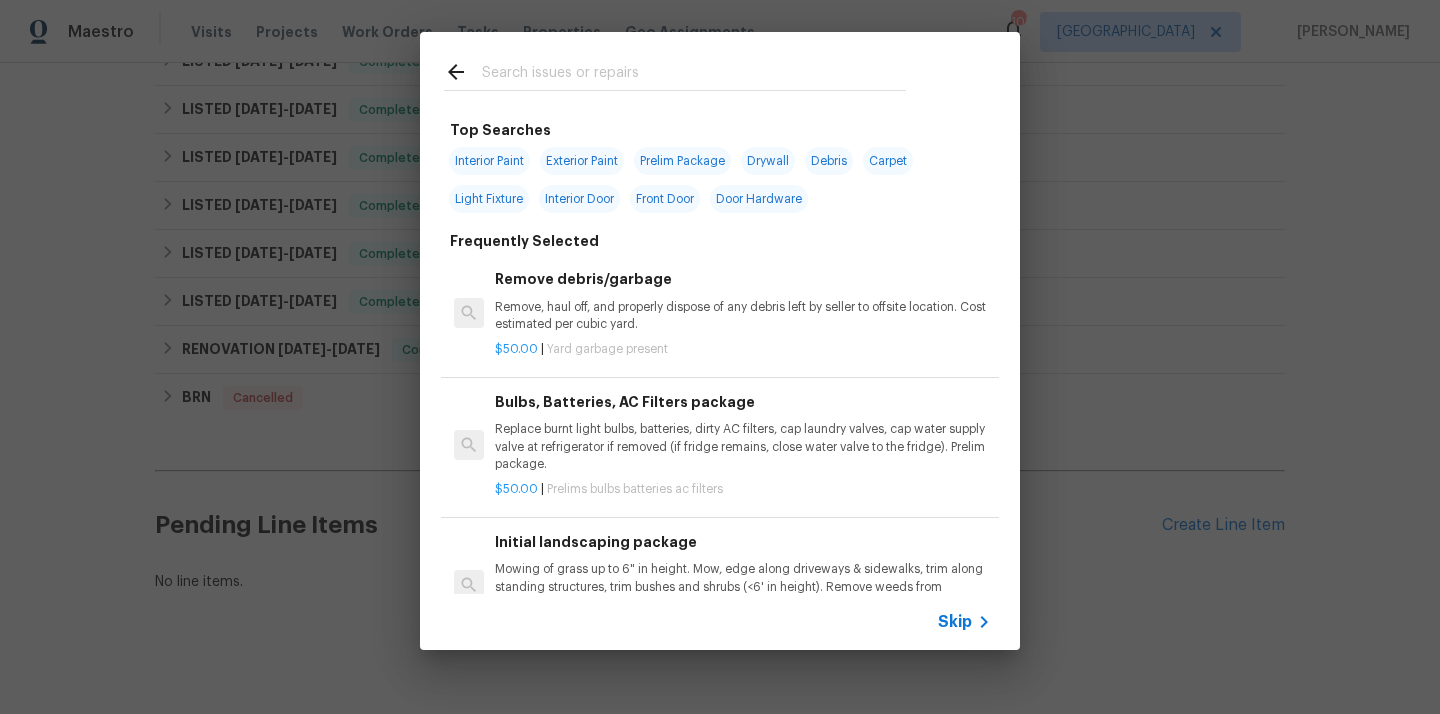 click at bounding box center [694, 75] 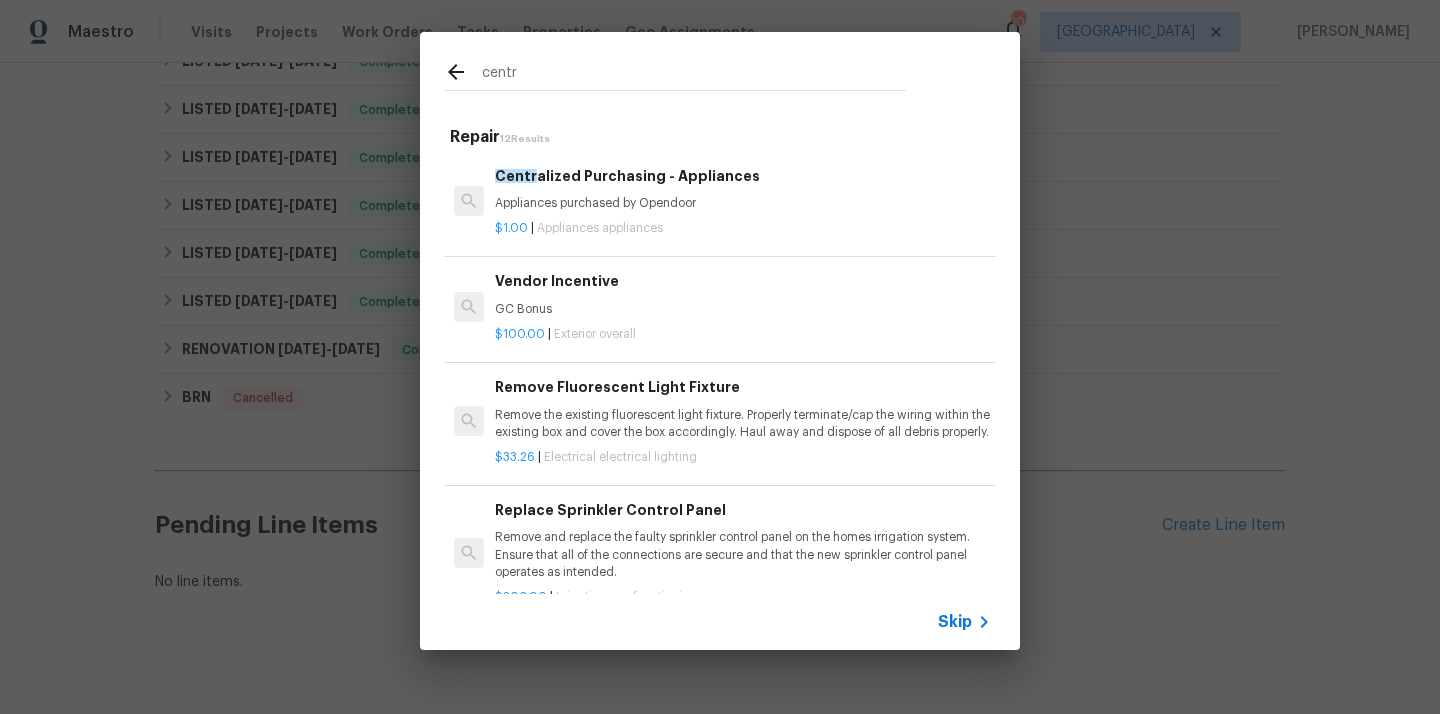 type on "centr" 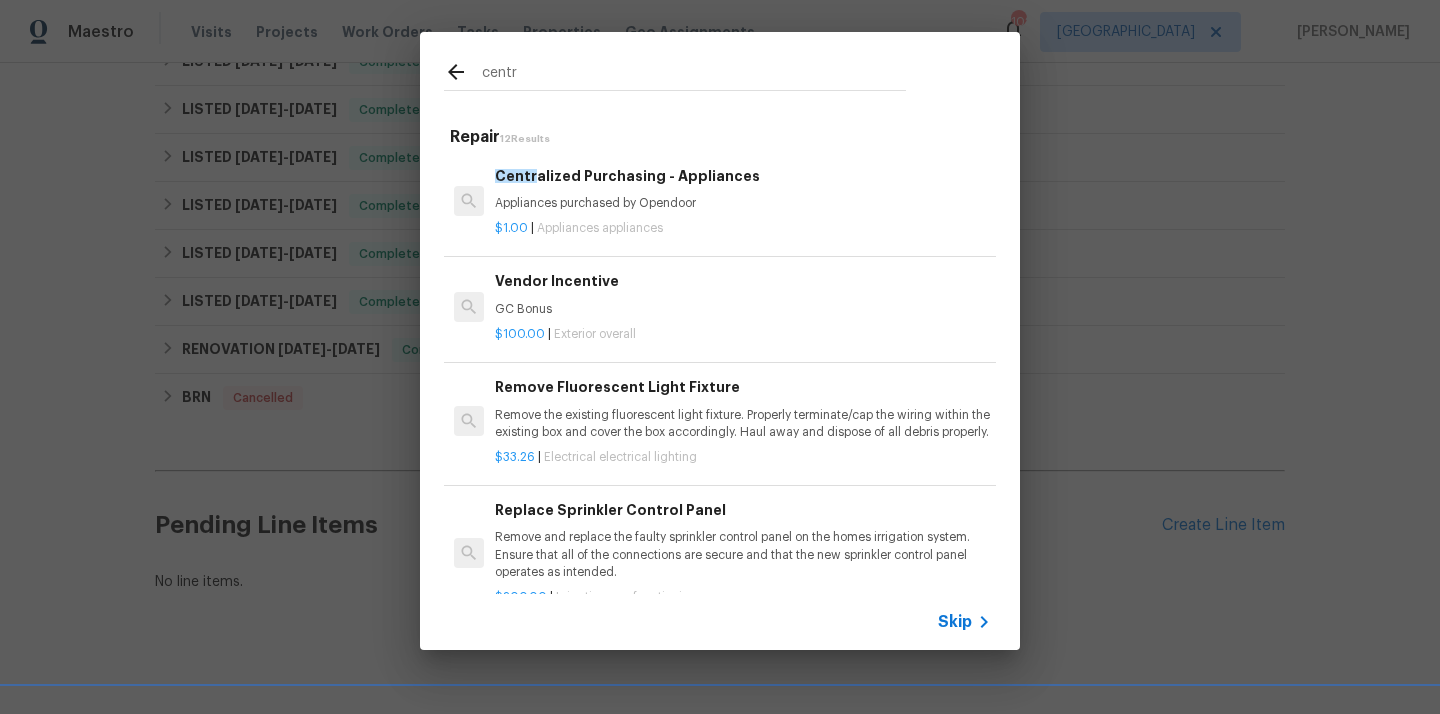 click on "Centr alized Purchasing - Appliances Appliances purchased by Opendoor $1.00   |   Appliances appliances" at bounding box center (743, 201) 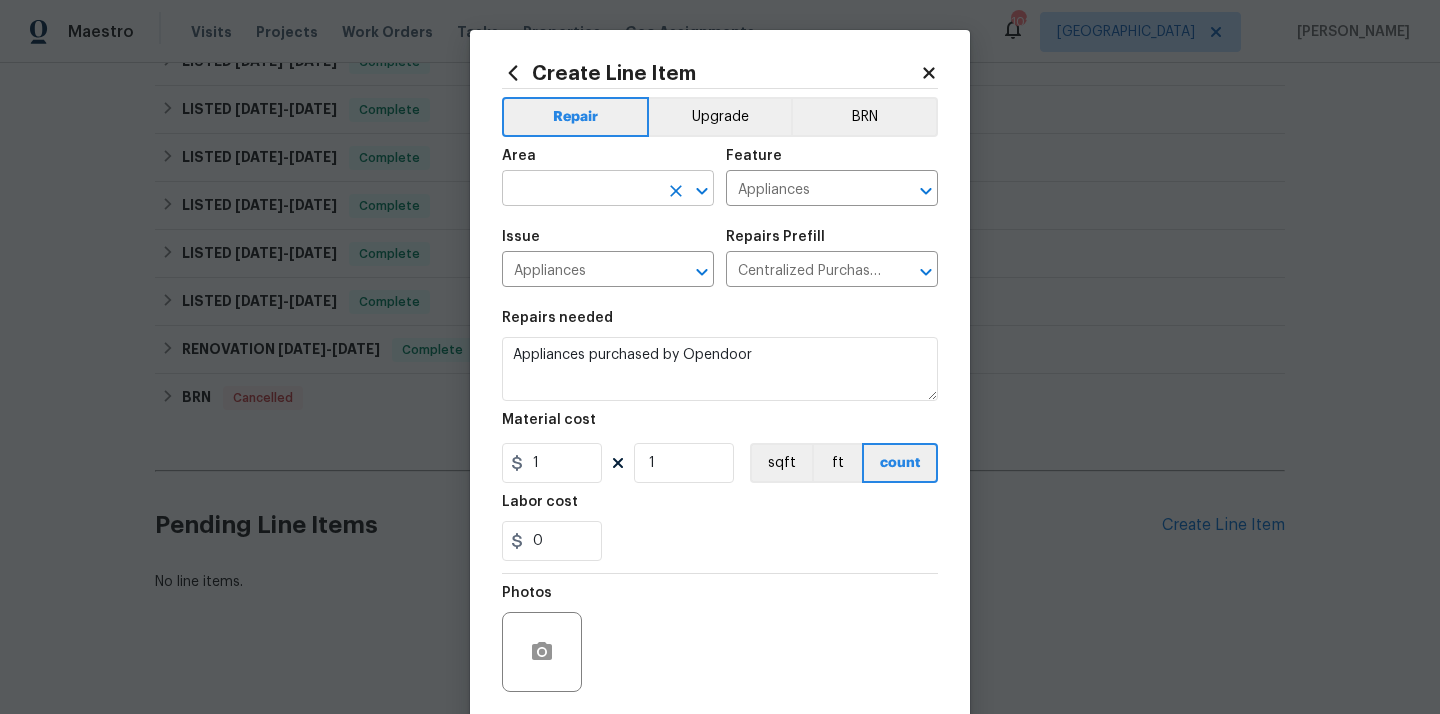 click at bounding box center (580, 190) 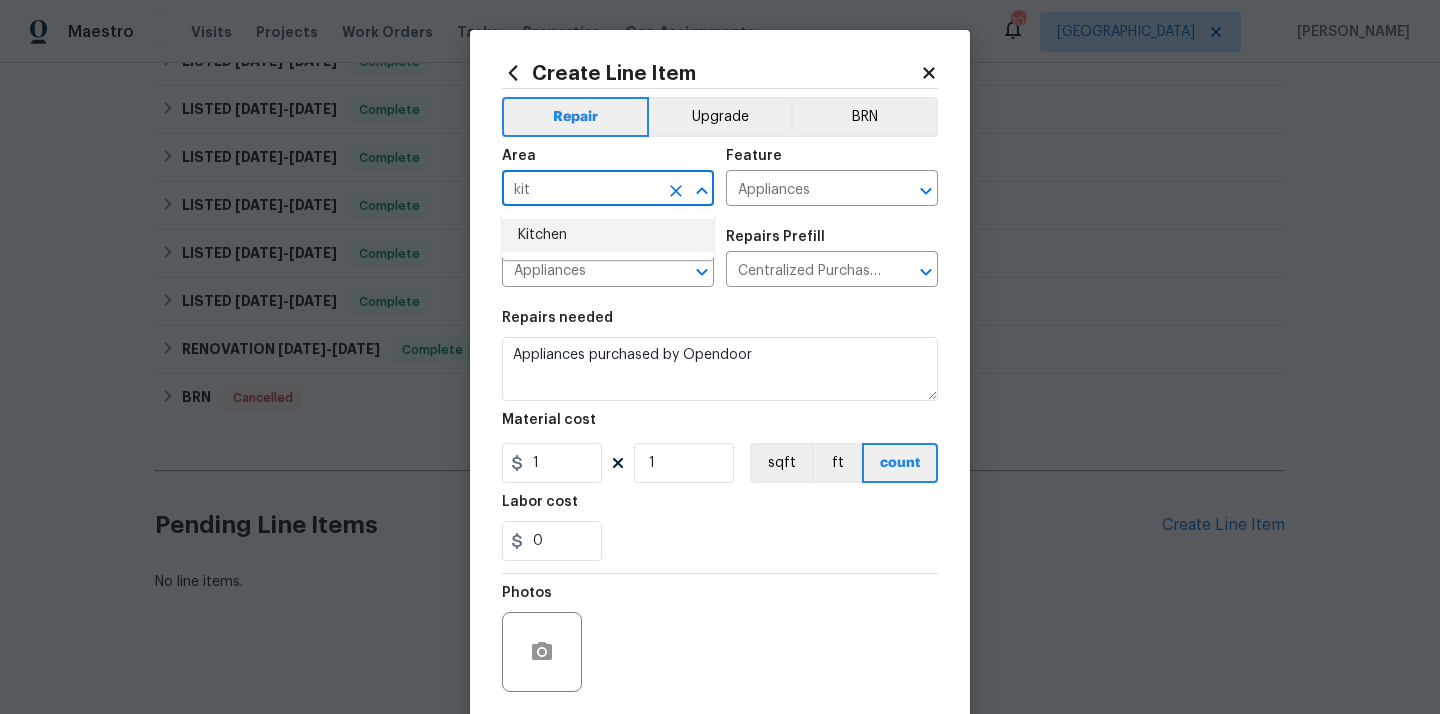 click on "Kitchen" at bounding box center (608, 235) 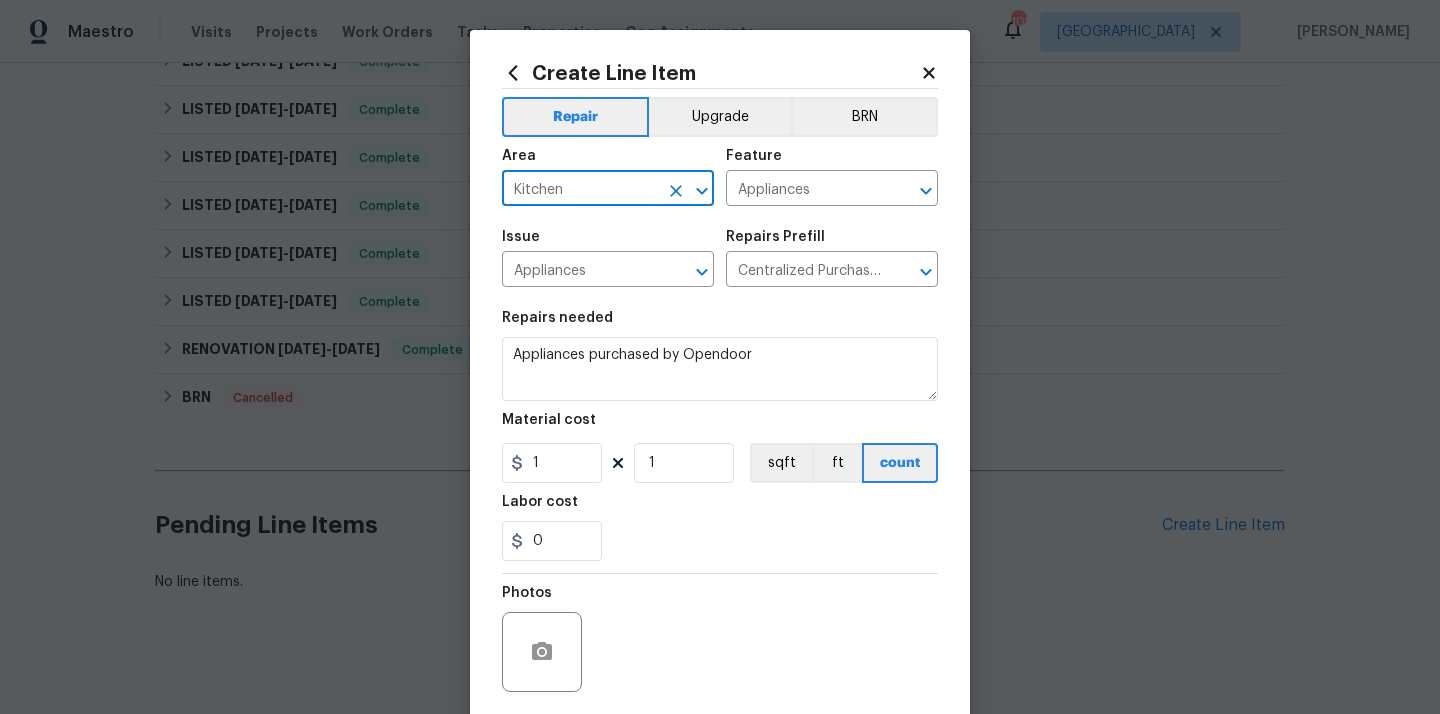 type on "Kitchen" 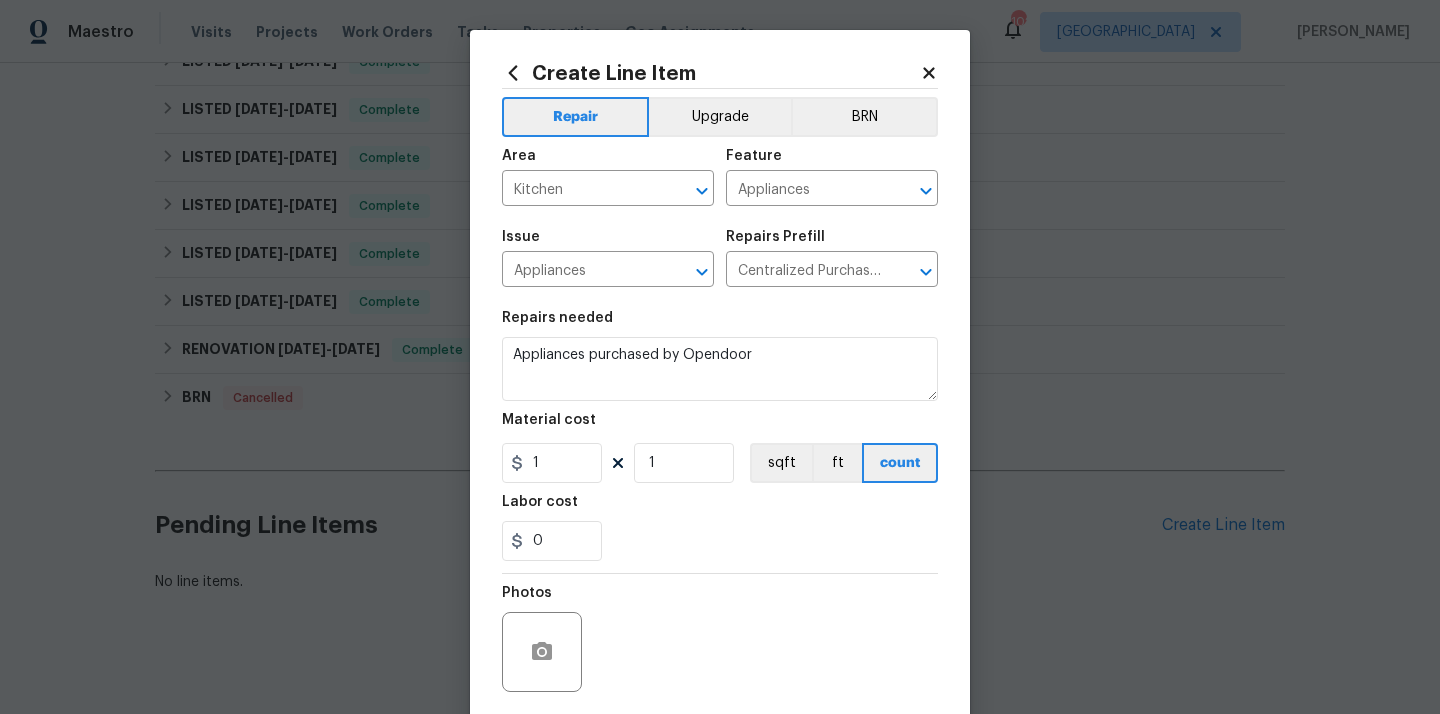 click on "Repairs needed Appliances purchased by Opendoor Material cost 1 1 sqft ft count Labor cost 0" at bounding box center [720, 436] 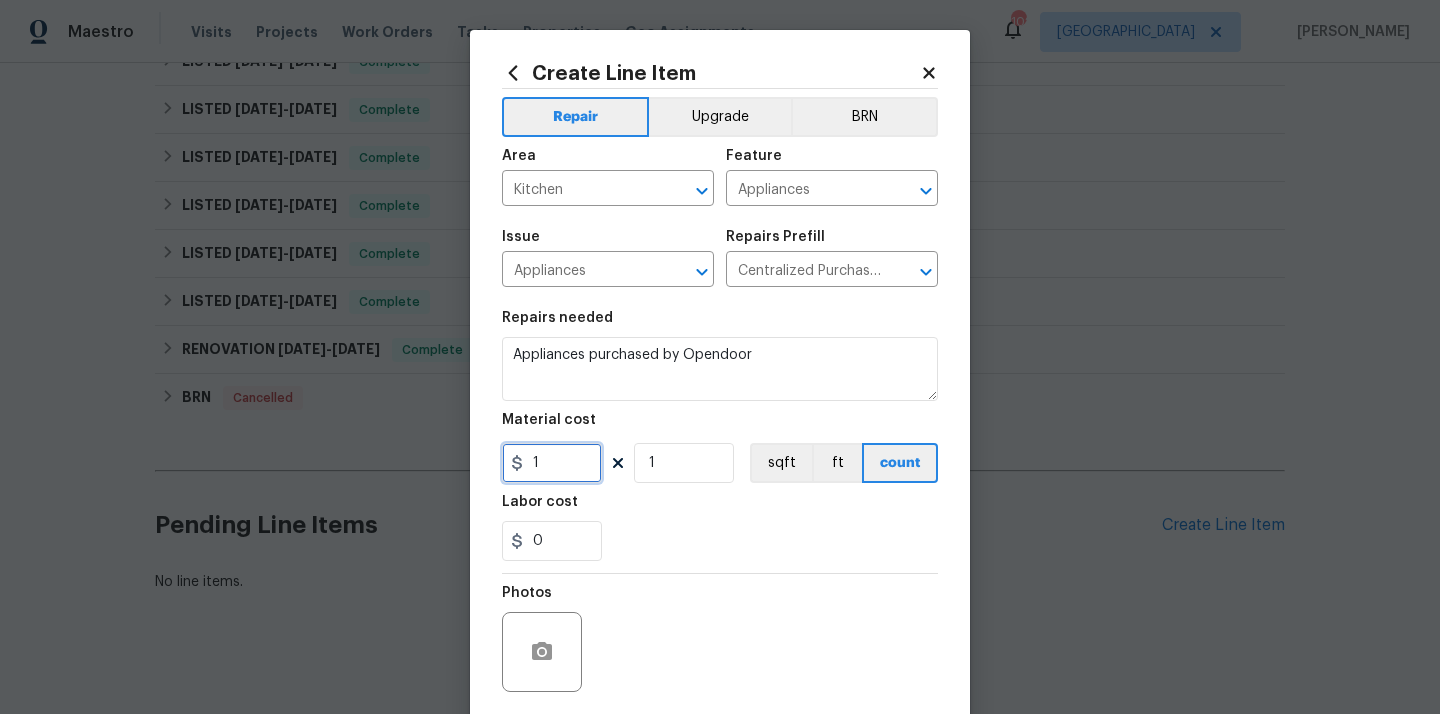 drag, startPoint x: 553, startPoint y: 474, endPoint x: 499, endPoint y: 474, distance: 54 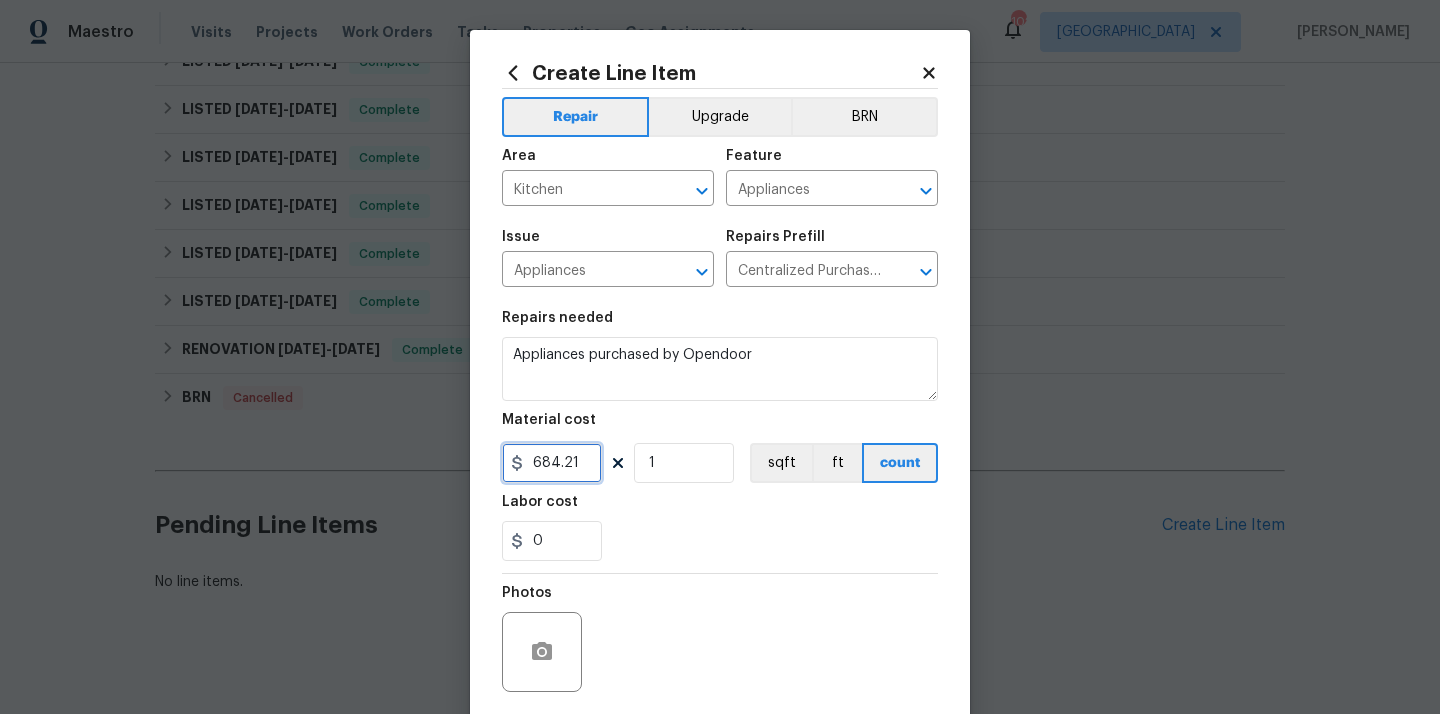 type on "684.21" 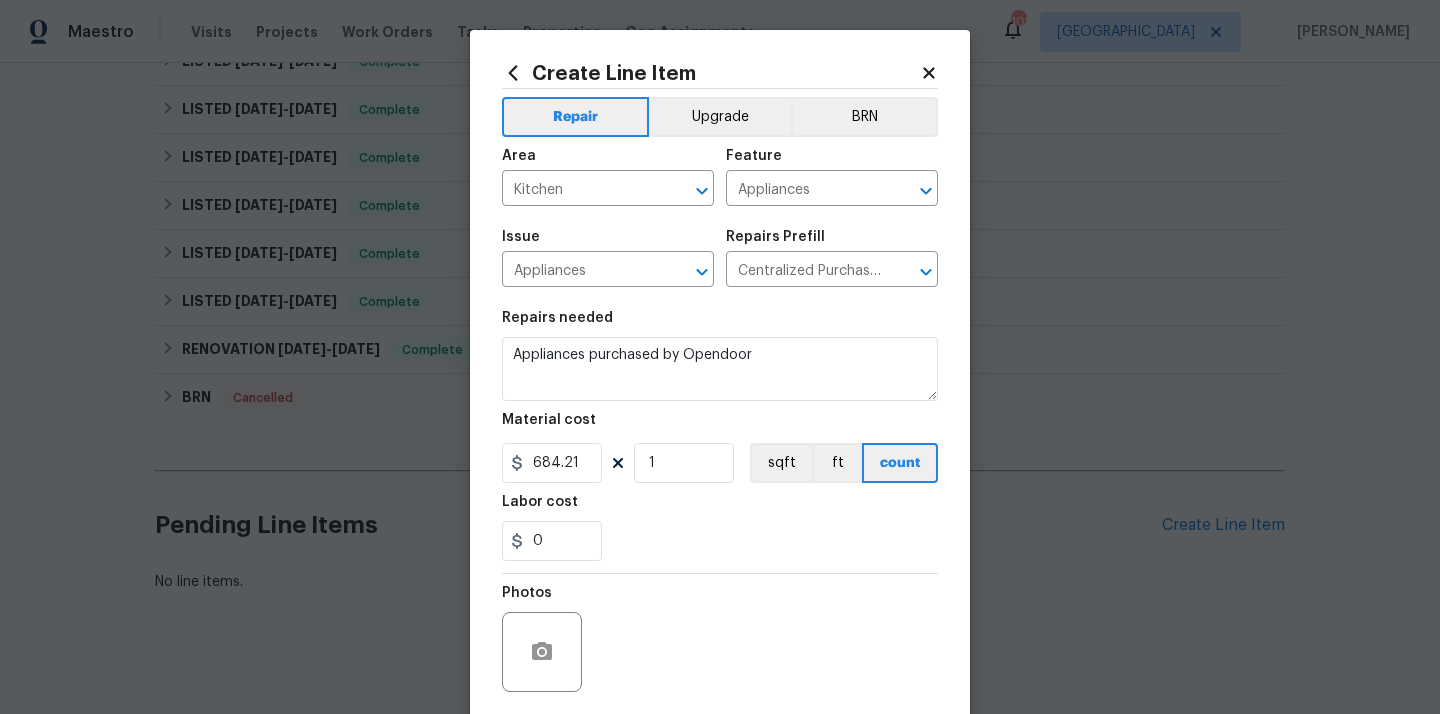 click on "Photos" at bounding box center (720, 639) 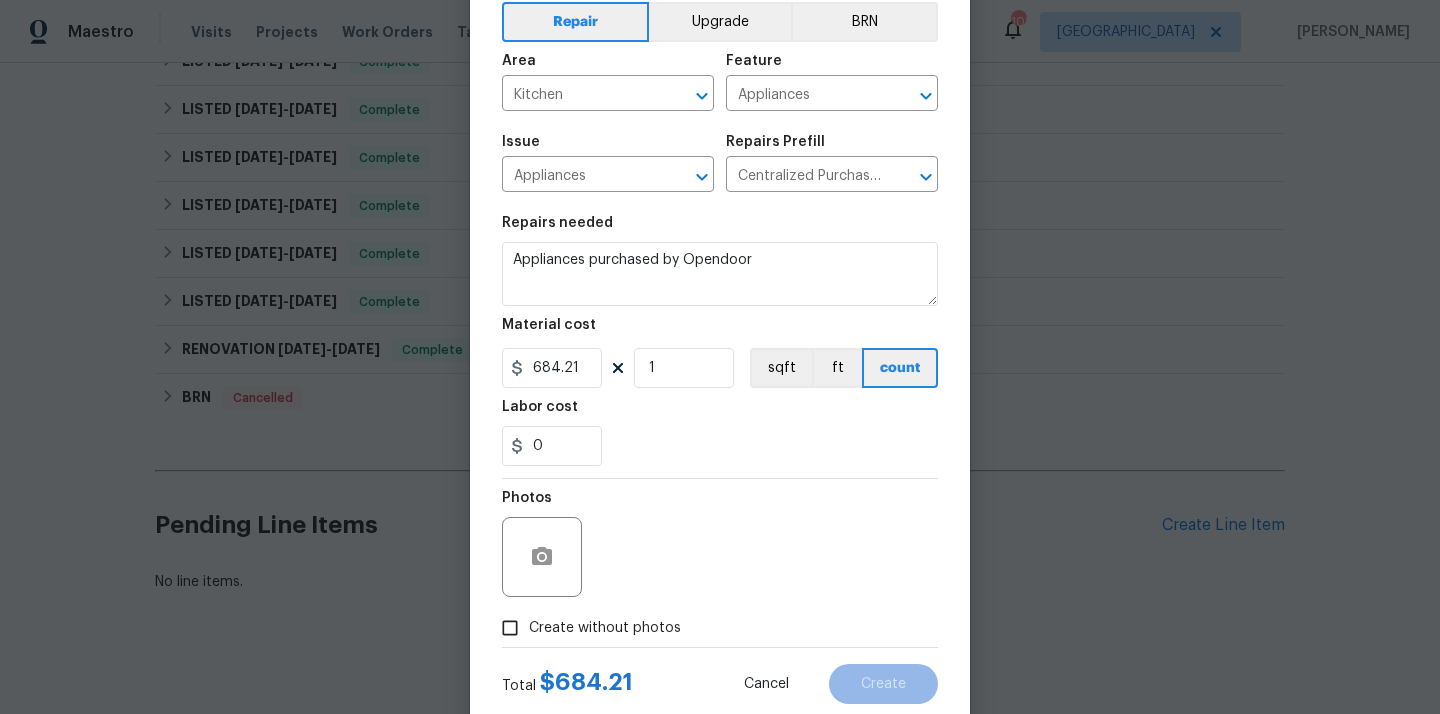 scroll, scrollTop: 148, scrollLeft: 0, axis: vertical 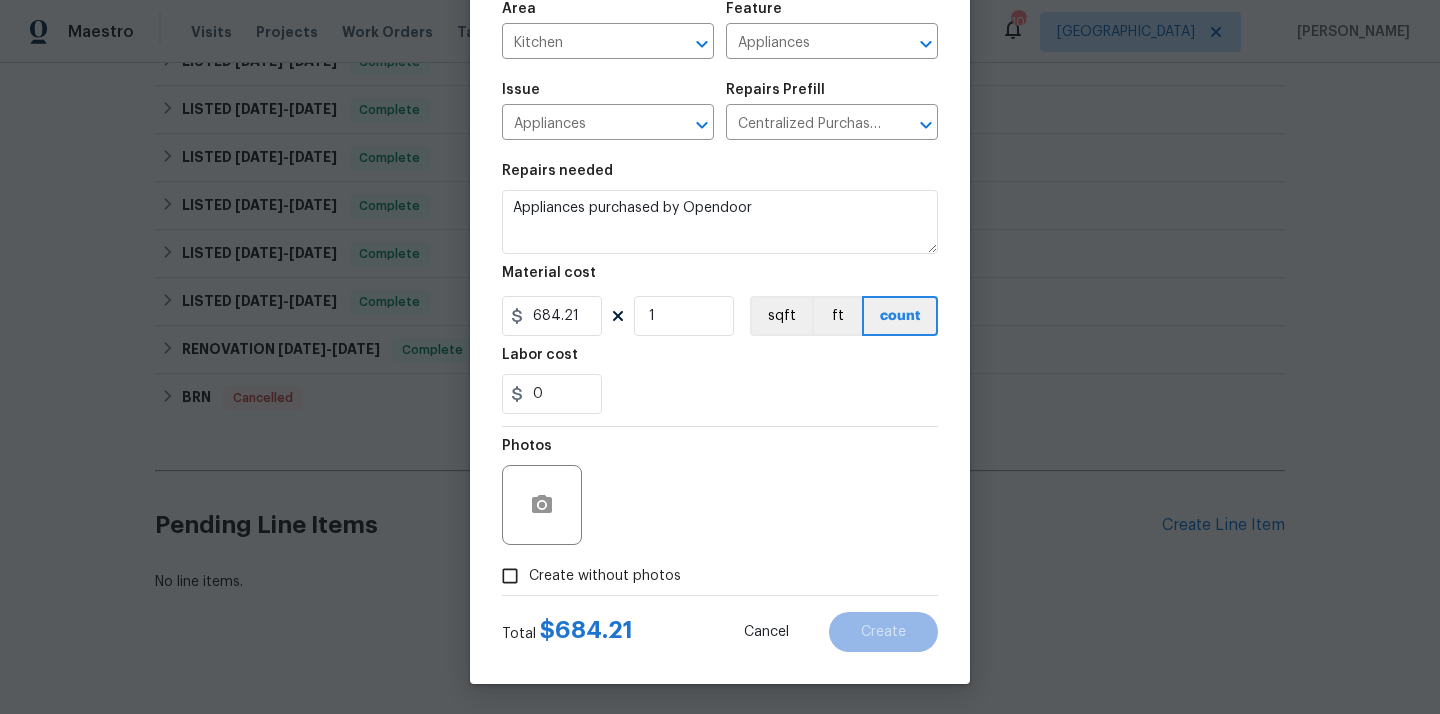 click on "Create without photos" at bounding box center [605, 576] 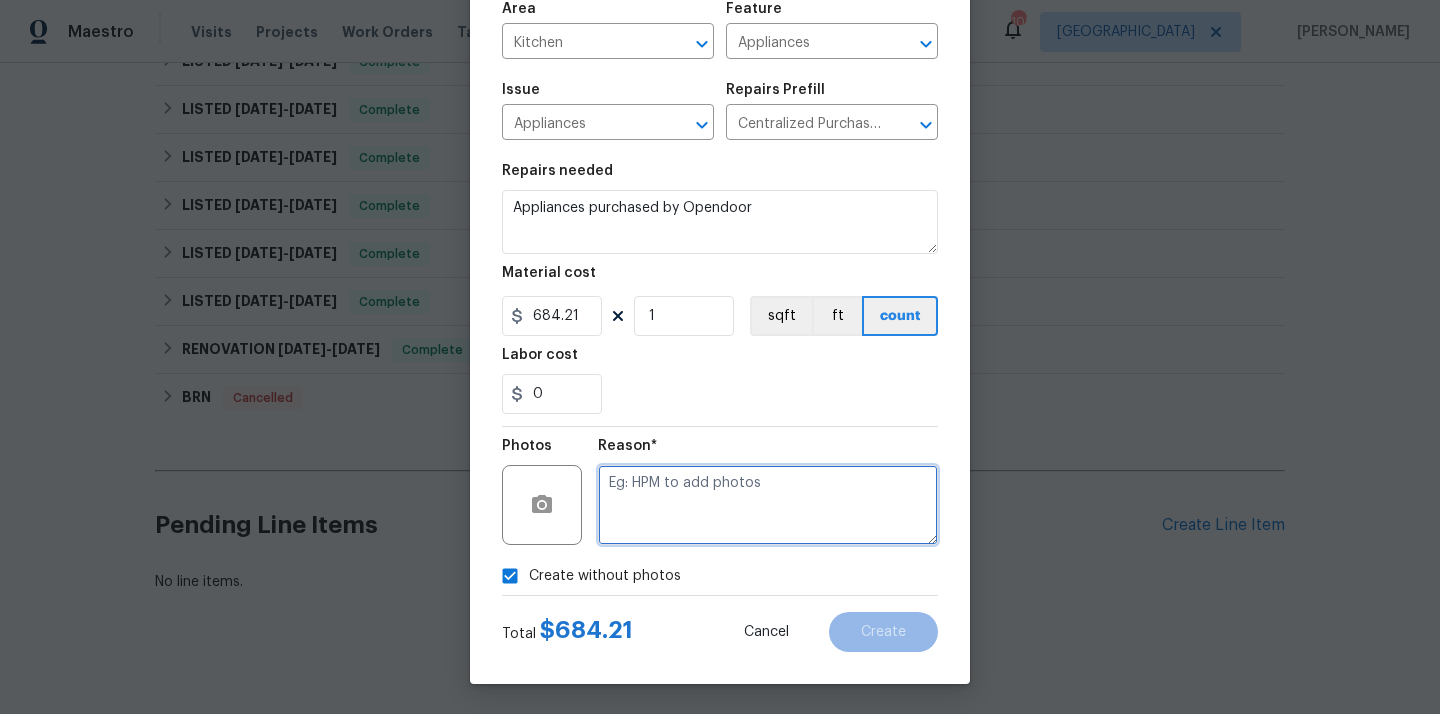 click at bounding box center (768, 505) 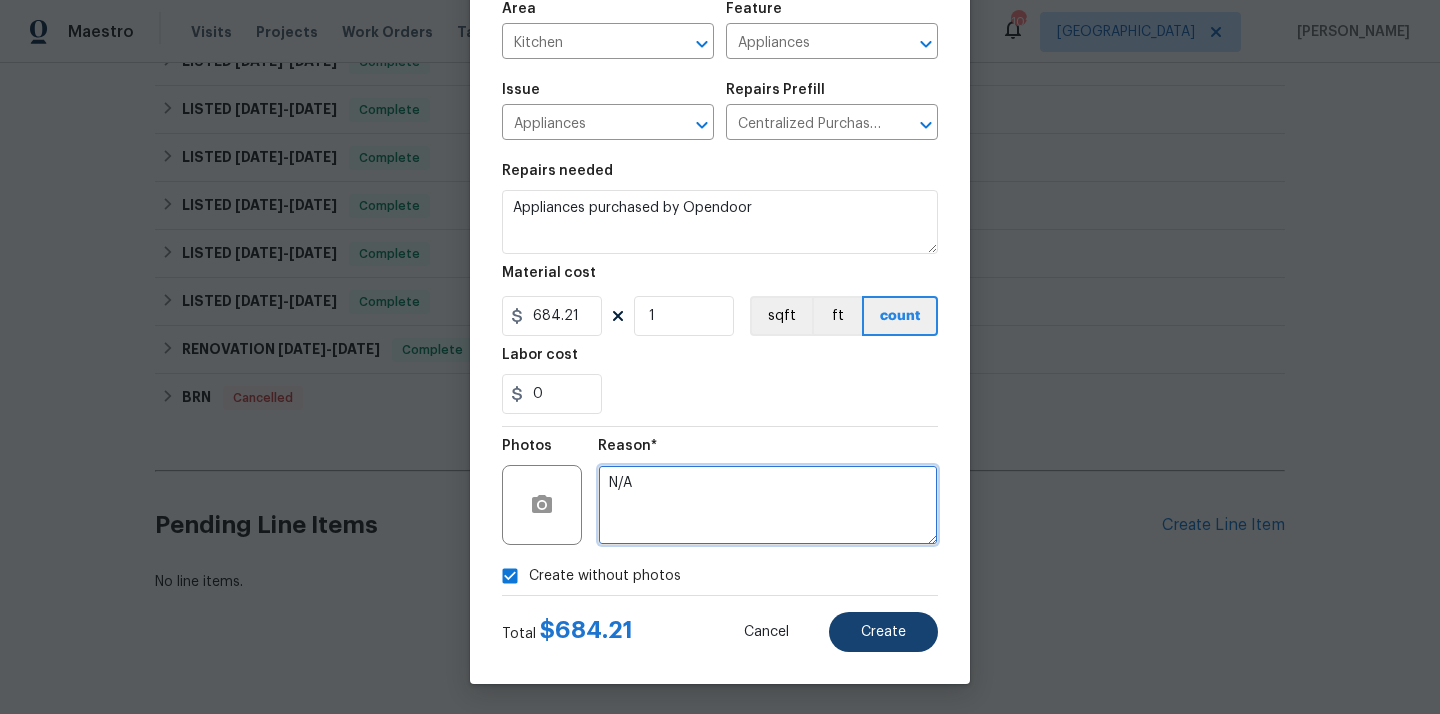 type on "N/A" 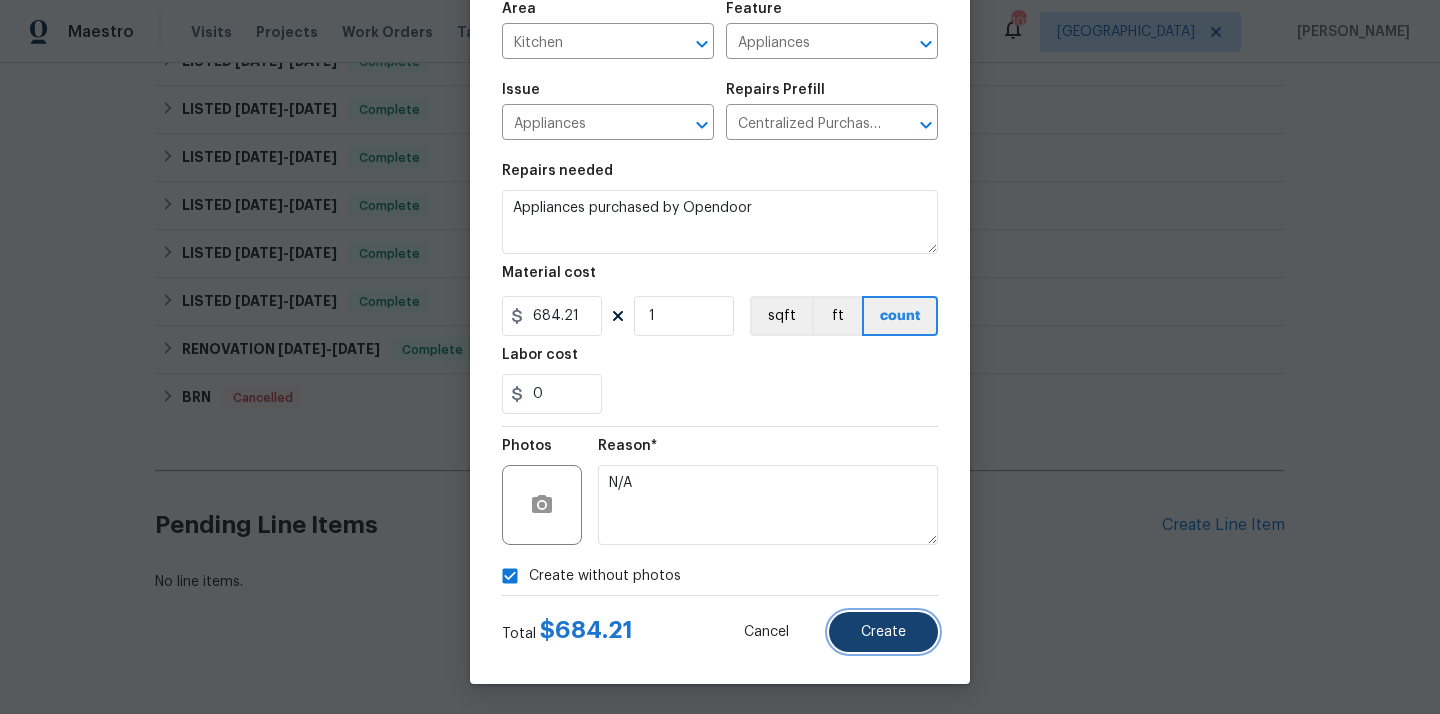 click on "Create" at bounding box center (883, 632) 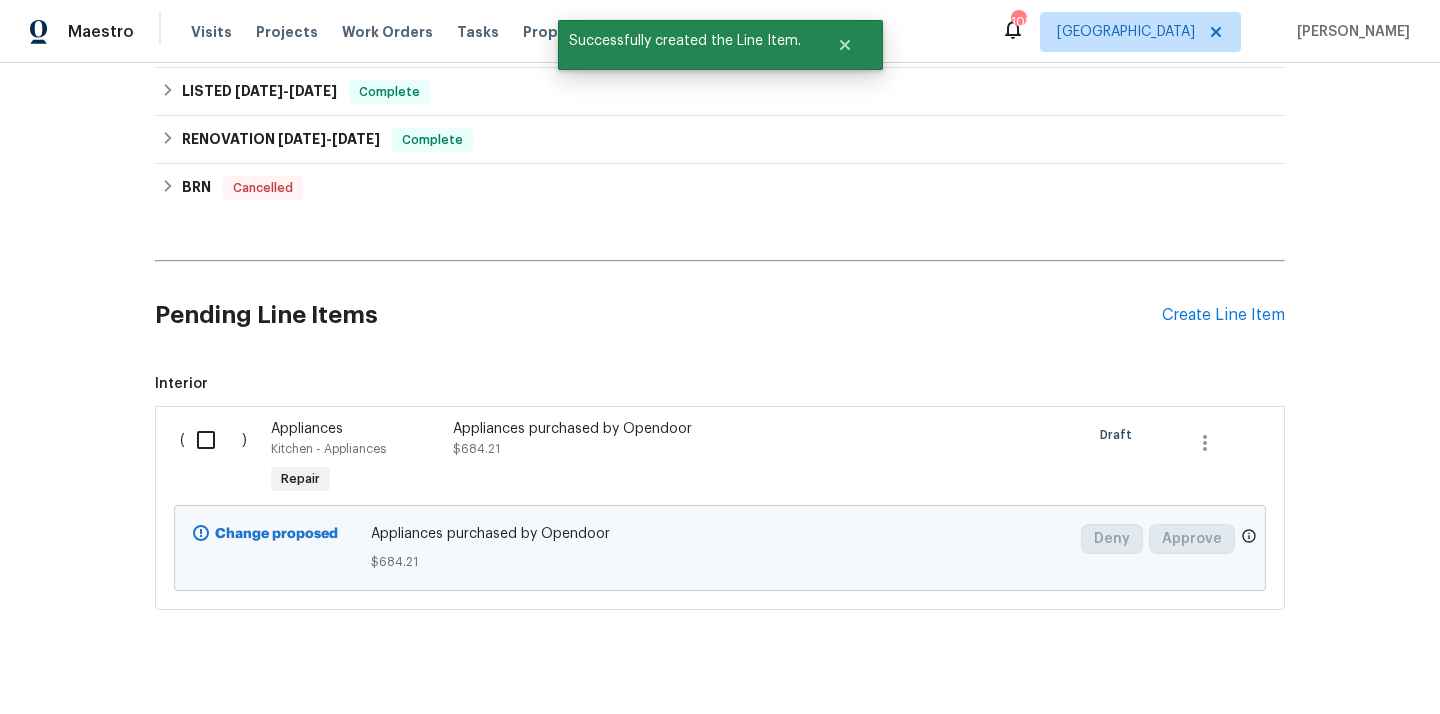 scroll, scrollTop: 1151, scrollLeft: 0, axis: vertical 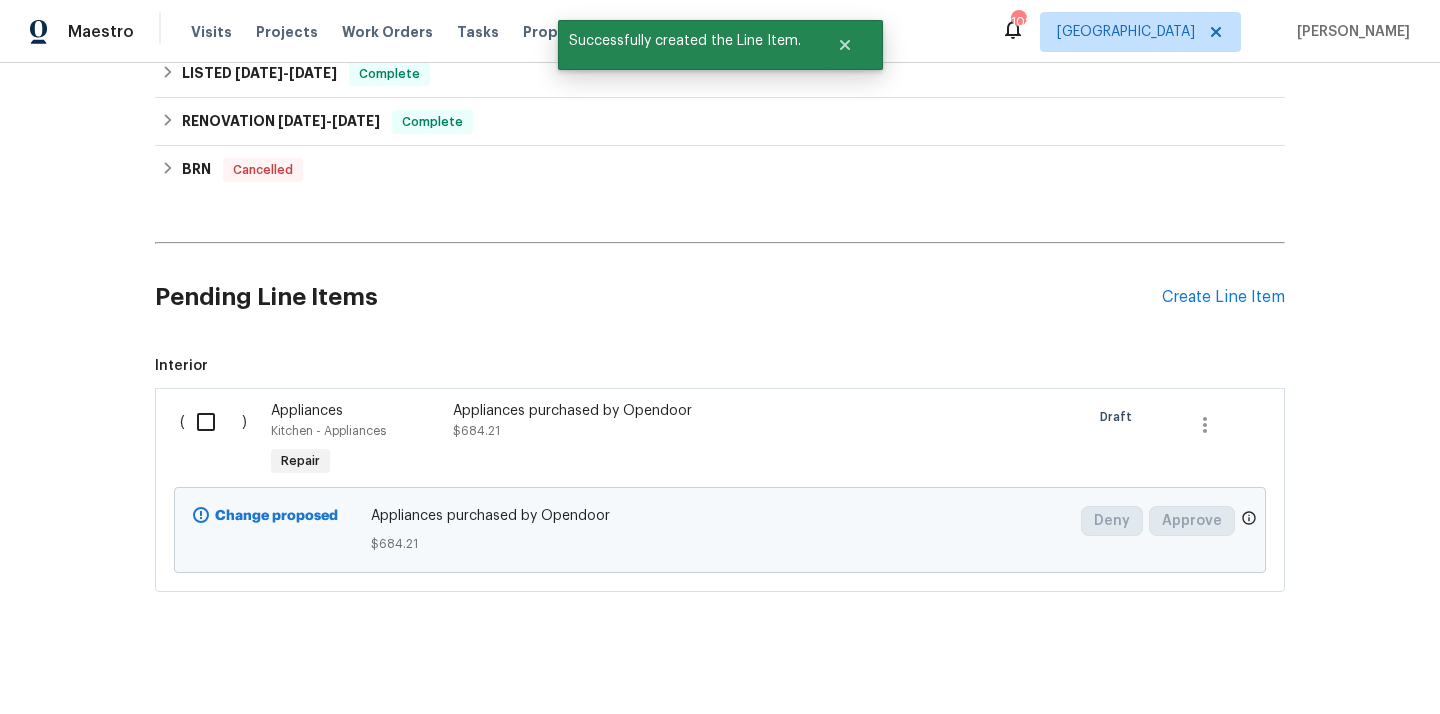 click on "Interior" at bounding box center (720, 366) 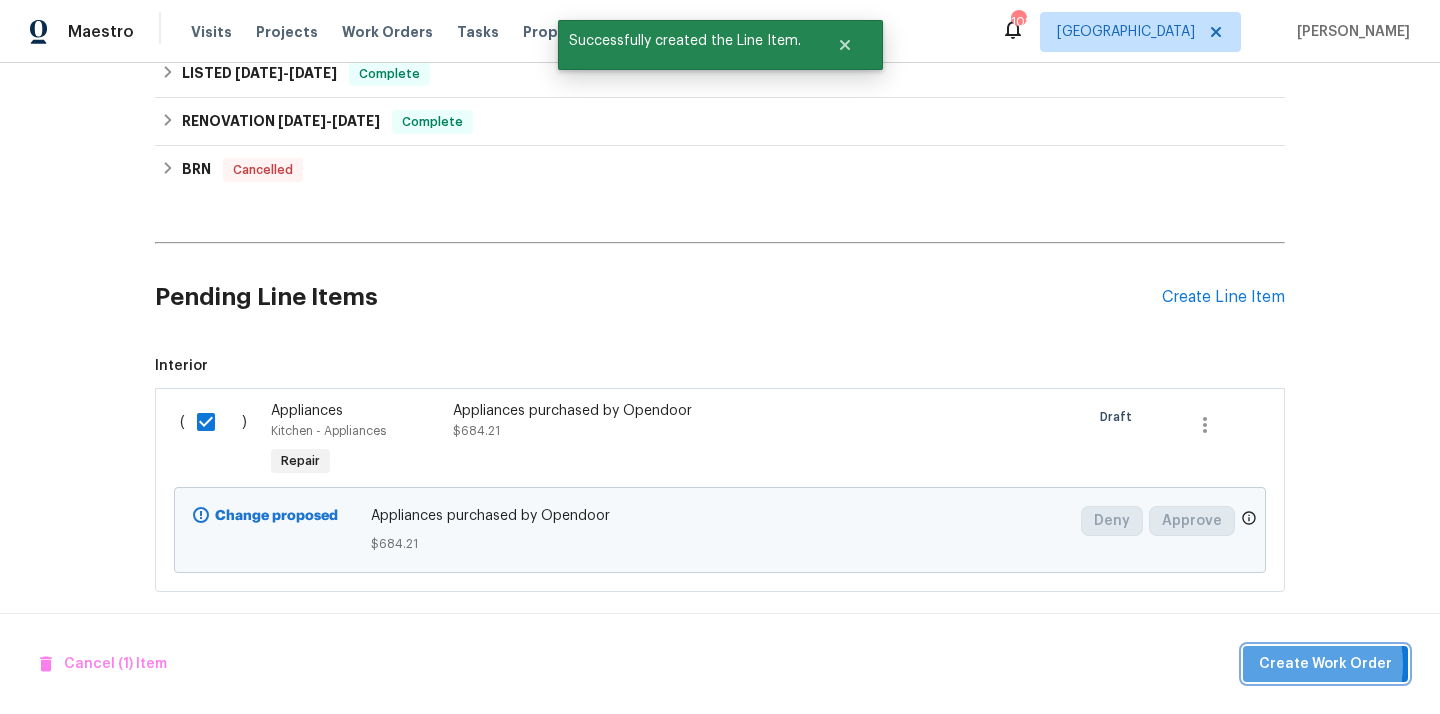 click on "Create Work Order" at bounding box center [1325, 664] 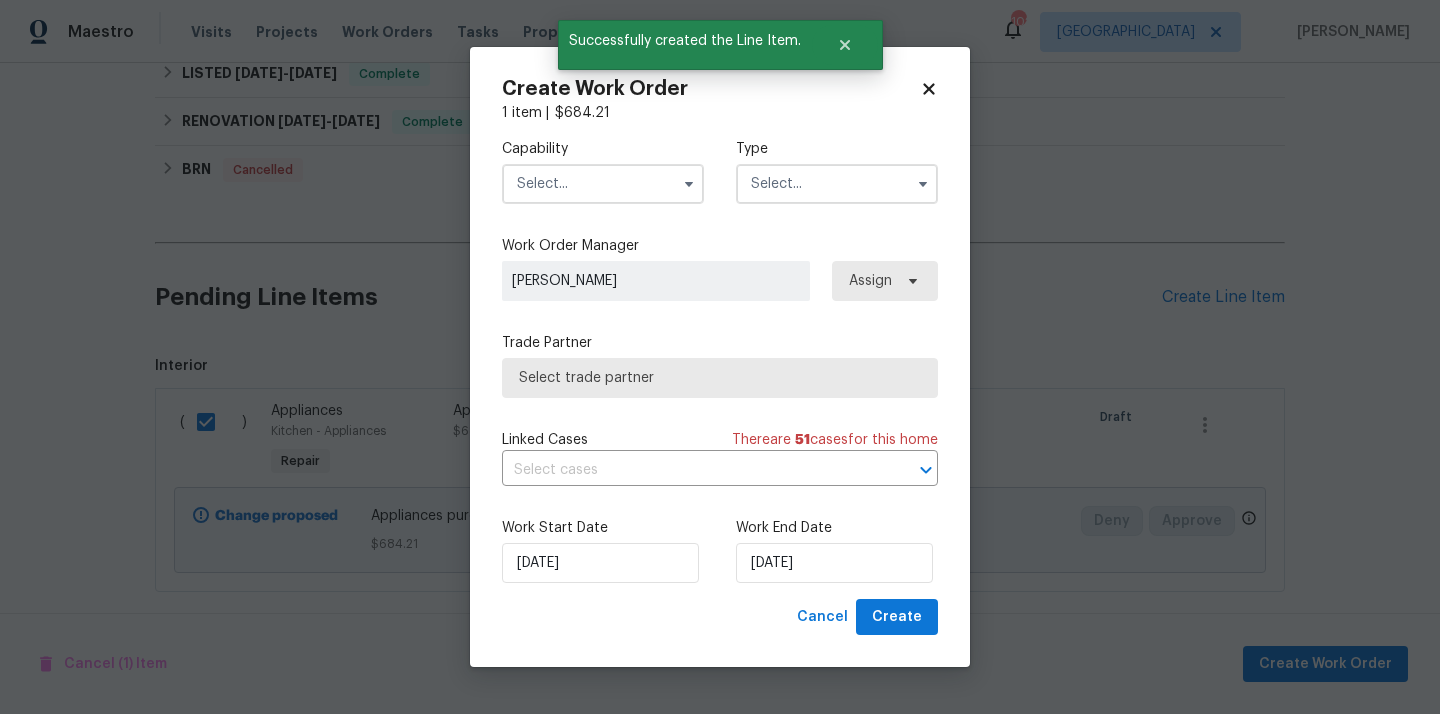 click at bounding box center [603, 184] 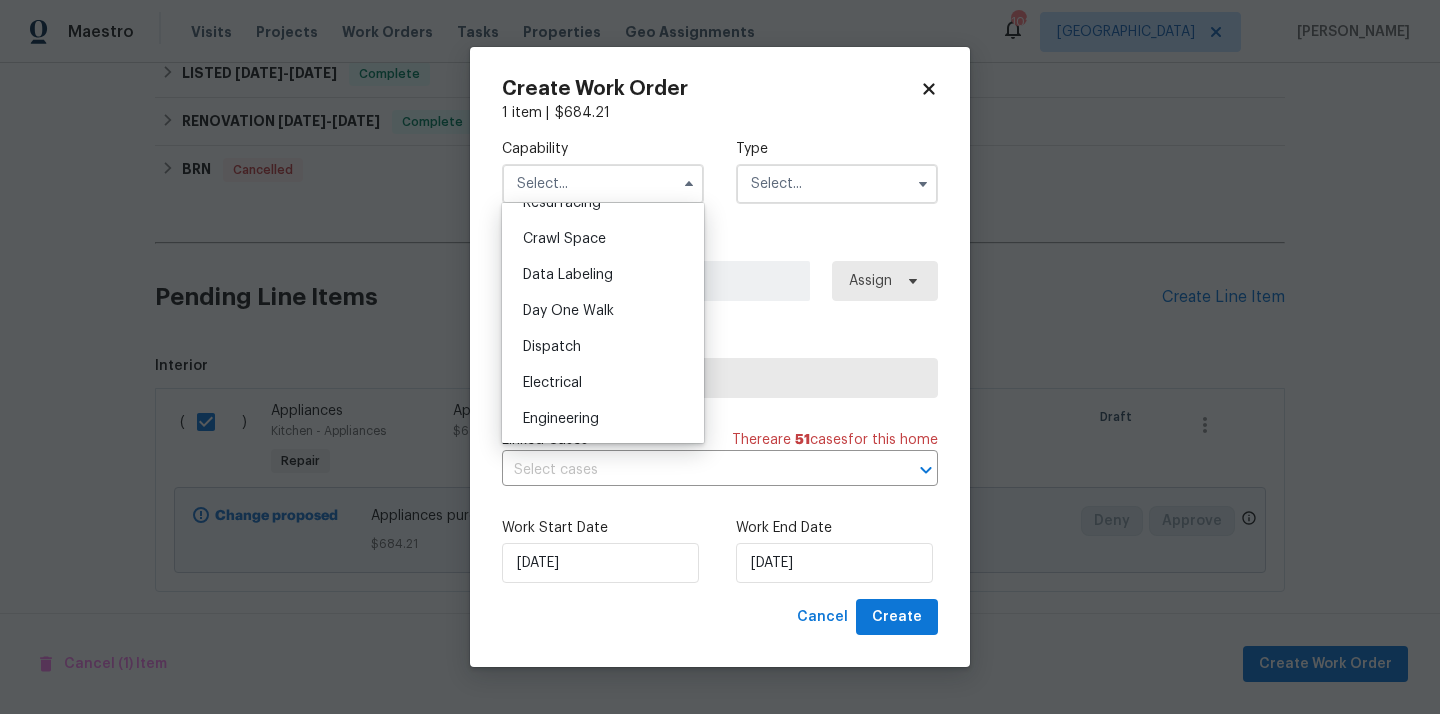 scroll, scrollTop: 0, scrollLeft: 0, axis: both 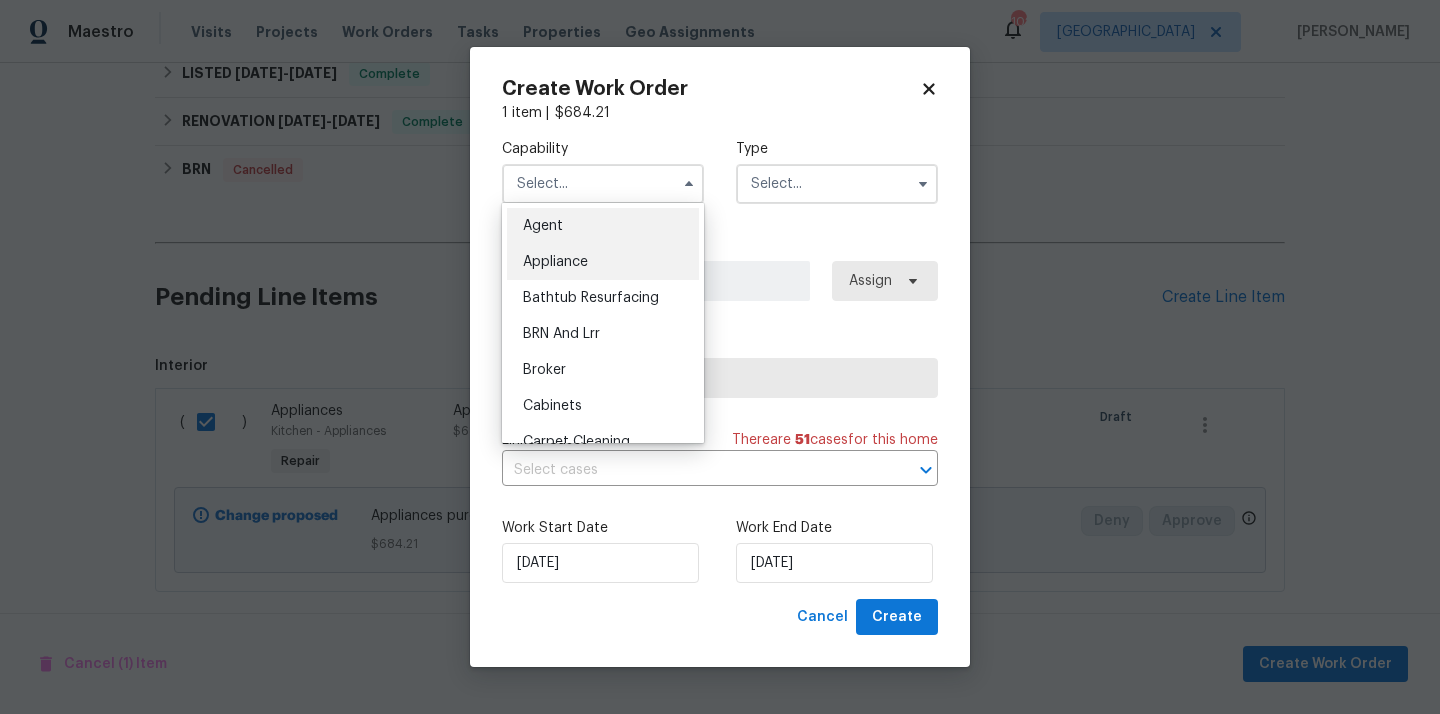 click on "Appliance" at bounding box center (603, 262) 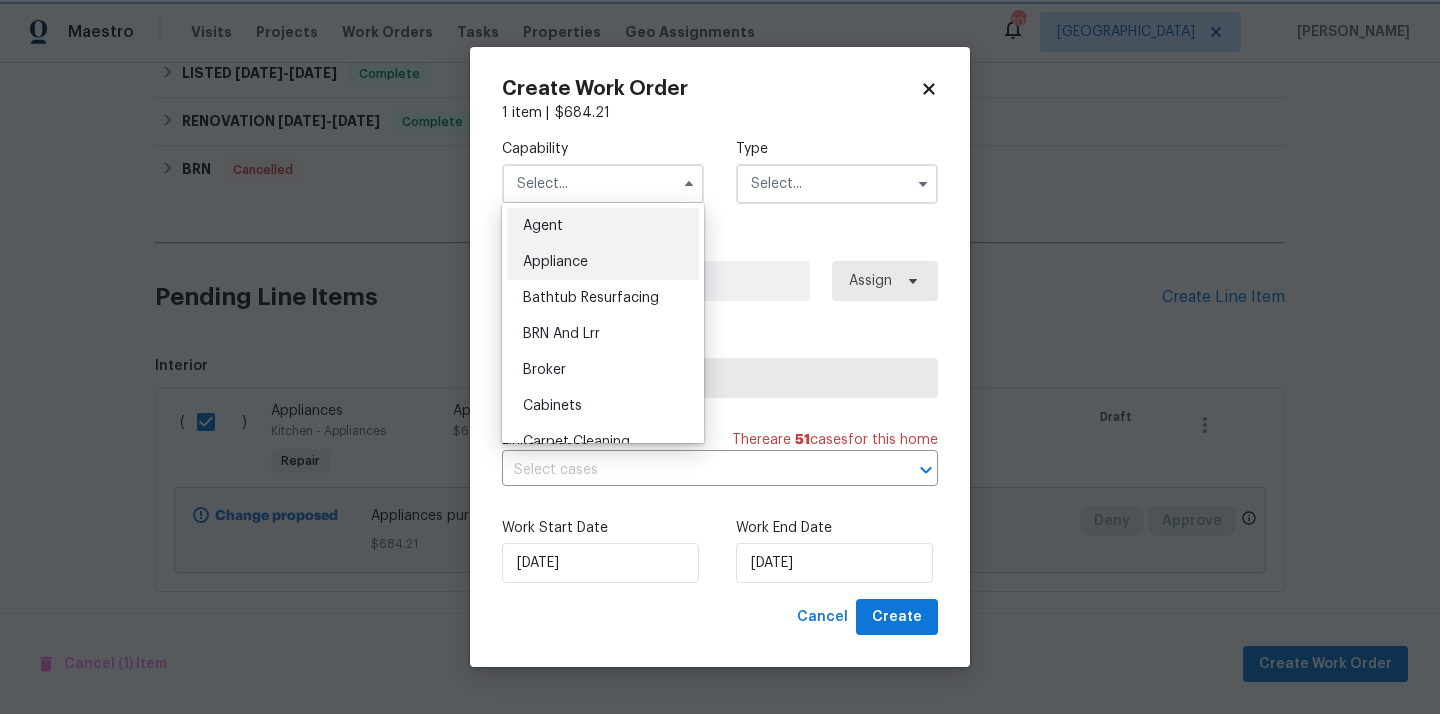 type on "Appliance" 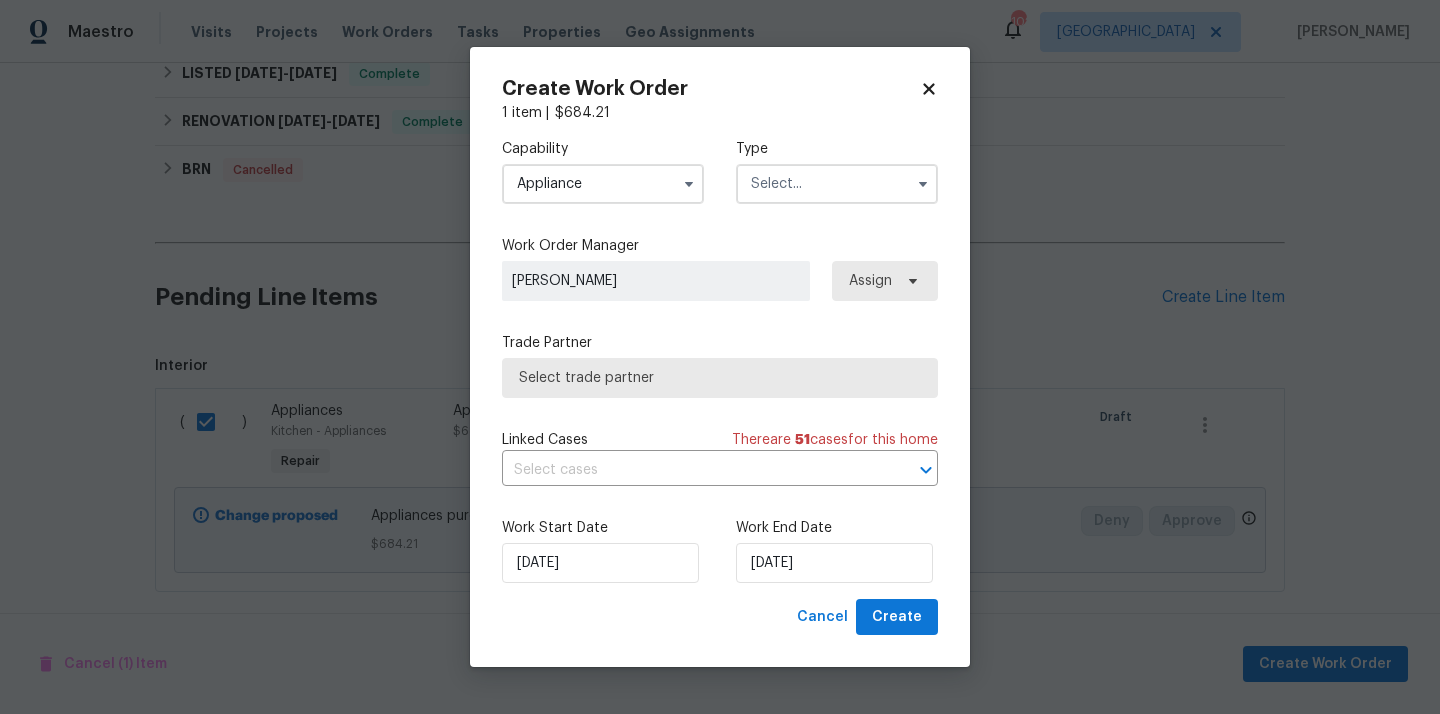 click at bounding box center [837, 184] 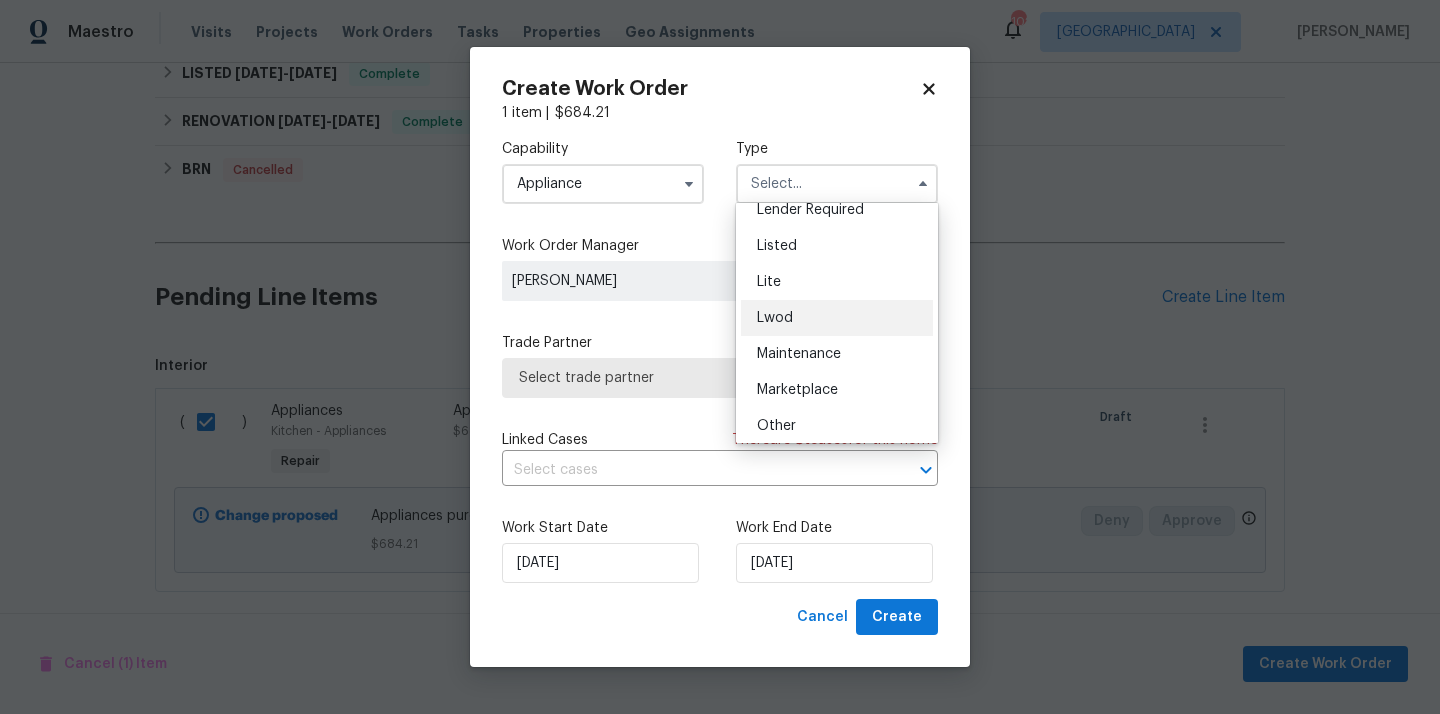 scroll, scrollTop: 195, scrollLeft: 0, axis: vertical 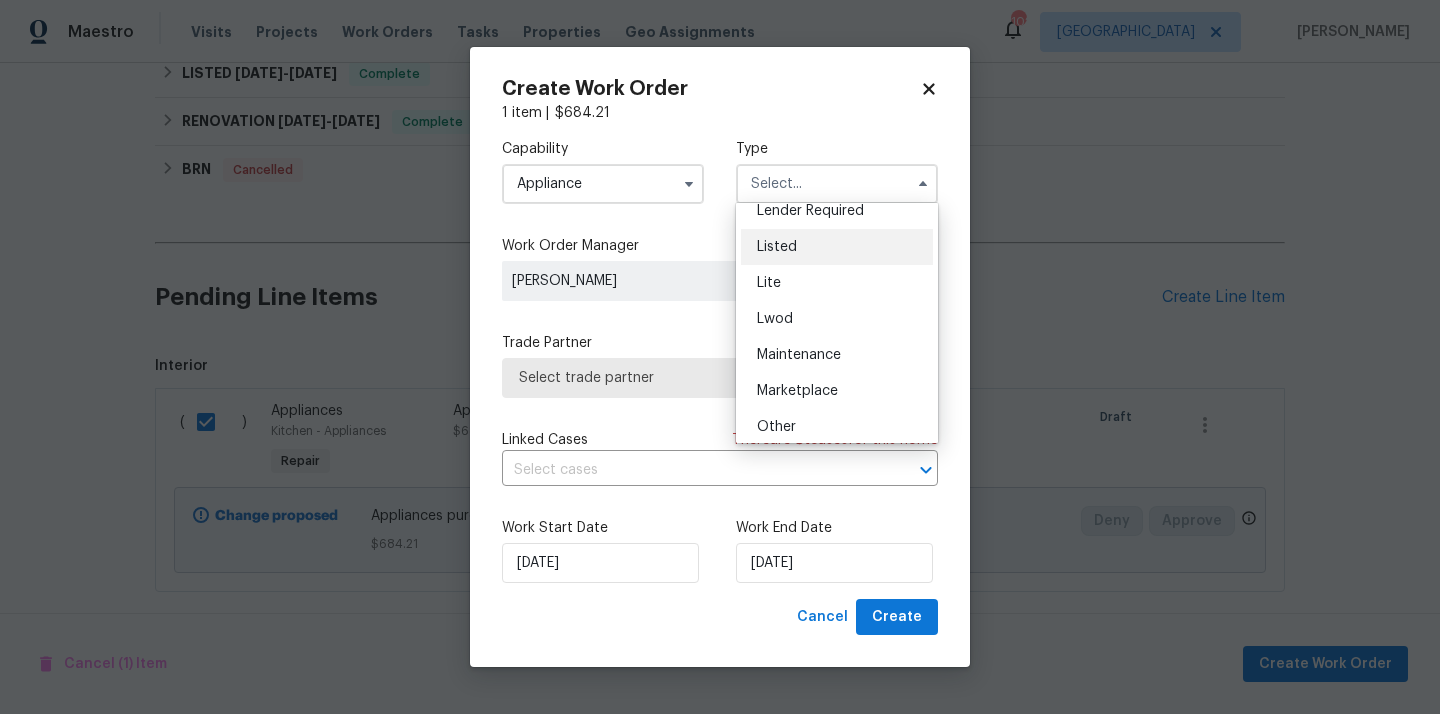 click on "Listed" at bounding box center [837, 247] 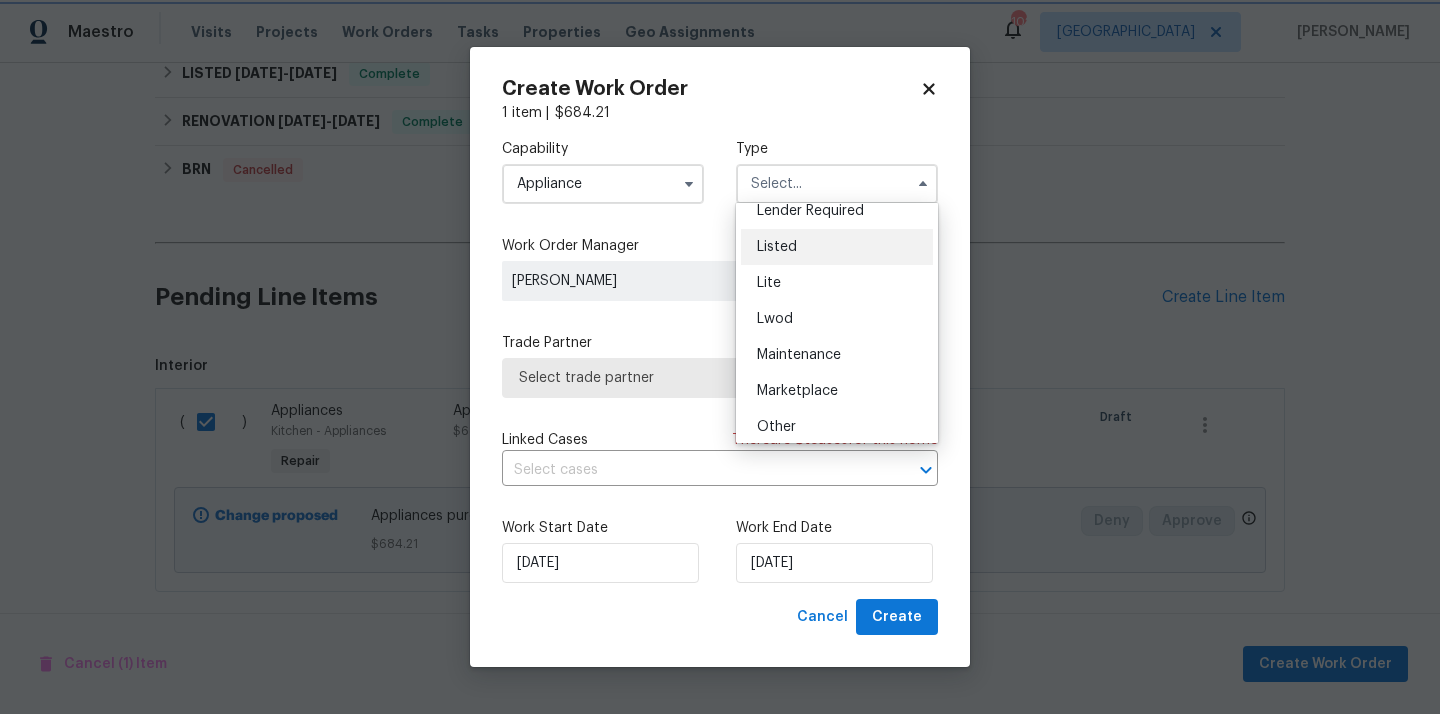 type on "Listed" 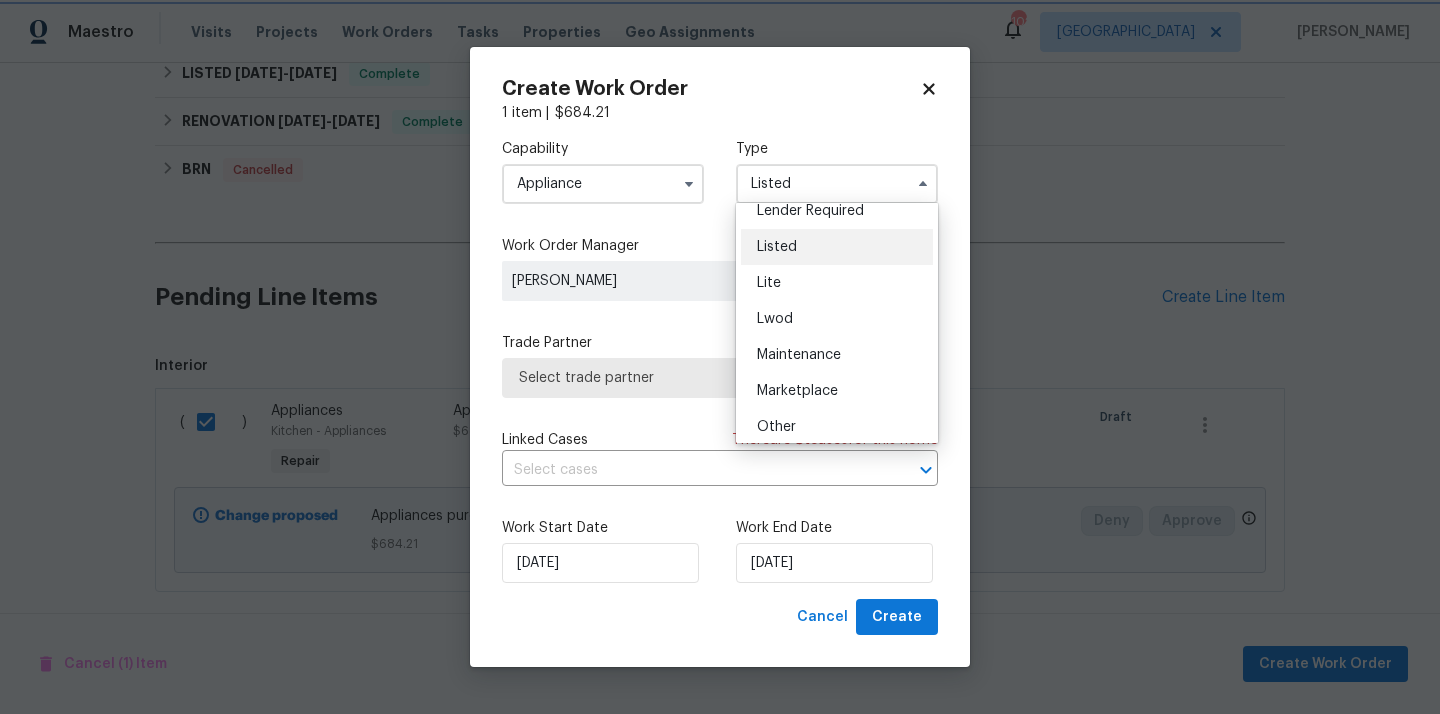 scroll, scrollTop: 0, scrollLeft: 0, axis: both 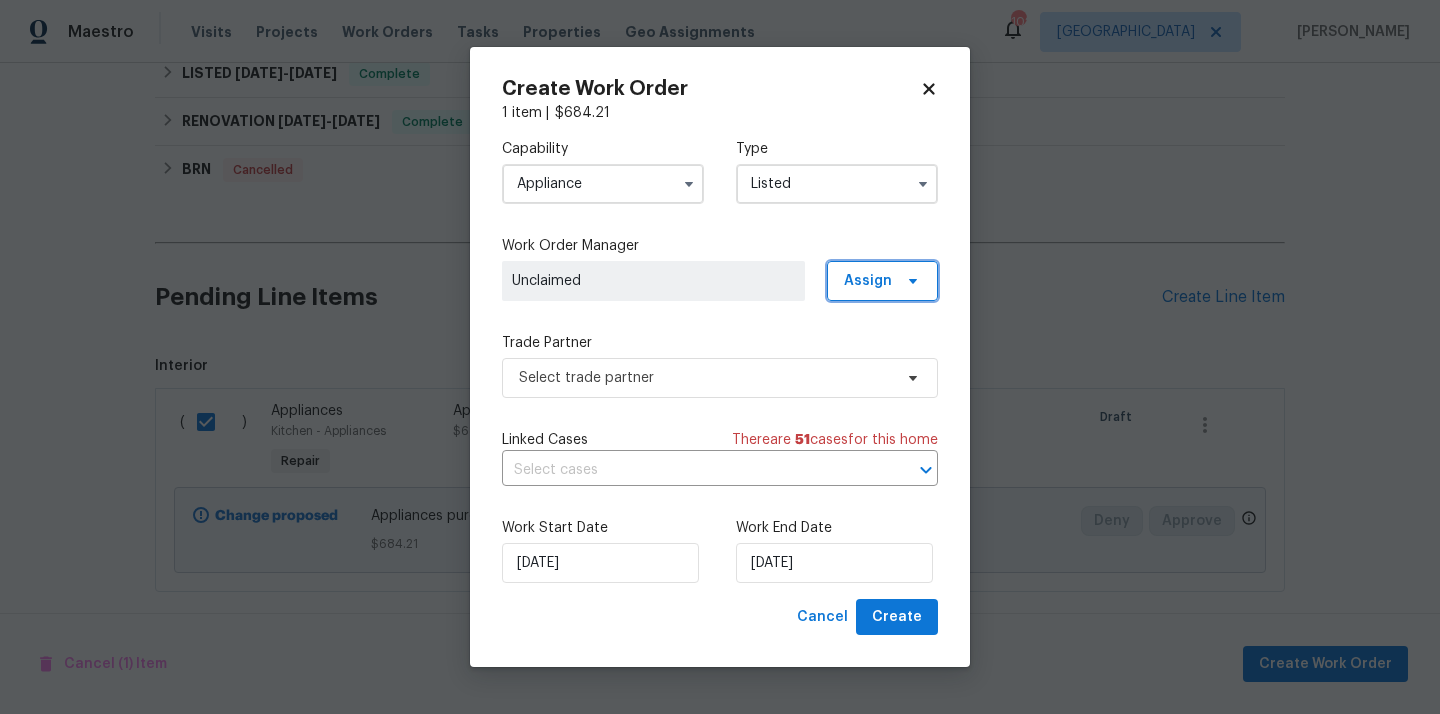 click on "Assign" at bounding box center (868, 281) 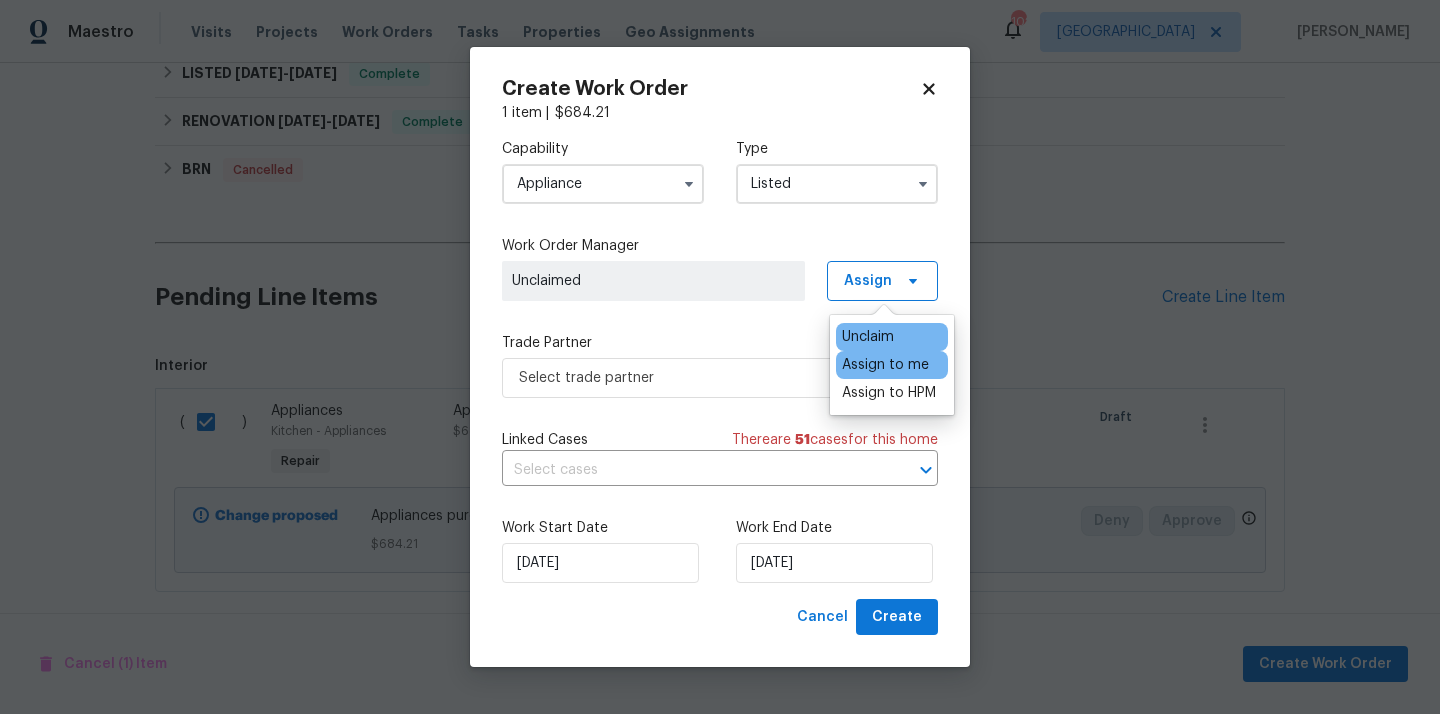 click on "Assign to me" at bounding box center (885, 365) 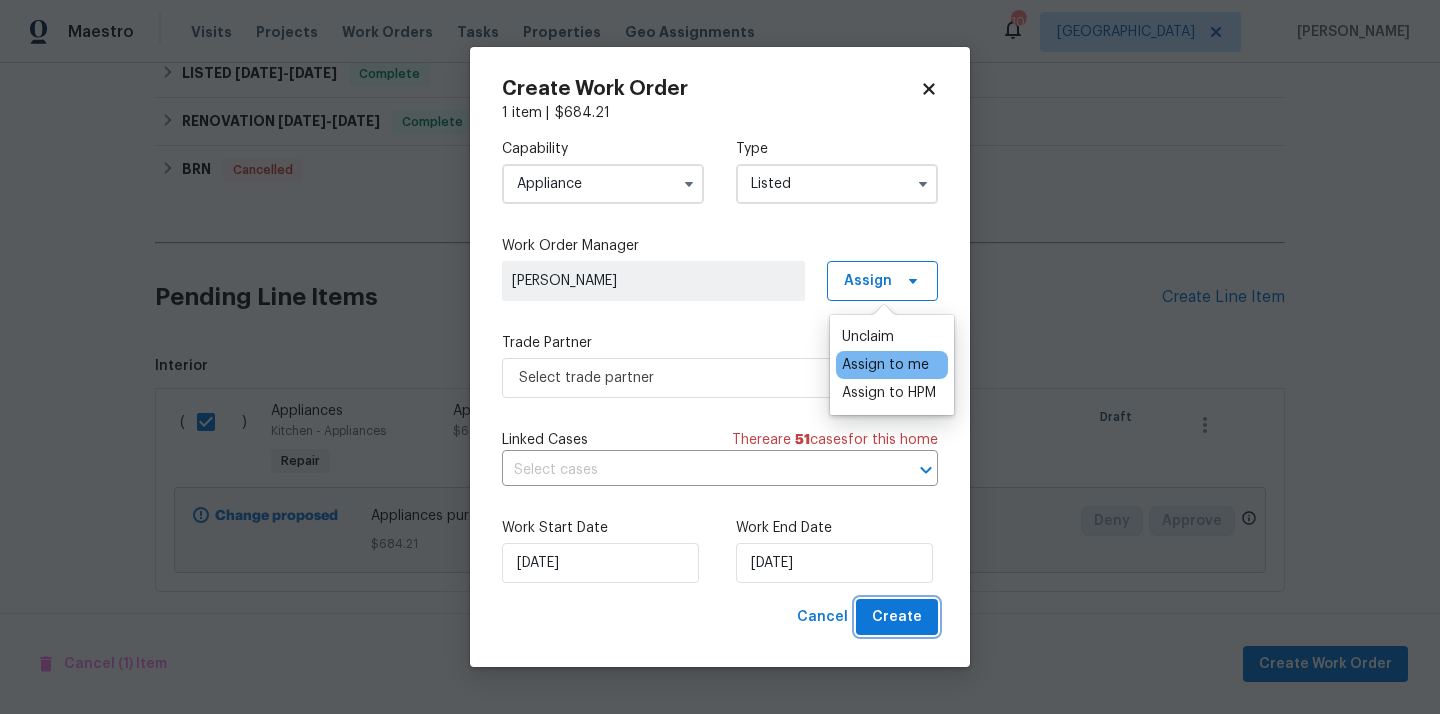 click on "Create" at bounding box center [897, 617] 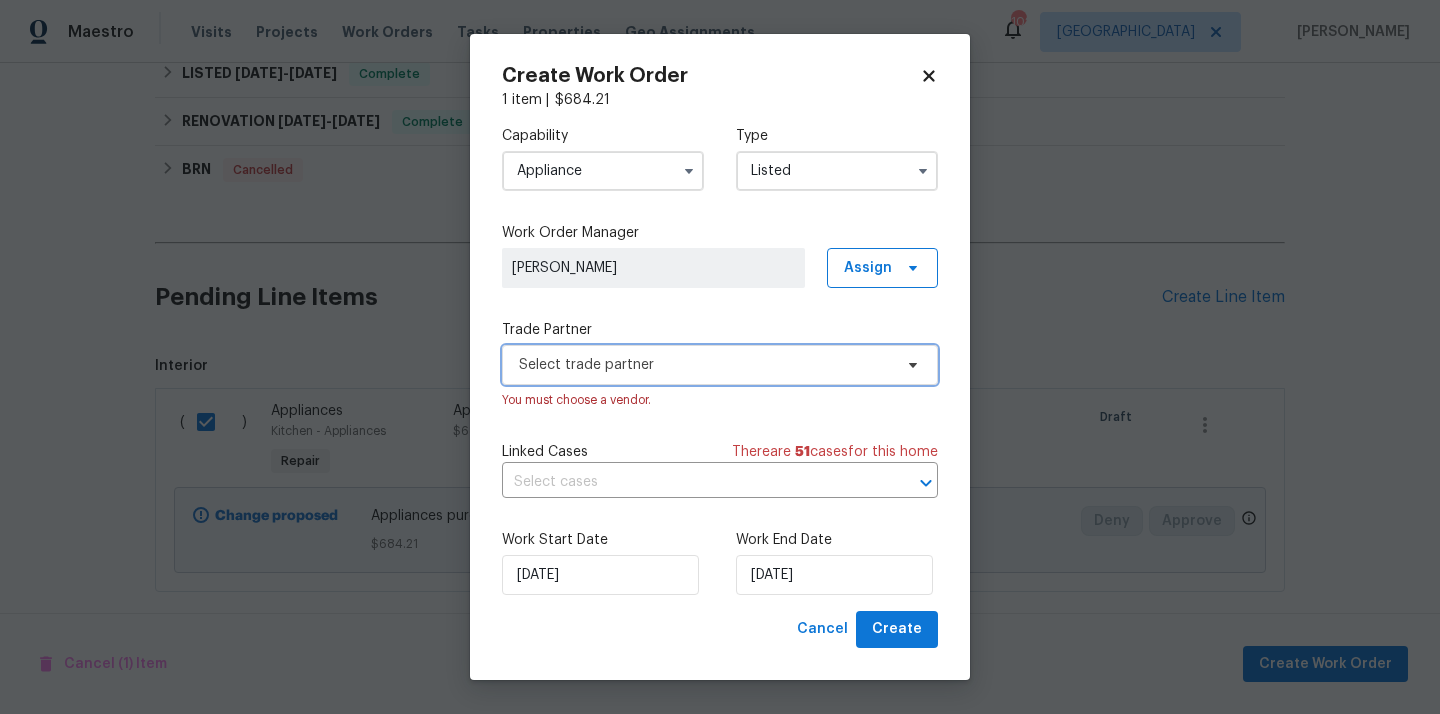 click on "Select trade partner" at bounding box center [705, 365] 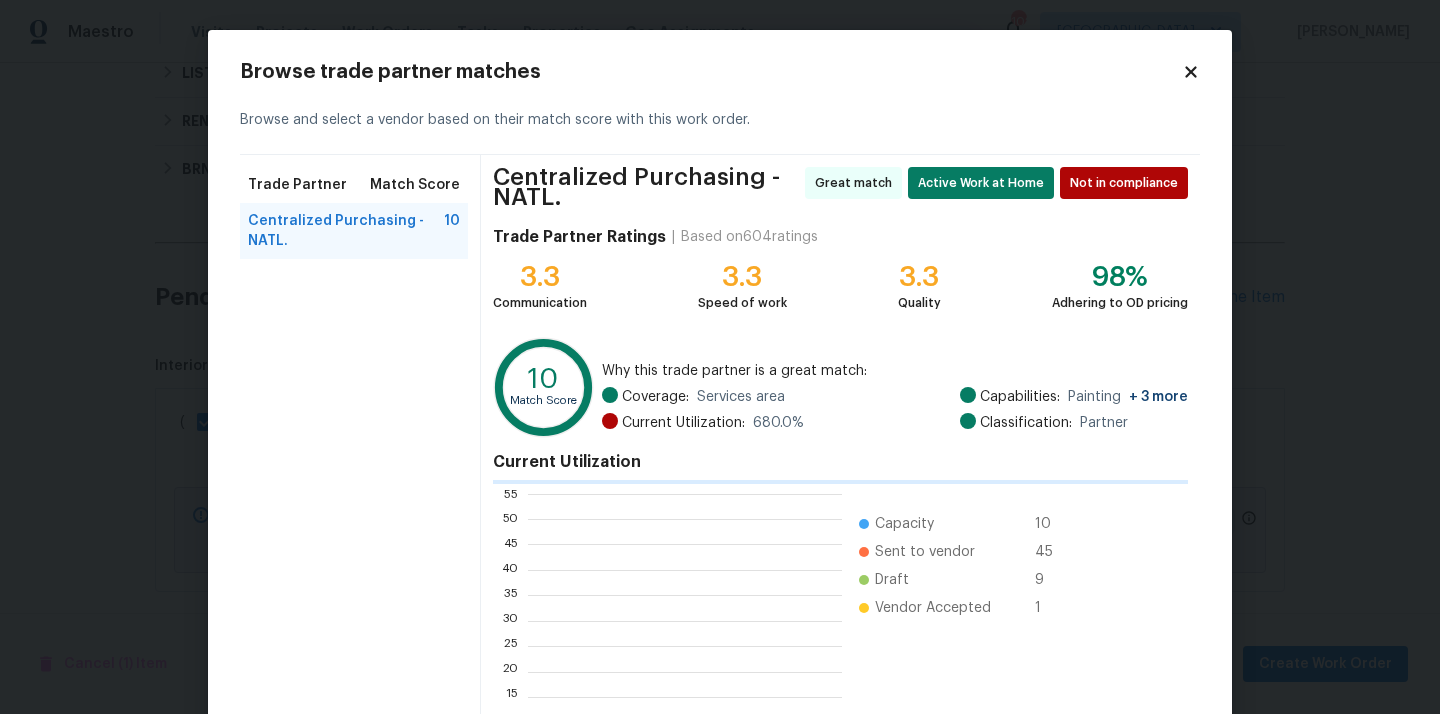 scroll, scrollTop: 2, scrollLeft: 1, axis: both 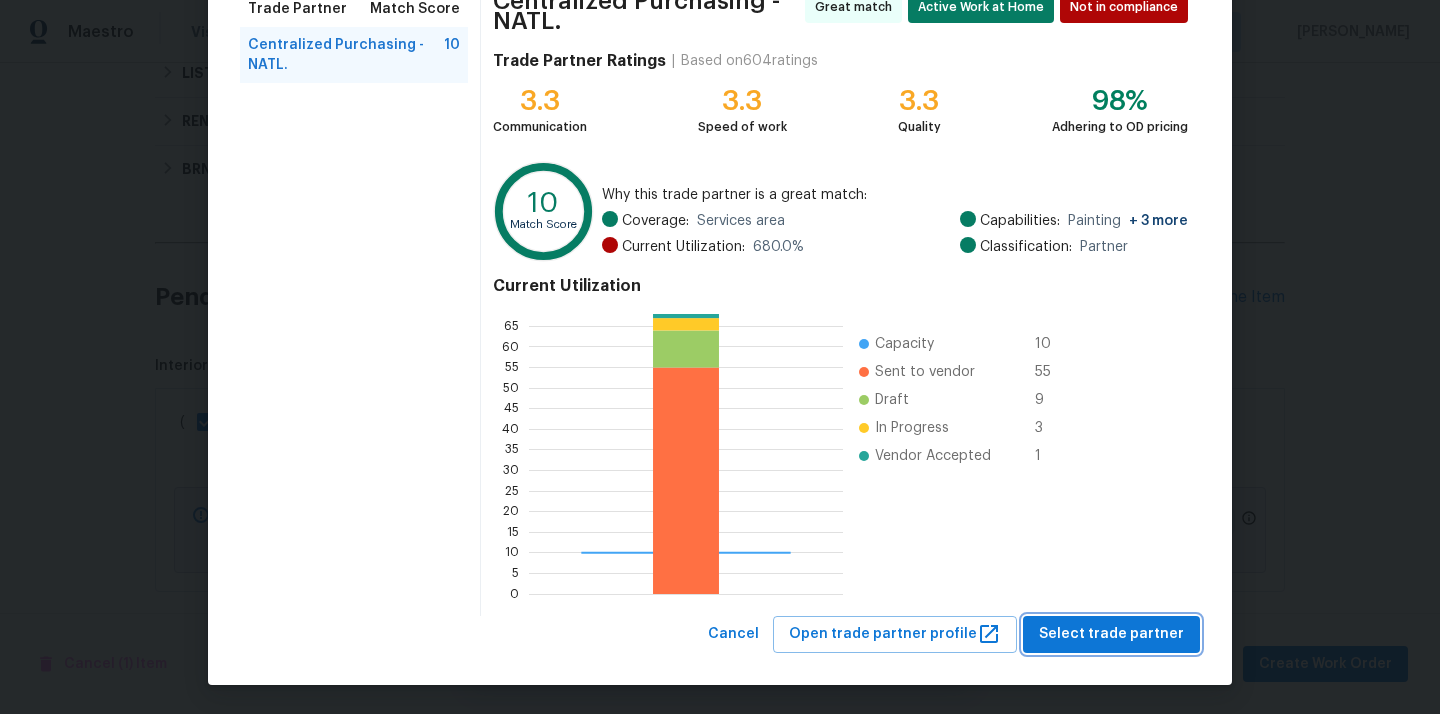 click on "Select trade partner" at bounding box center (1111, 634) 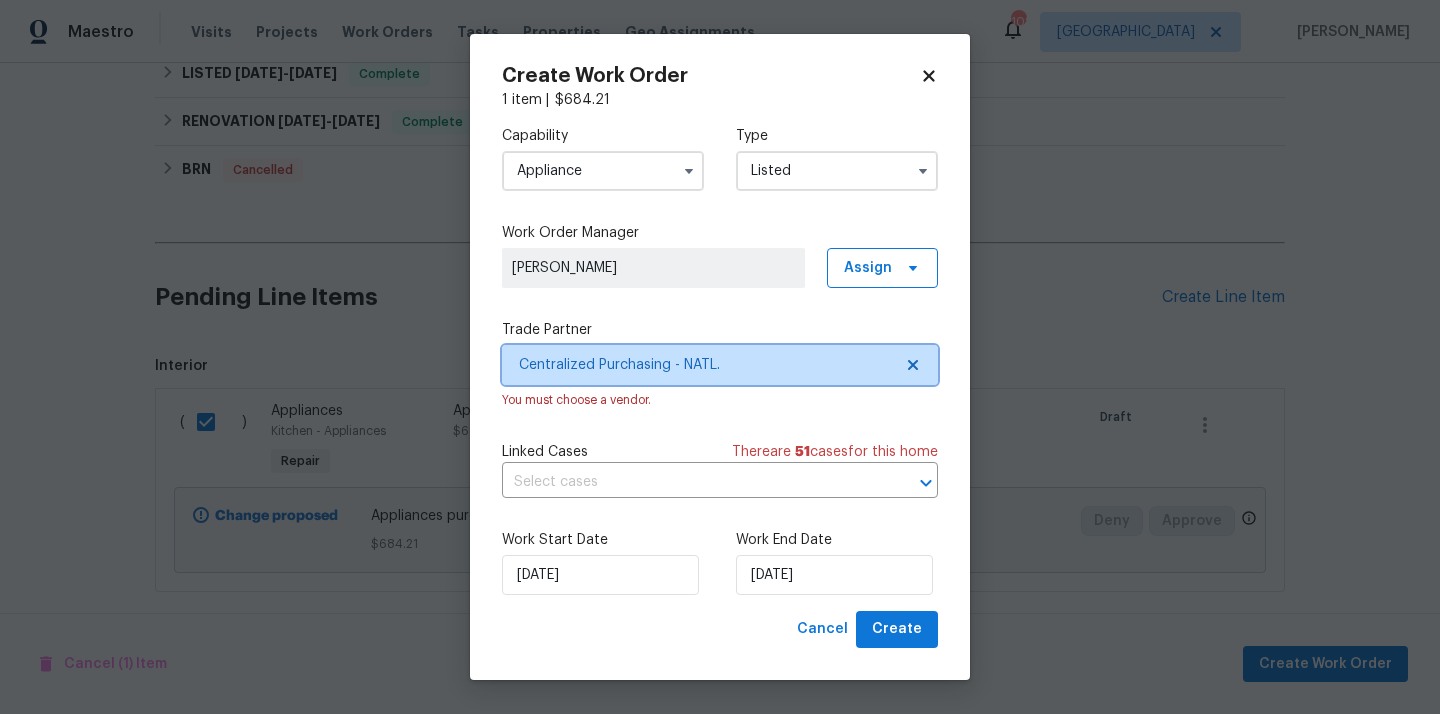 scroll, scrollTop: 0, scrollLeft: 0, axis: both 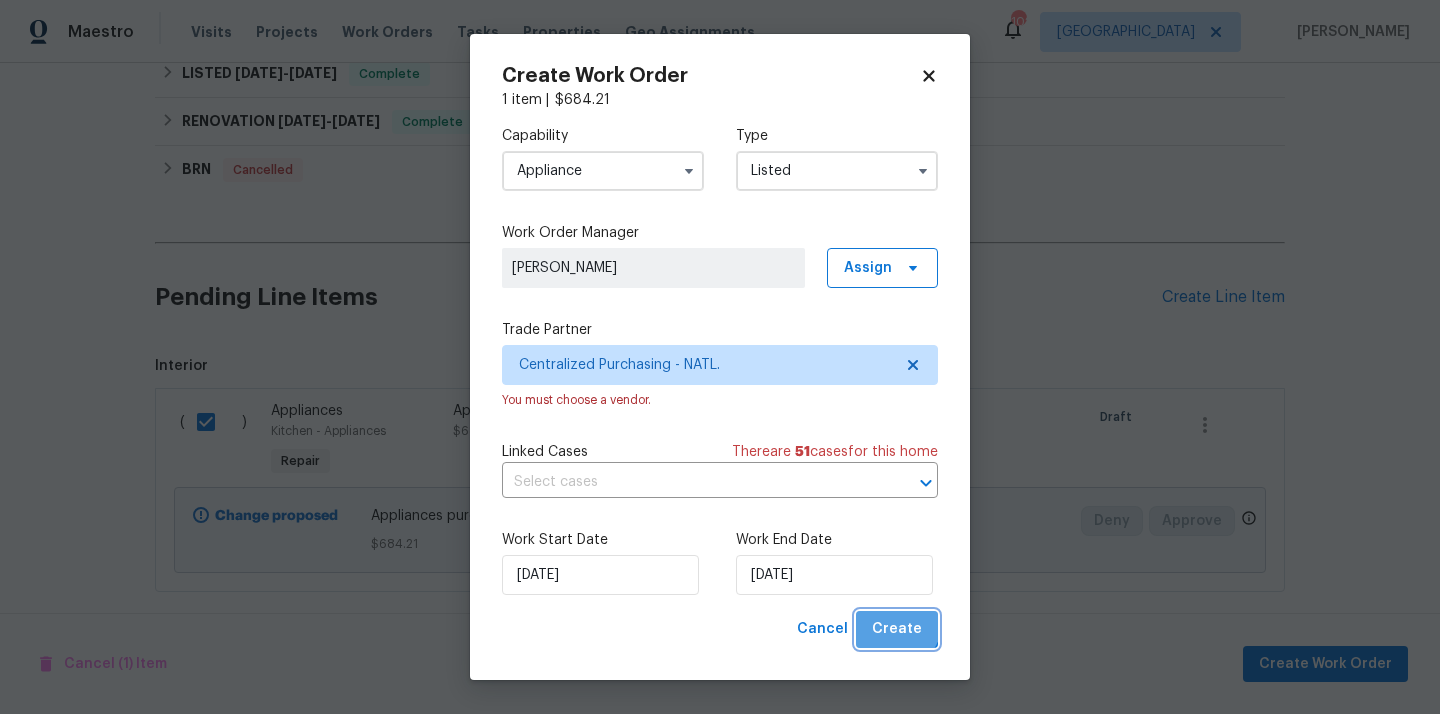 click on "Create" at bounding box center (897, 629) 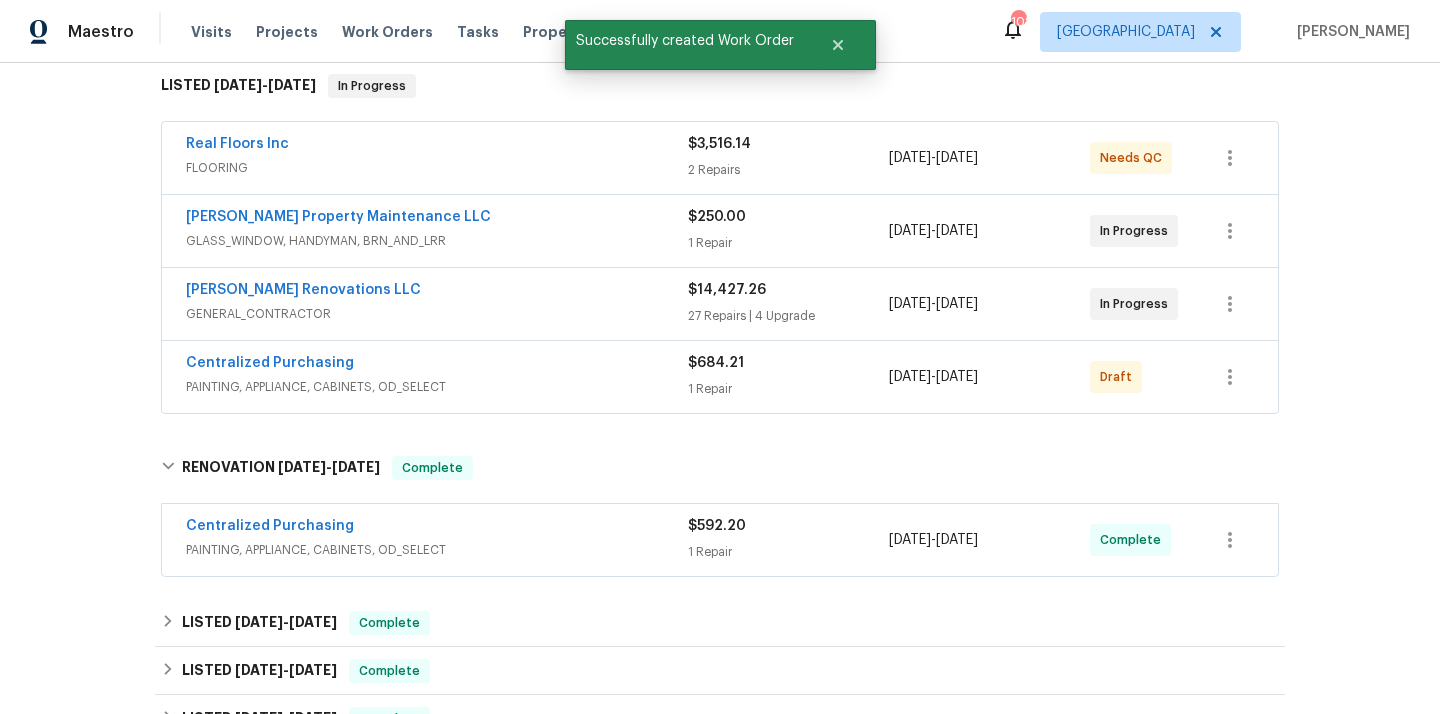 scroll, scrollTop: 317, scrollLeft: 0, axis: vertical 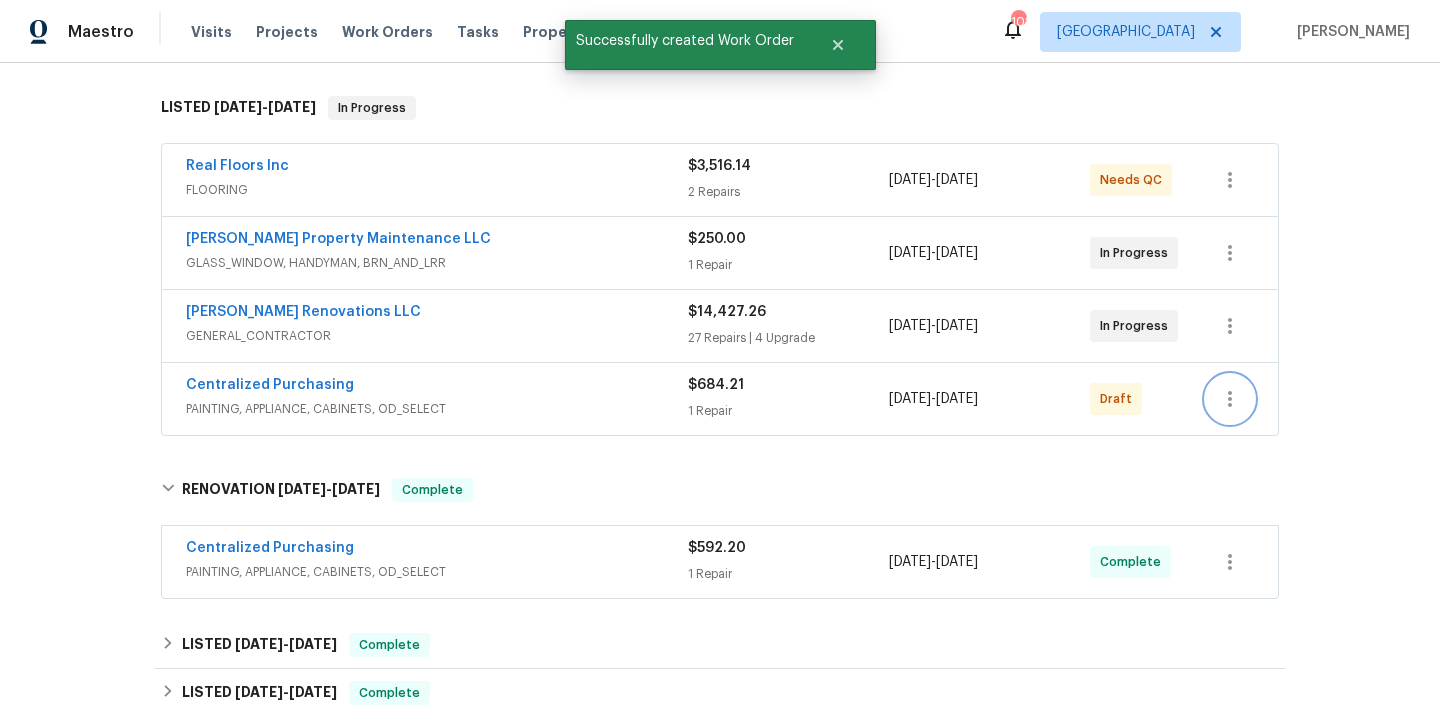 click 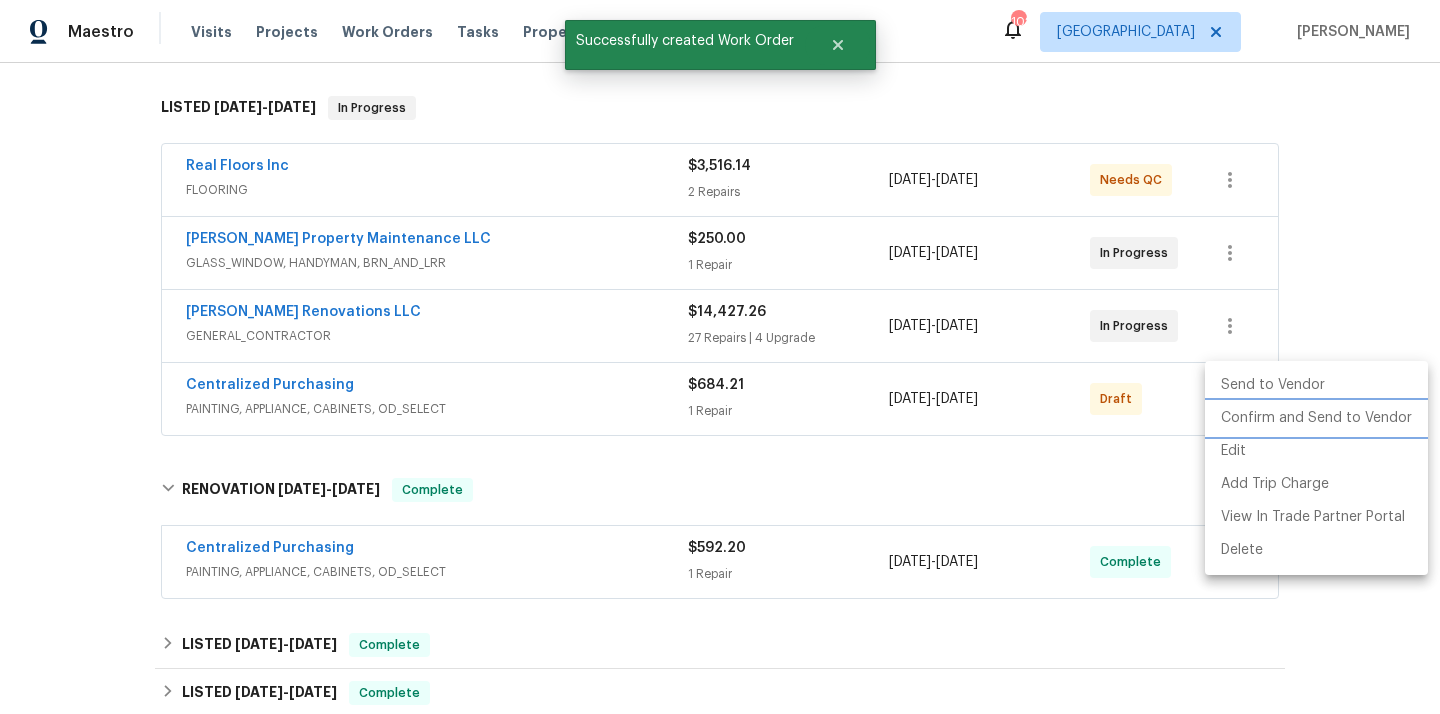 click on "Confirm and Send to Vendor" at bounding box center [1316, 418] 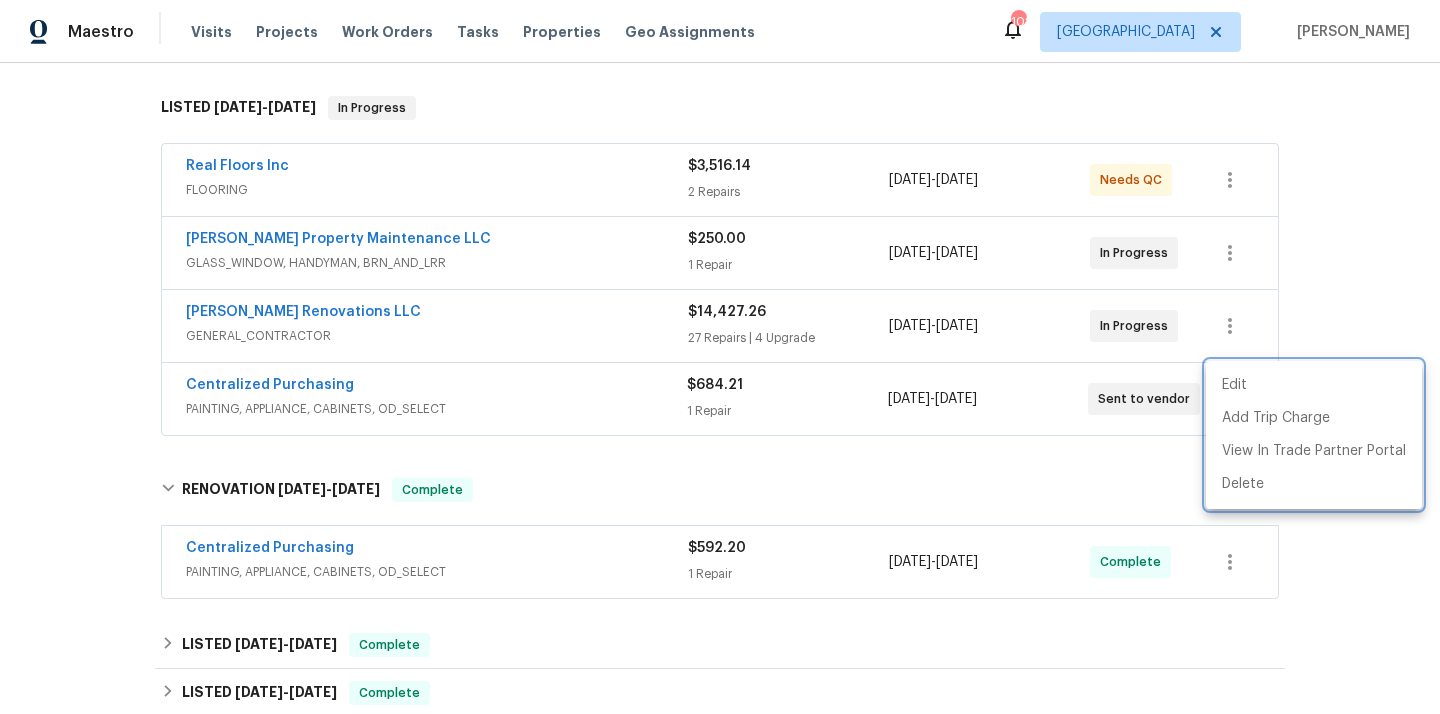 click at bounding box center [720, 357] 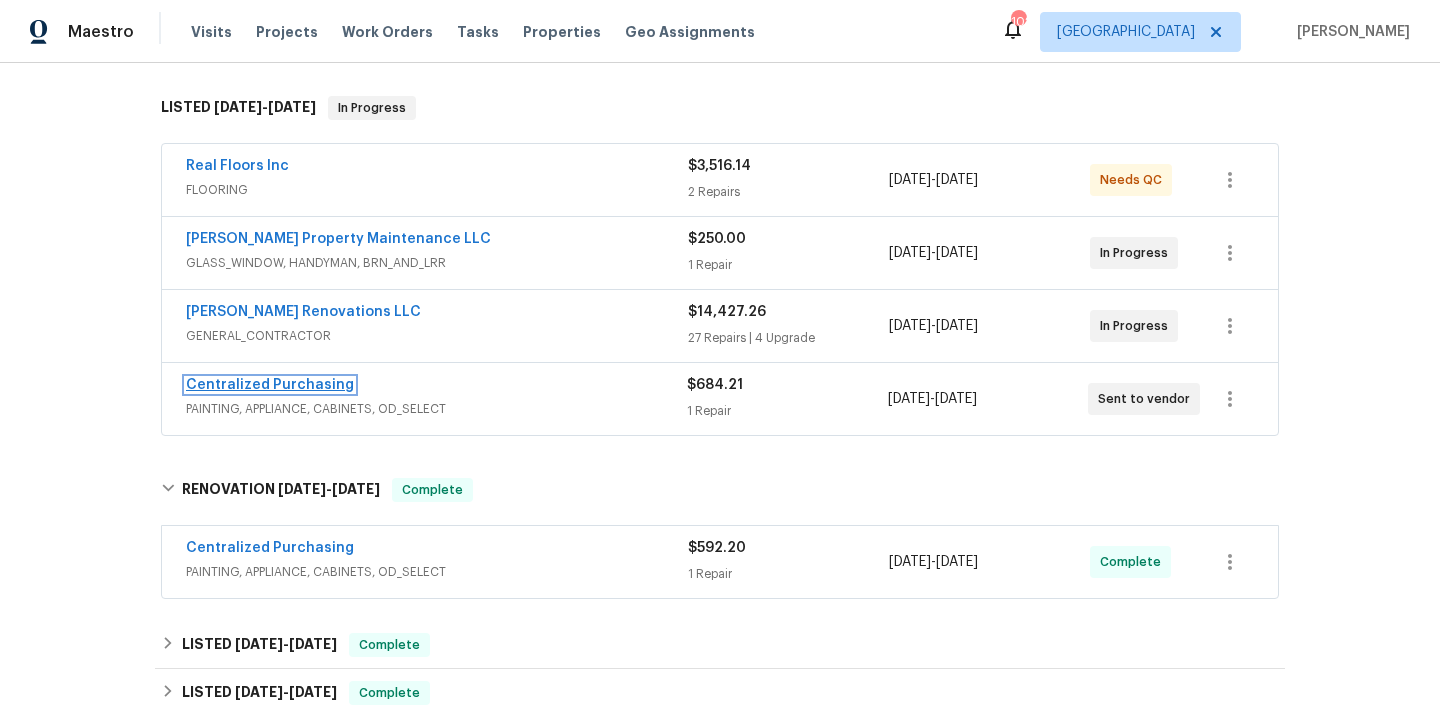 click on "Centralized Purchasing" at bounding box center (270, 385) 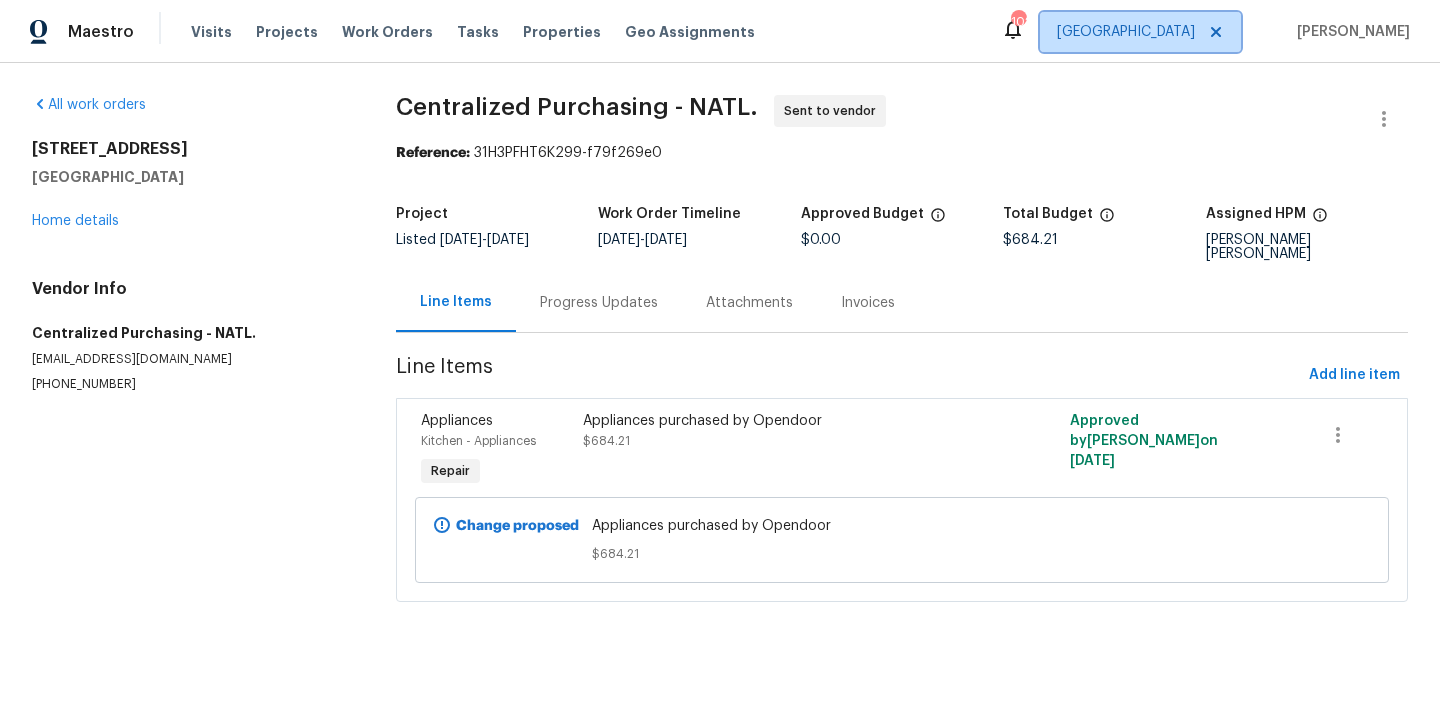 click on "[GEOGRAPHIC_DATA]" at bounding box center (1126, 32) 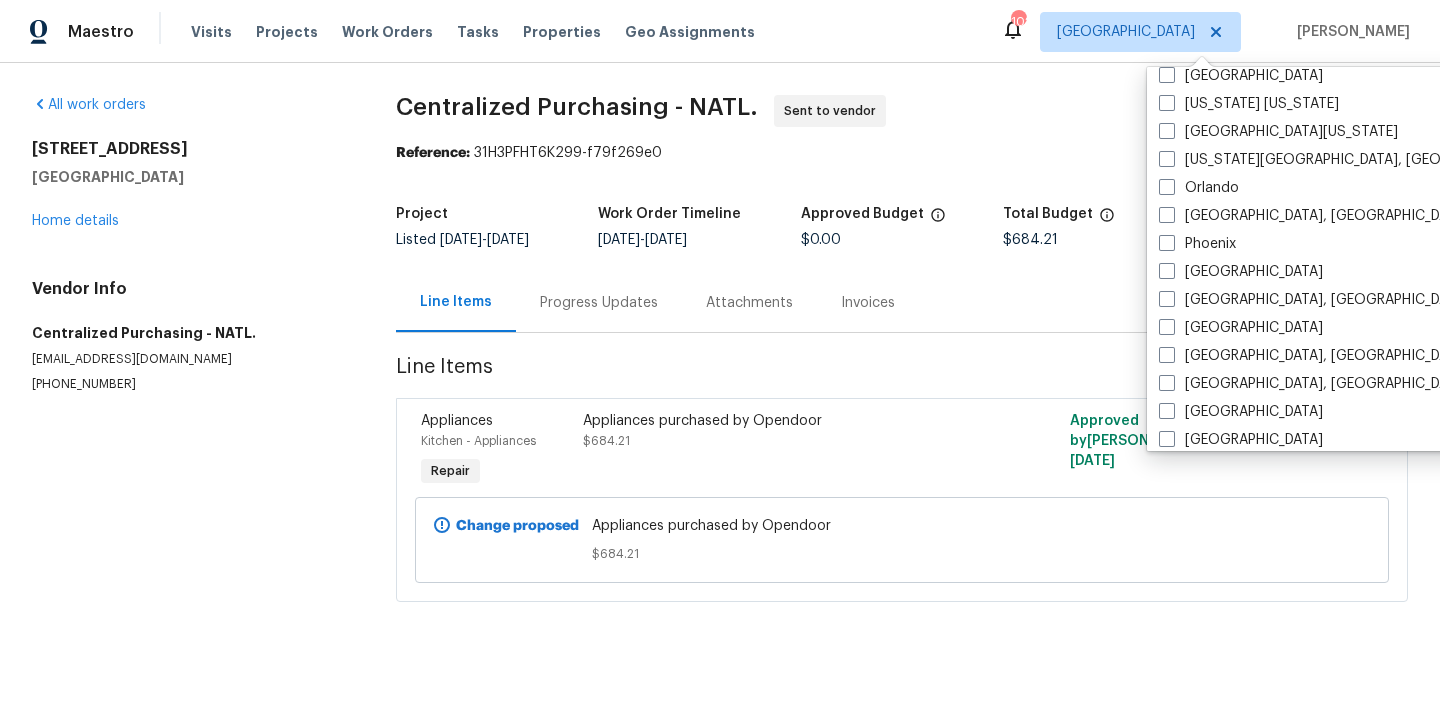 scroll, scrollTop: 1010, scrollLeft: 0, axis: vertical 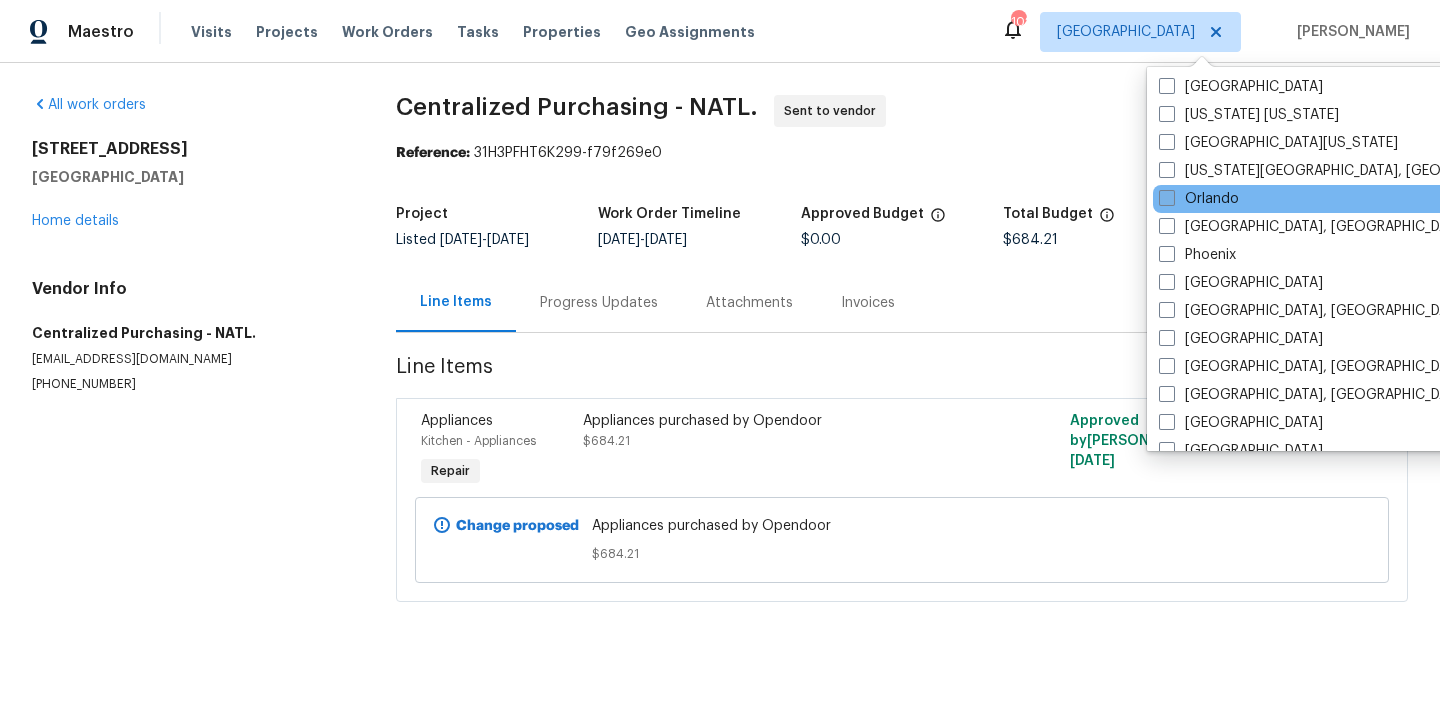 click on "Orlando" at bounding box center (1199, 199) 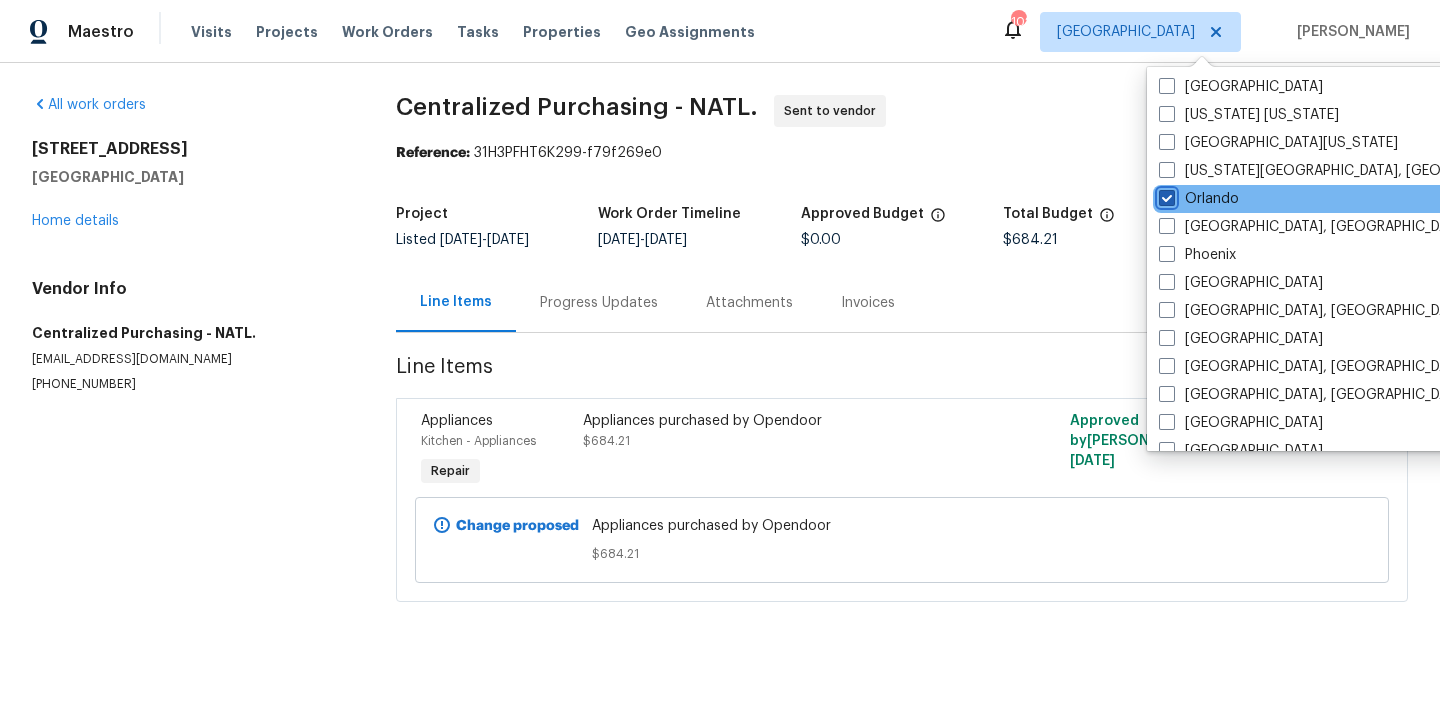 checkbox on "true" 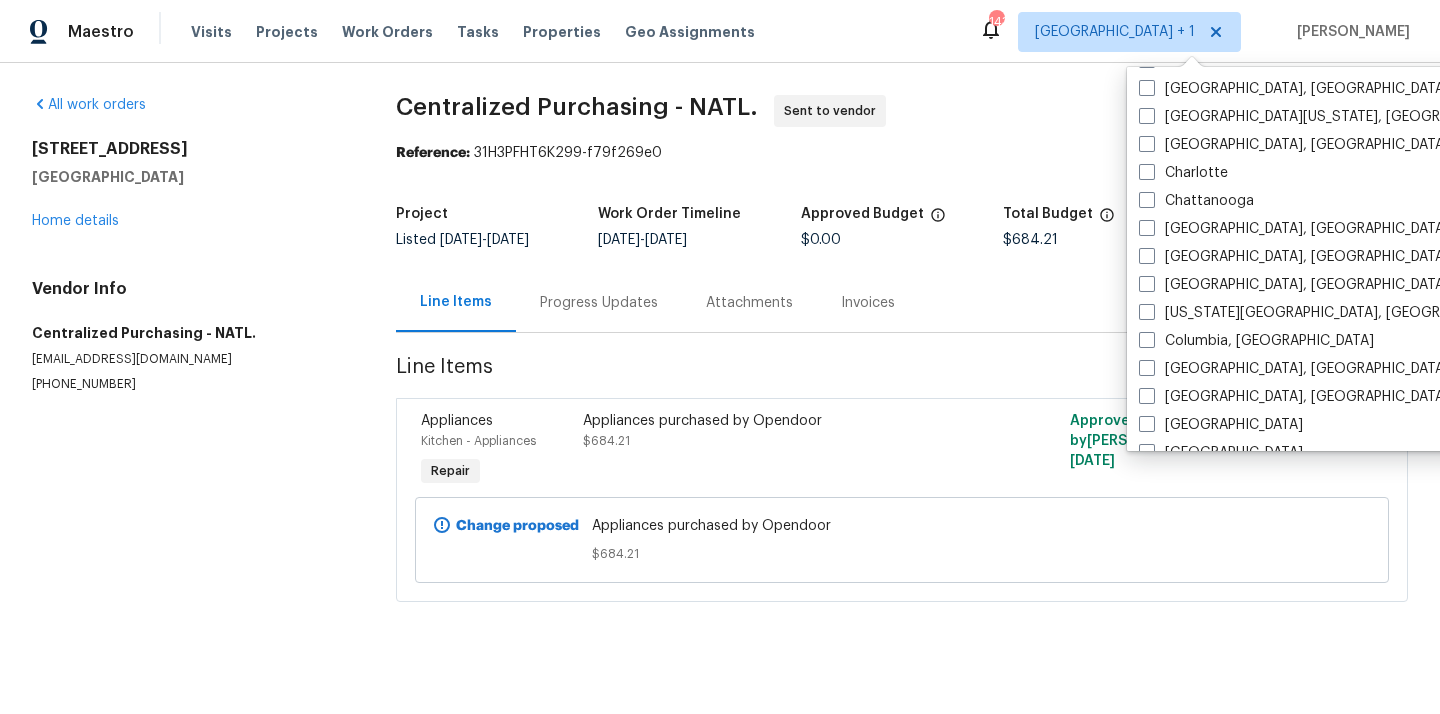 scroll, scrollTop: 0, scrollLeft: 0, axis: both 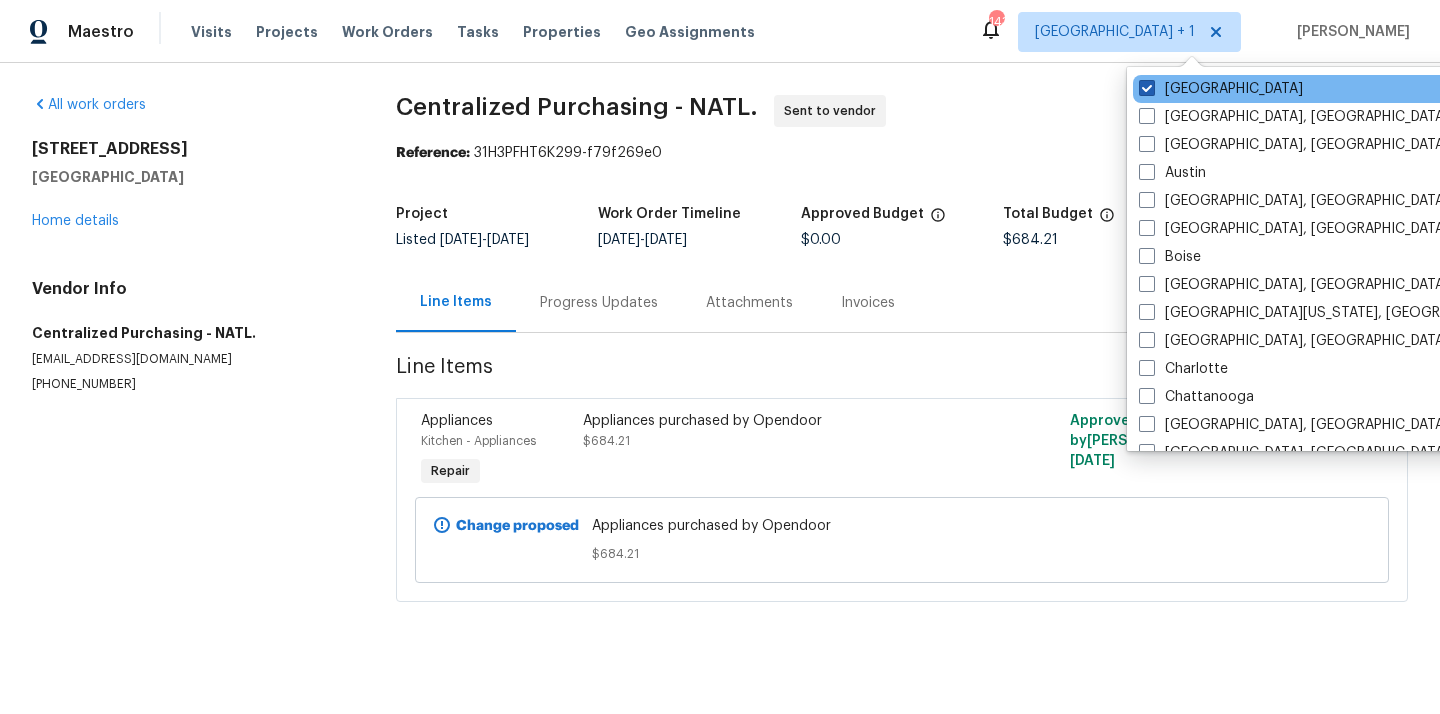 click on "[GEOGRAPHIC_DATA]" at bounding box center [1221, 89] 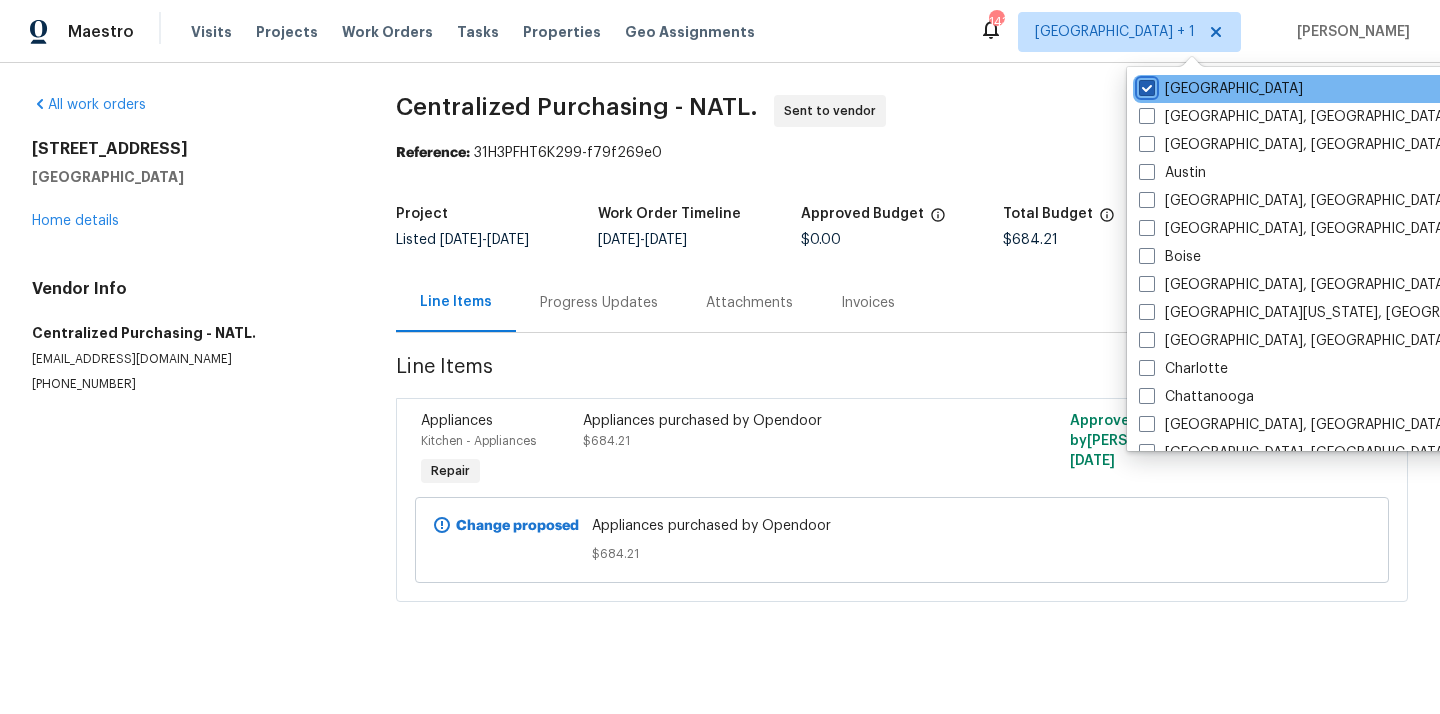 click on "[GEOGRAPHIC_DATA]" at bounding box center (1145, 85) 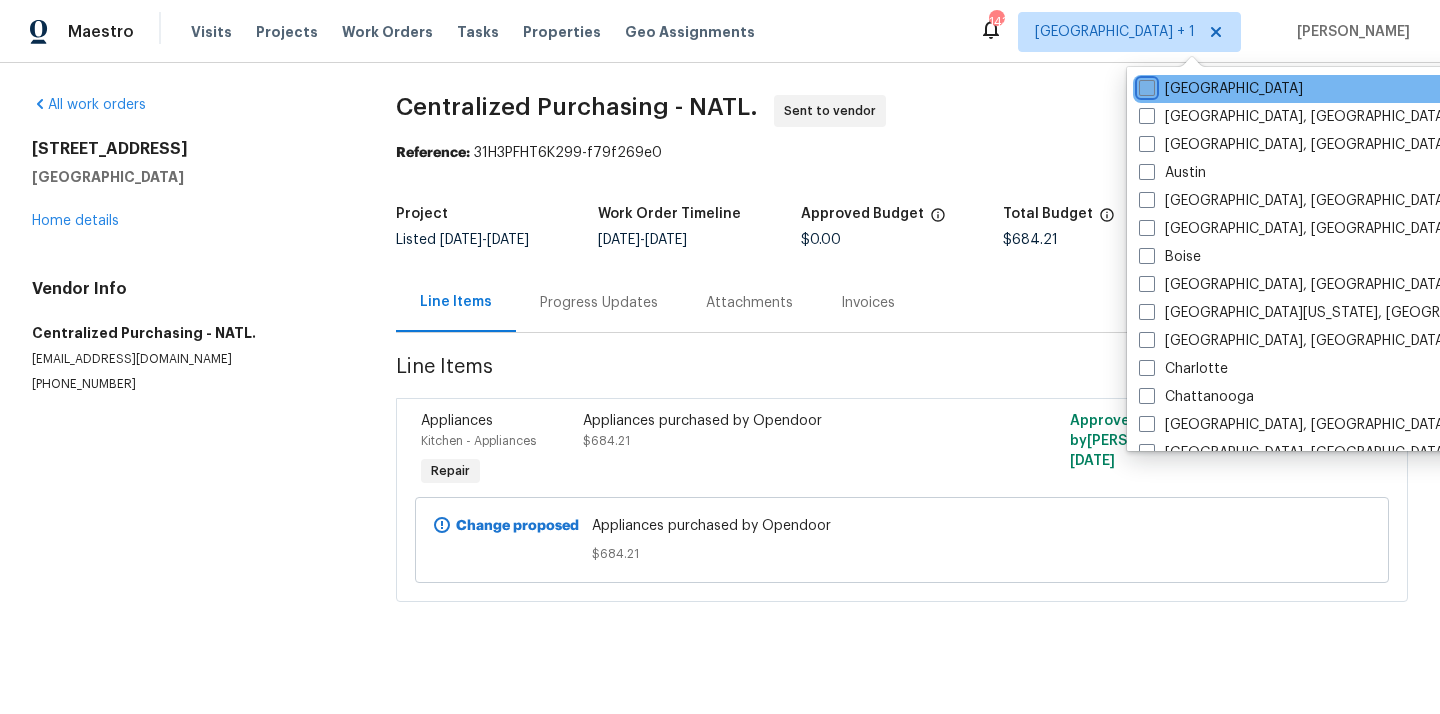 checkbox on "false" 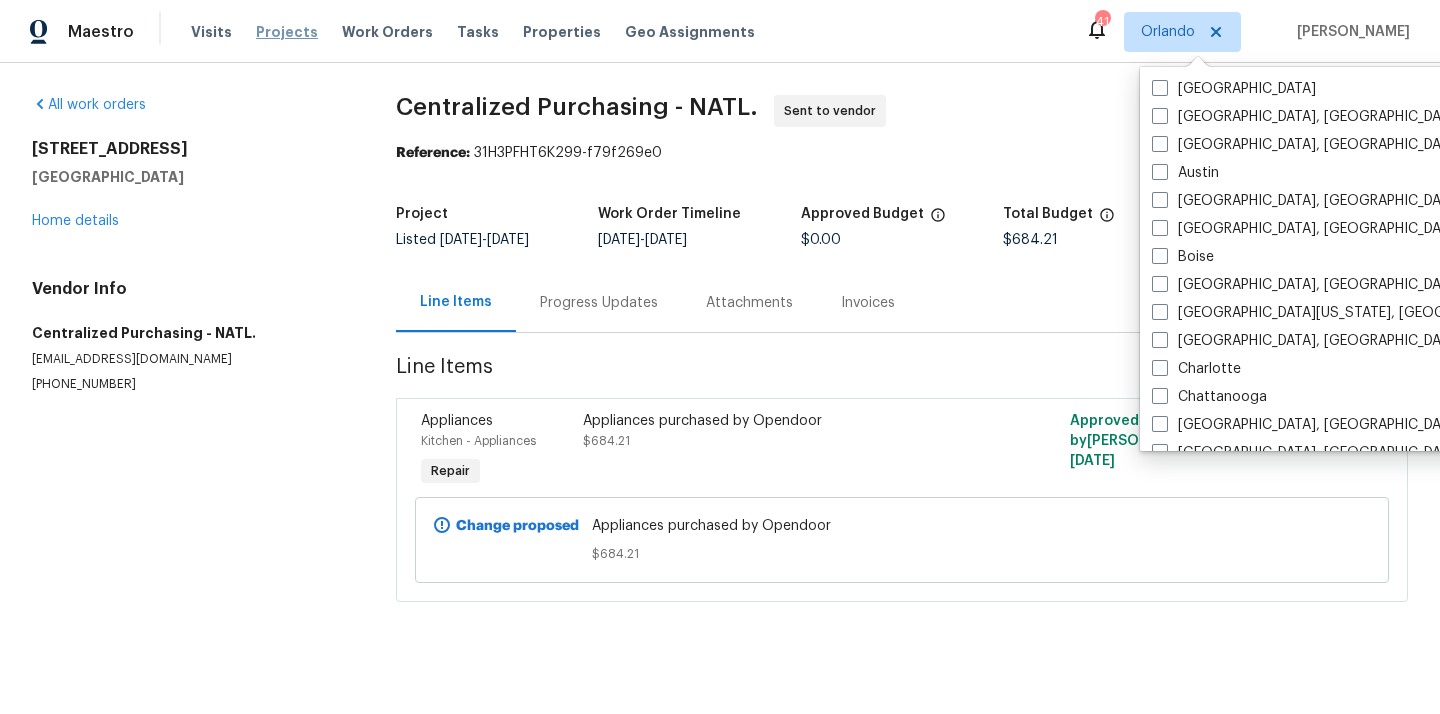 click on "Projects" at bounding box center (287, 32) 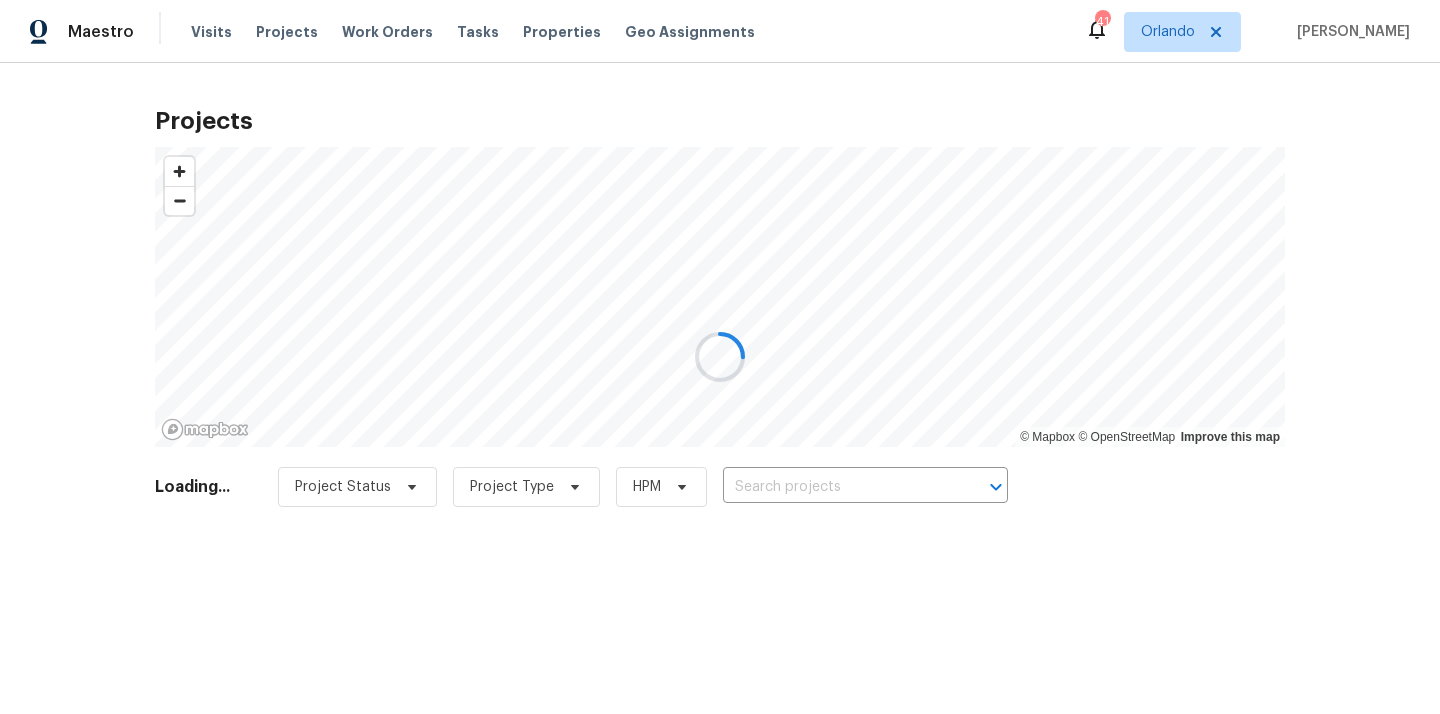 click at bounding box center [720, 357] 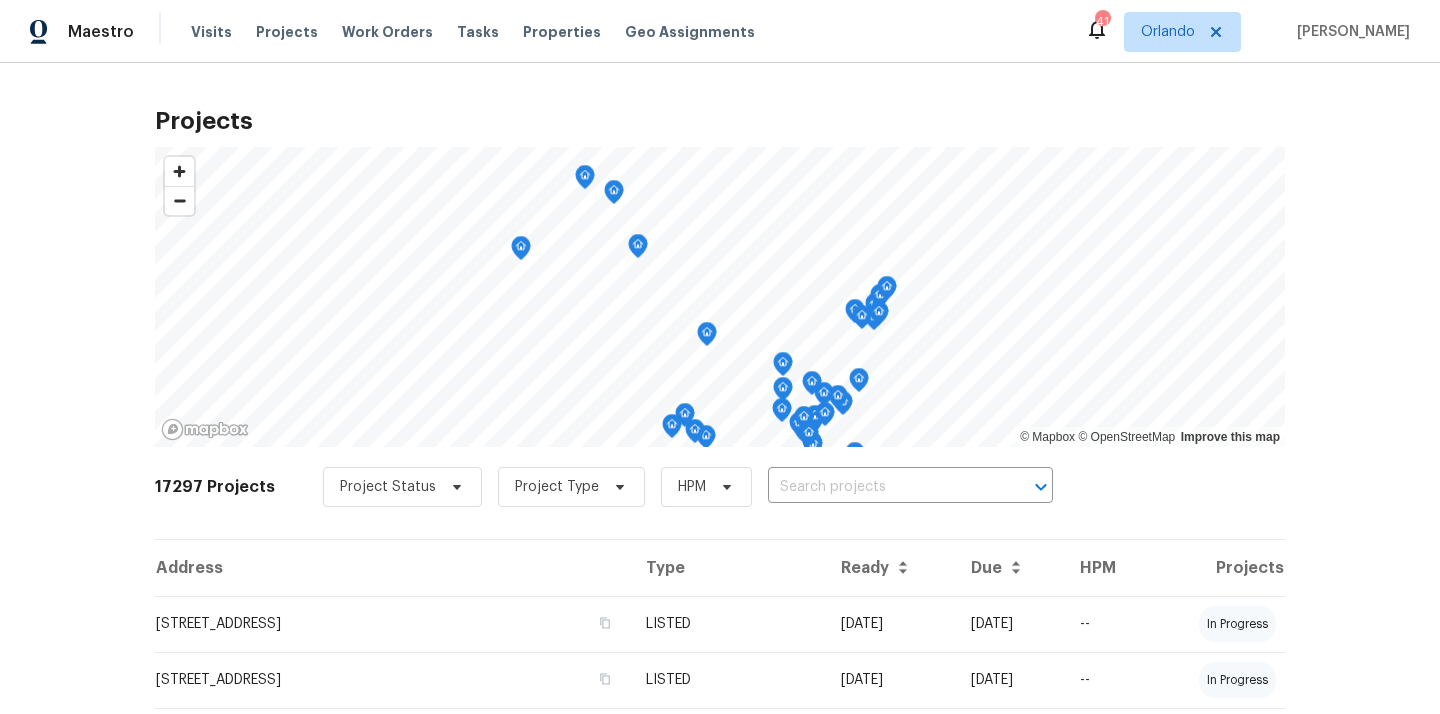 click at bounding box center (882, 487) 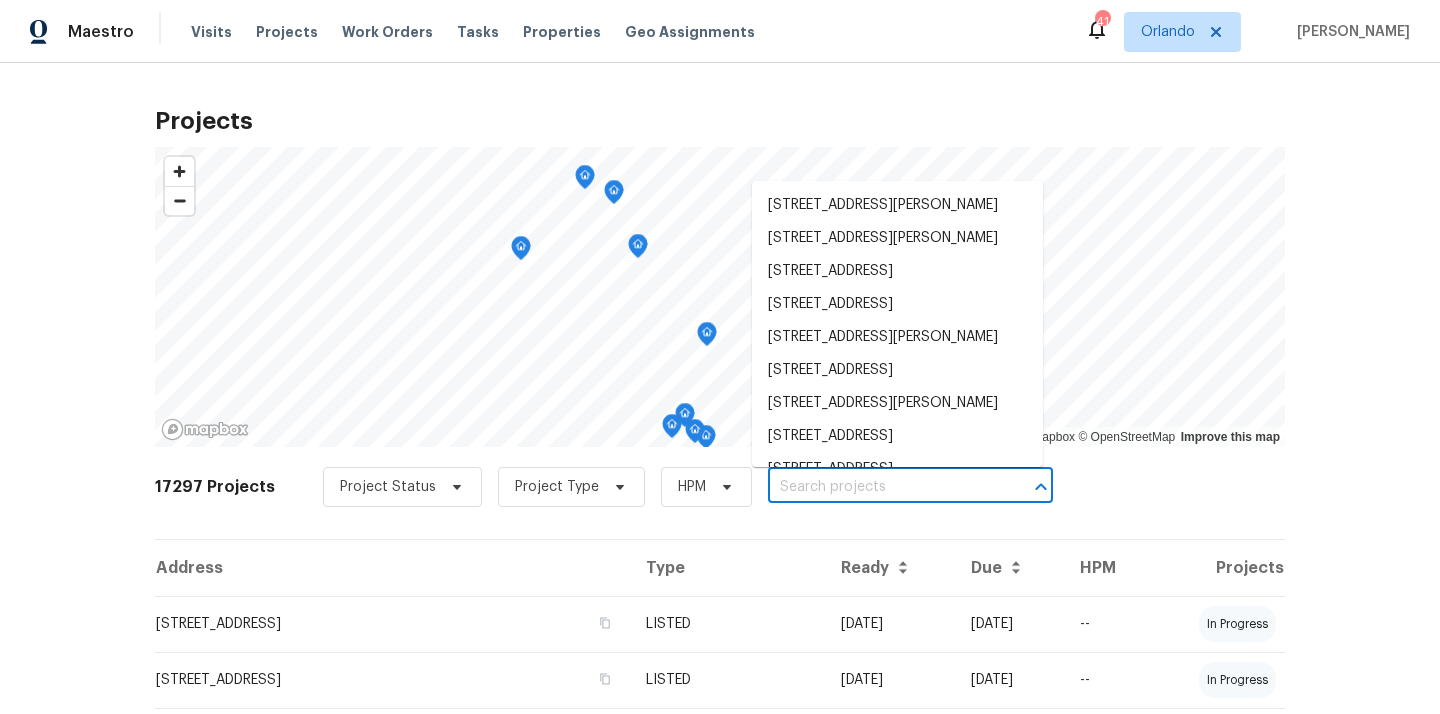 paste on "[STREET_ADDRESS]" 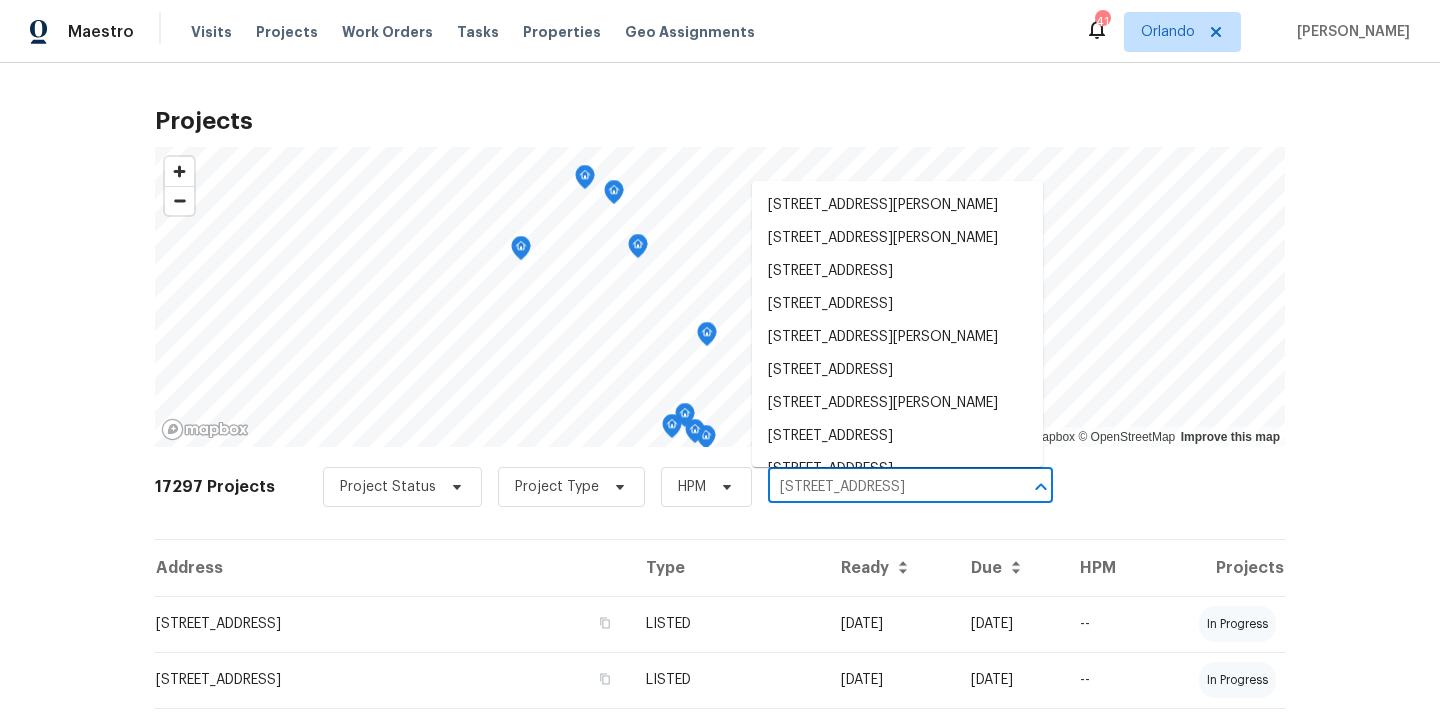 scroll, scrollTop: 0, scrollLeft: 45, axis: horizontal 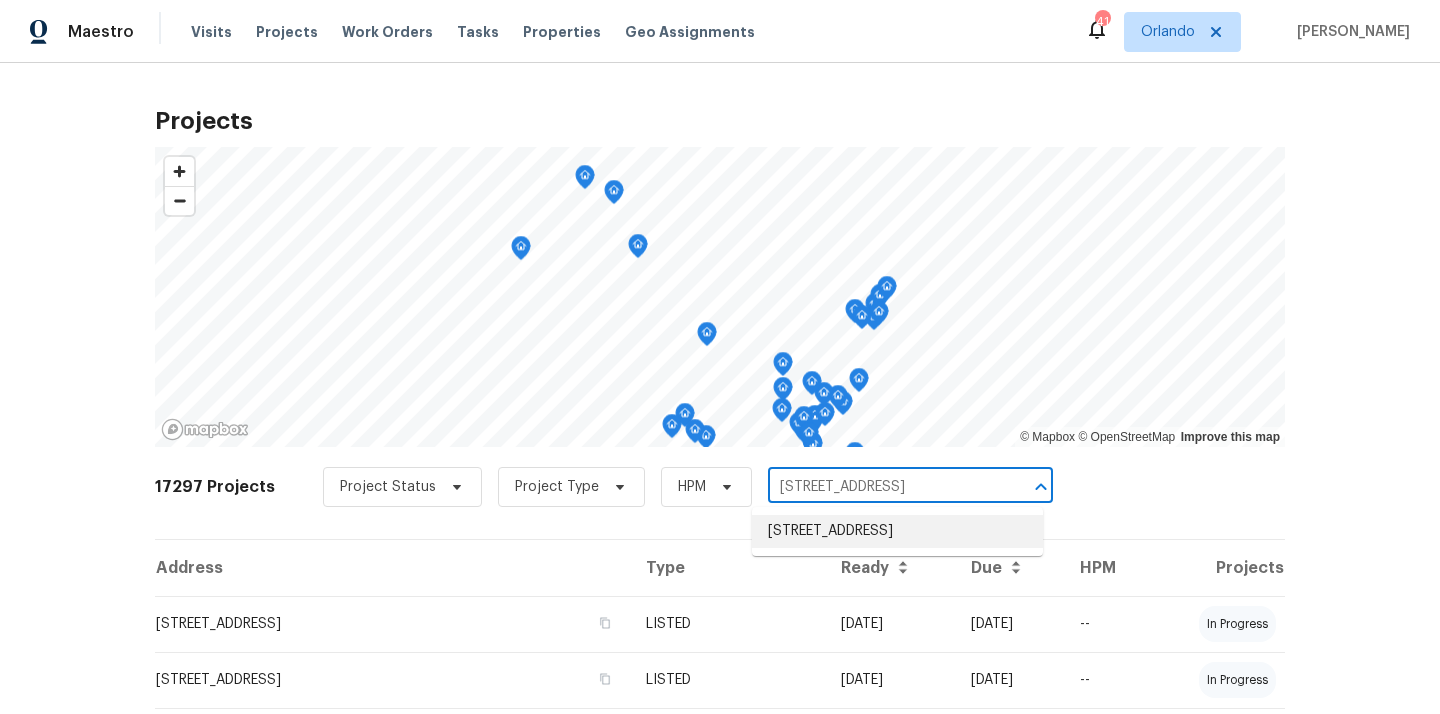 click on "[STREET_ADDRESS]" at bounding box center (897, 531) 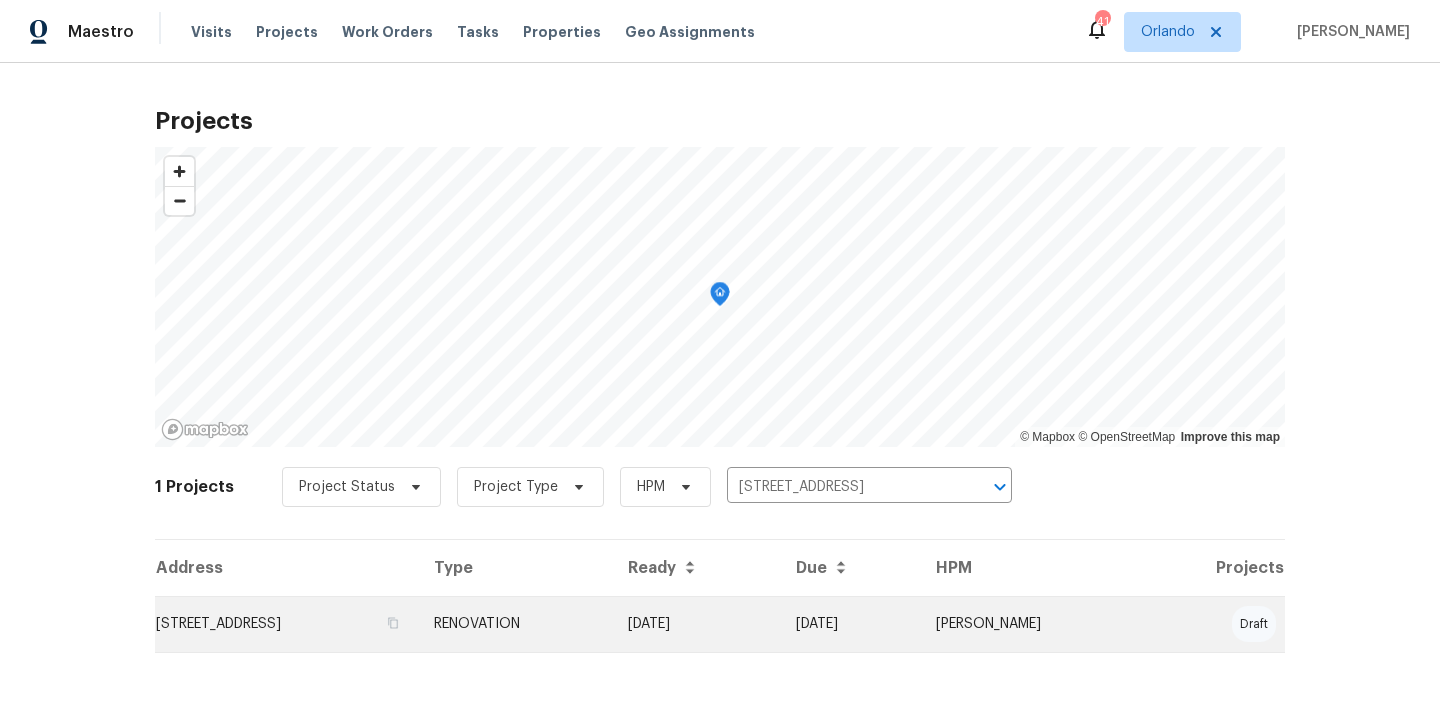 click on "RENOVATION" at bounding box center (515, 624) 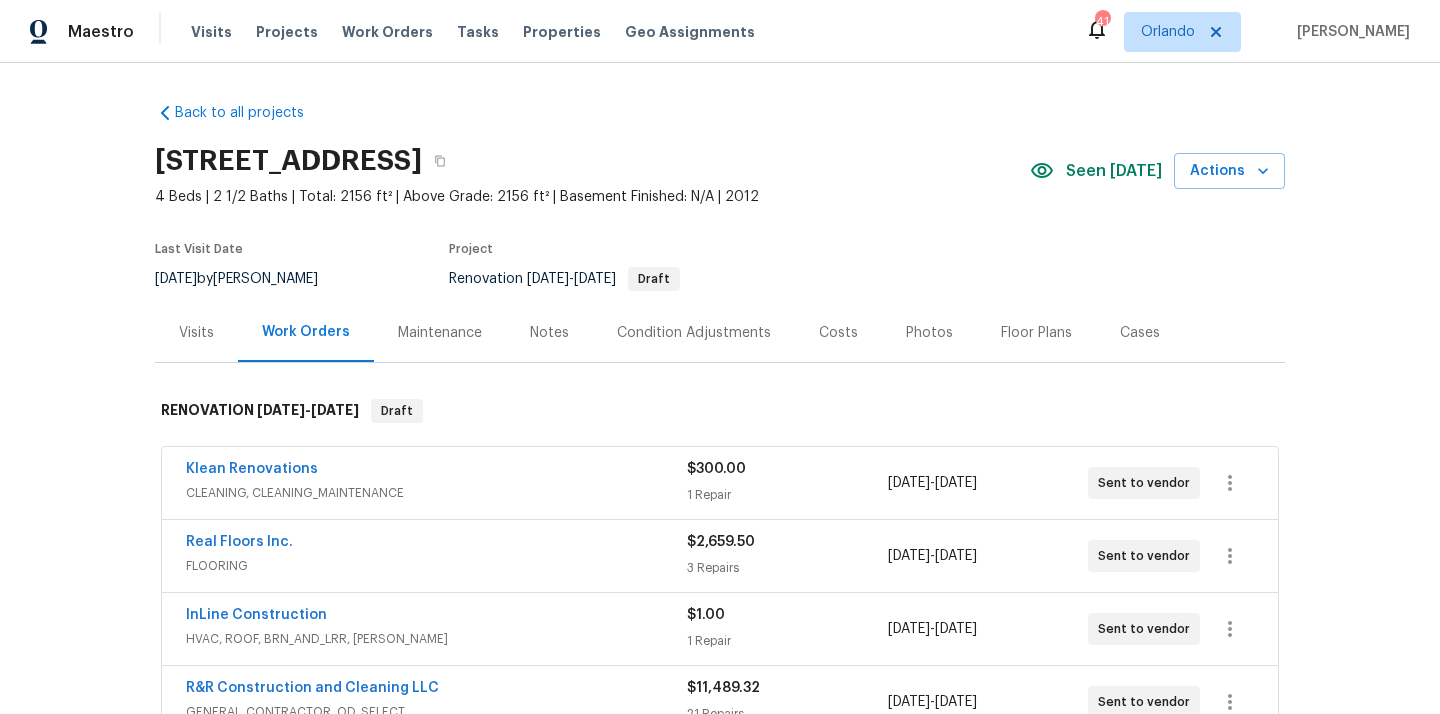 click on "[STREET_ADDRESS]" at bounding box center (288, 161) 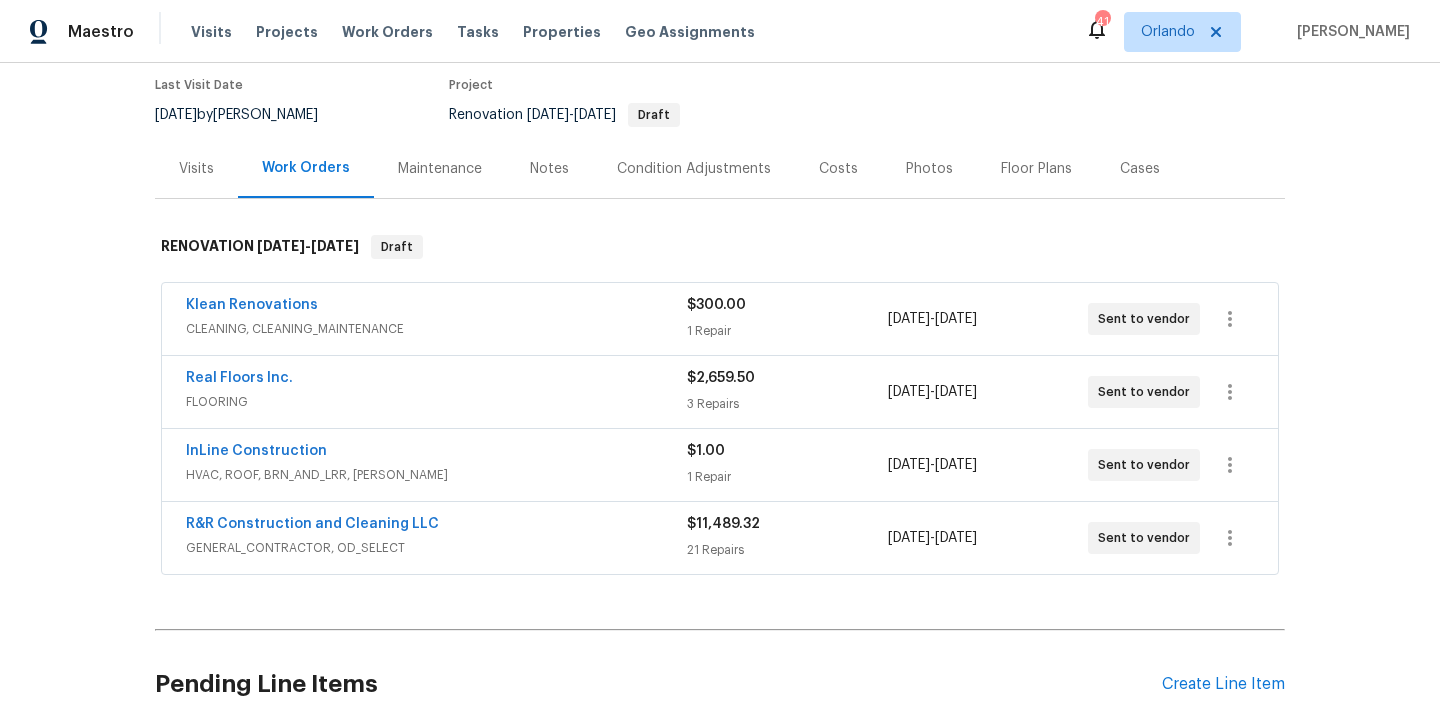 scroll, scrollTop: 337, scrollLeft: 0, axis: vertical 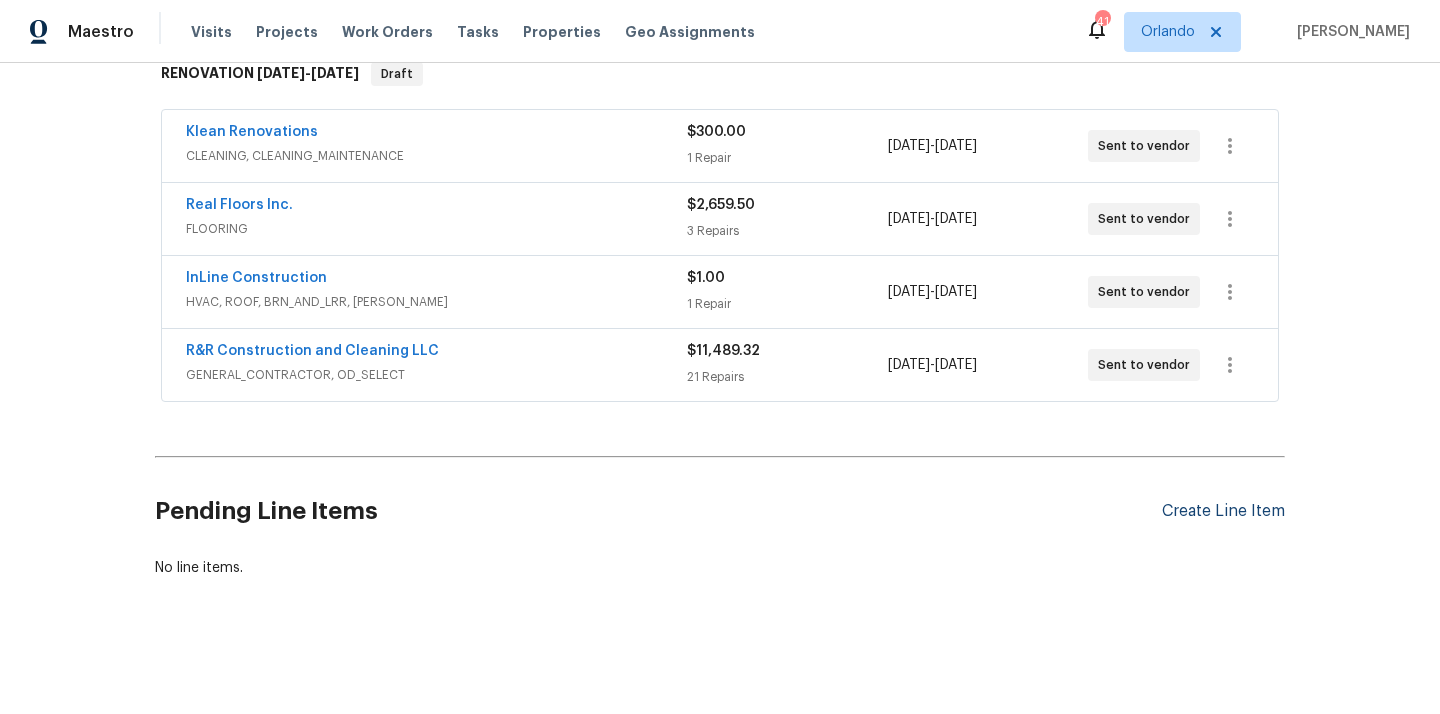 click on "Create Line Item" at bounding box center [1223, 511] 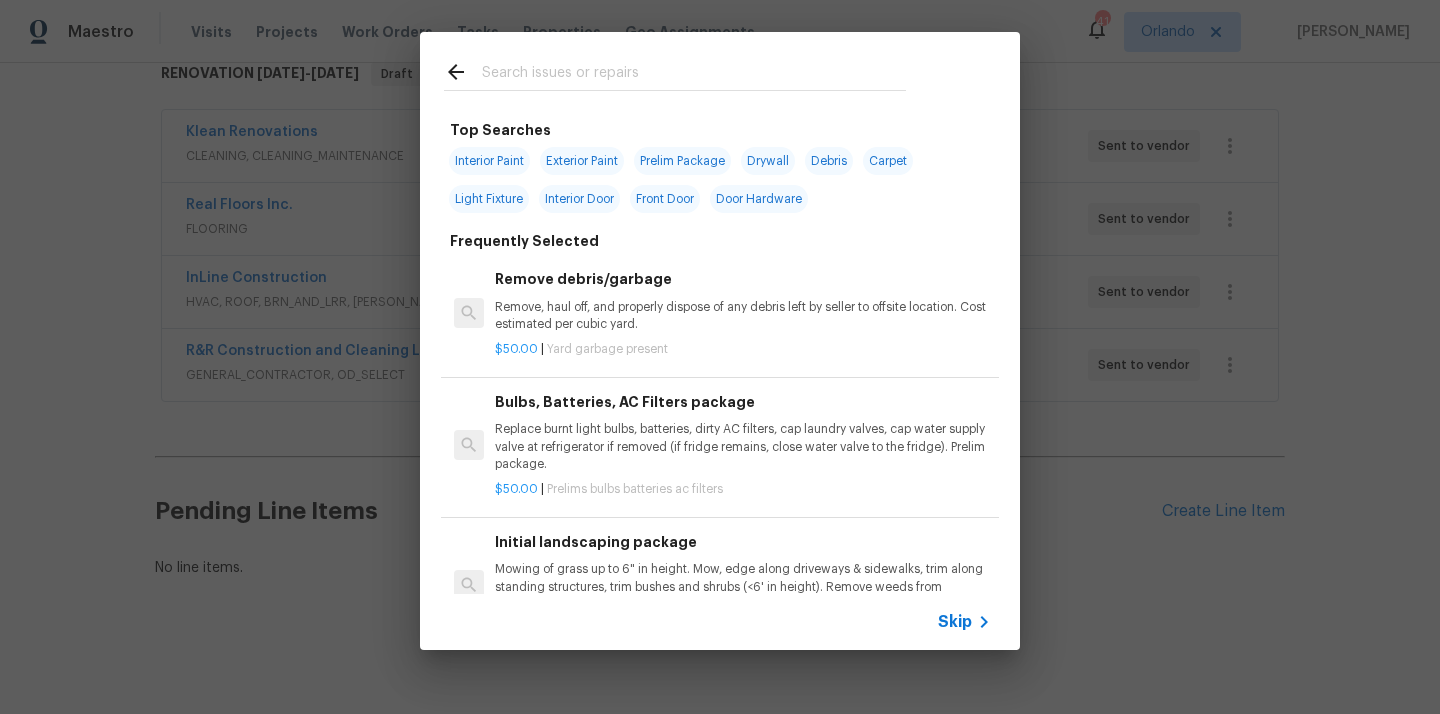 click at bounding box center [694, 75] 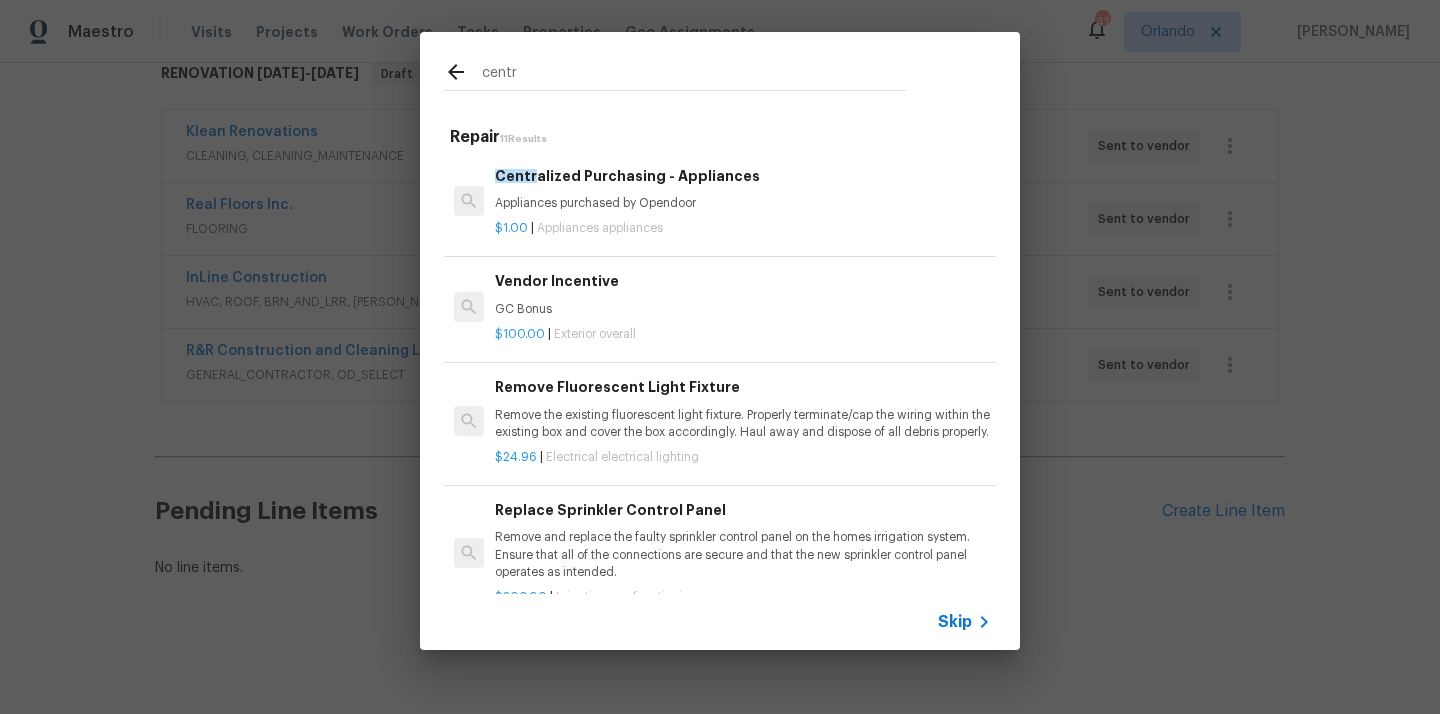 type on "centr" 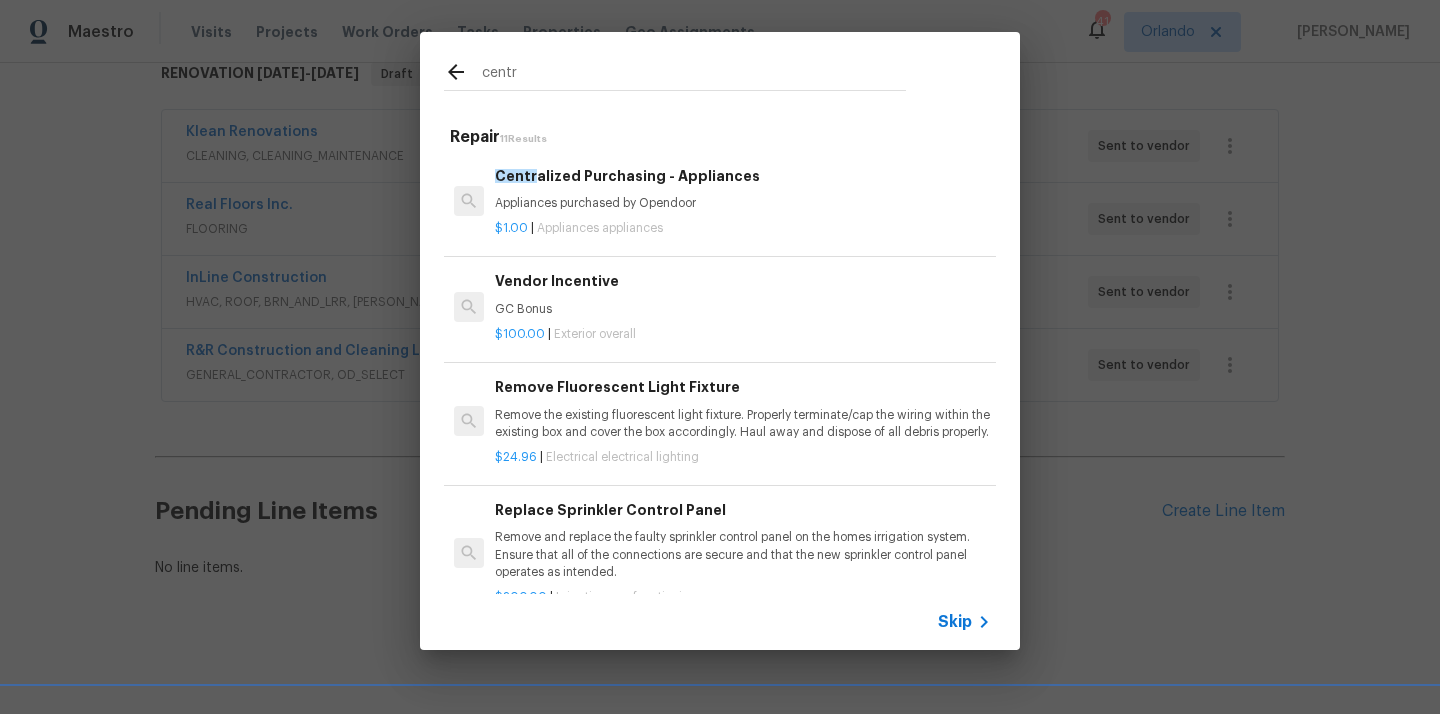 click on "$1.00   |   Appliances appliances" at bounding box center [743, 224] 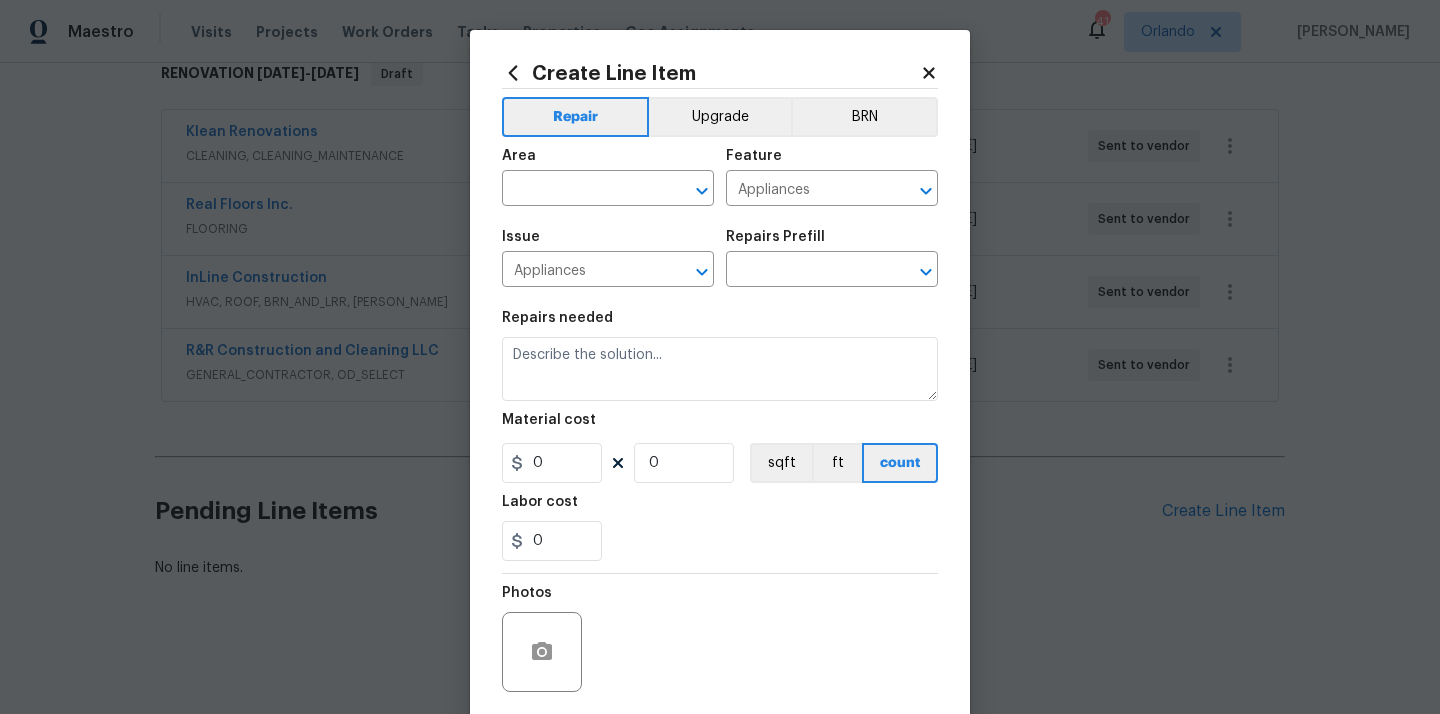 type on "Centralized Purchasing - Appliances $1.00" 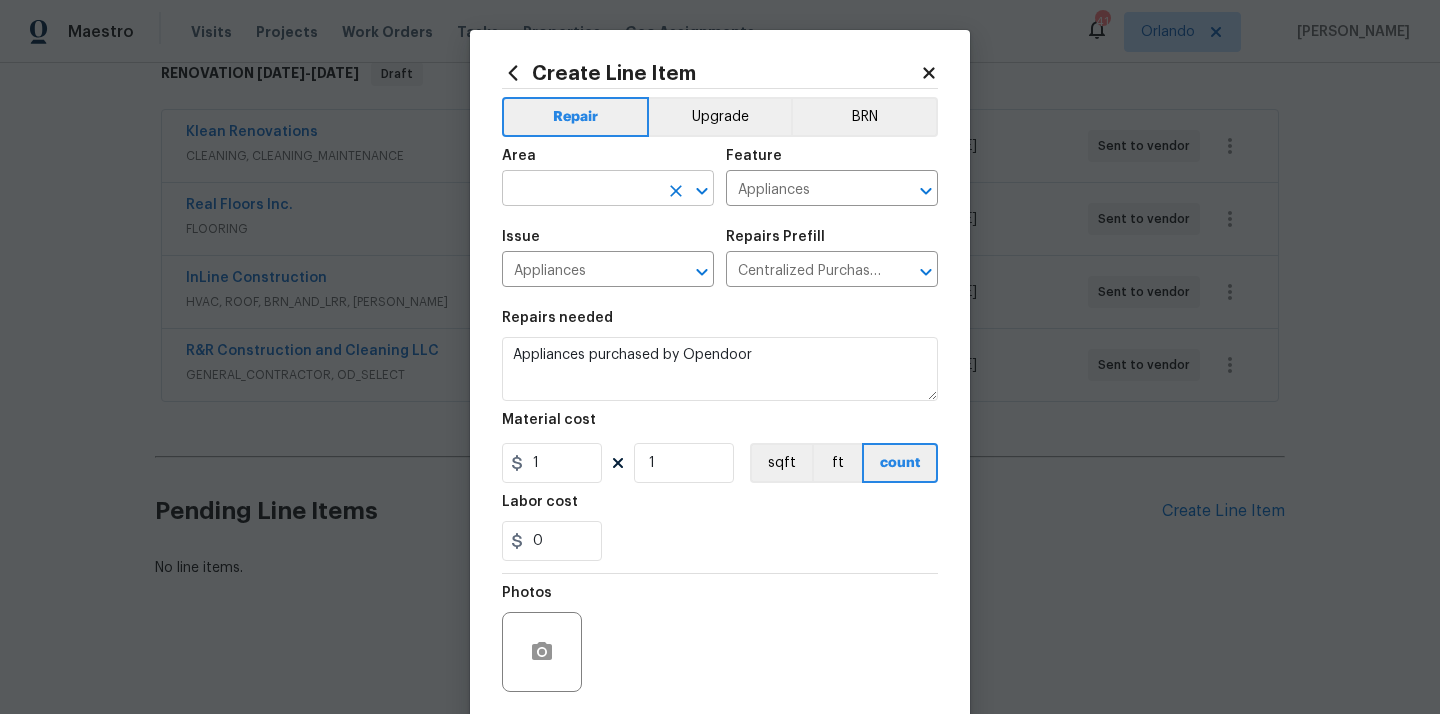 click at bounding box center (580, 190) 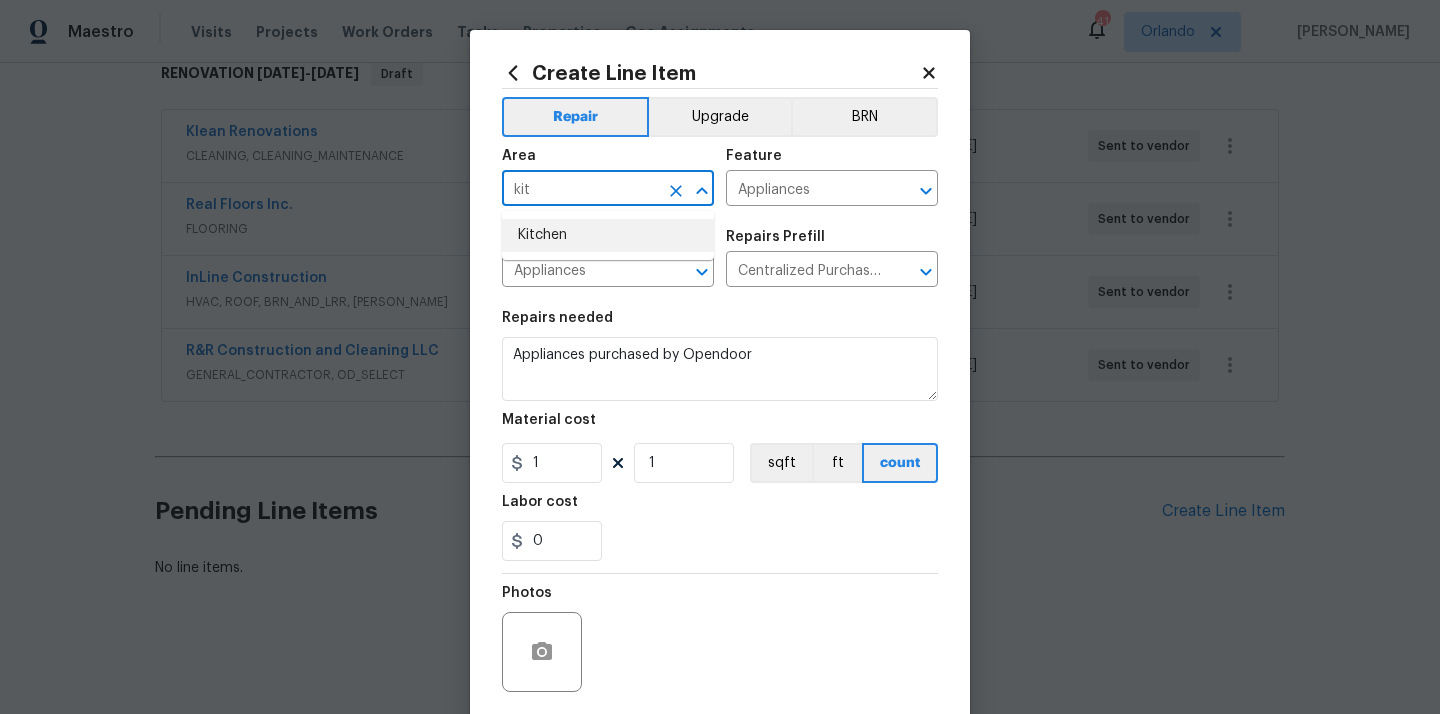 click on "Kitchen" at bounding box center [608, 235] 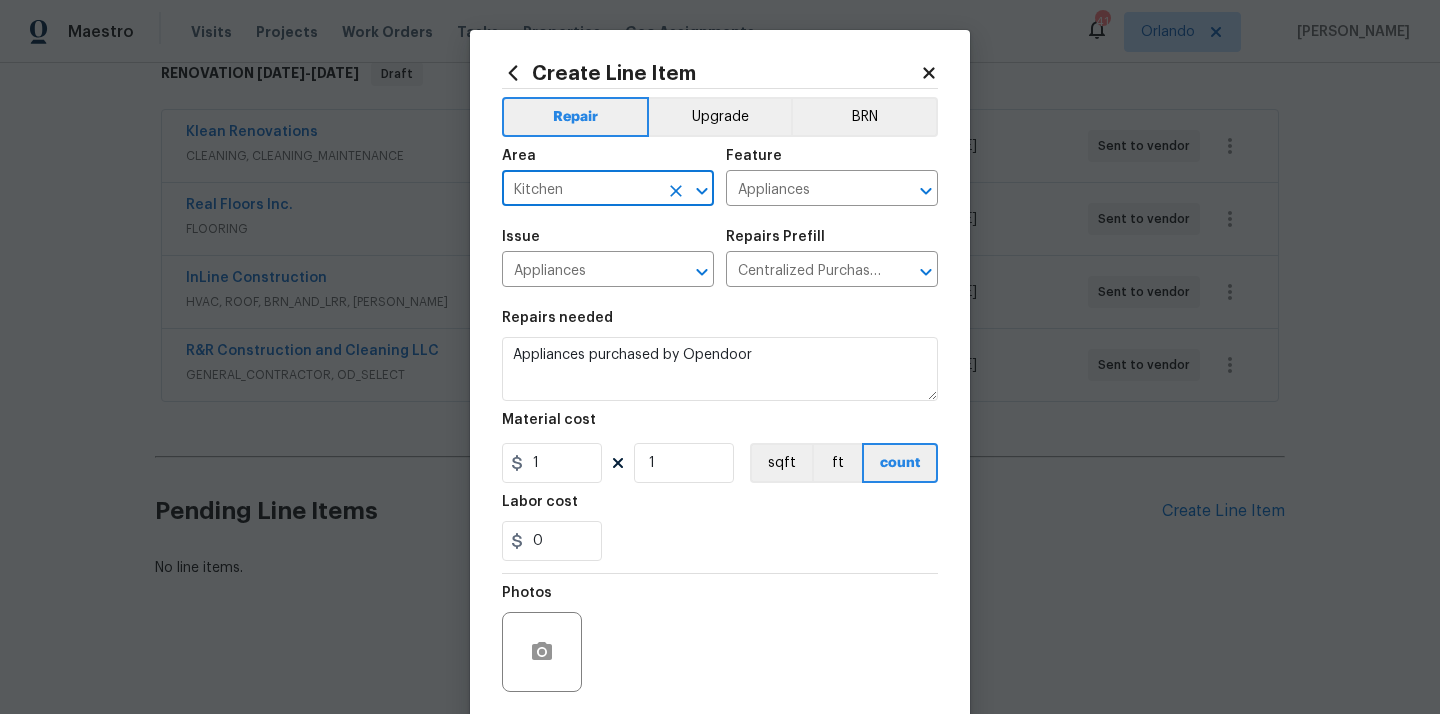 type on "Kitchen" 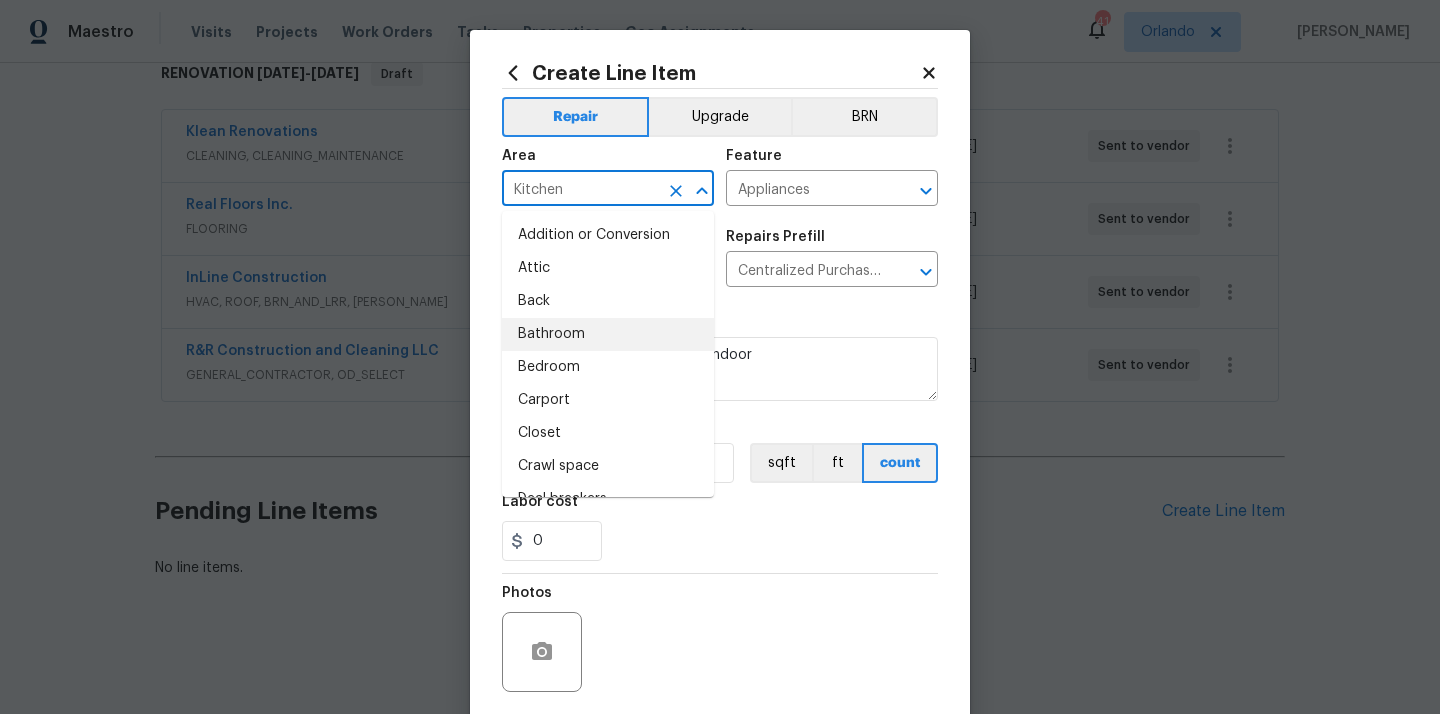 click on "Repairs needed" at bounding box center [720, 324] 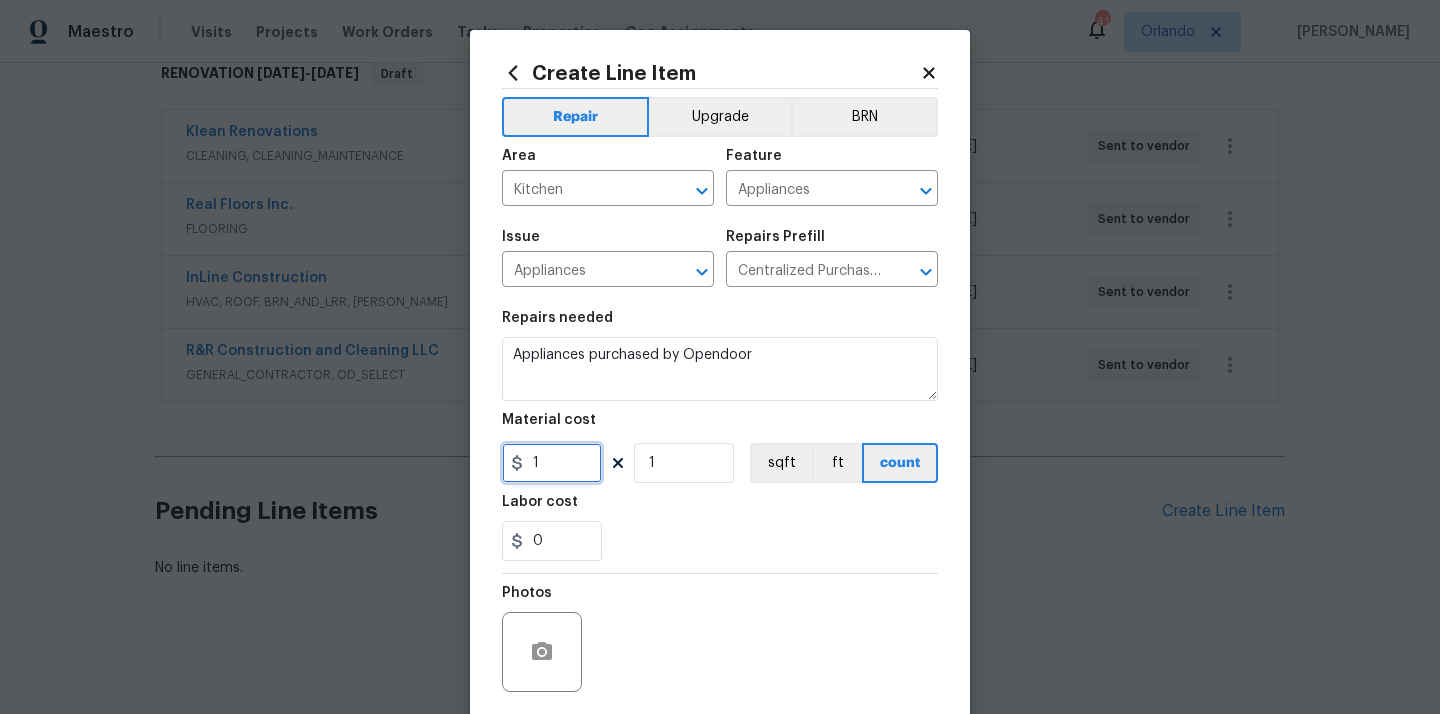 drag, startPoint x: 573, startPoint y: 459, endPoint x: 475, endPoint y: 464, distance: 98.12747 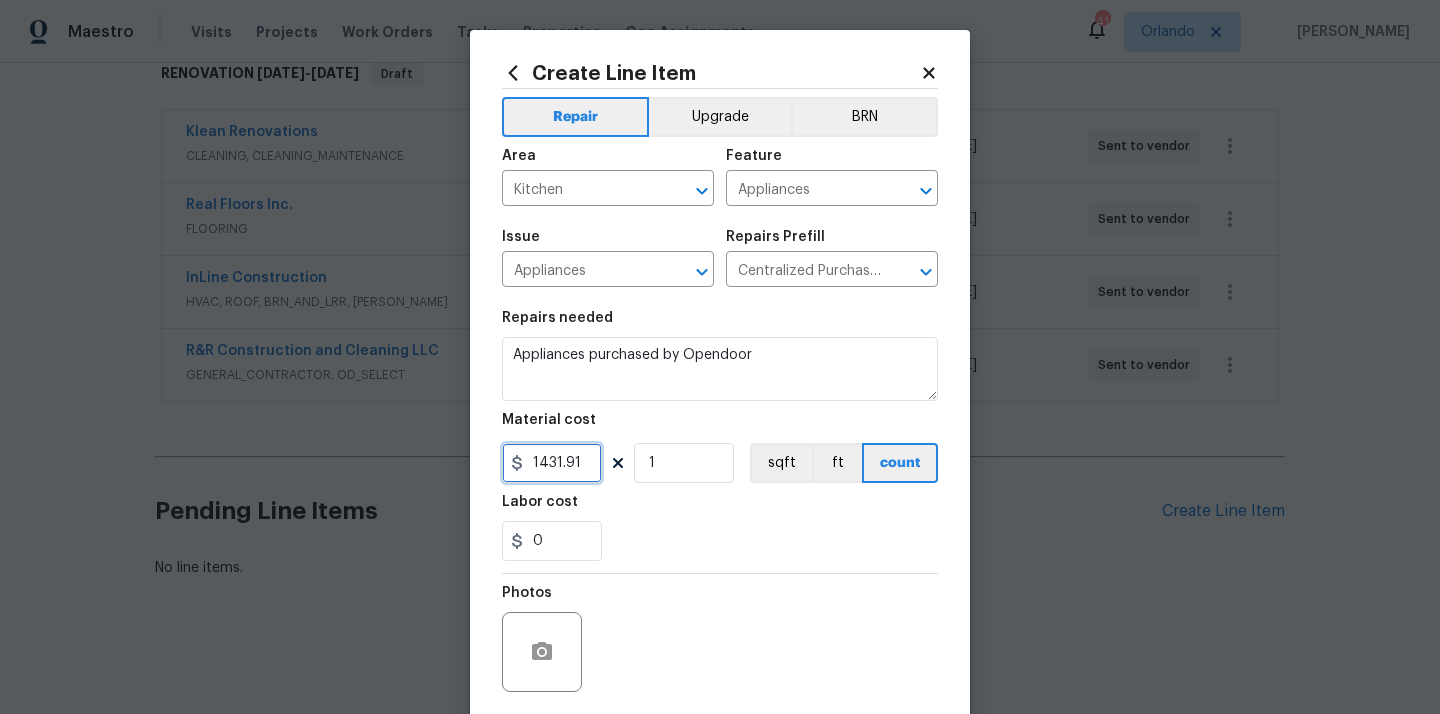 type on "1431.91" 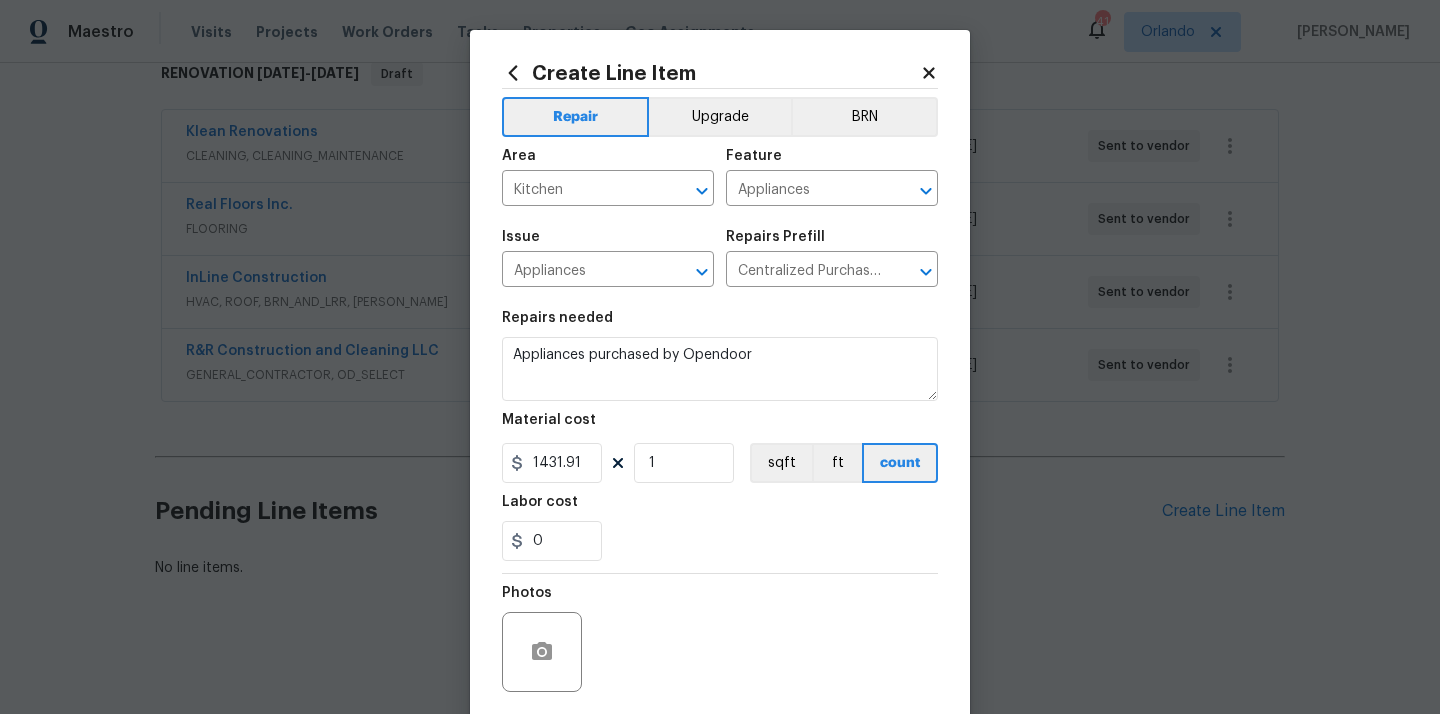 click on "0" at bounding box center [720, 541] 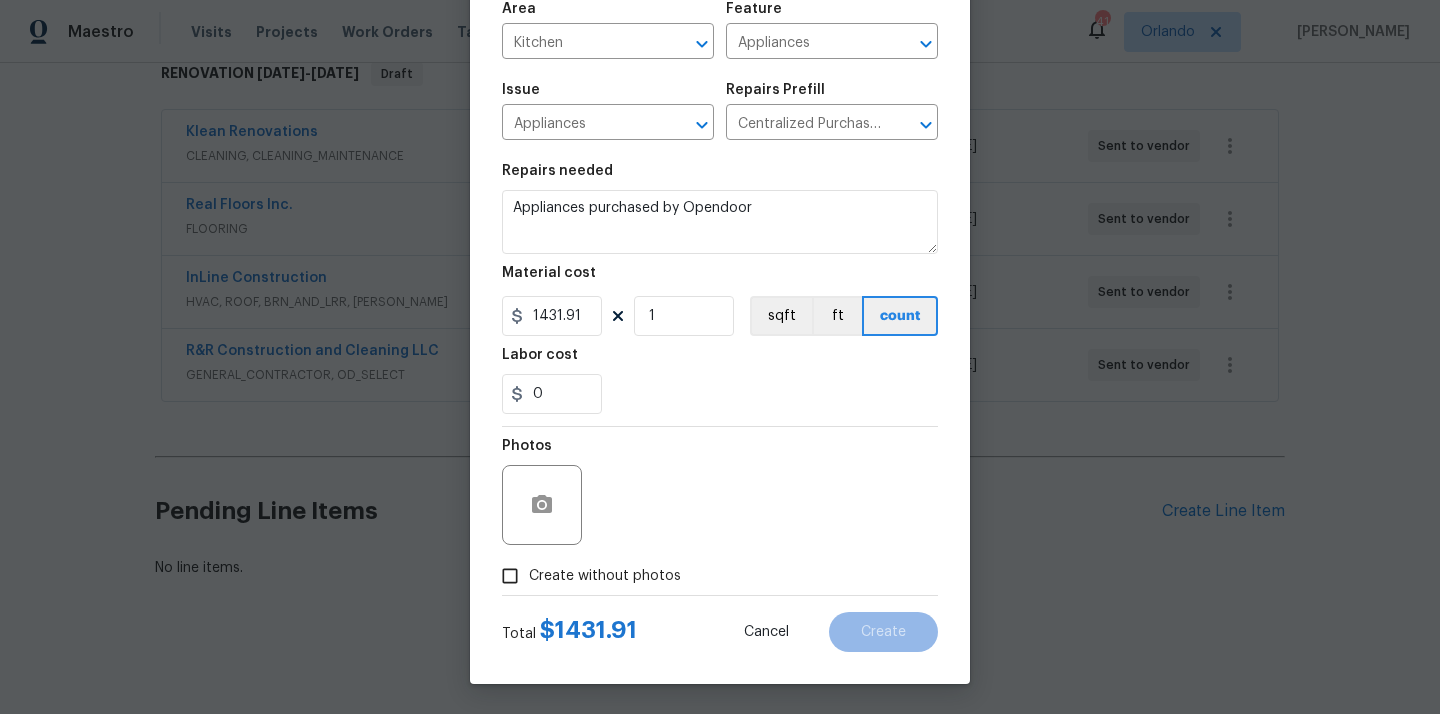click on "Create without photos" at bounding box center [605, 576] 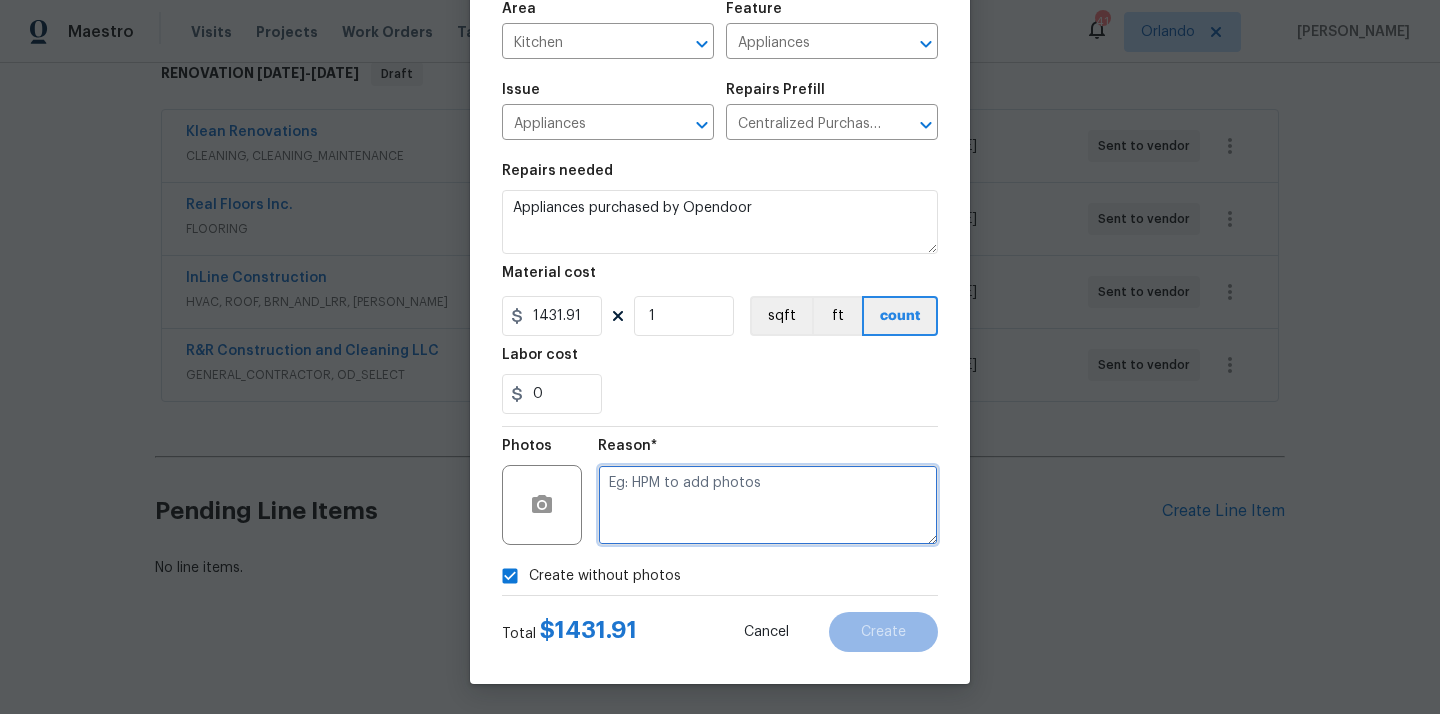 click at bounding box center [768, 505] 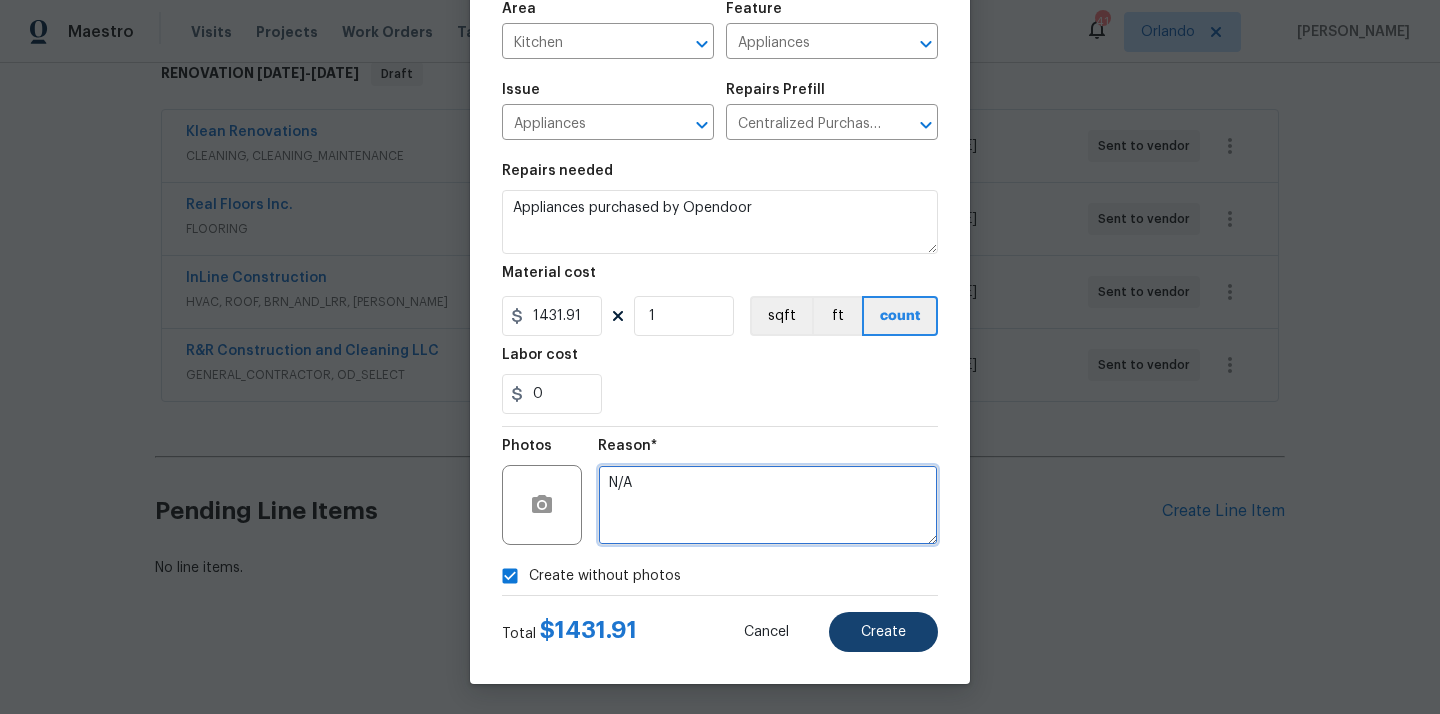type on "N/A" 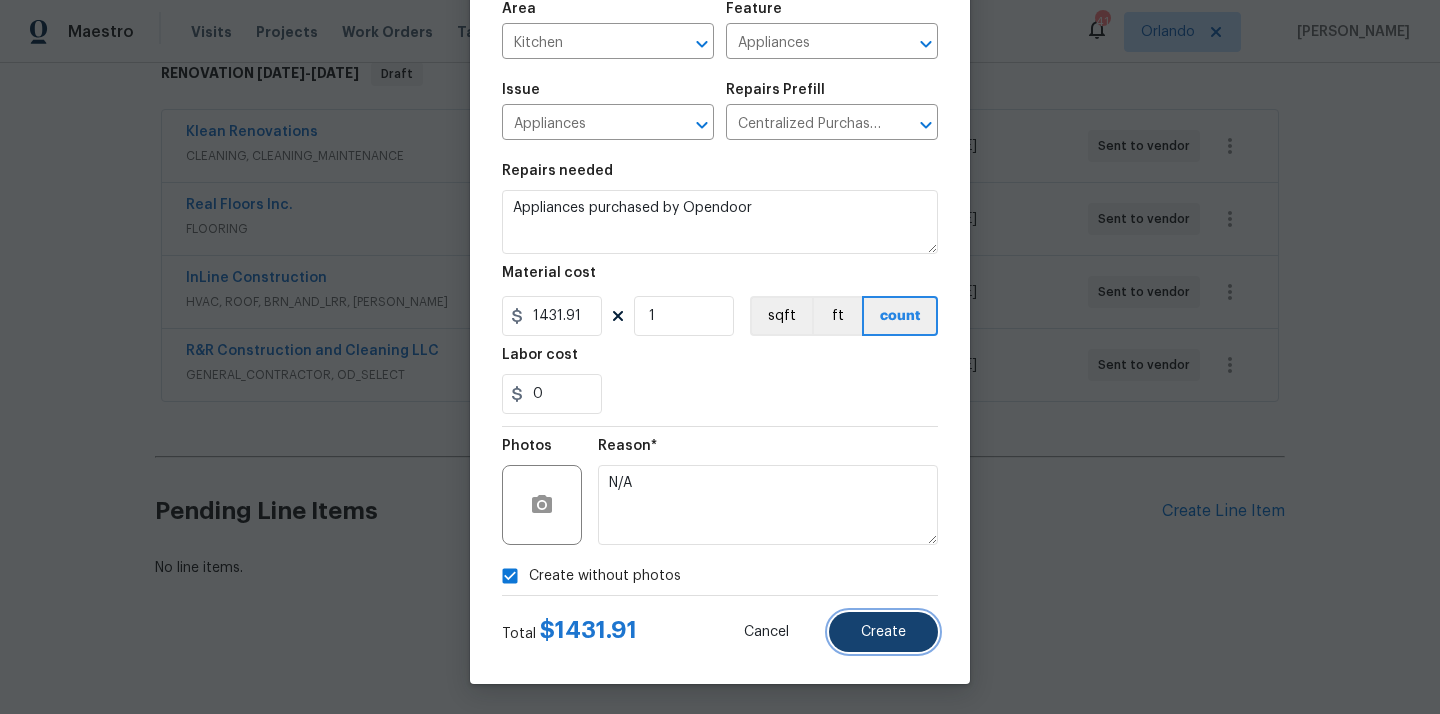 click on "Create" at bounding box center [883, 632] 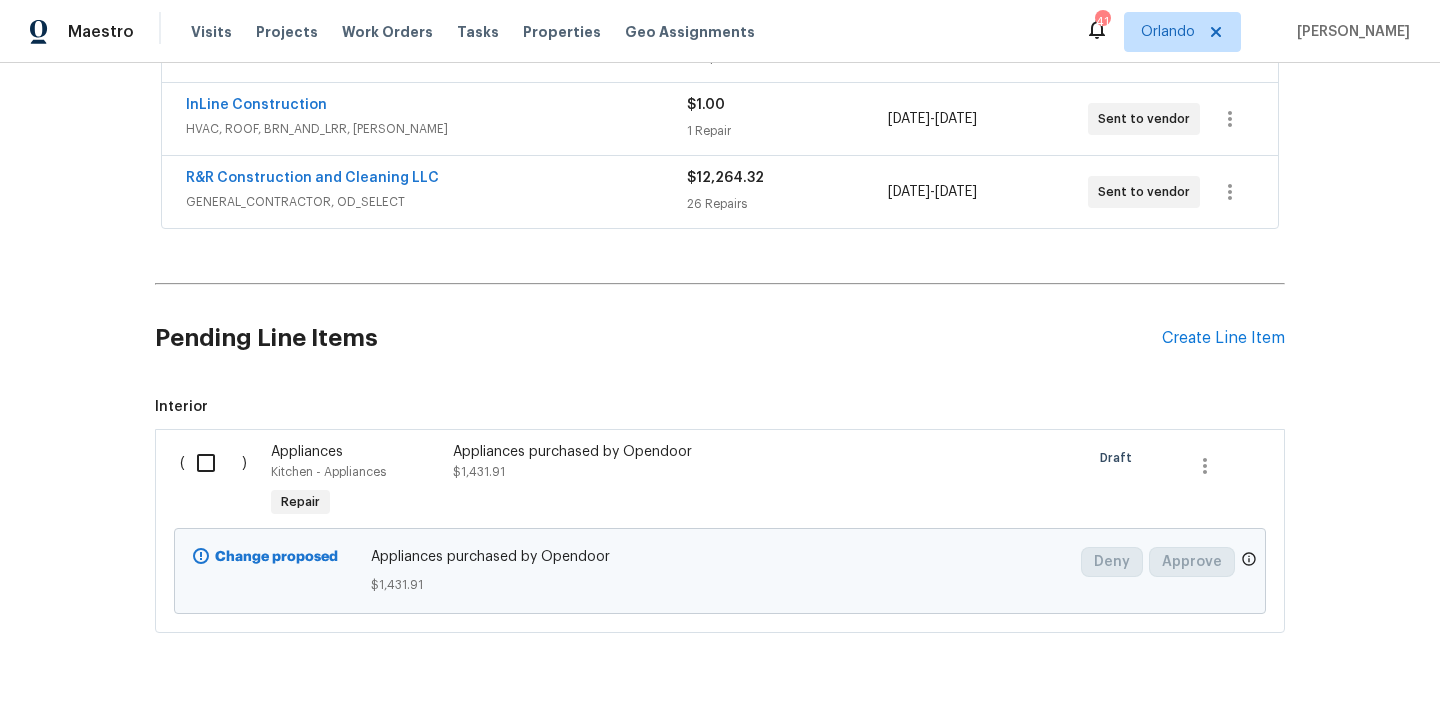 scroll, scrollTop: 711, scrollLeft: 0, axis: vertical 